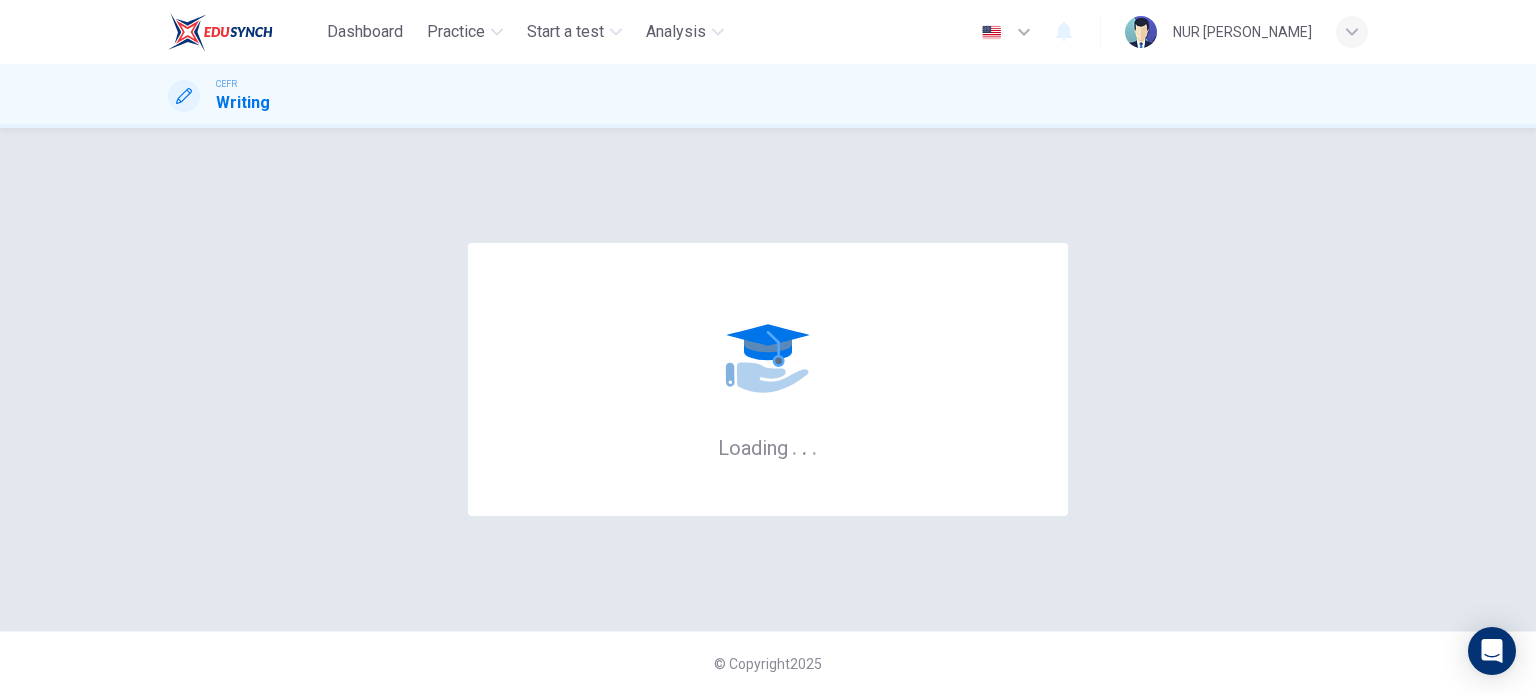scroll, scrollTop: 0, scrollLeft: 0, axis: both 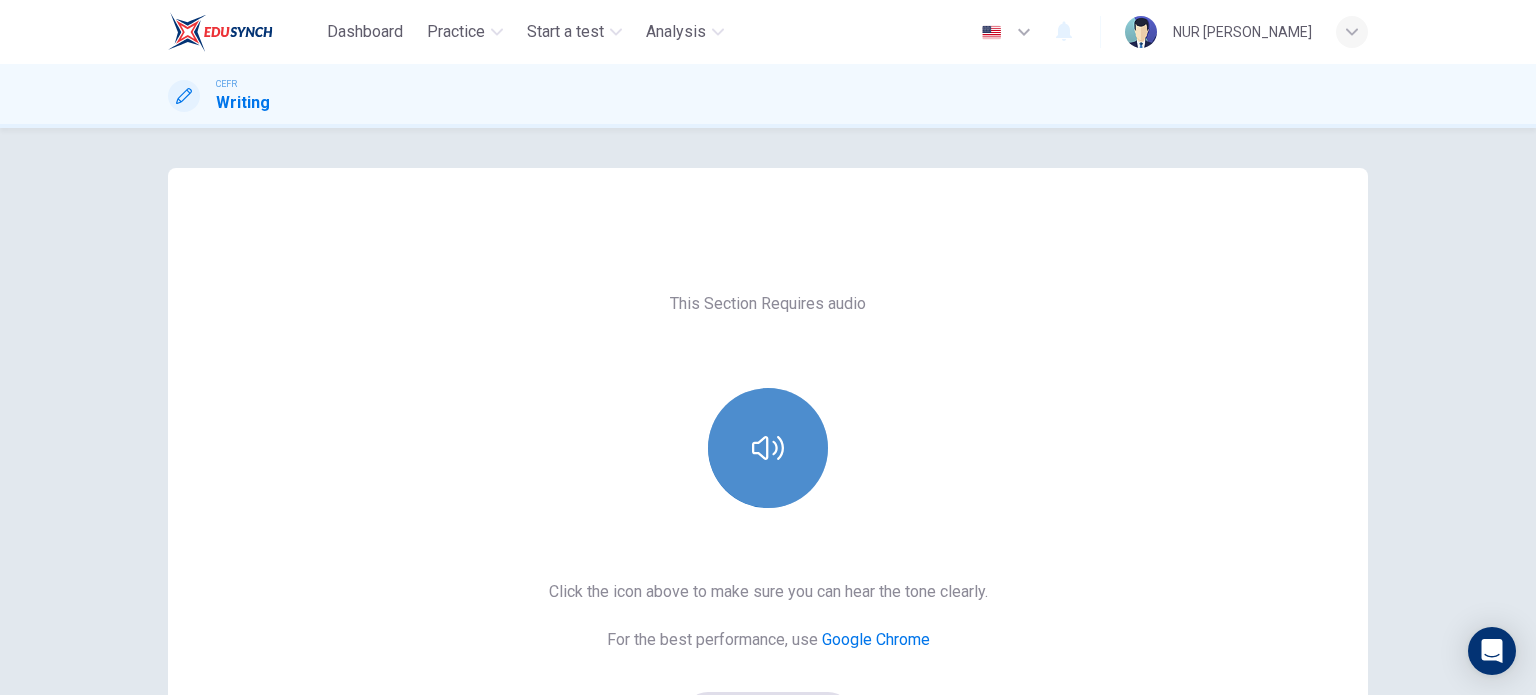 click at bounding box center (768, 448) 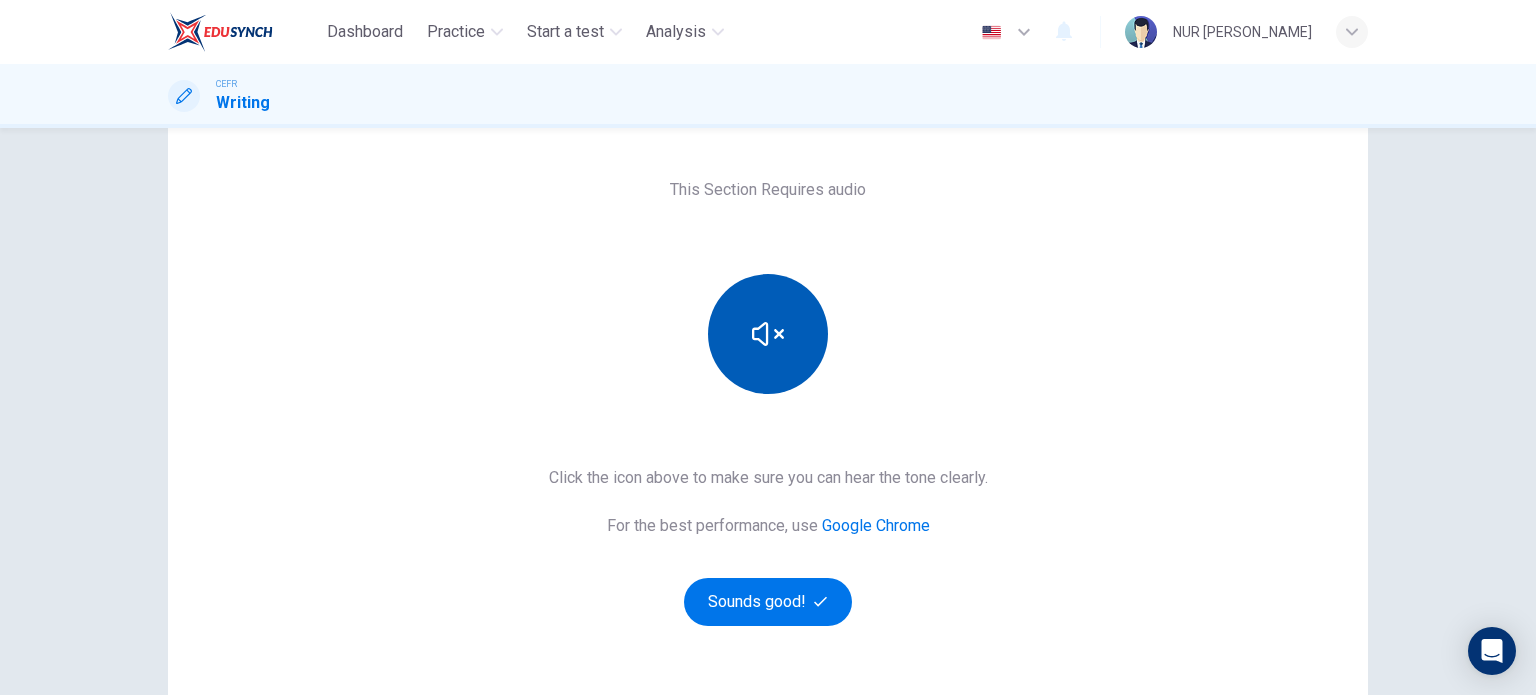 scroll, scrollTop: 112, scrollLeft: 0, axis: vertical 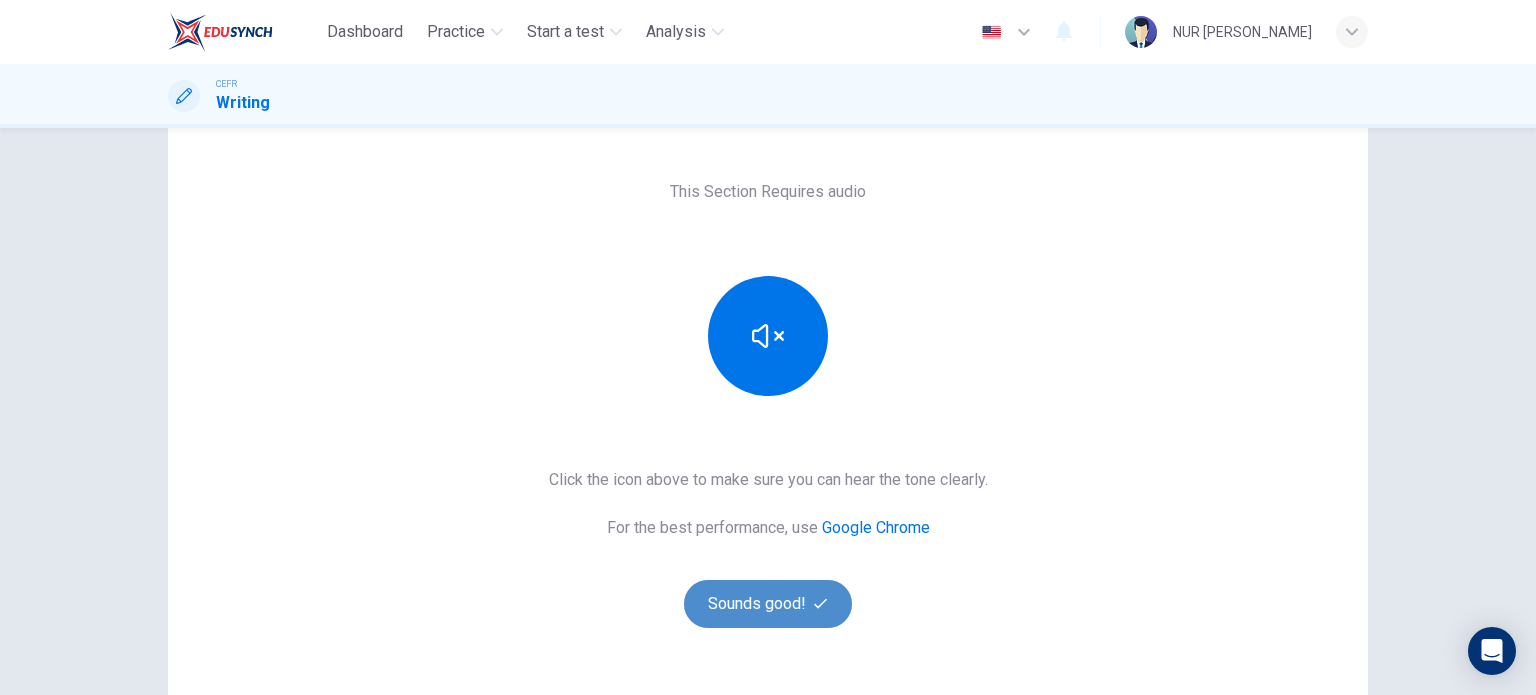 click on "Sounds good!" at bounding box center (768, 604) 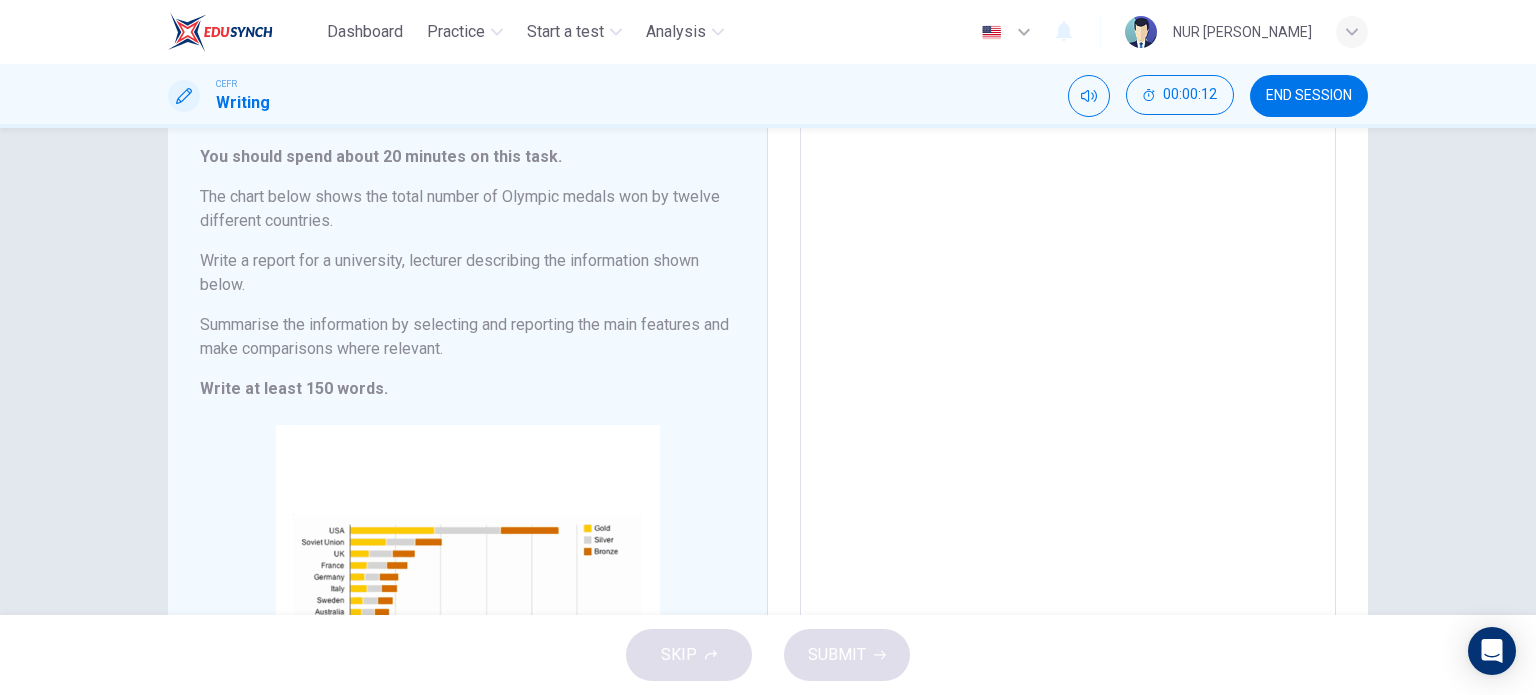 scroll, scrollTop: 104, scrollLeft: 0, axis: vertical 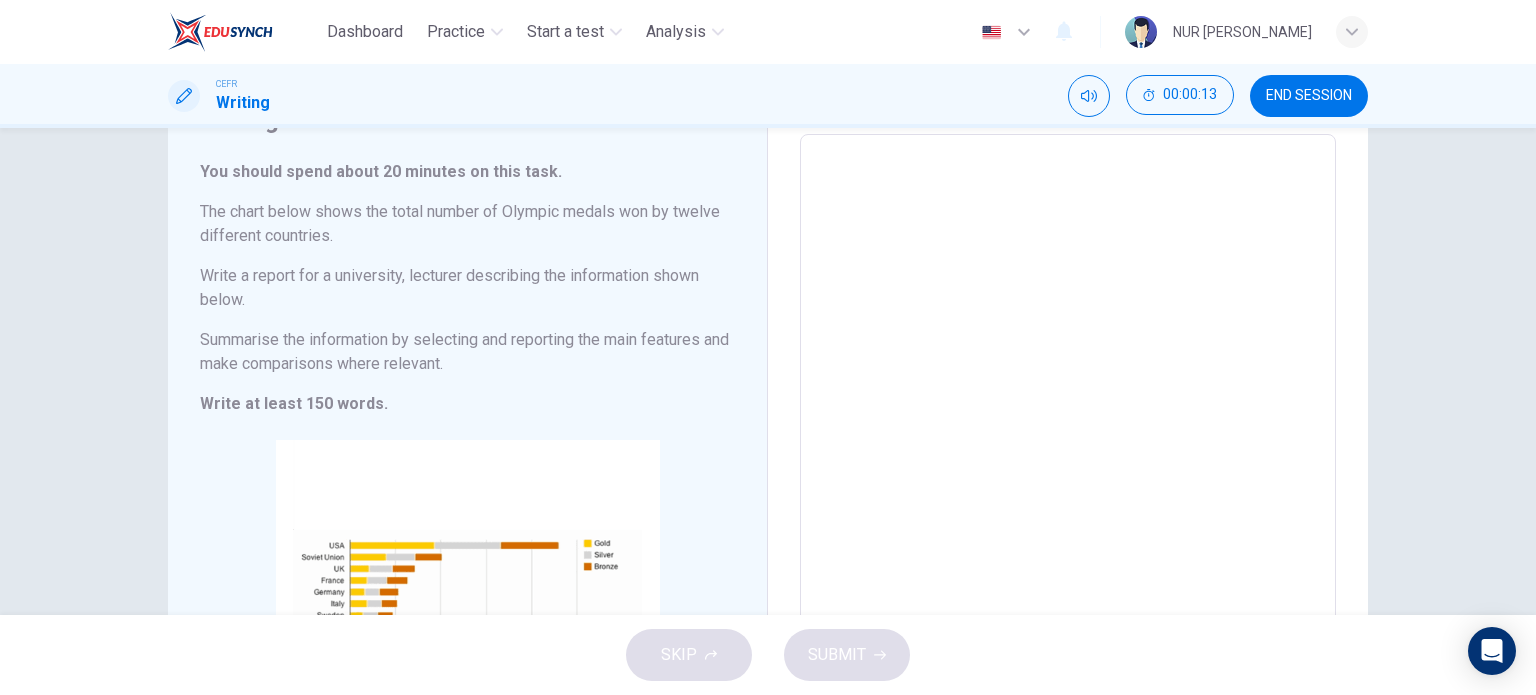 click at bounding box center [1068, 462] 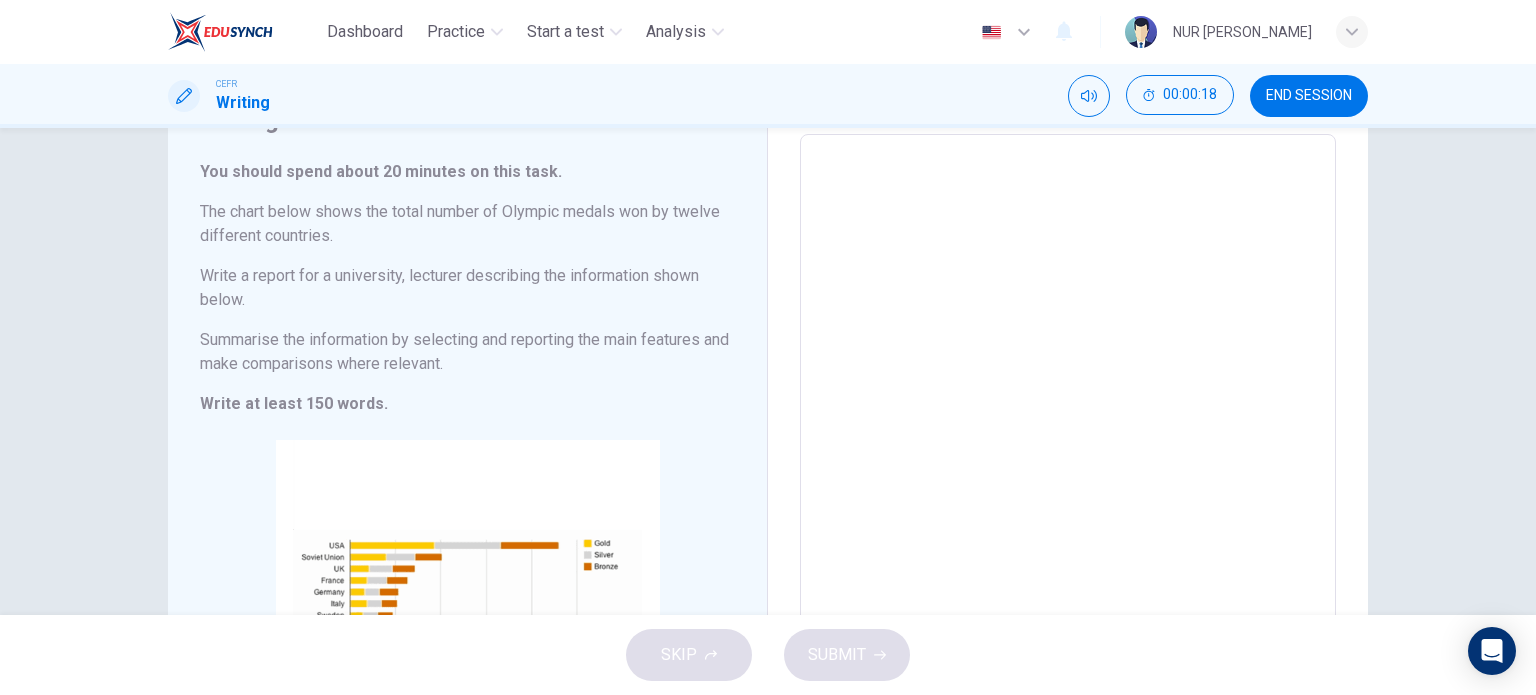 type on "T" 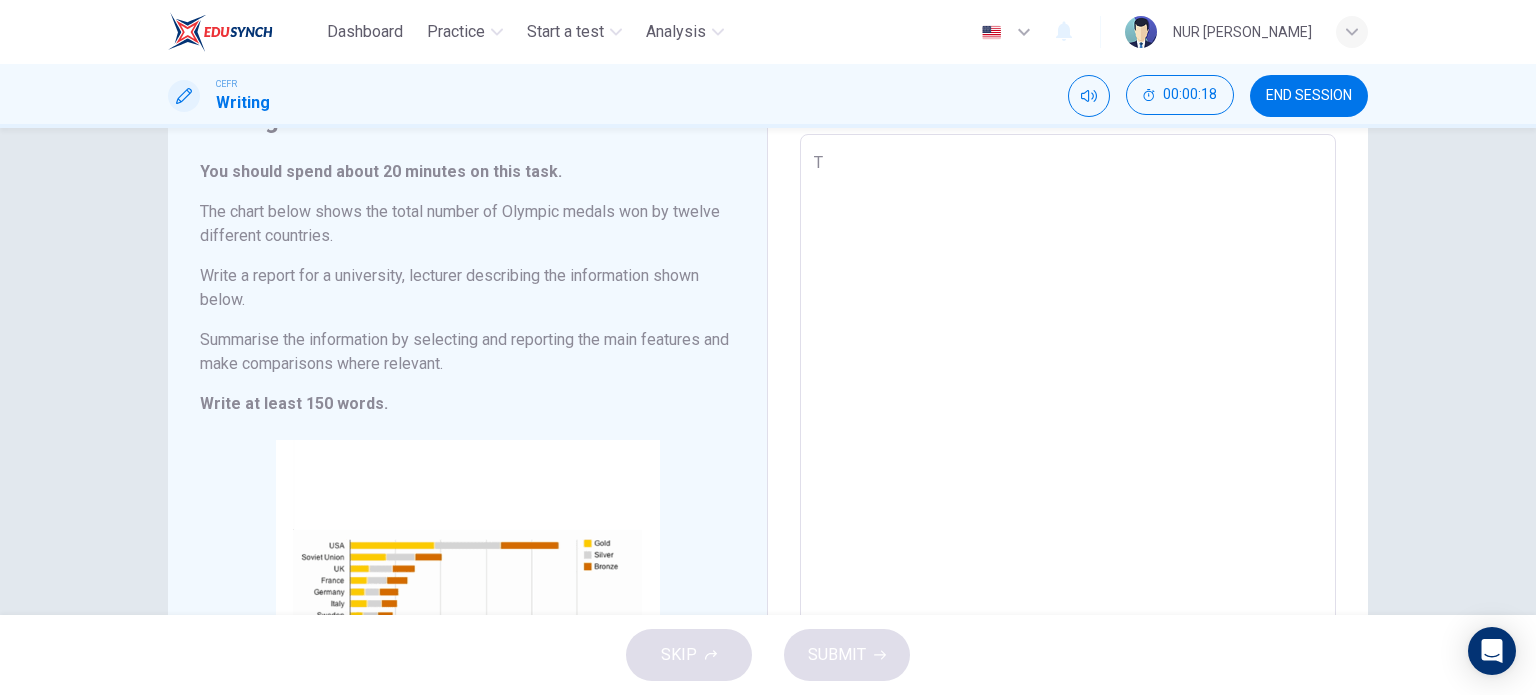 type on "x" 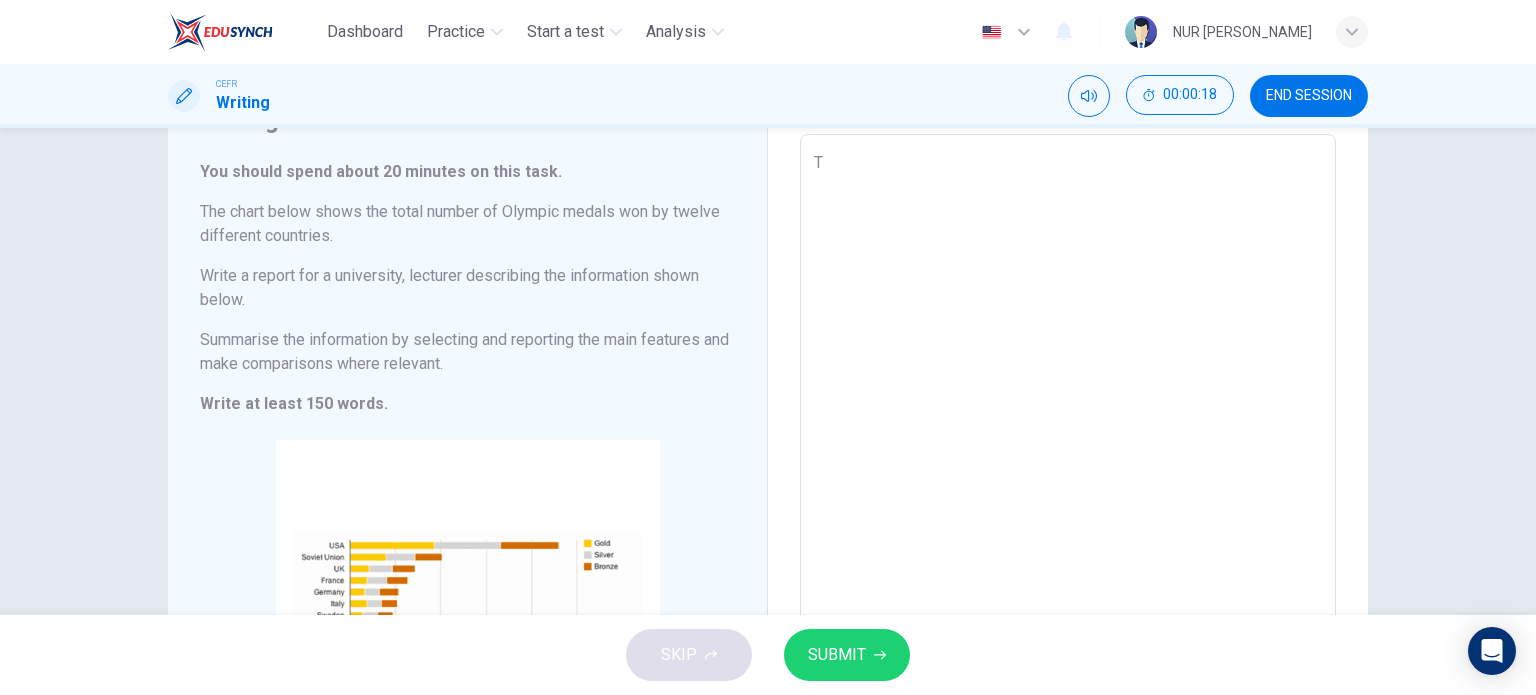 type on "Th" 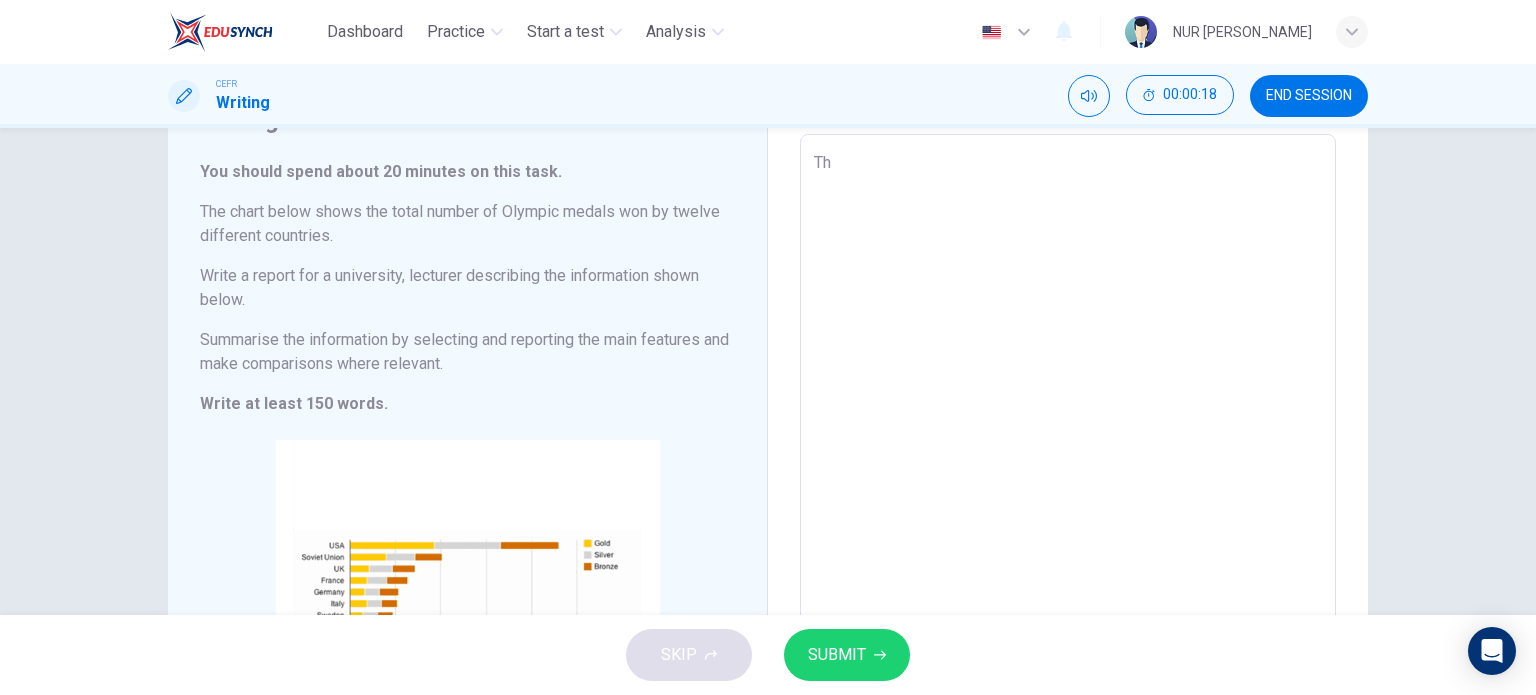 type on "x" 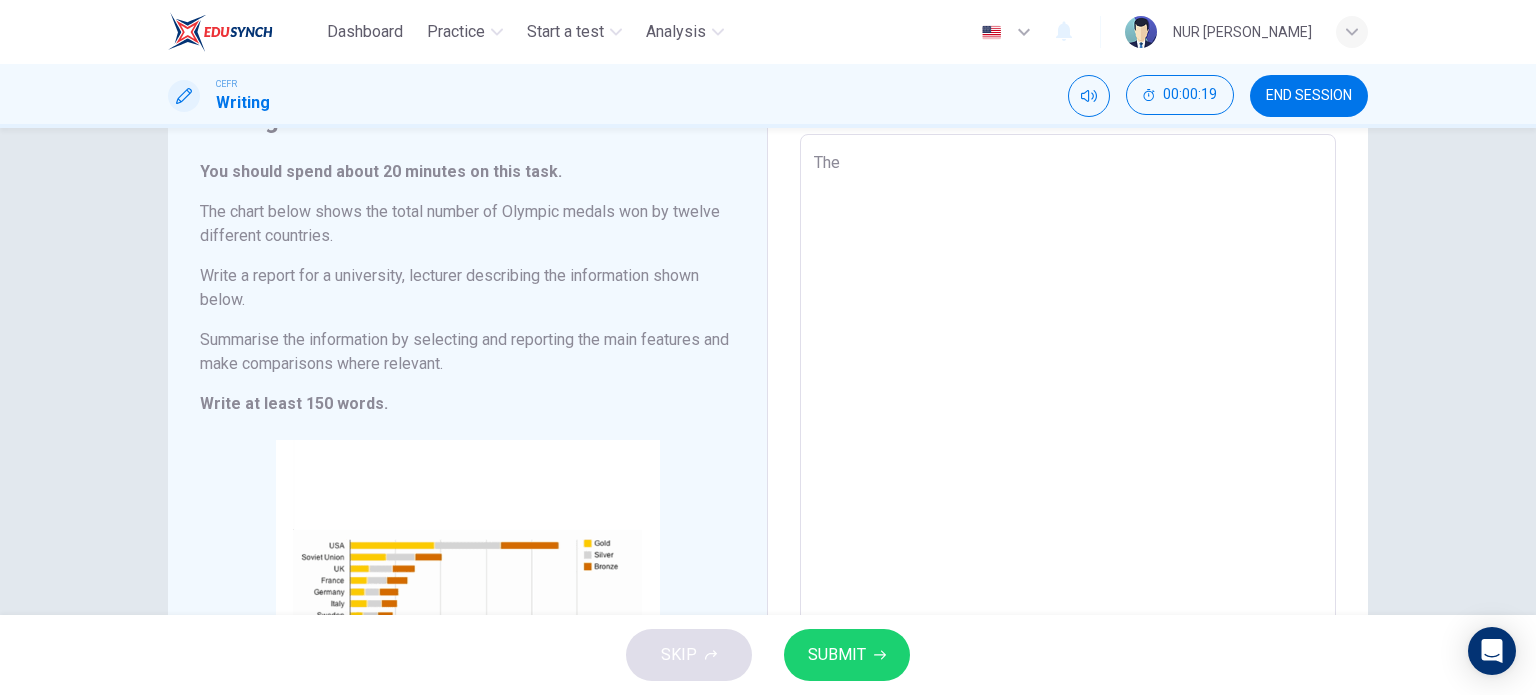type on "The" 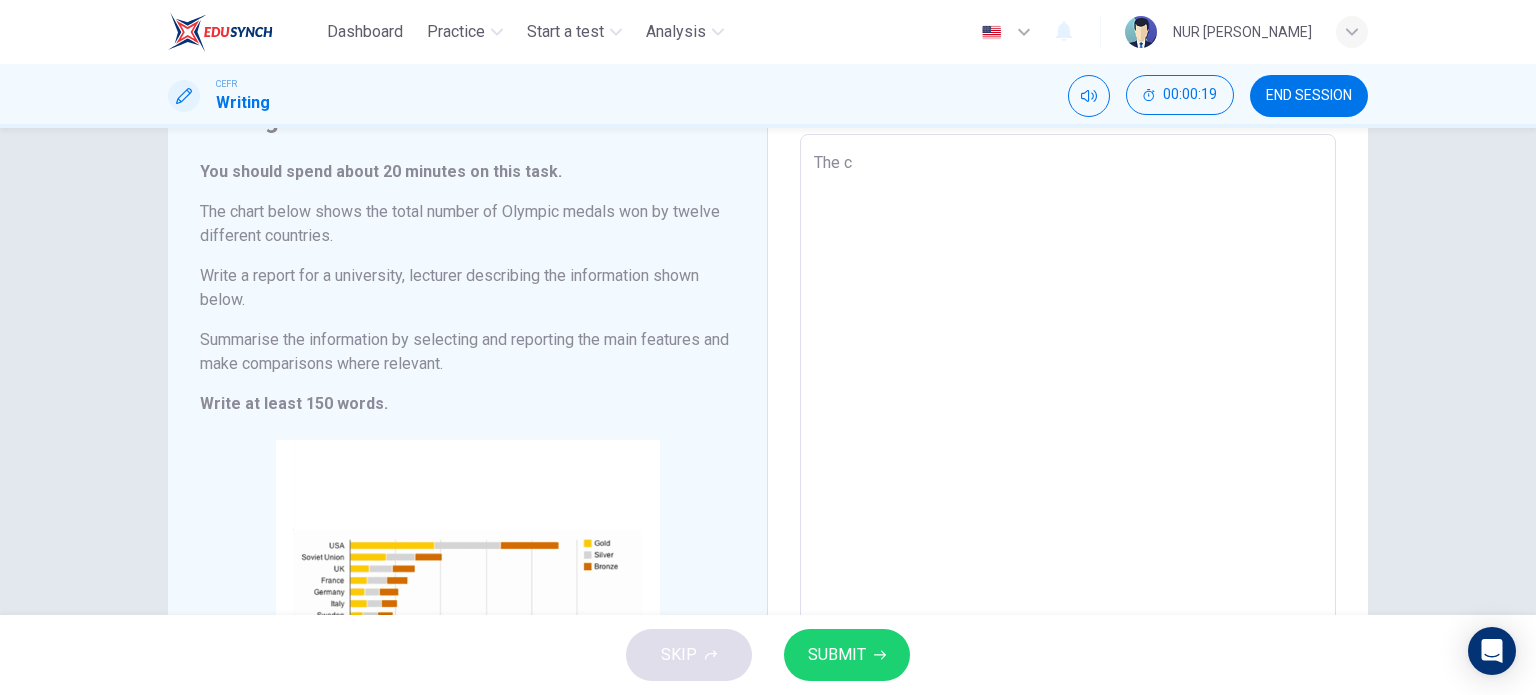type on "x" 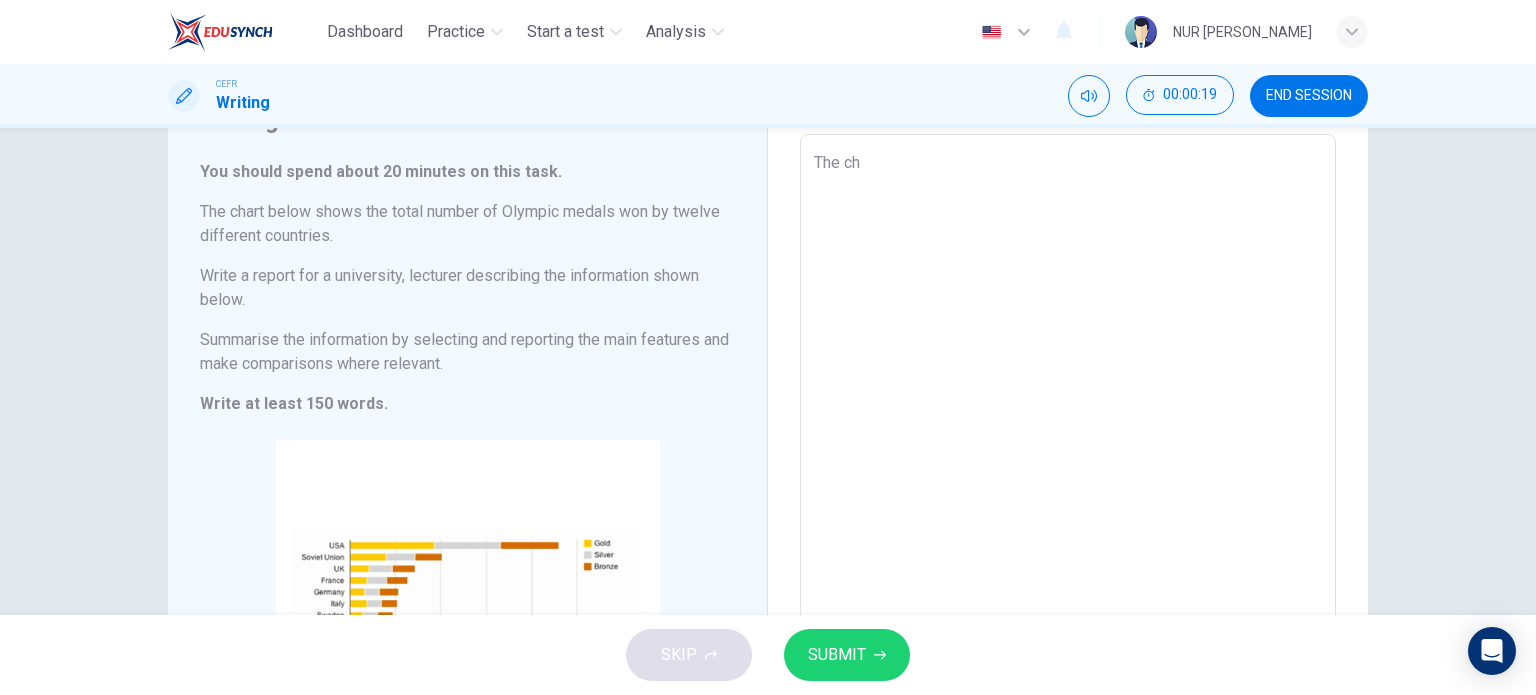 type on "x" 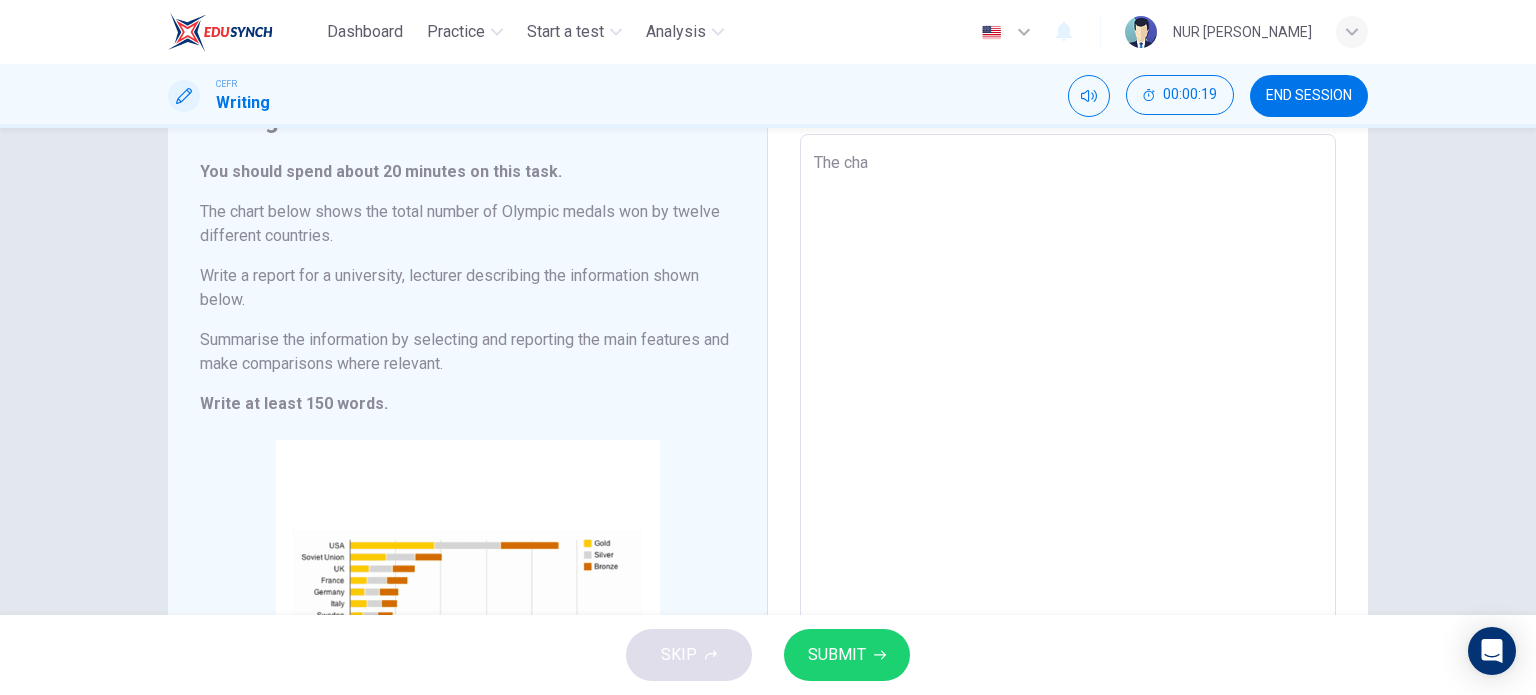 type on "x" 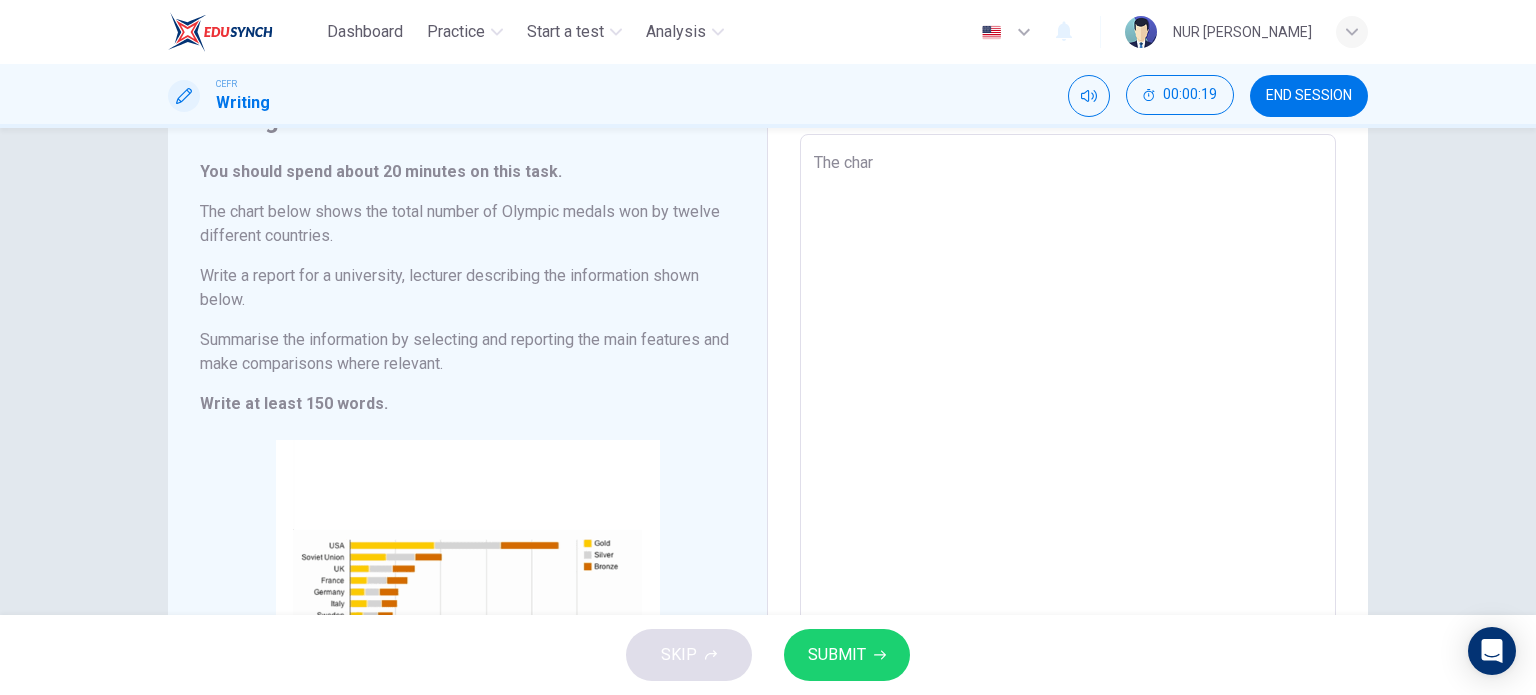 type on "x" 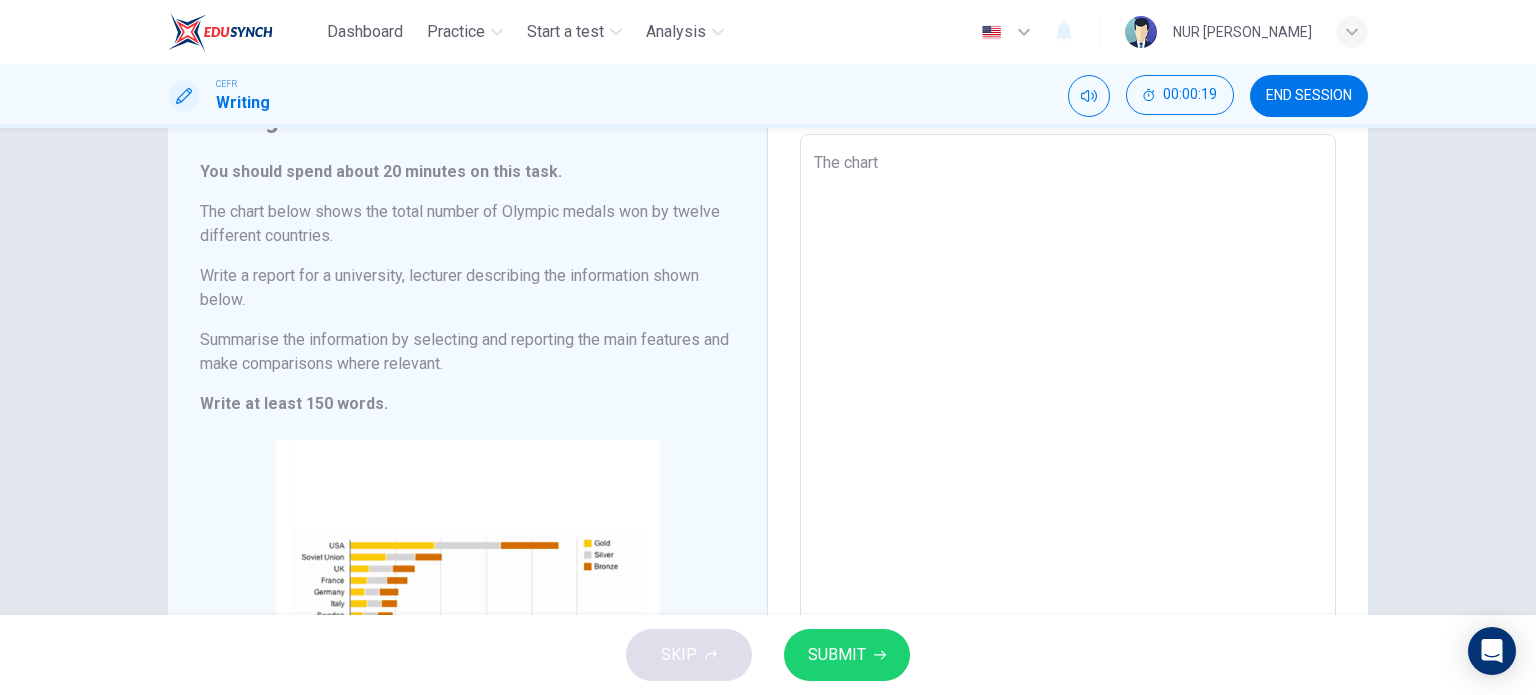 type on "x" 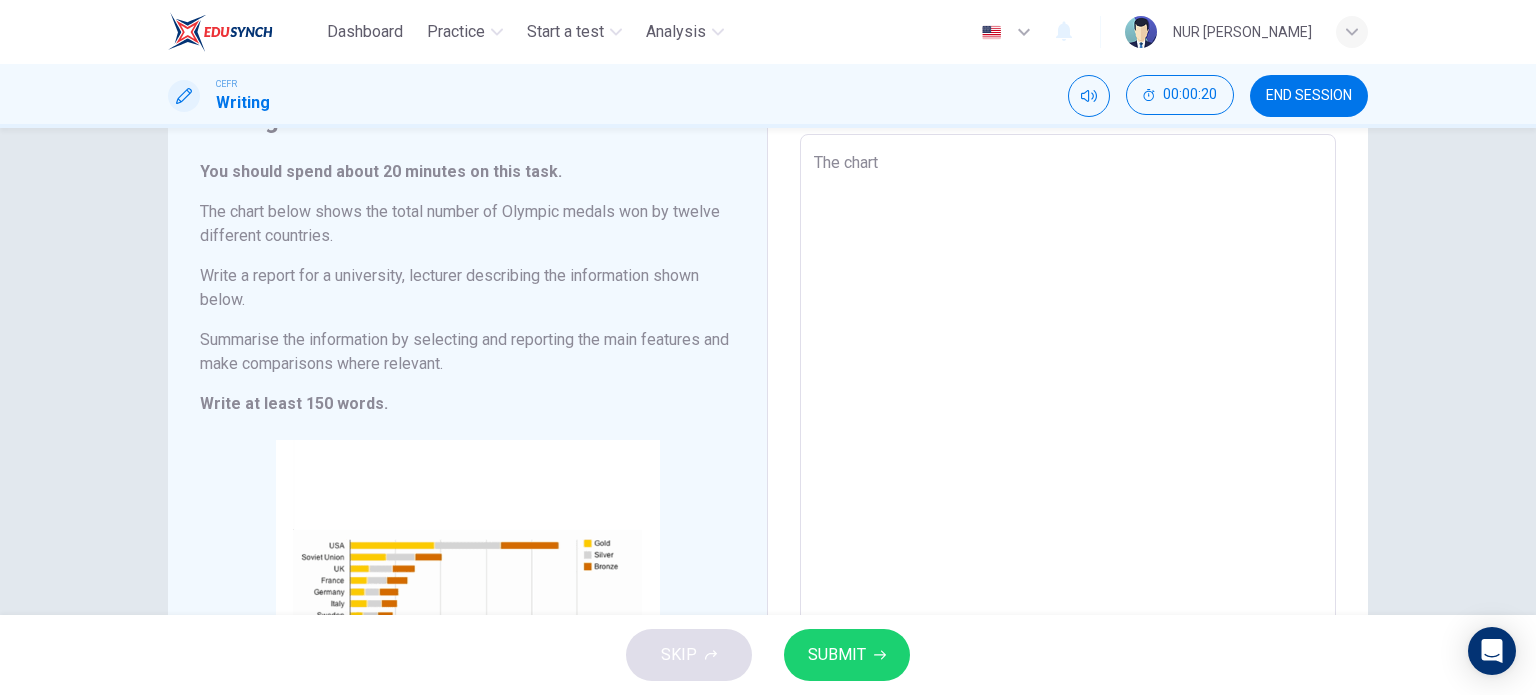 type on "The chart" 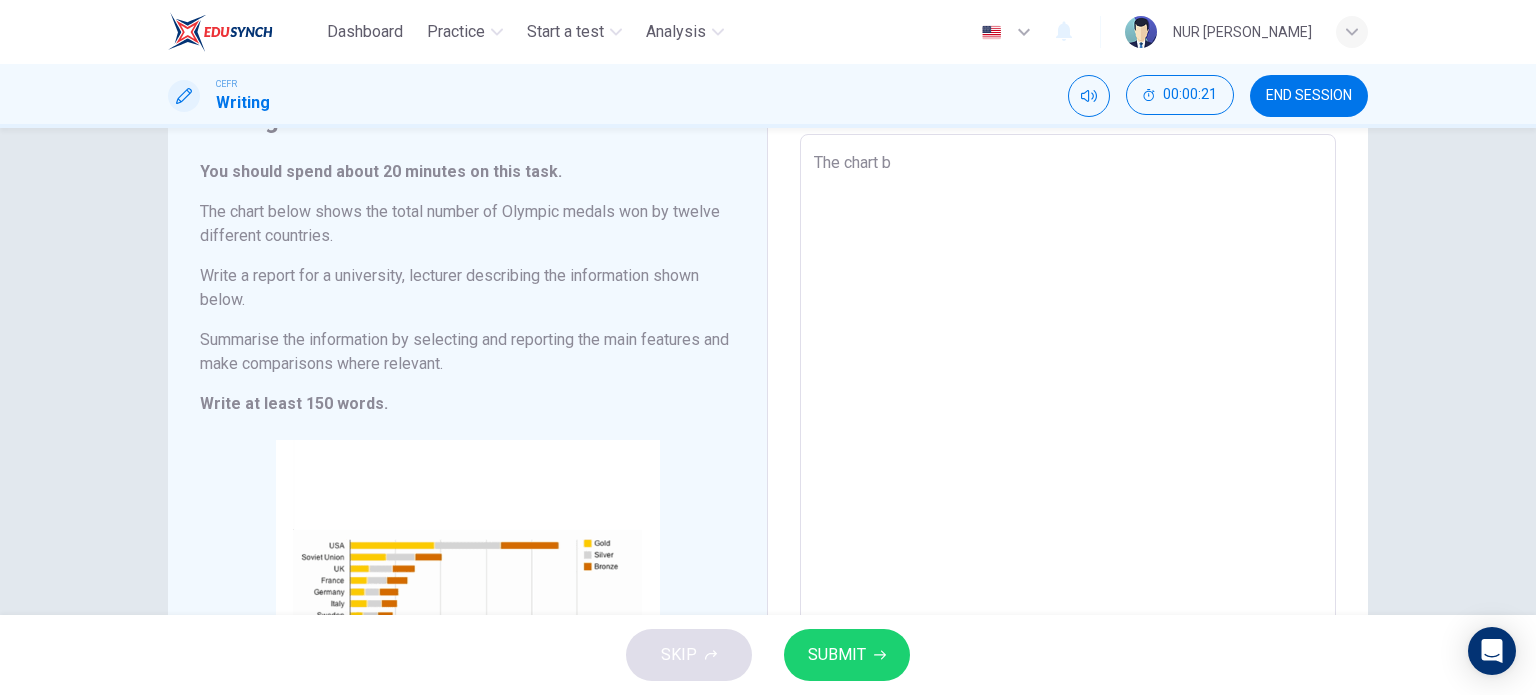 type on "The chart be" 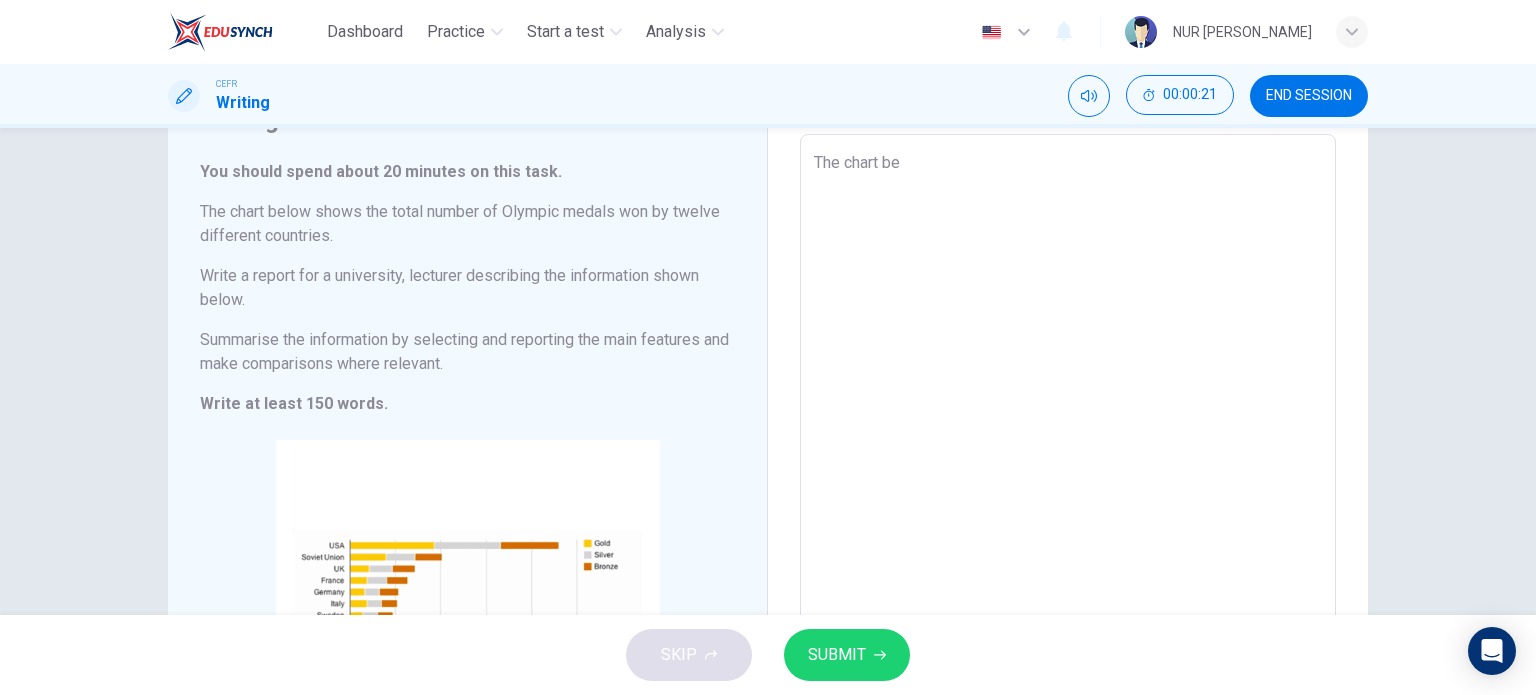 type on "x" 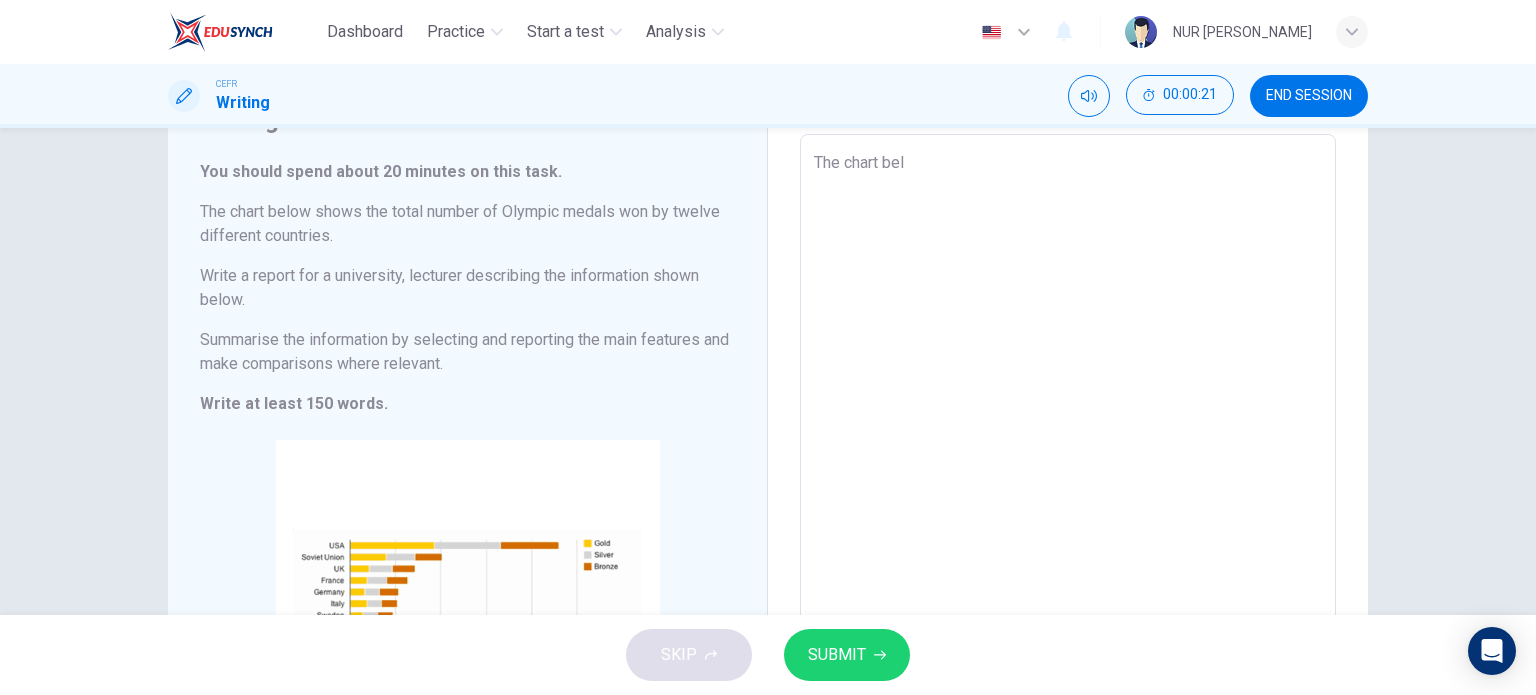 type on "x" 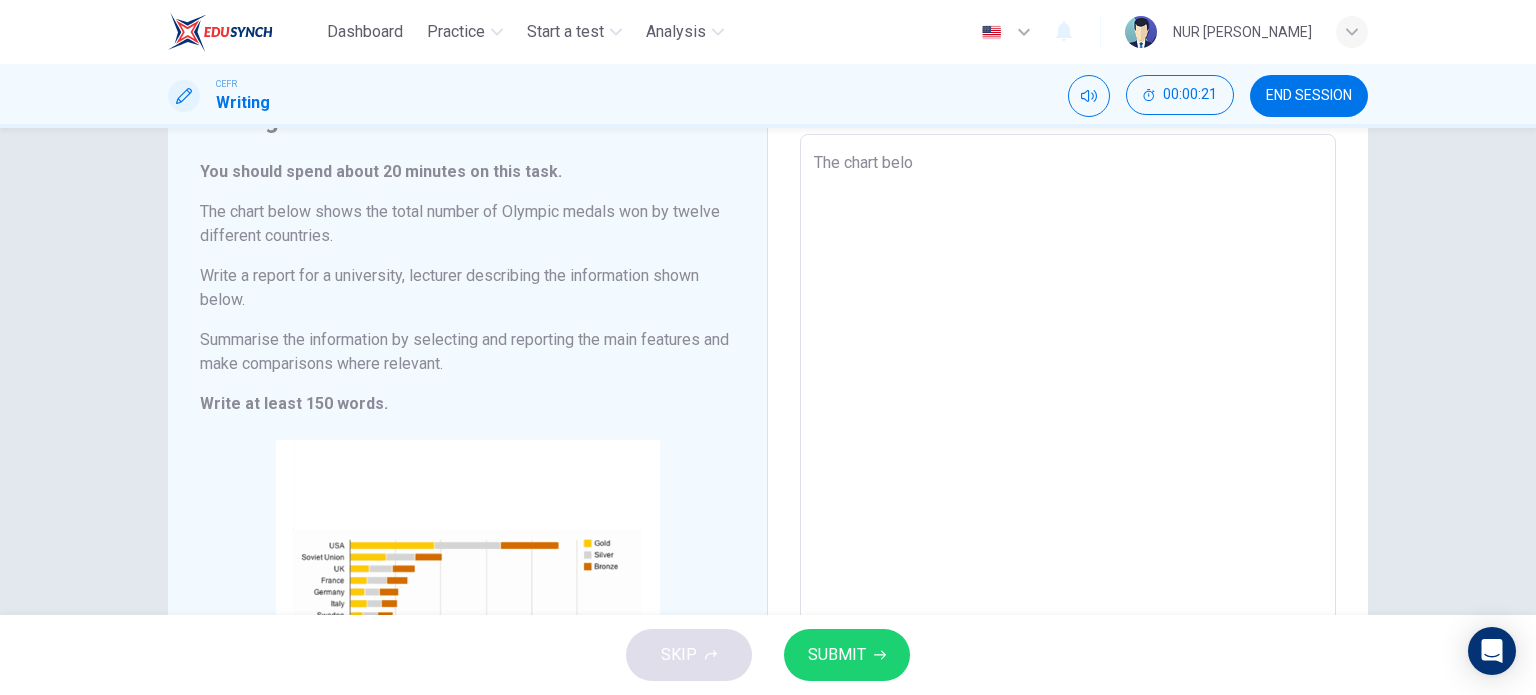 type on "x" 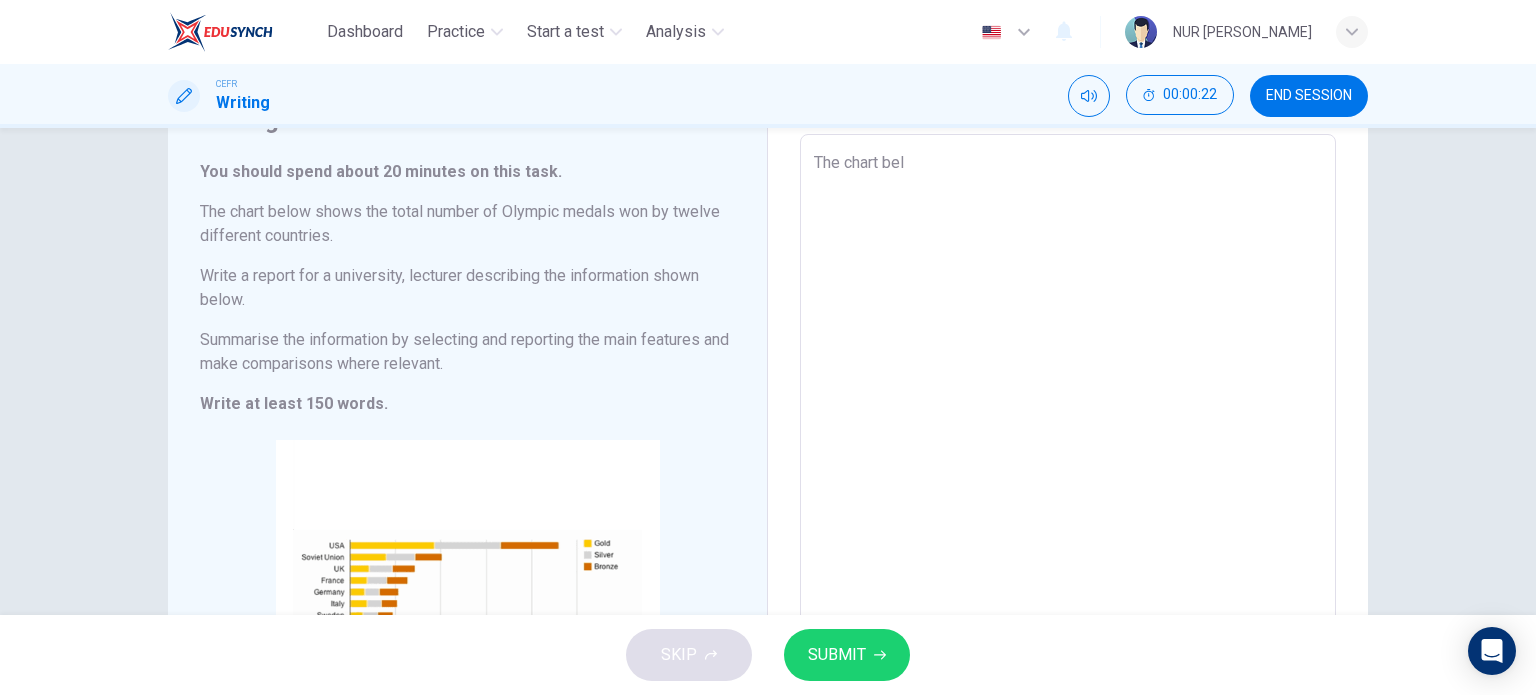 type on "The chart be" 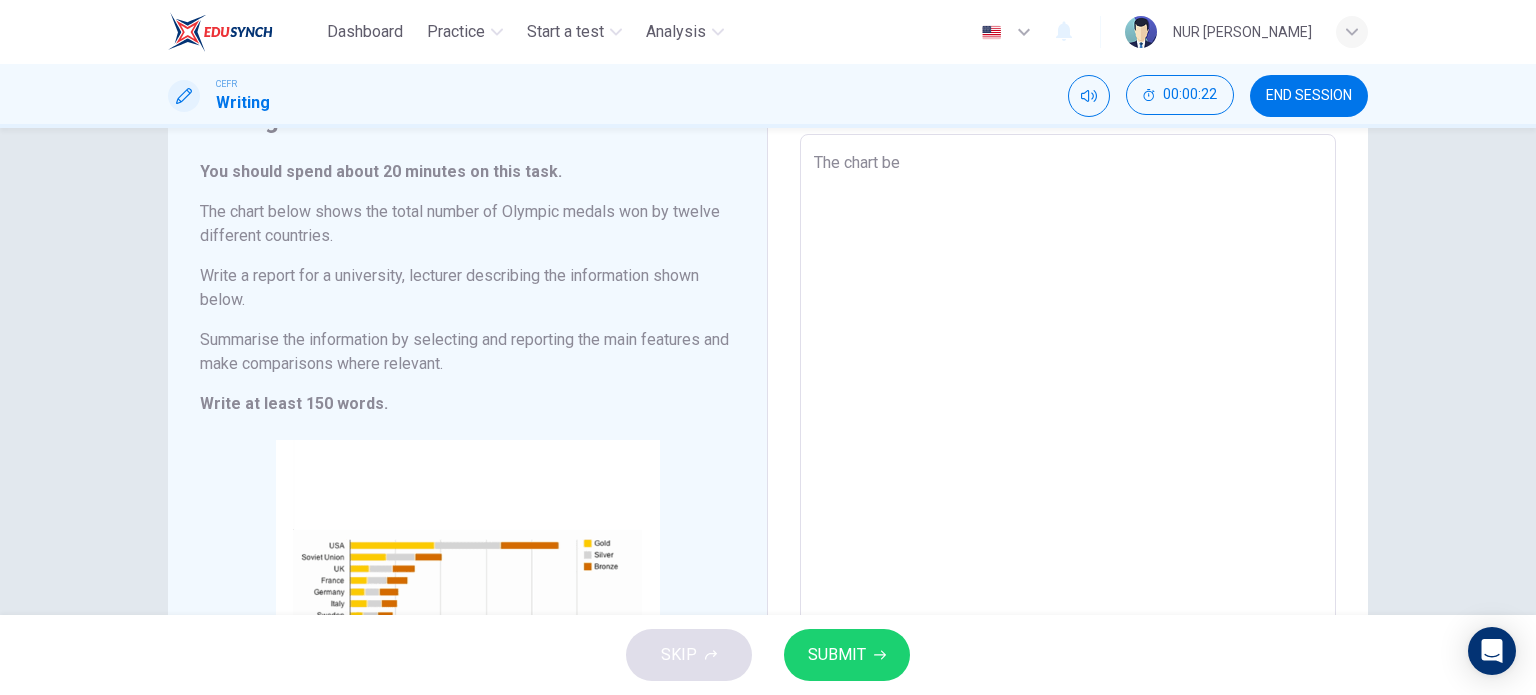 type on "x" 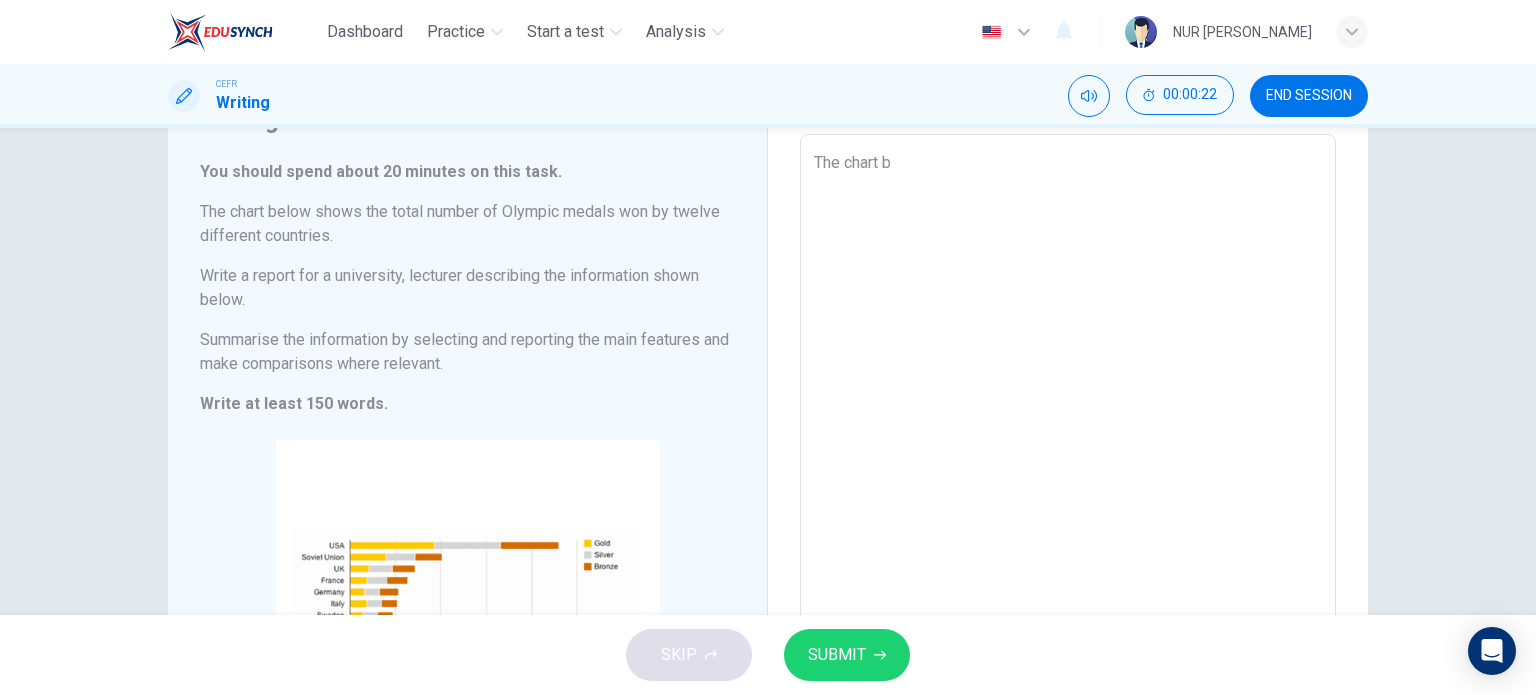 type on "x" 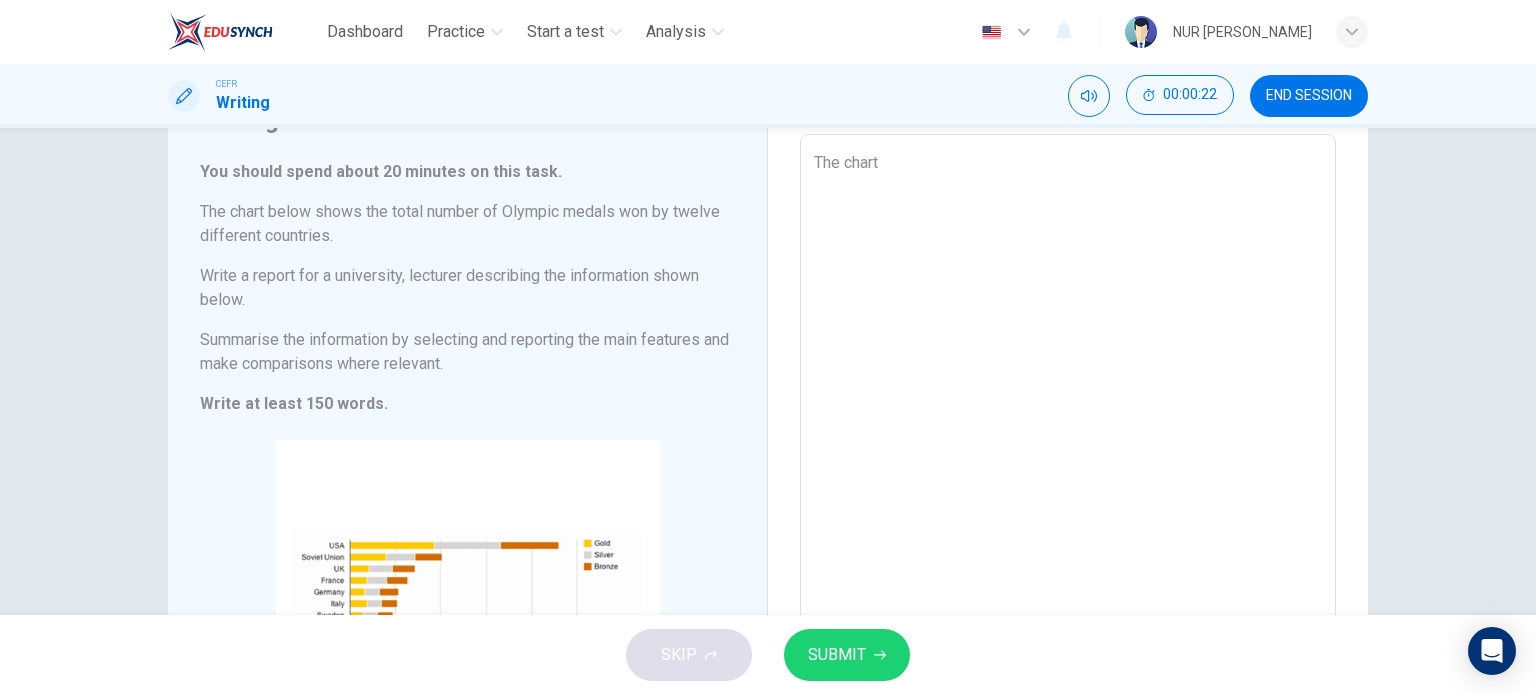 type on "x" 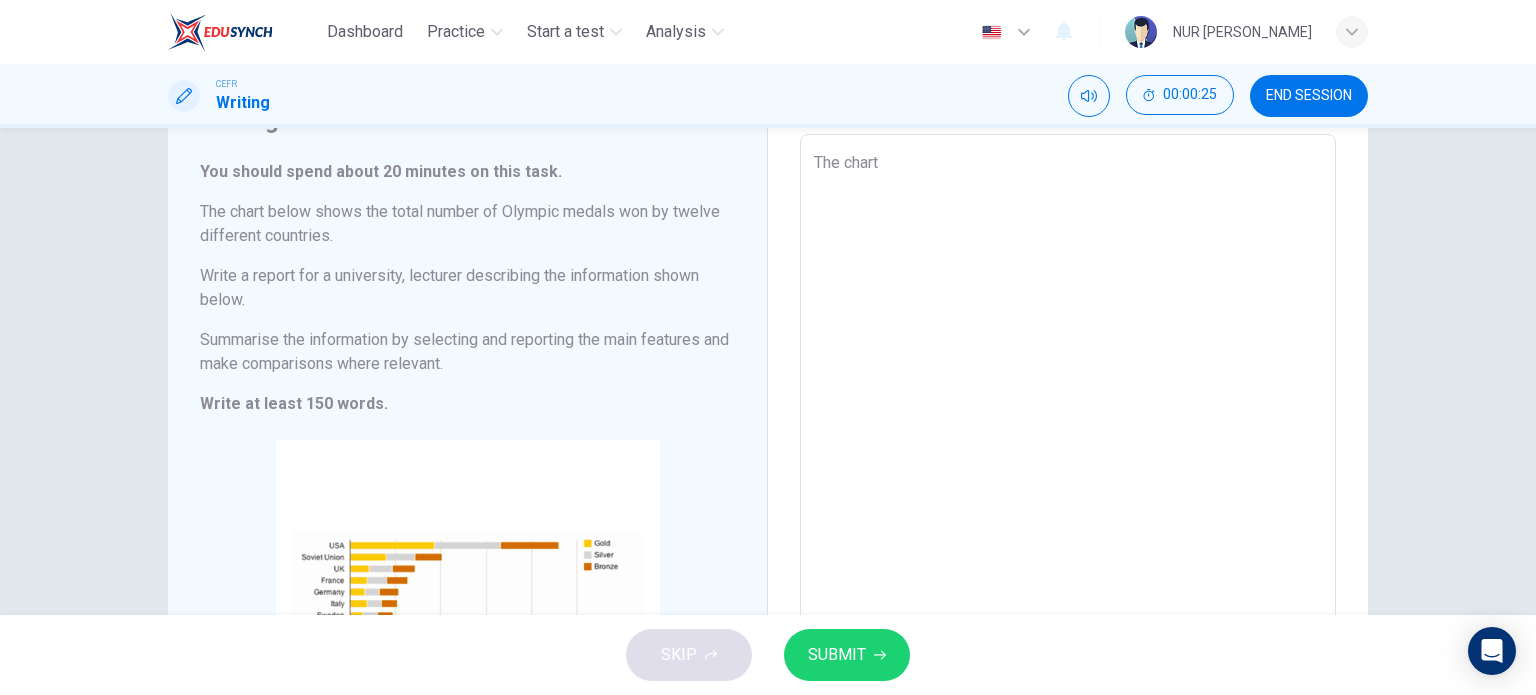 type on "The chart i" 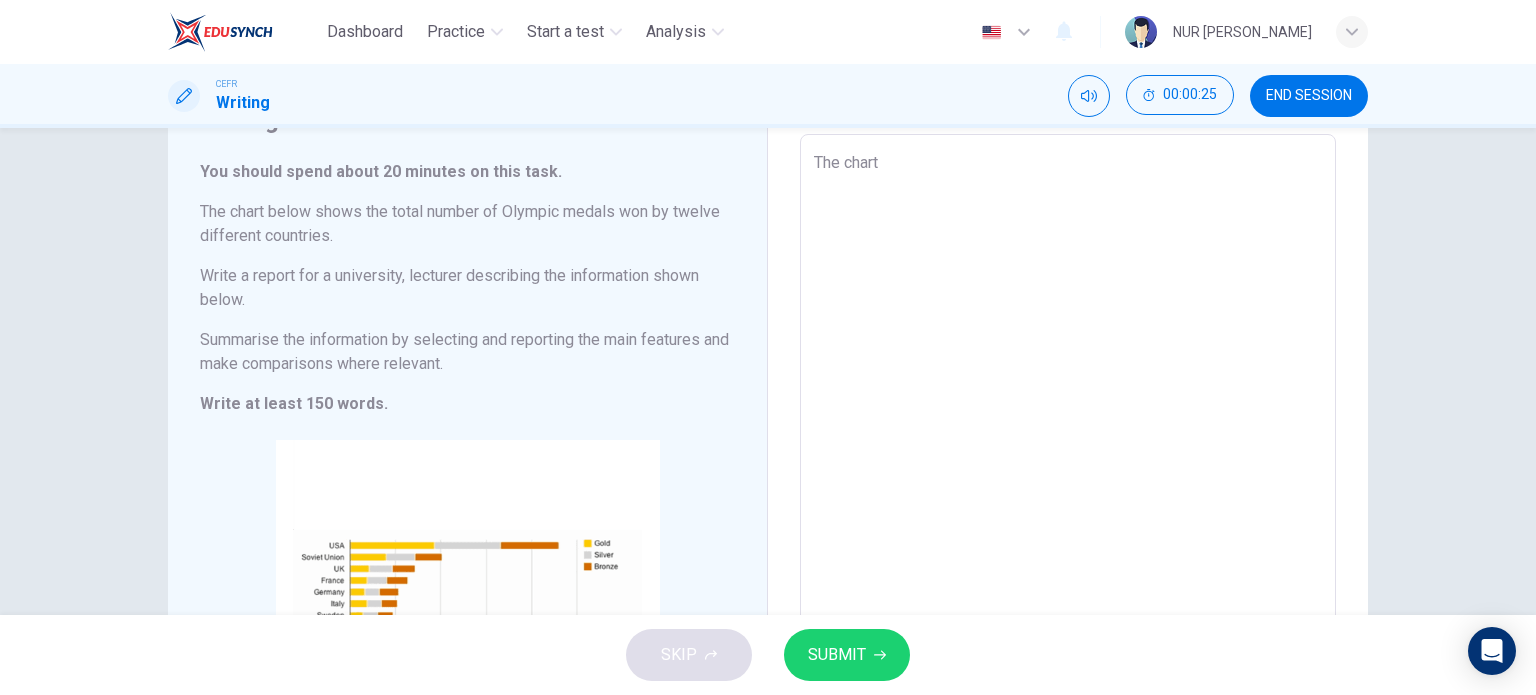 type on "x" 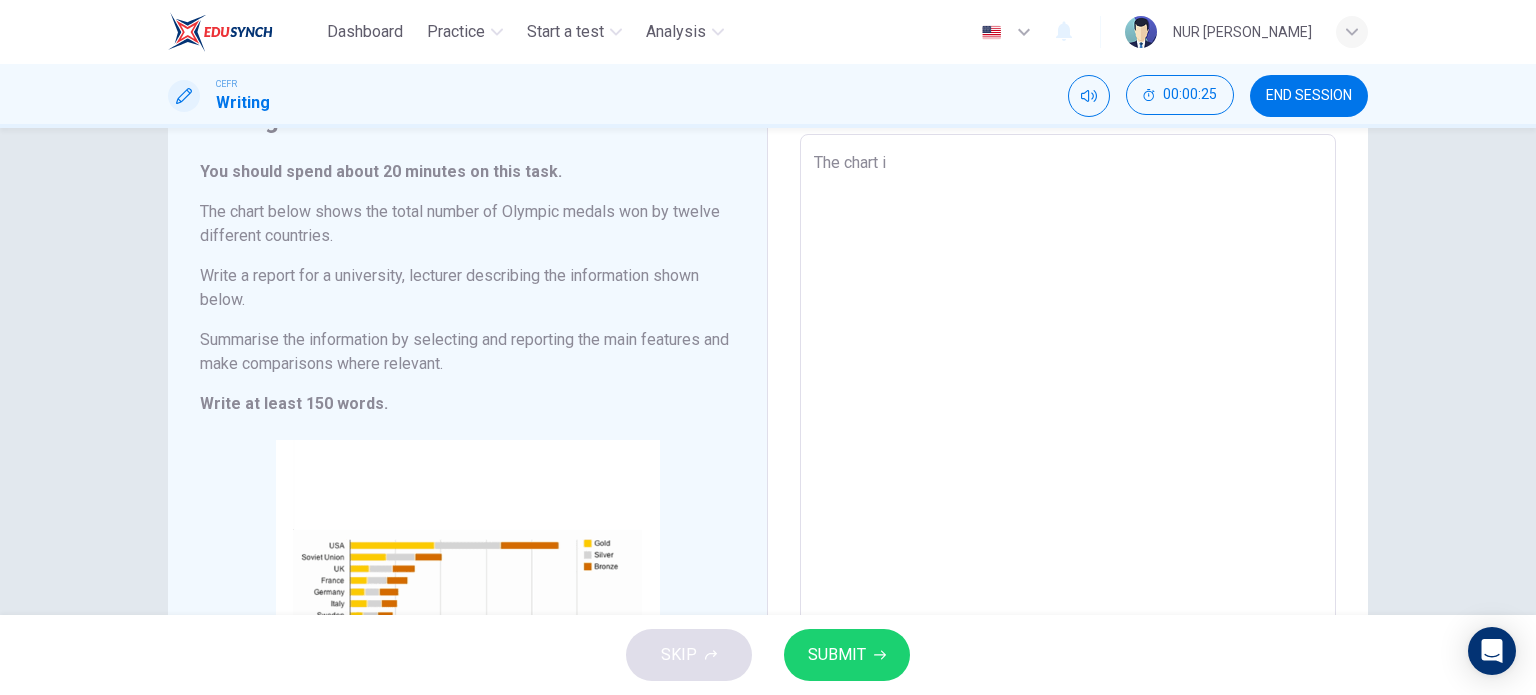 type on "The chart il" 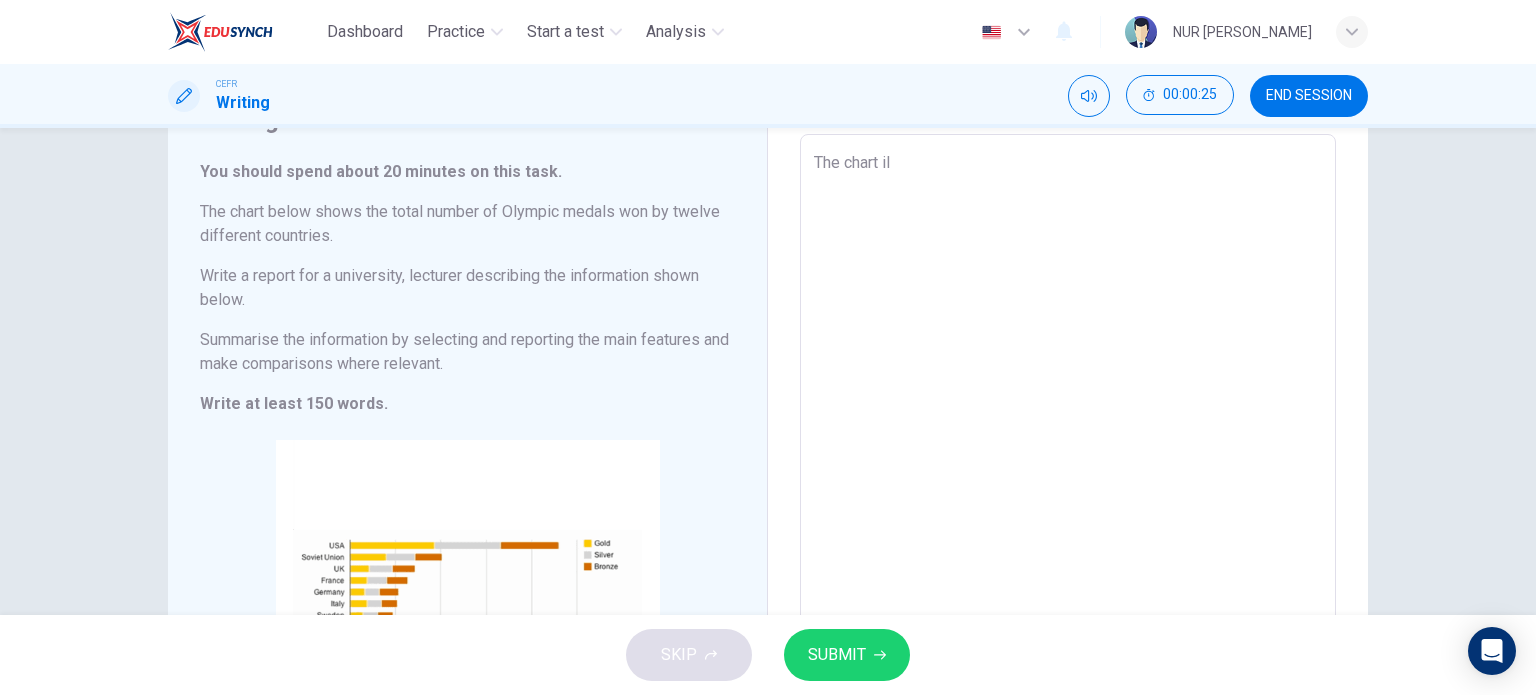 type on "x" 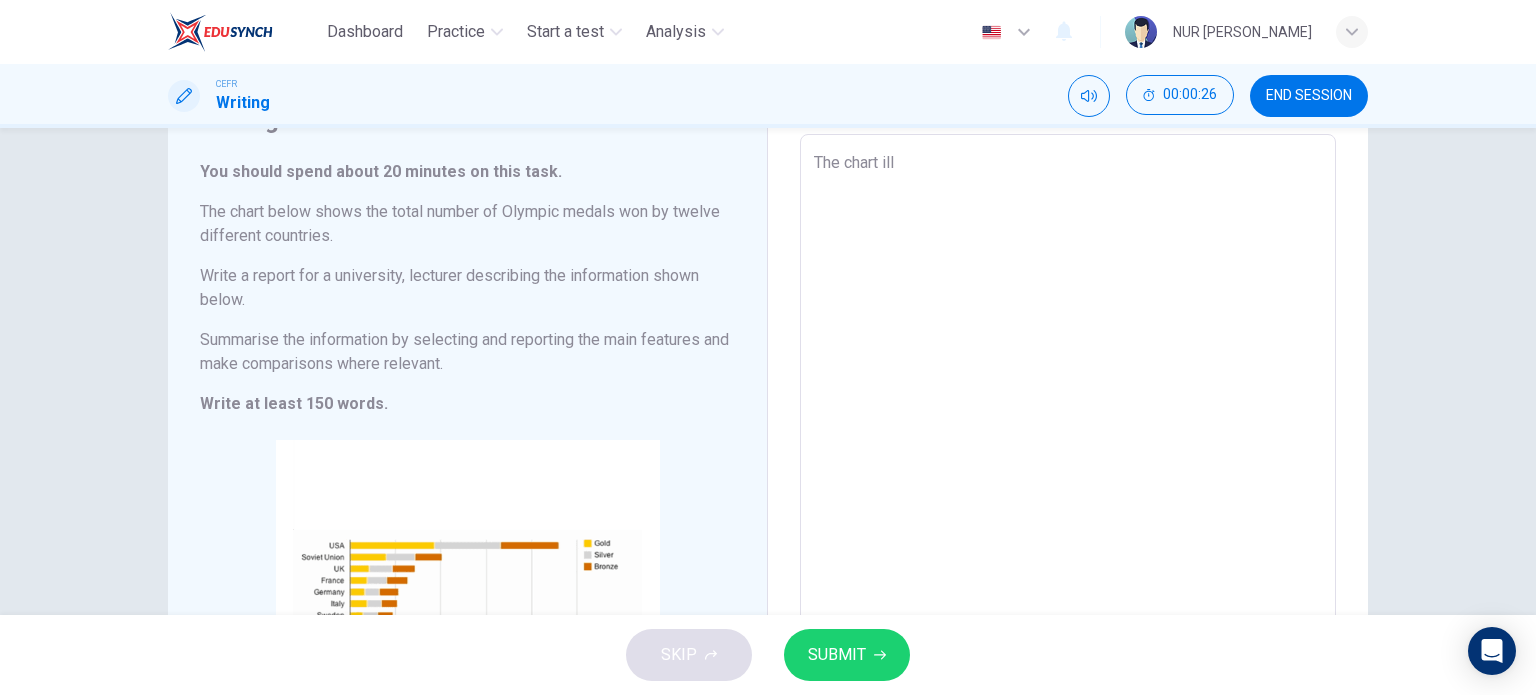 type on "The chart illu" 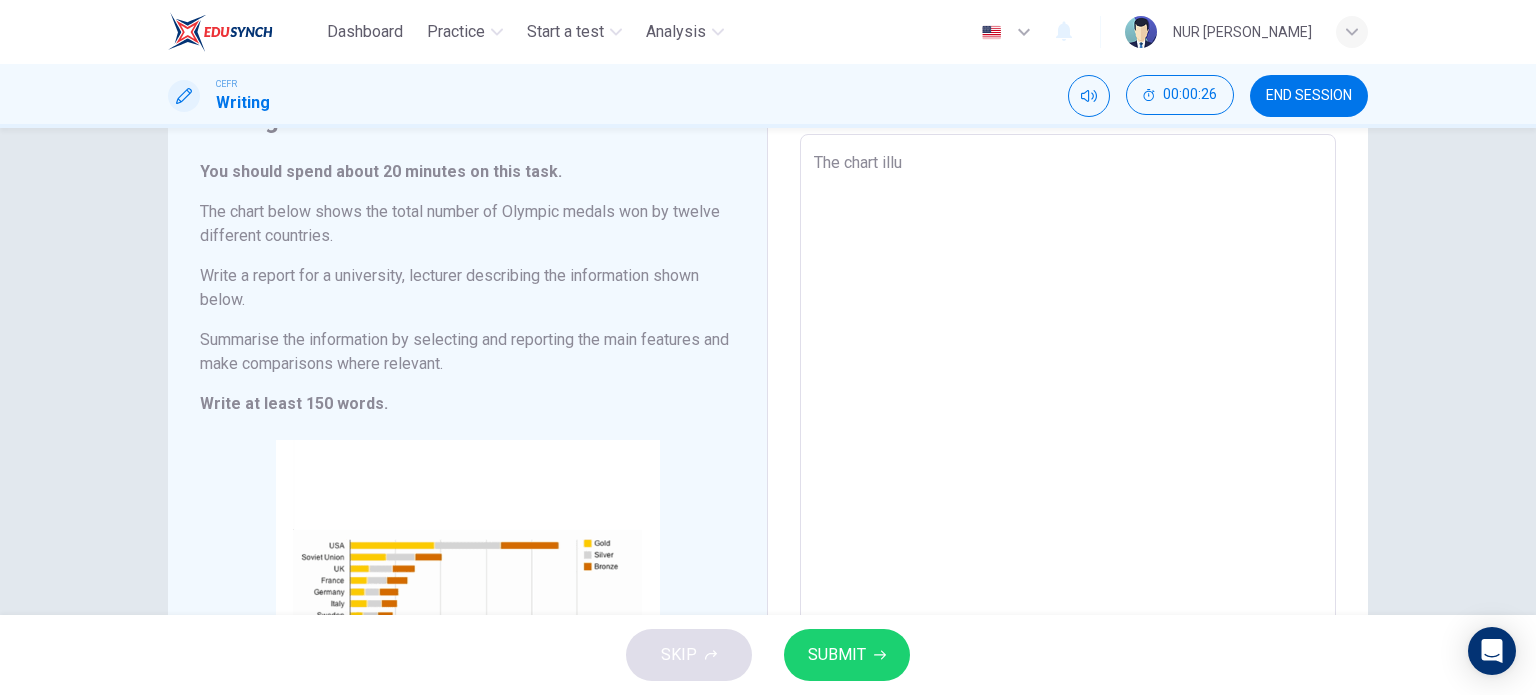 type on "The chart illus" 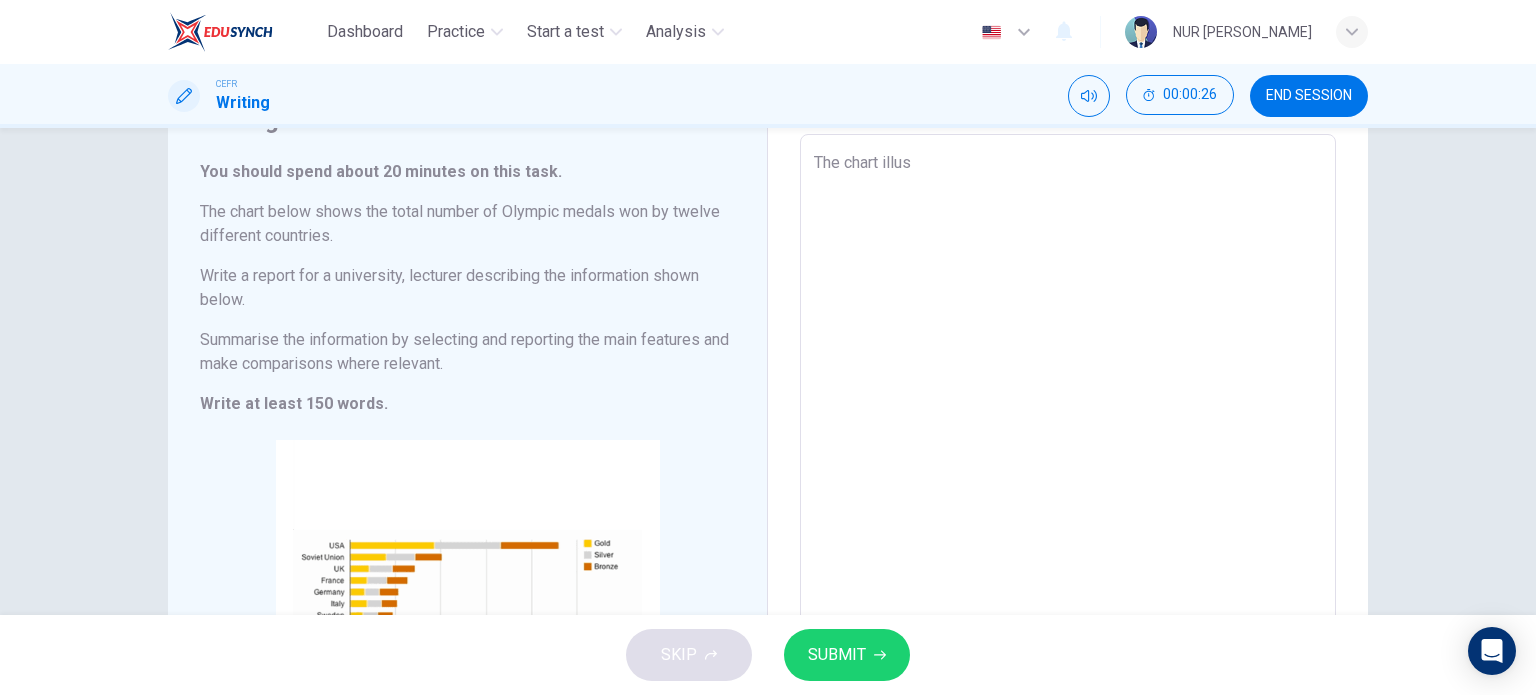 type on "x" 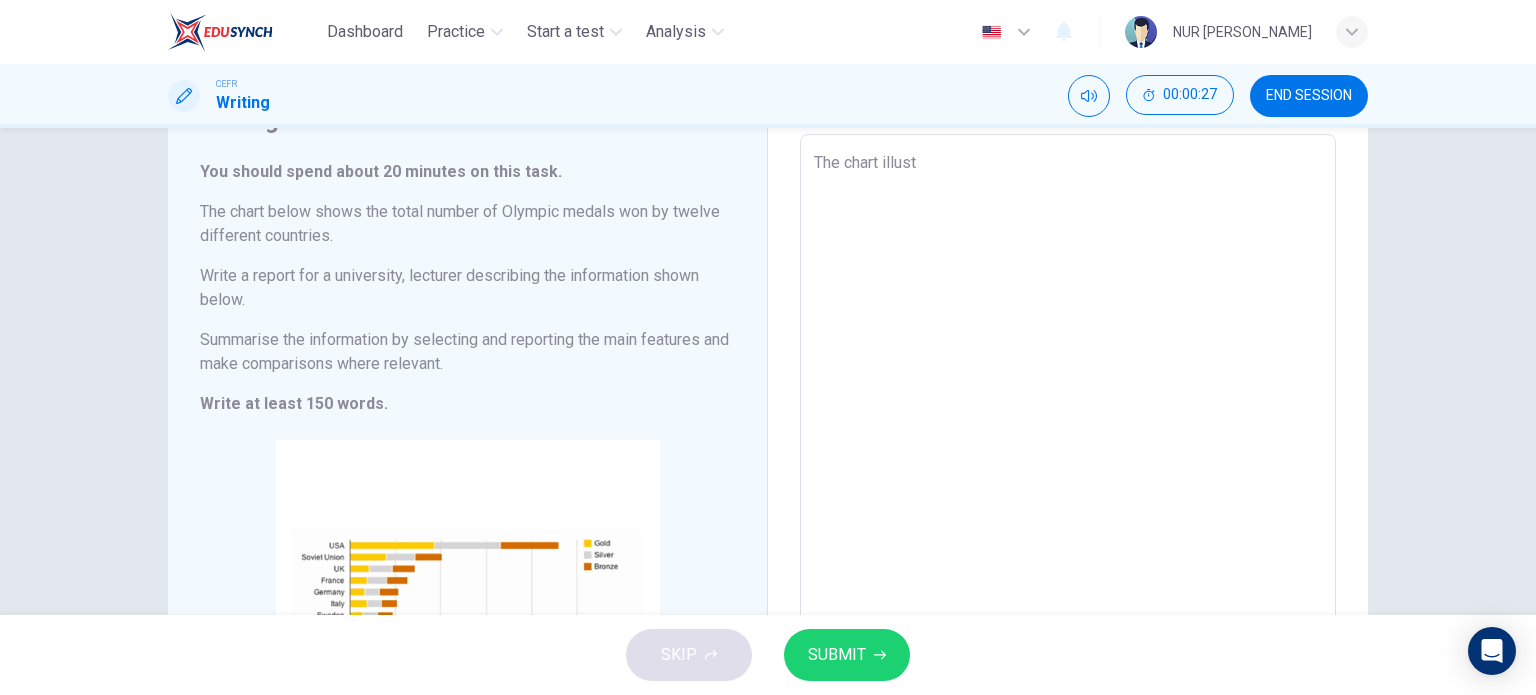 type on "The chart illustr" 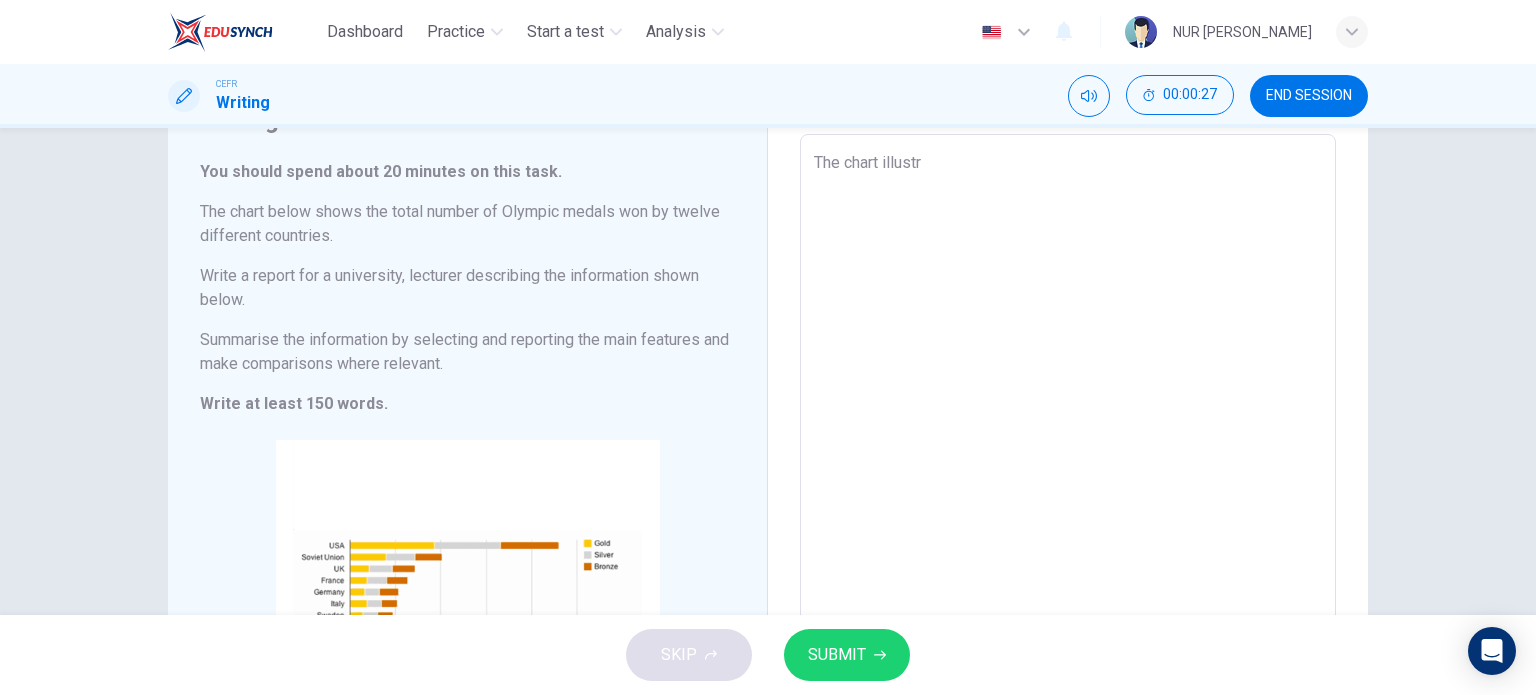 type on "x" 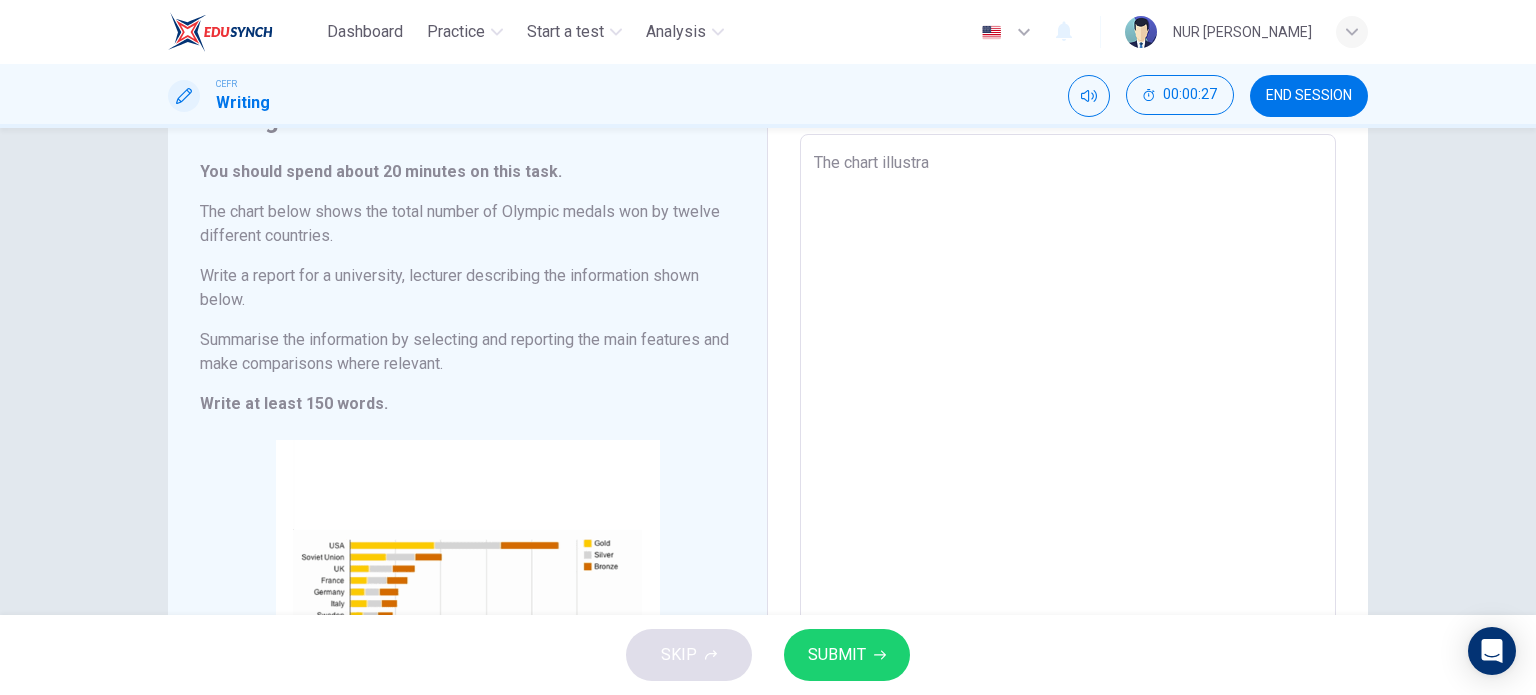 type on "x" 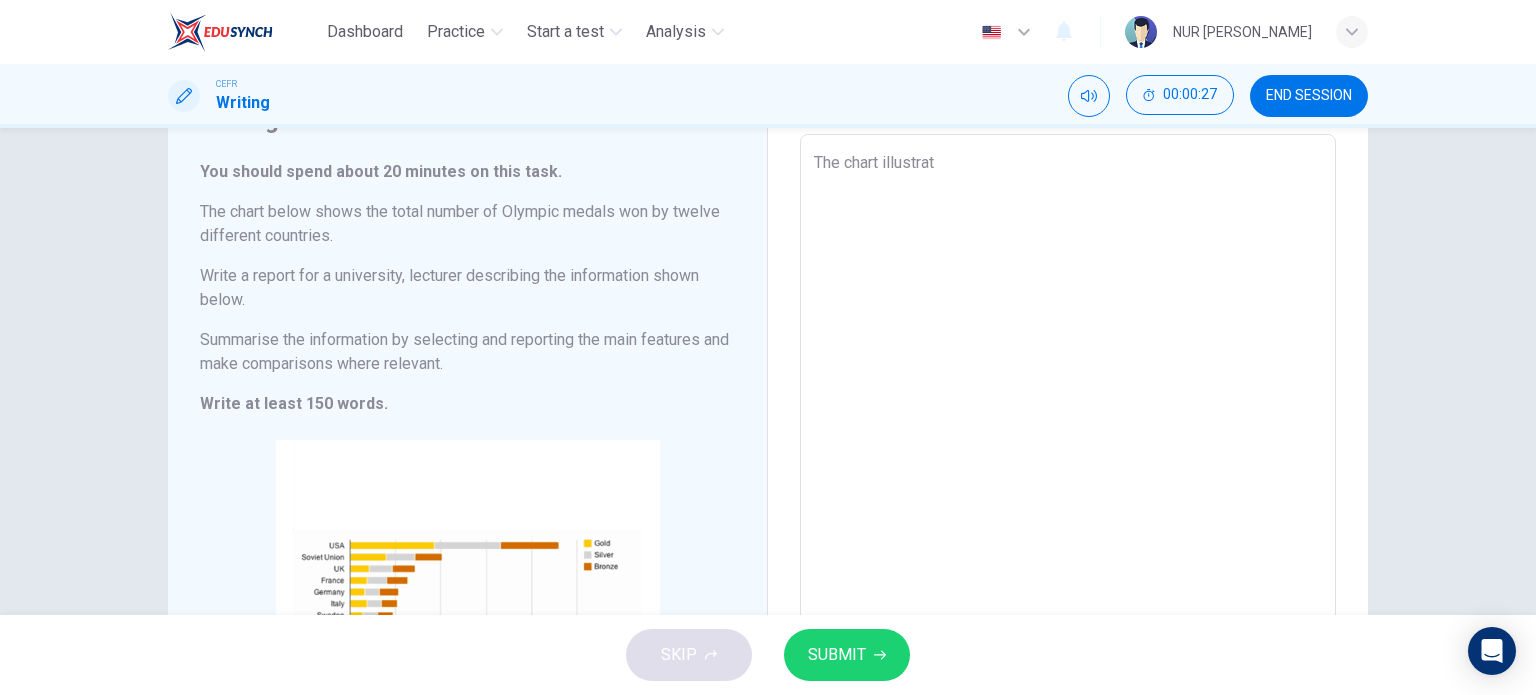 type on "x" 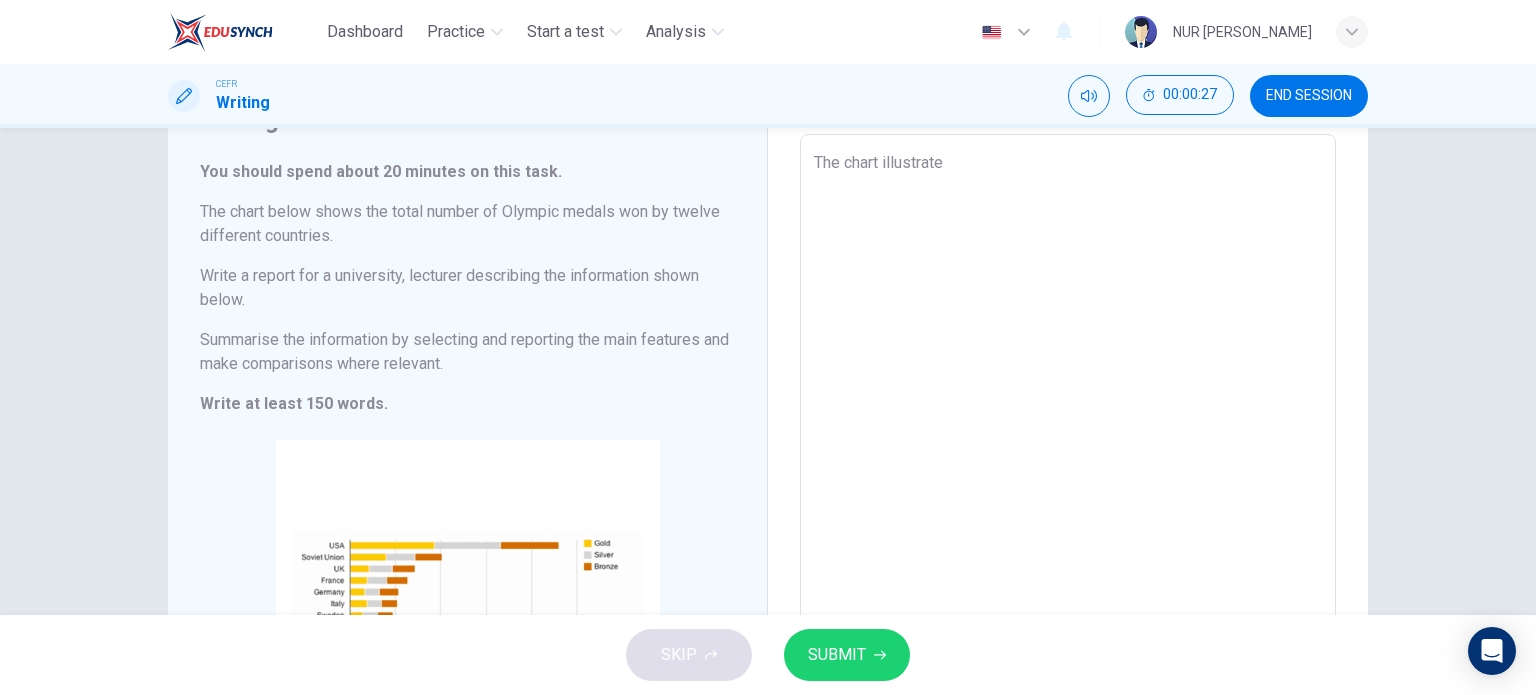 type on "x" 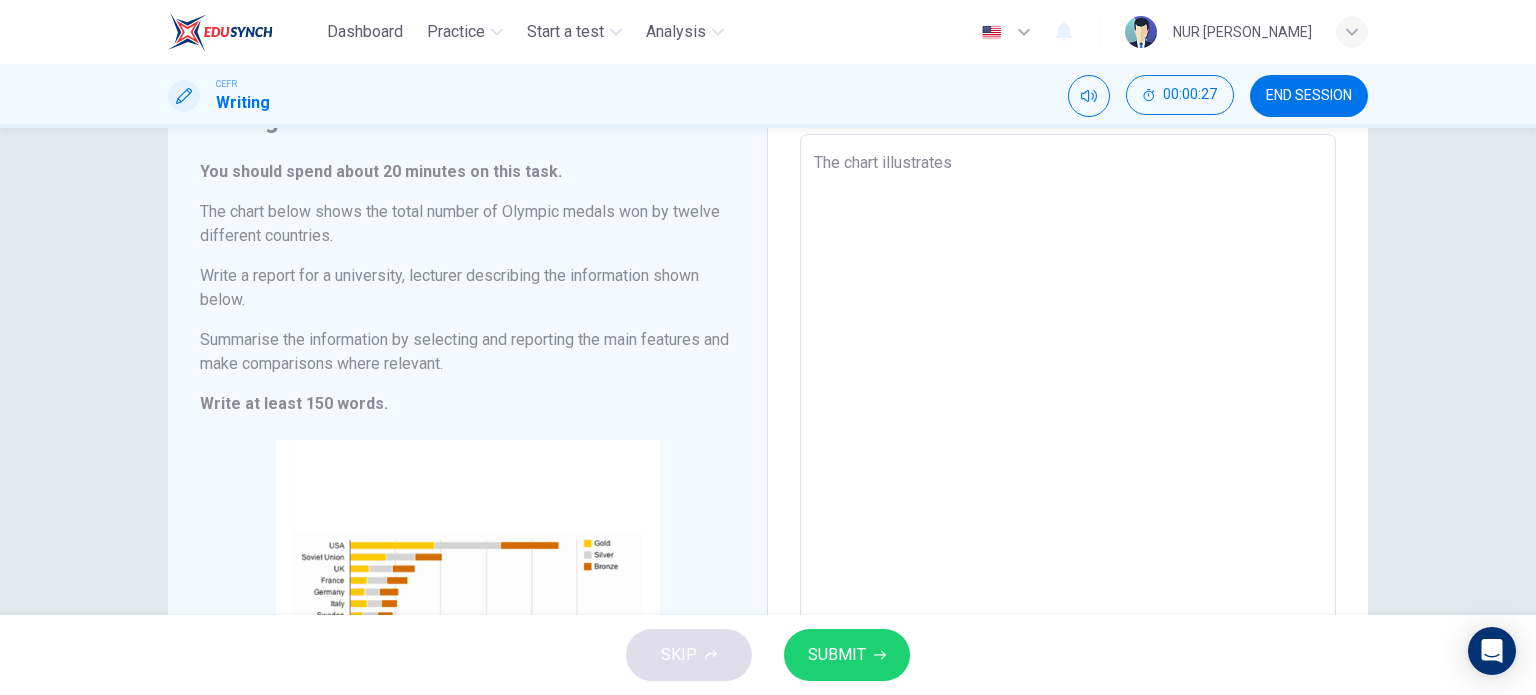type on "x" 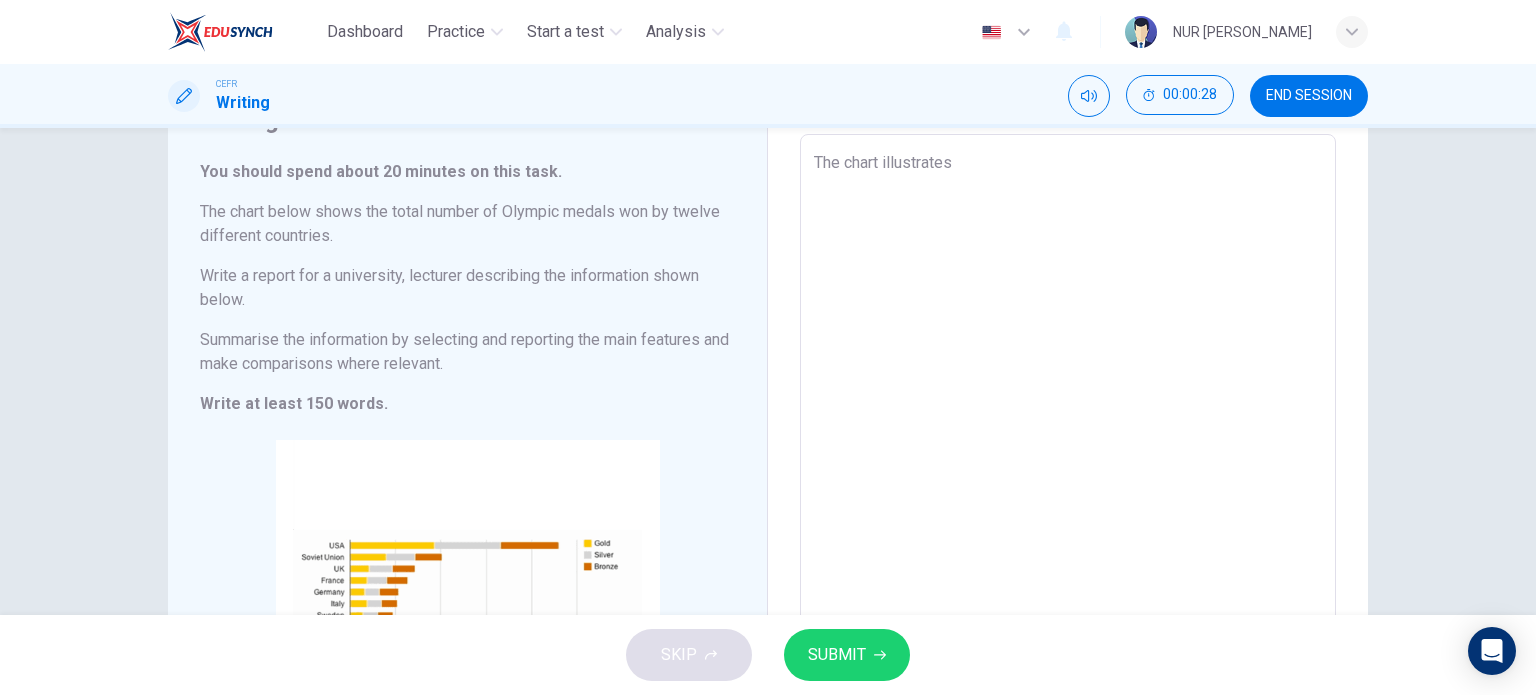 type on "The chart illustrates t" 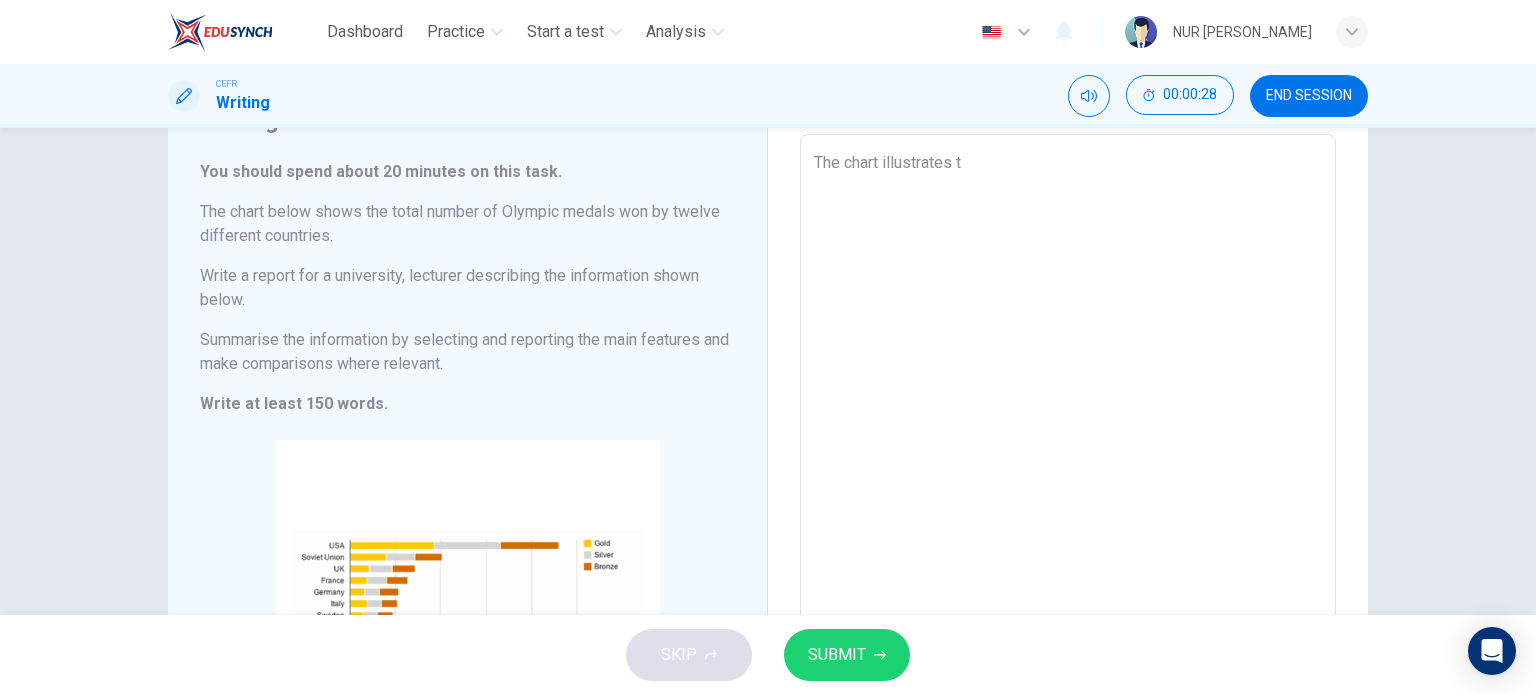 type on "x" 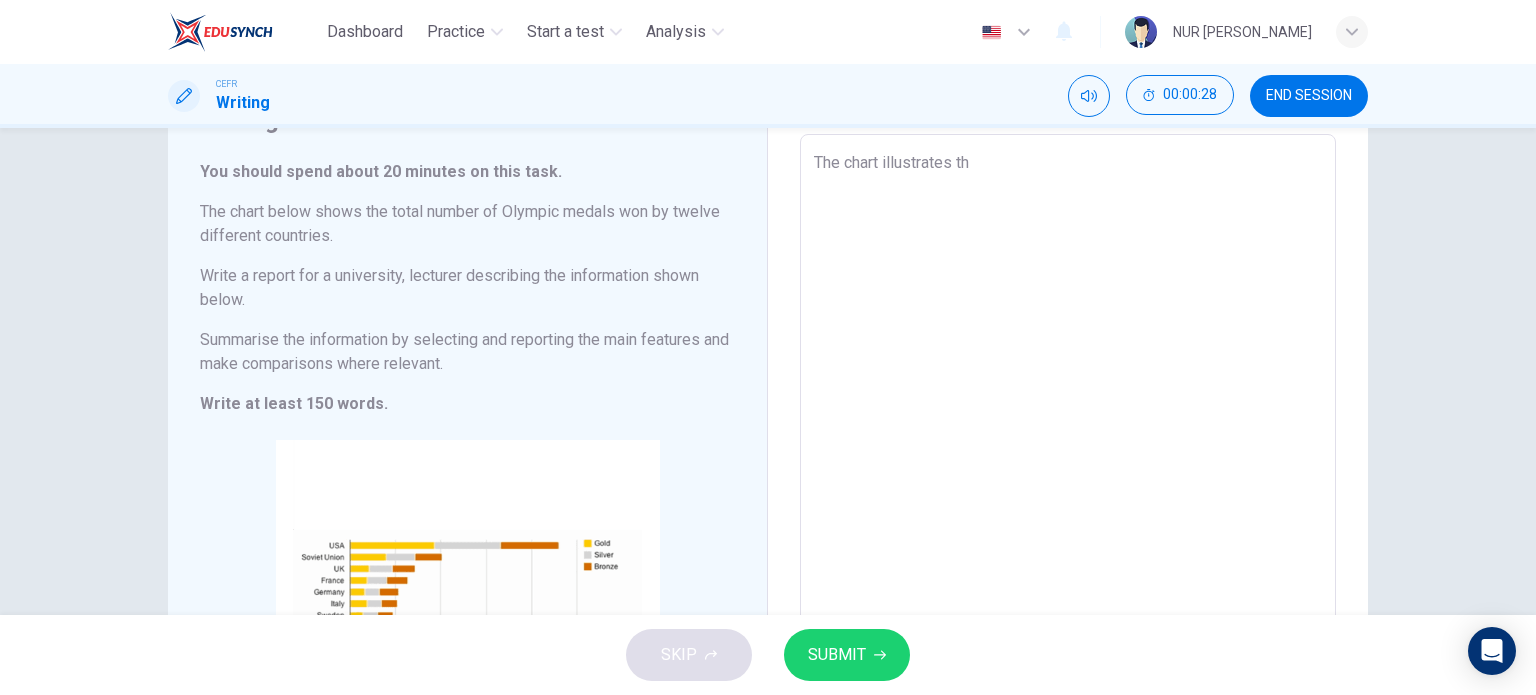 type on "x" 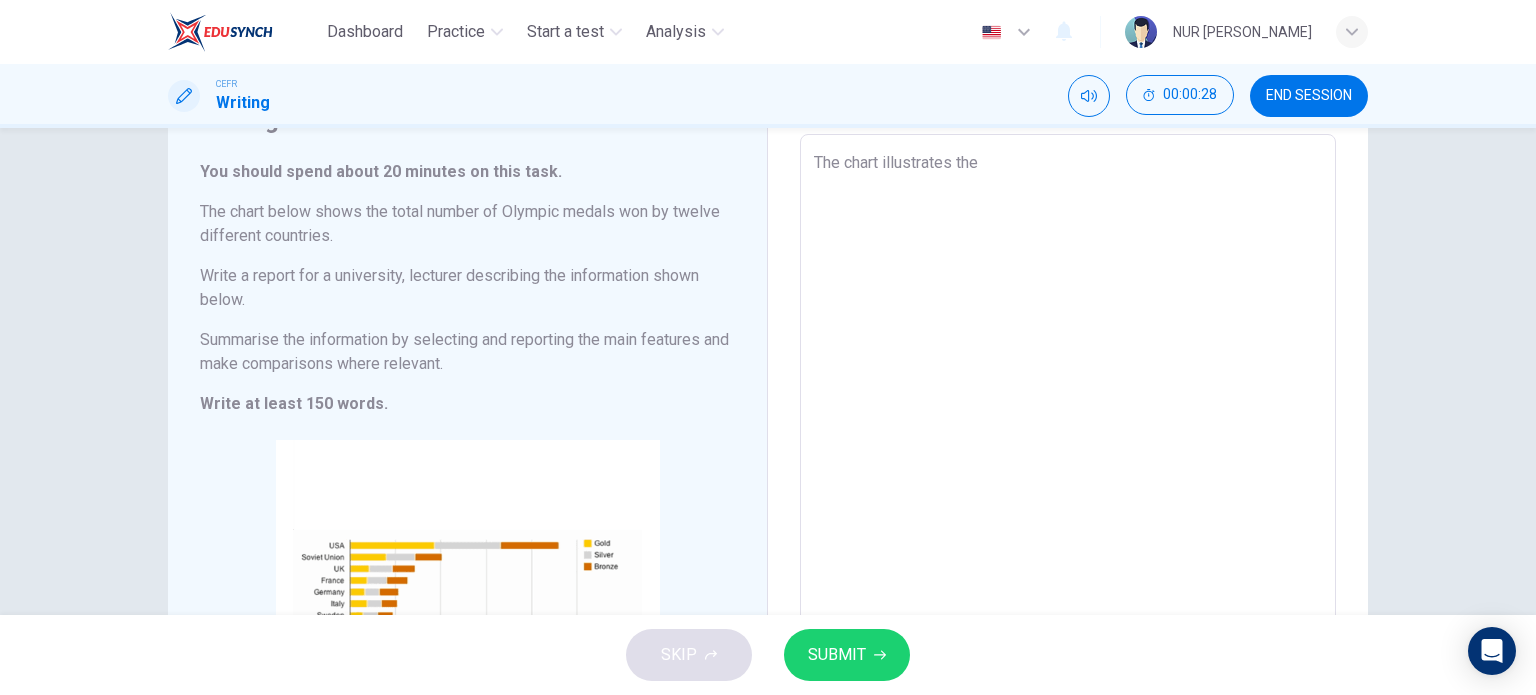 type on "x" 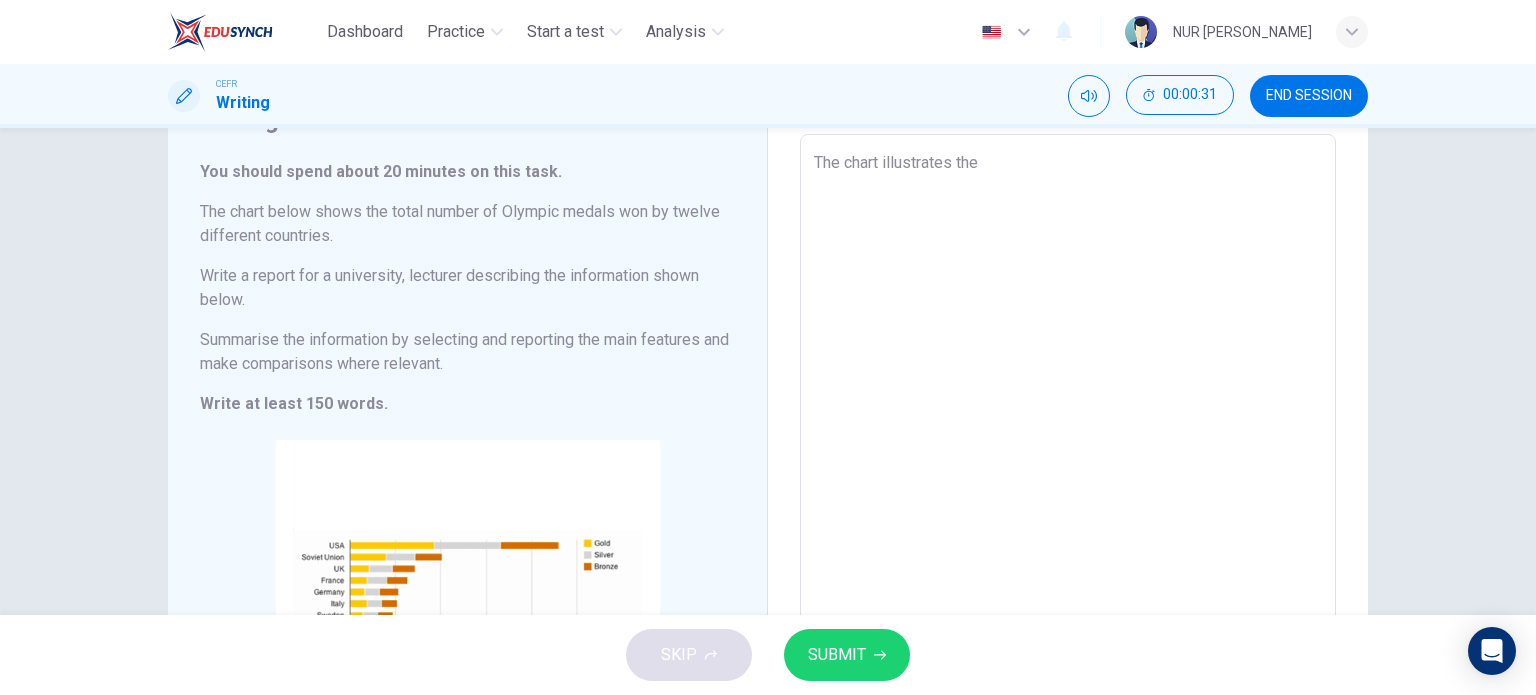 type on "The chart illustrates the t" 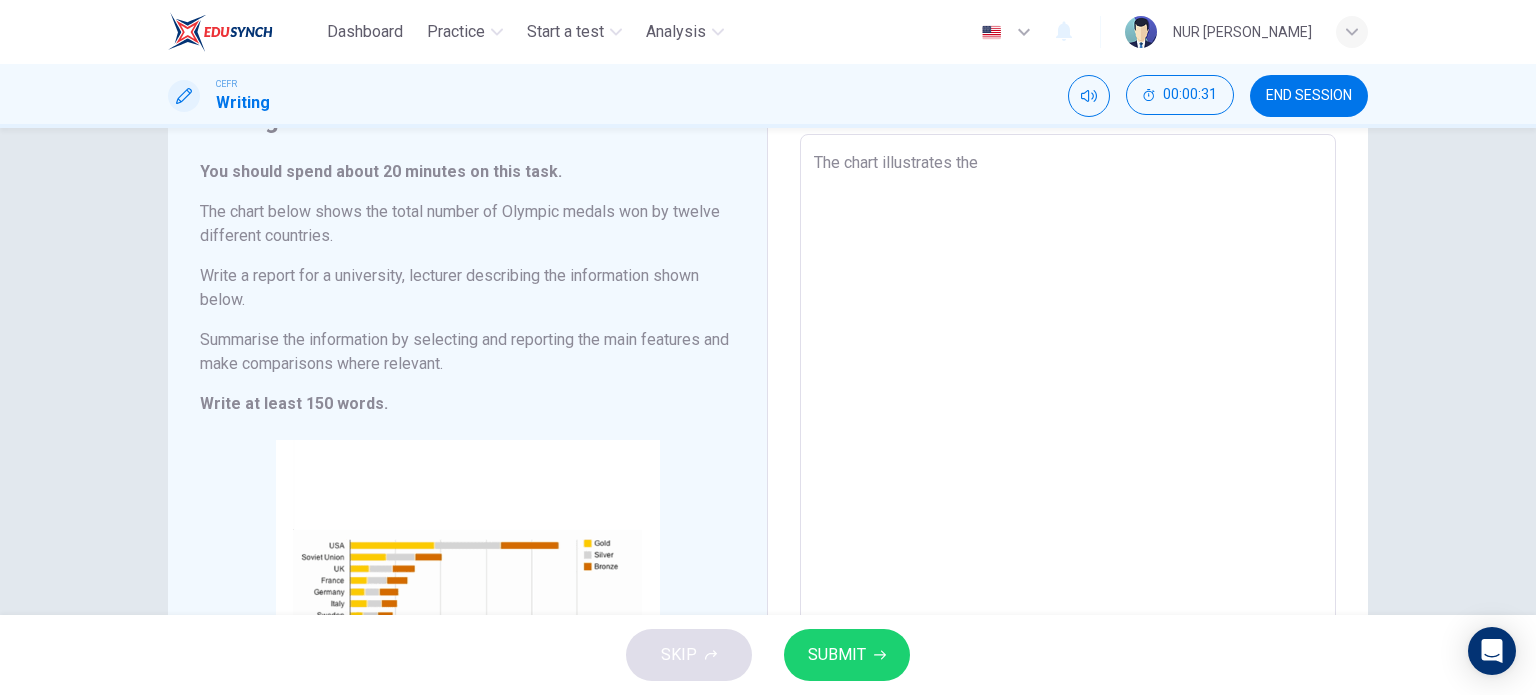 type on "x" 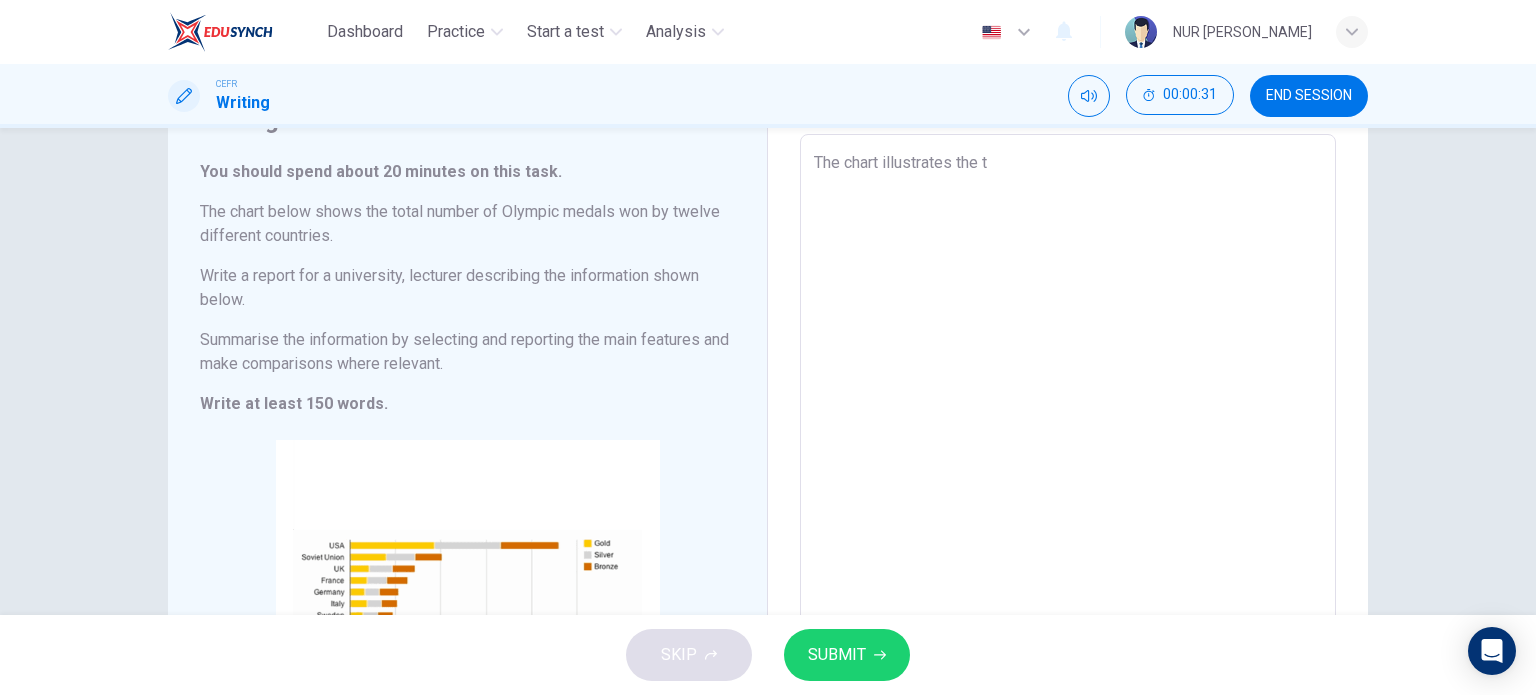 type on "The chart illustrates the to" 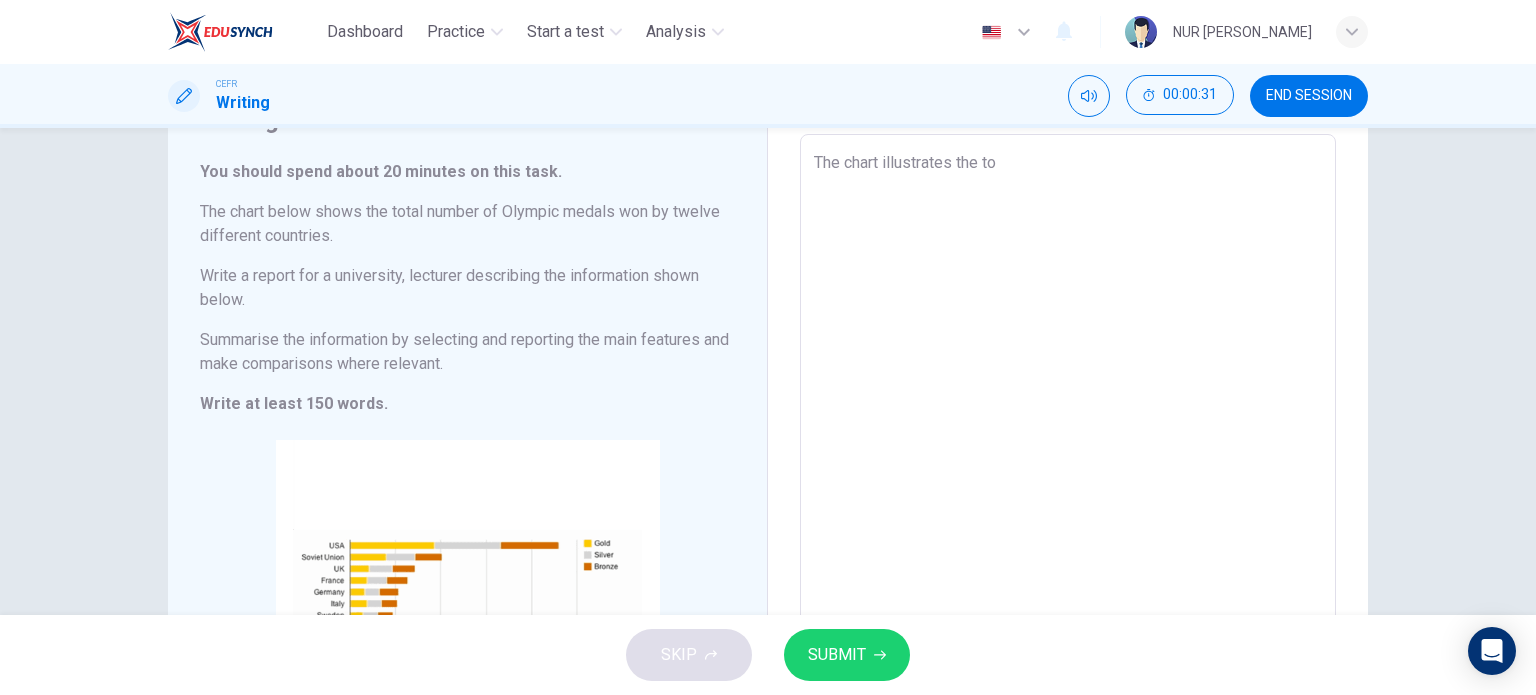 type on "x" 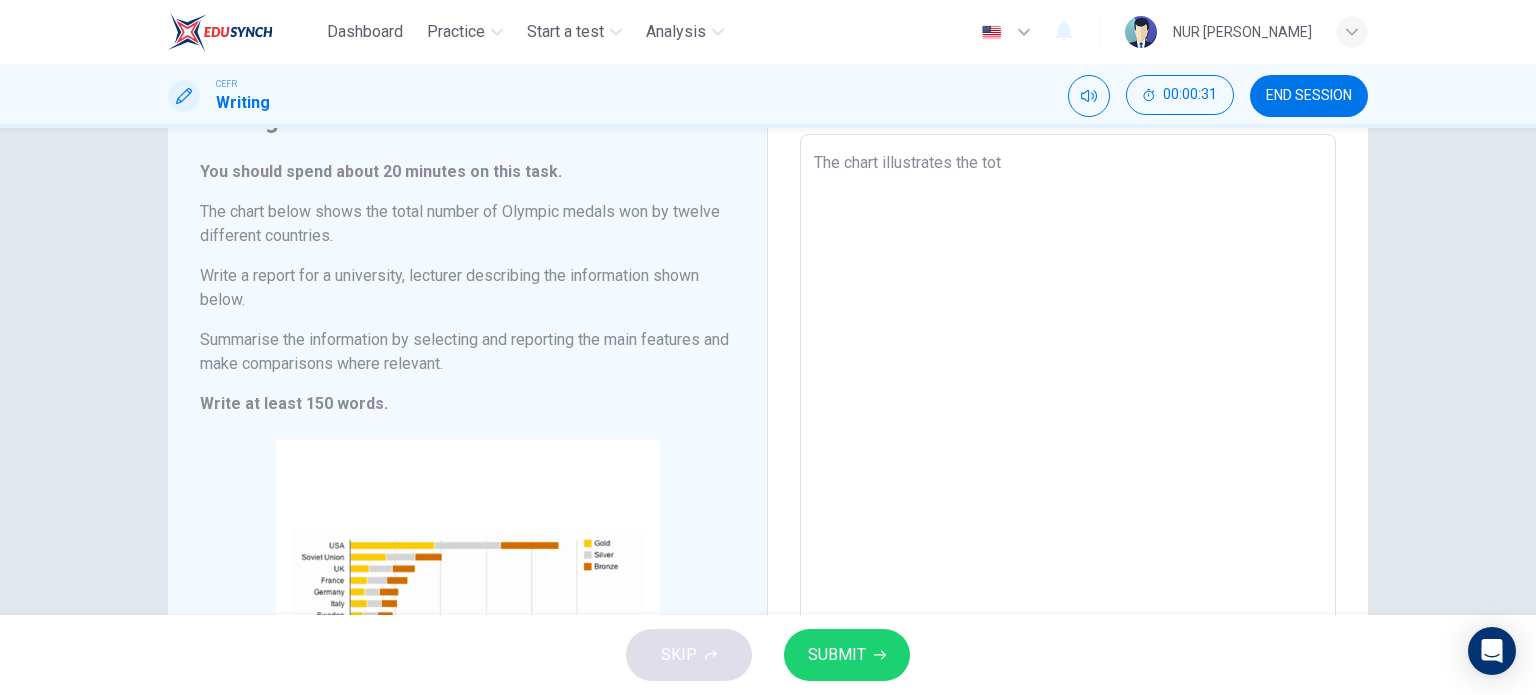 type on "x" 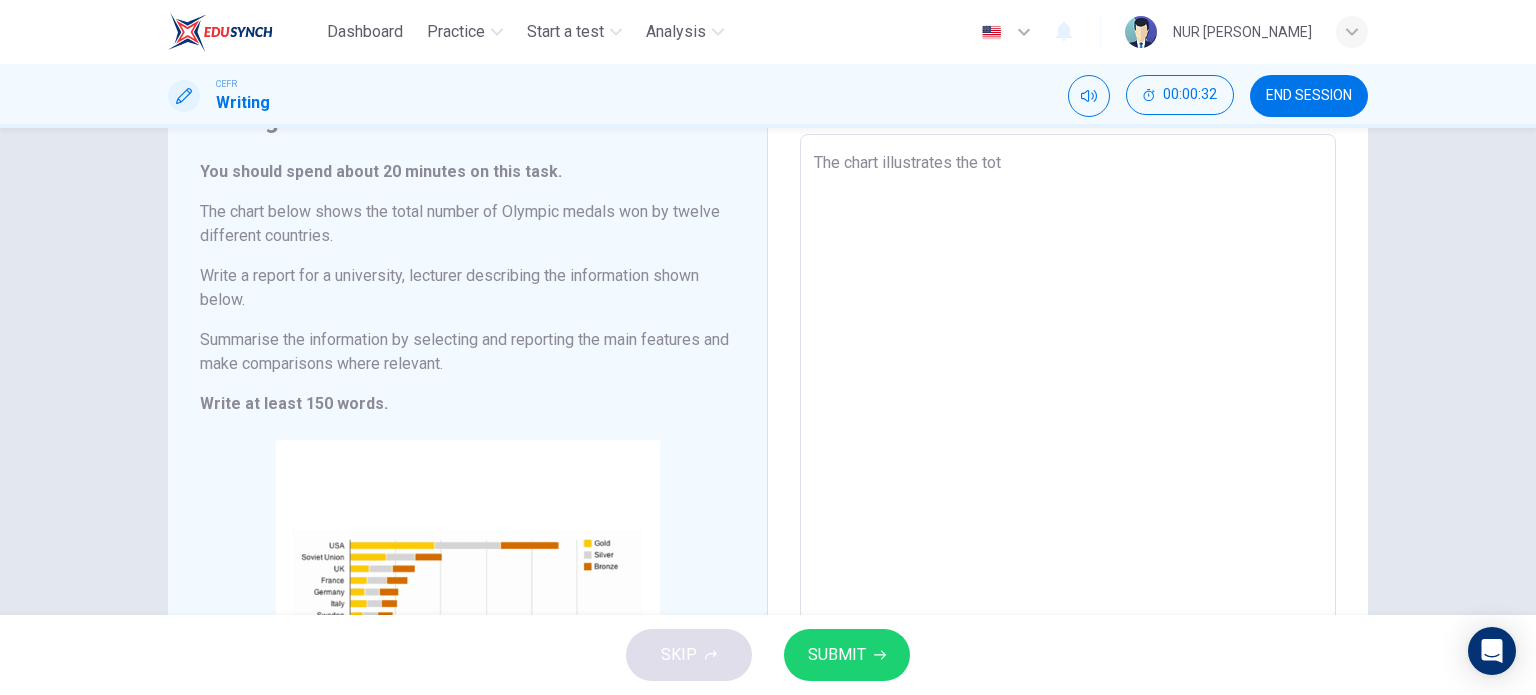 type on "The chart illustrates the tota" 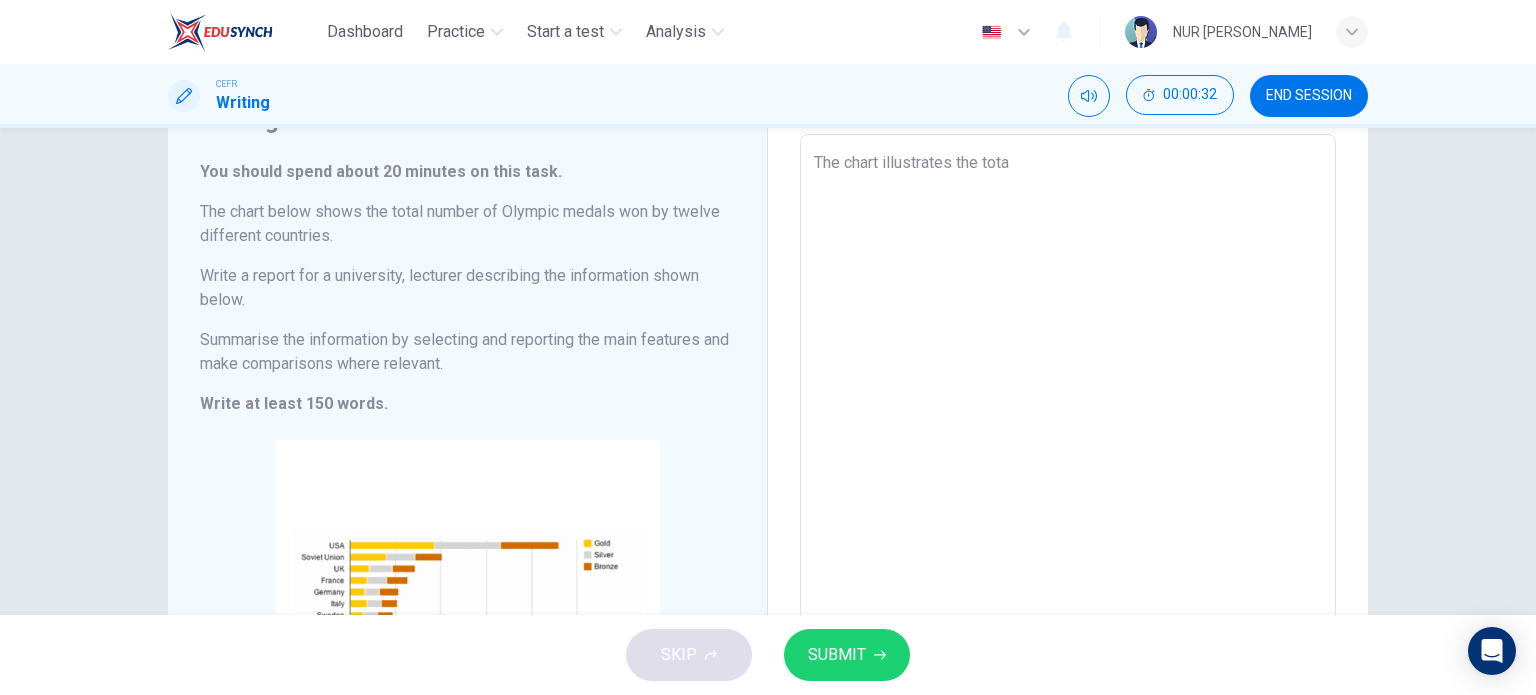 type on "The chart illustrates the total" 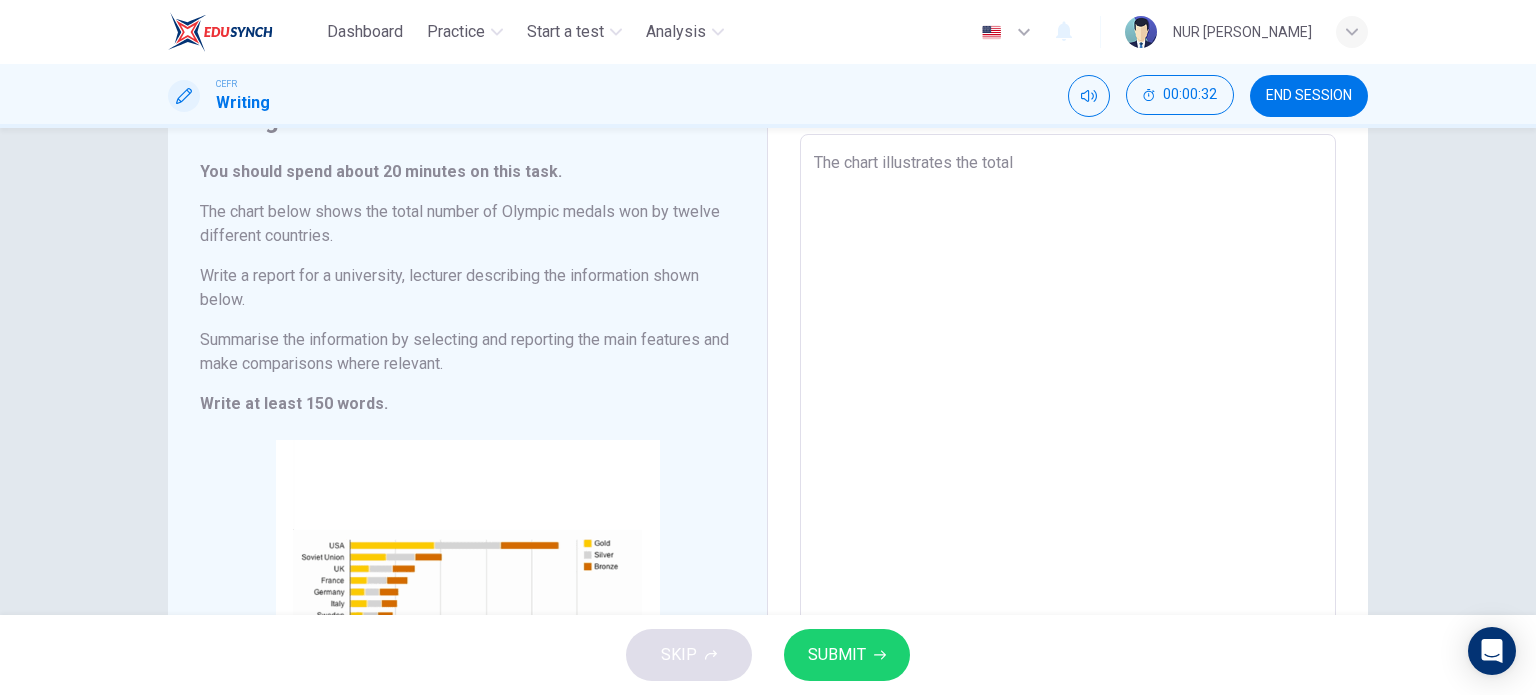 type on "x" 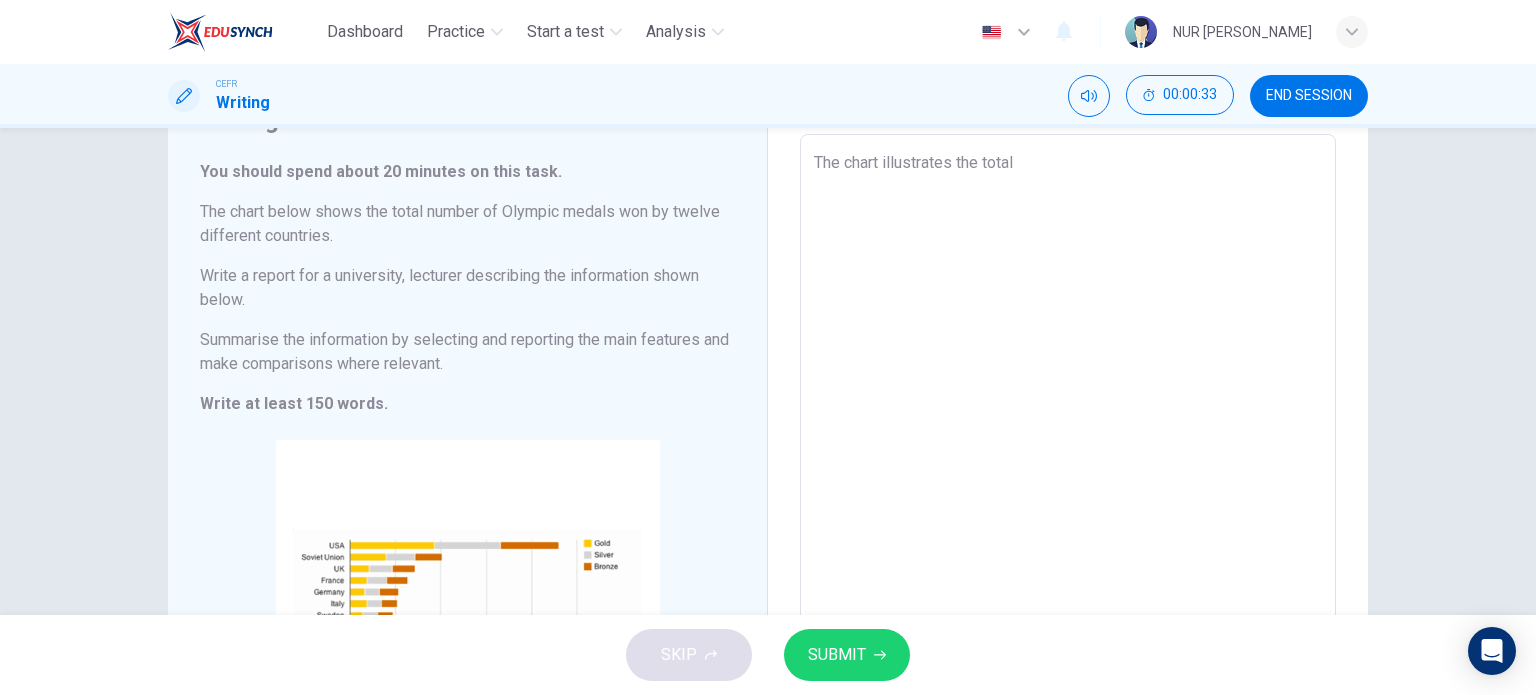 type on "The chart illustrates the total a" 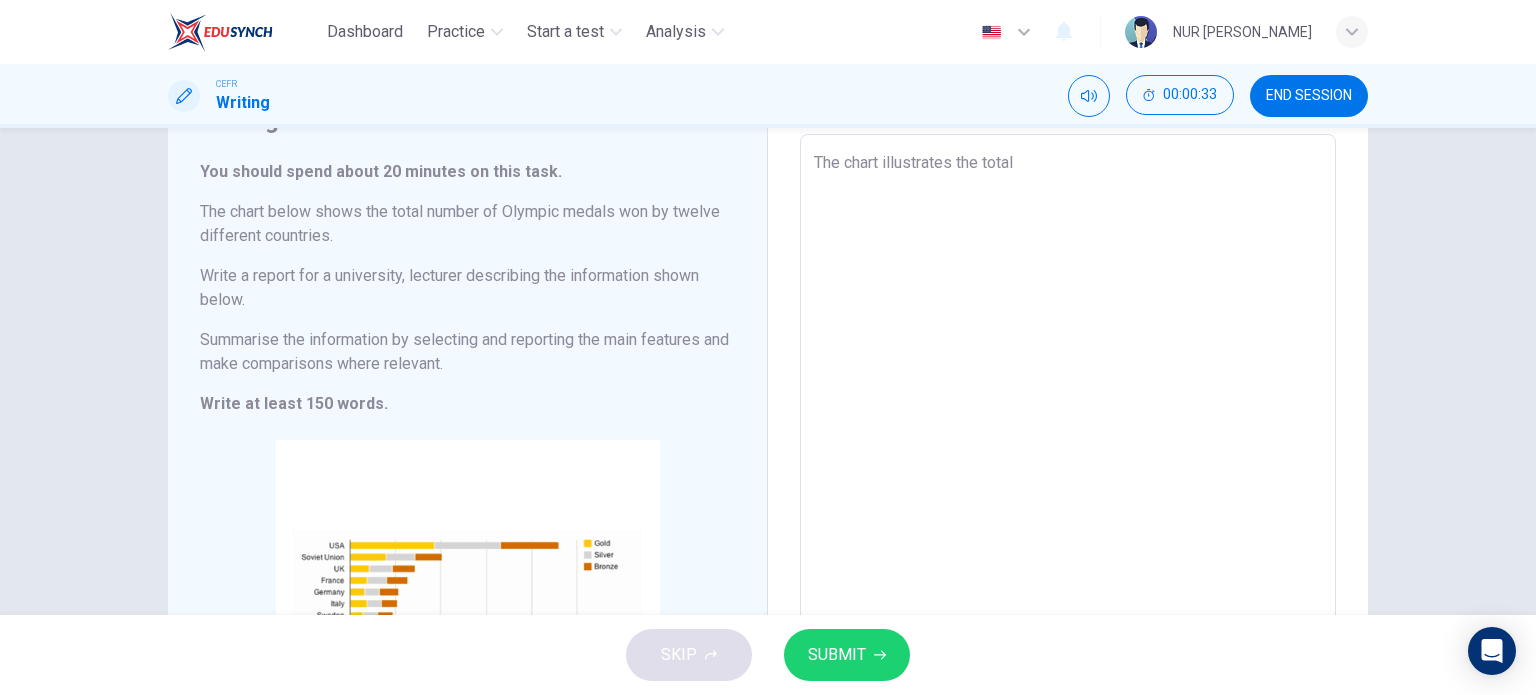 type on "x" 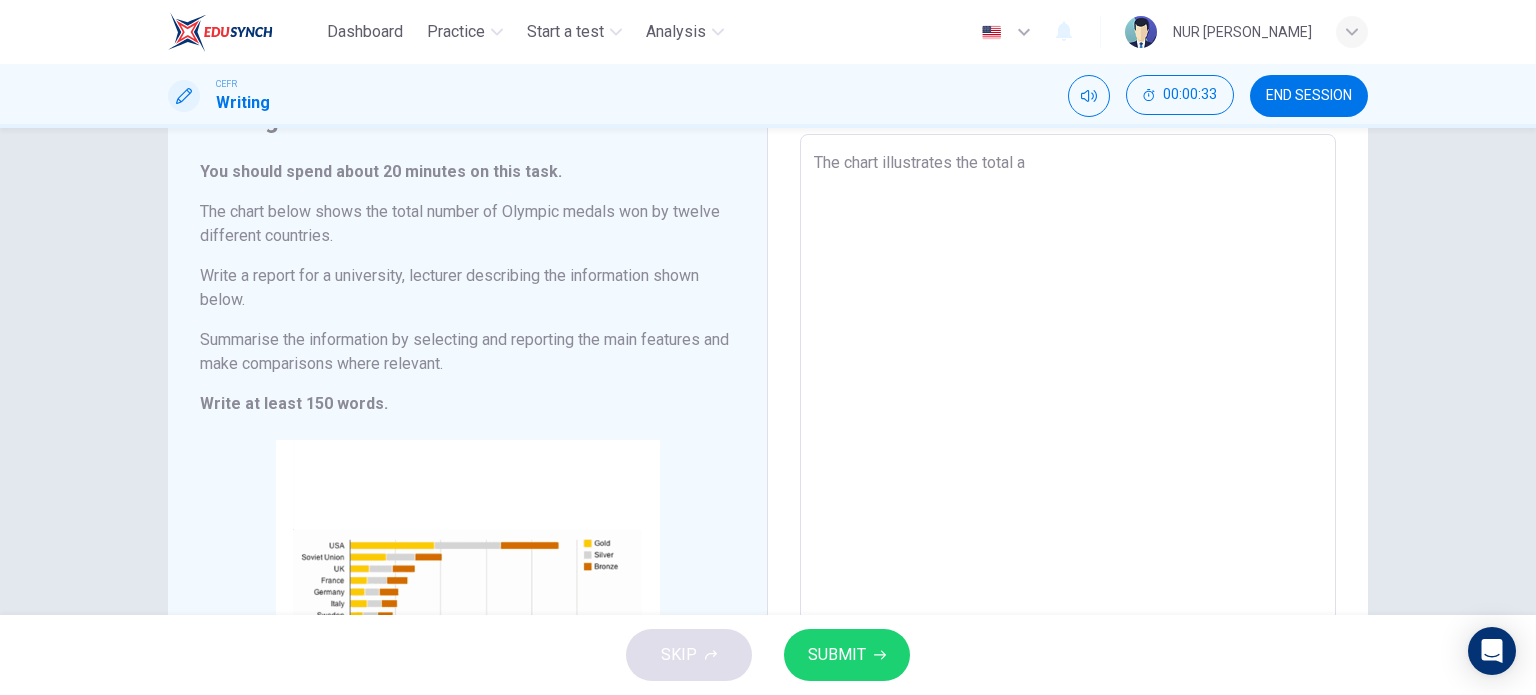 type on "The chart illustrates the total am" 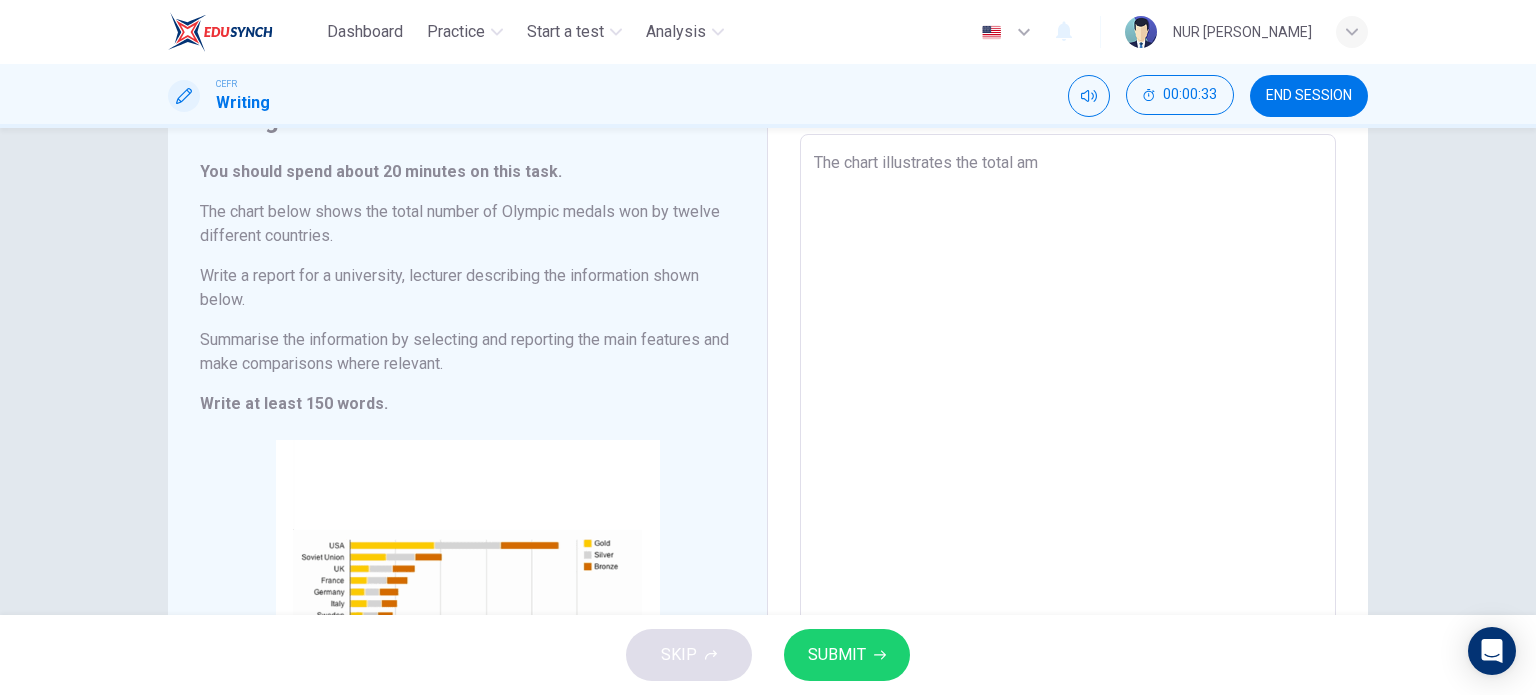 type on "x" 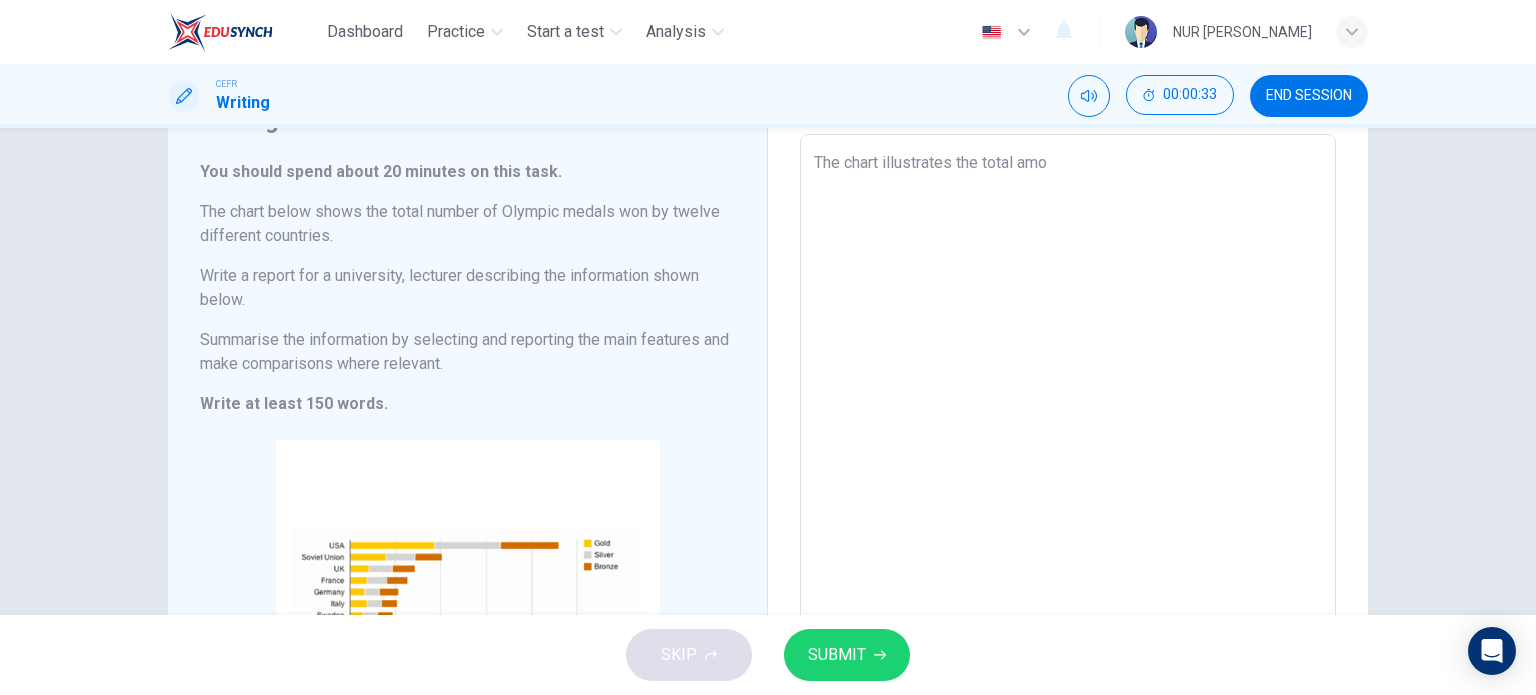 type on "x" 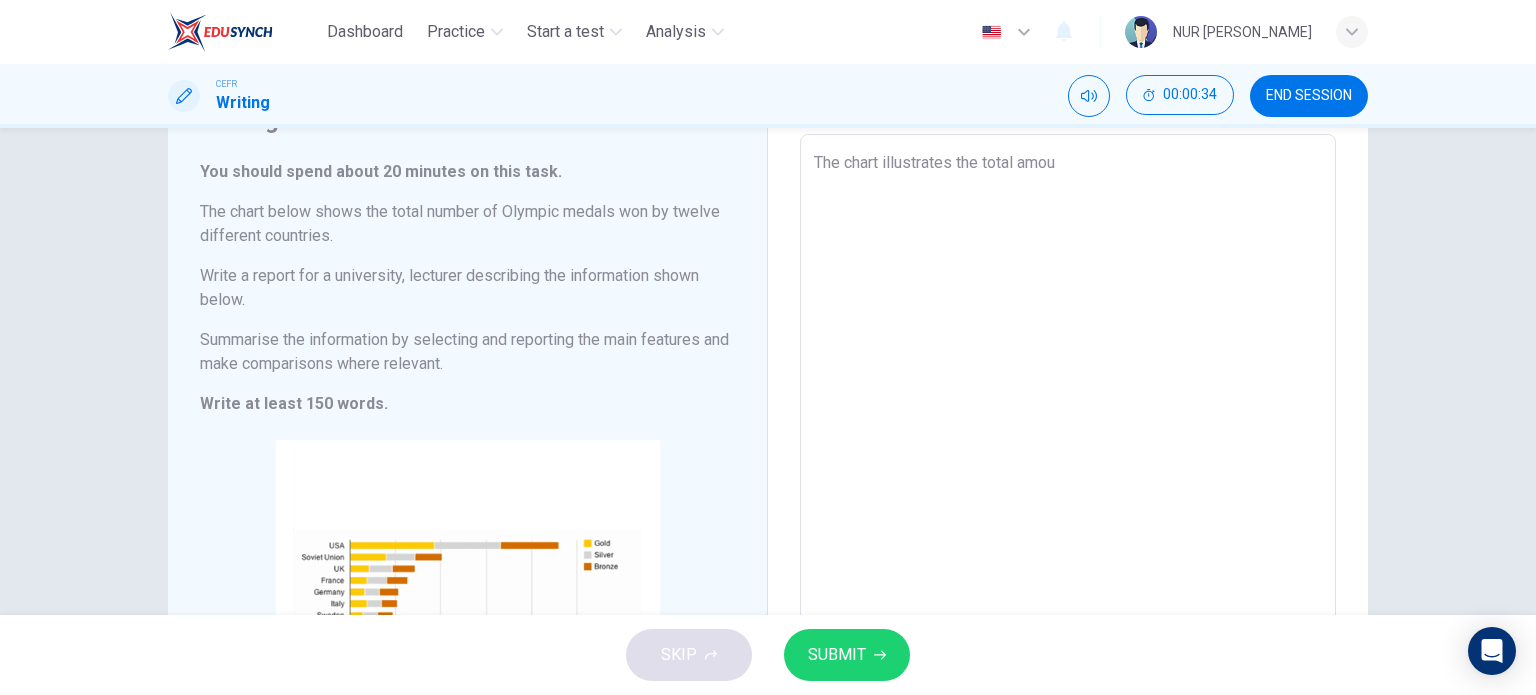 type on "The chart illustrates the total amoun" 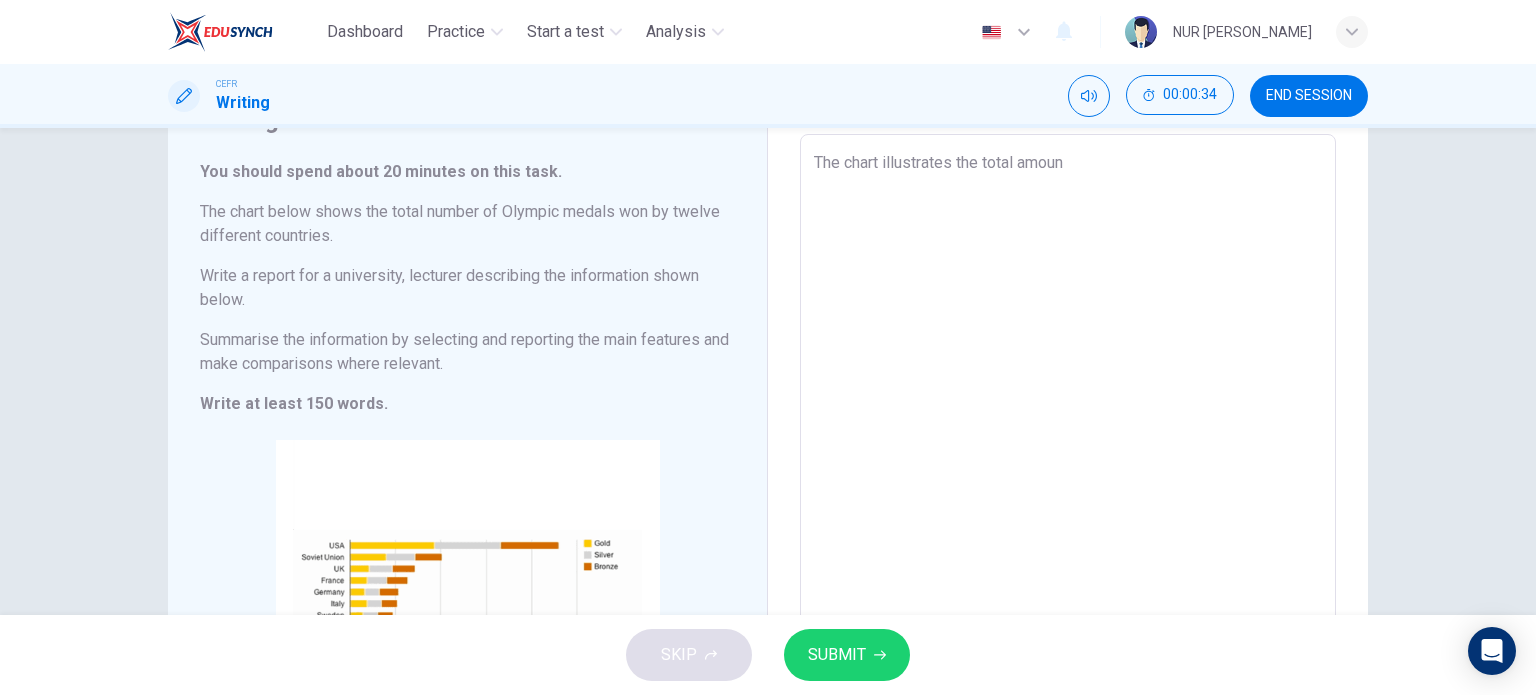 type on "x" 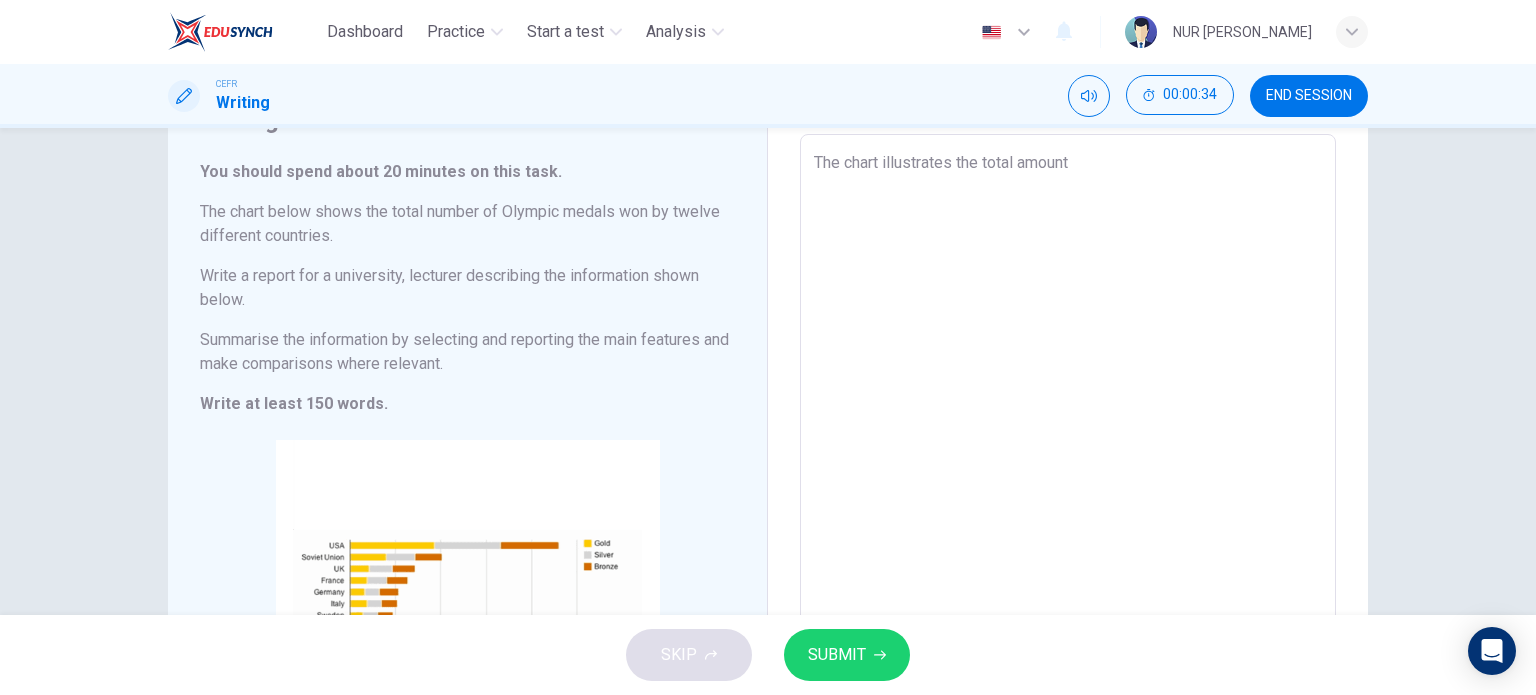 type on "x" 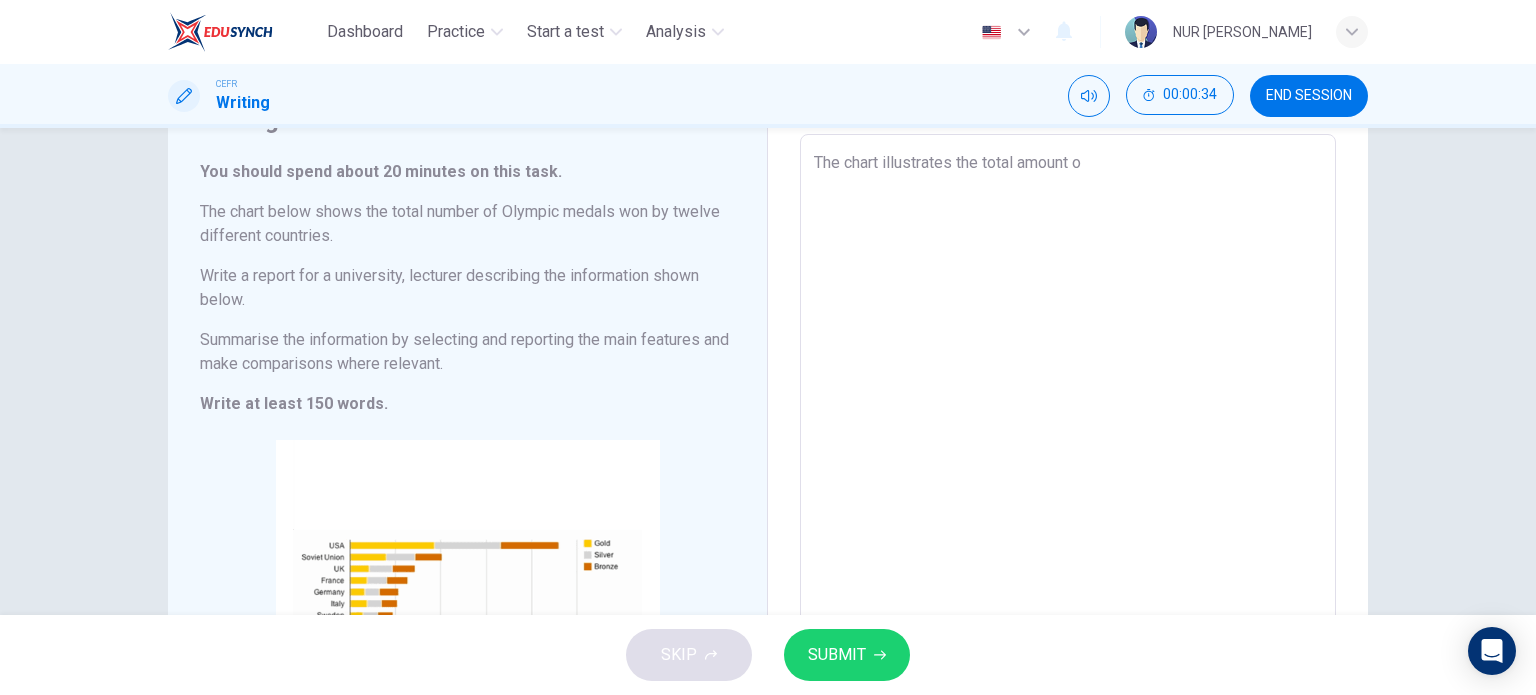 type on "x" 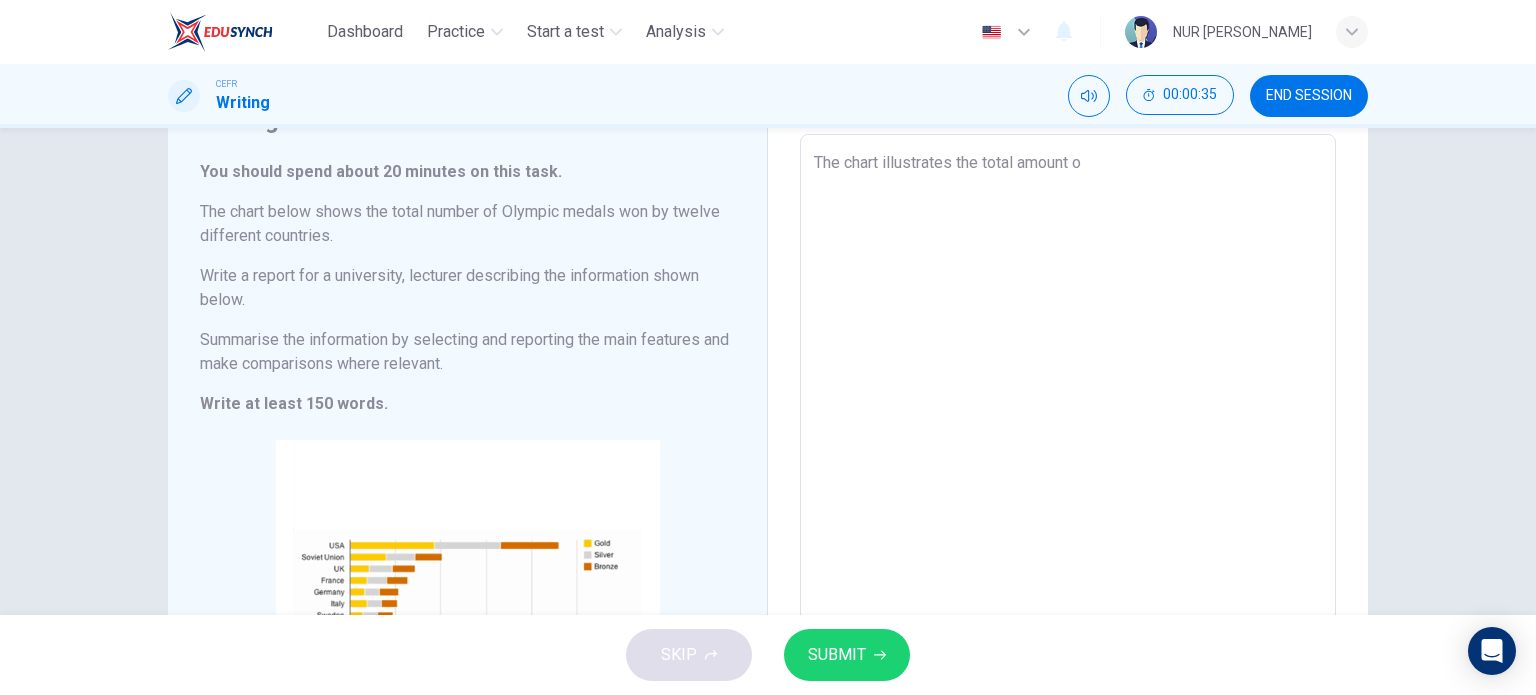 type on "The chart illustrates the total amount of" 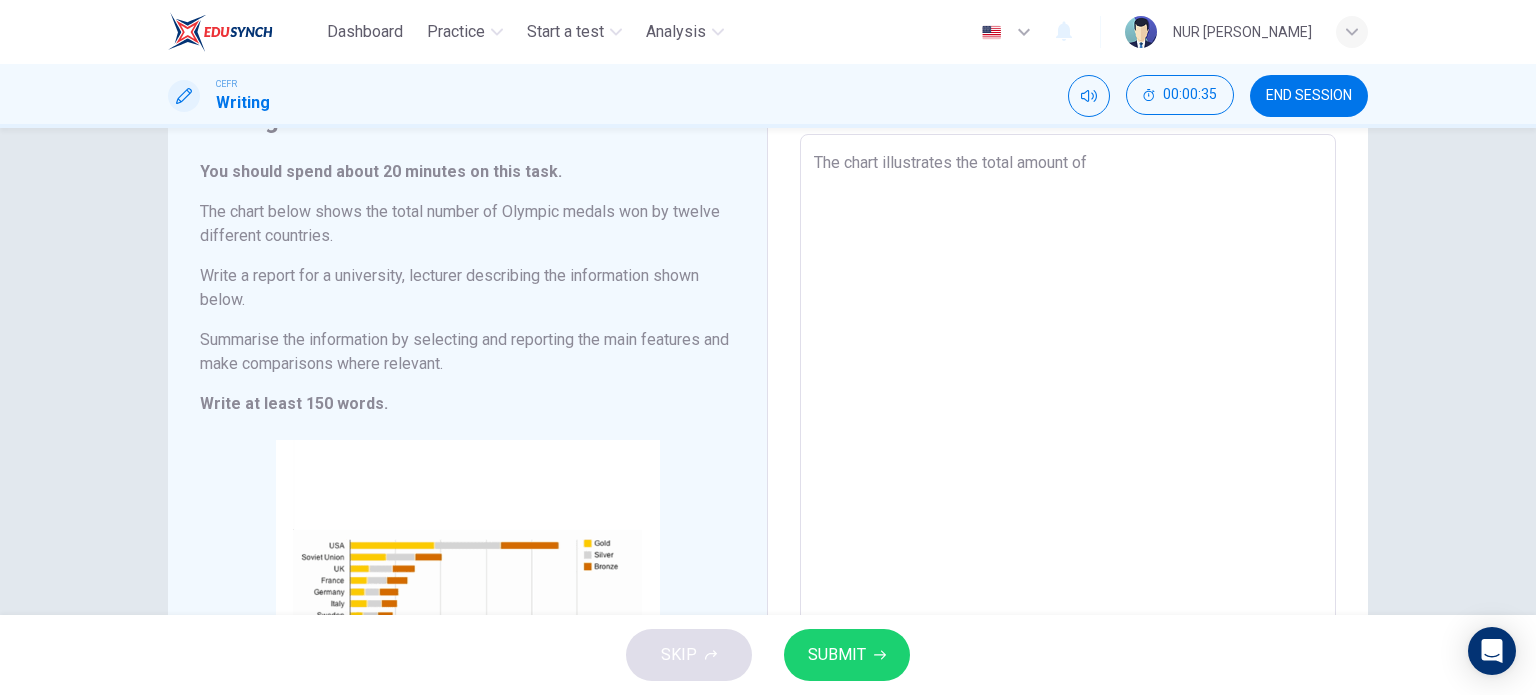 type on "The chart illustrates the total amount of" 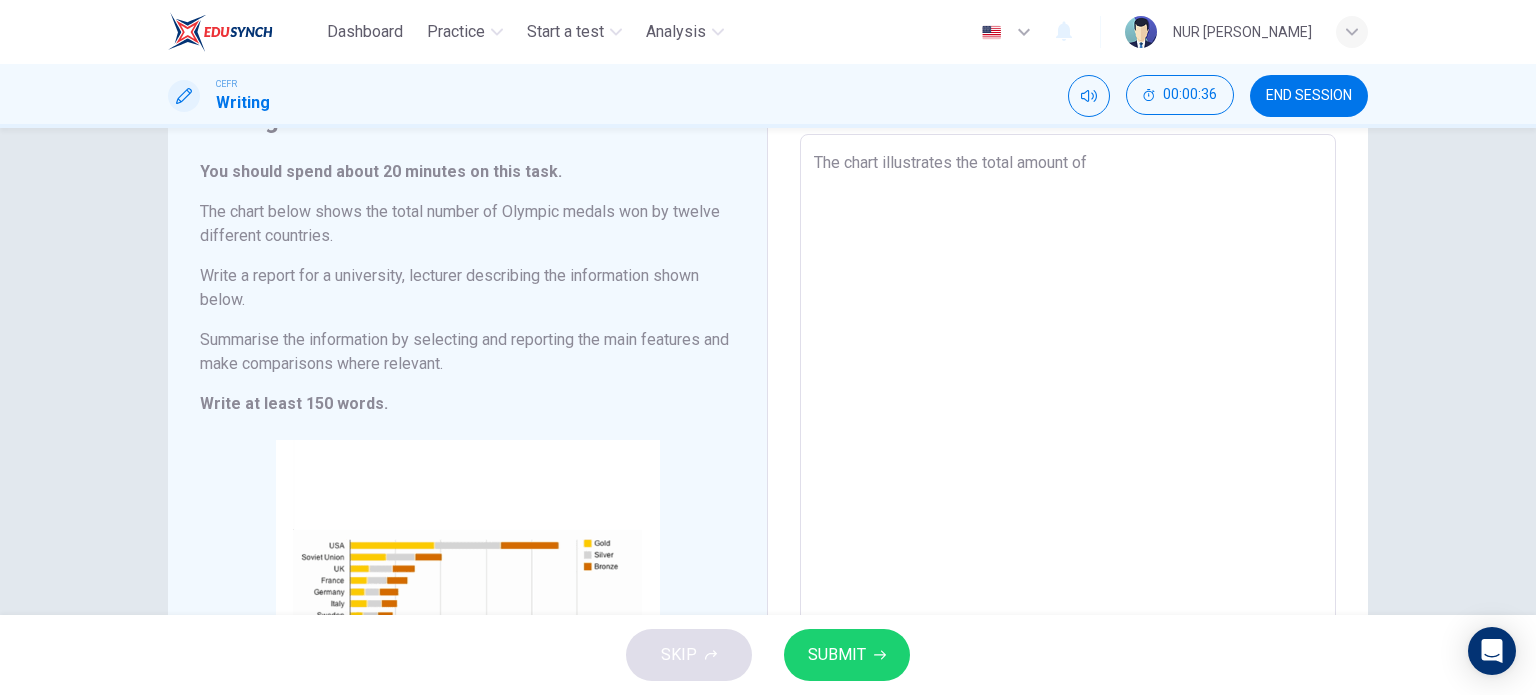 type on "The chart illustrates the total amount of L" 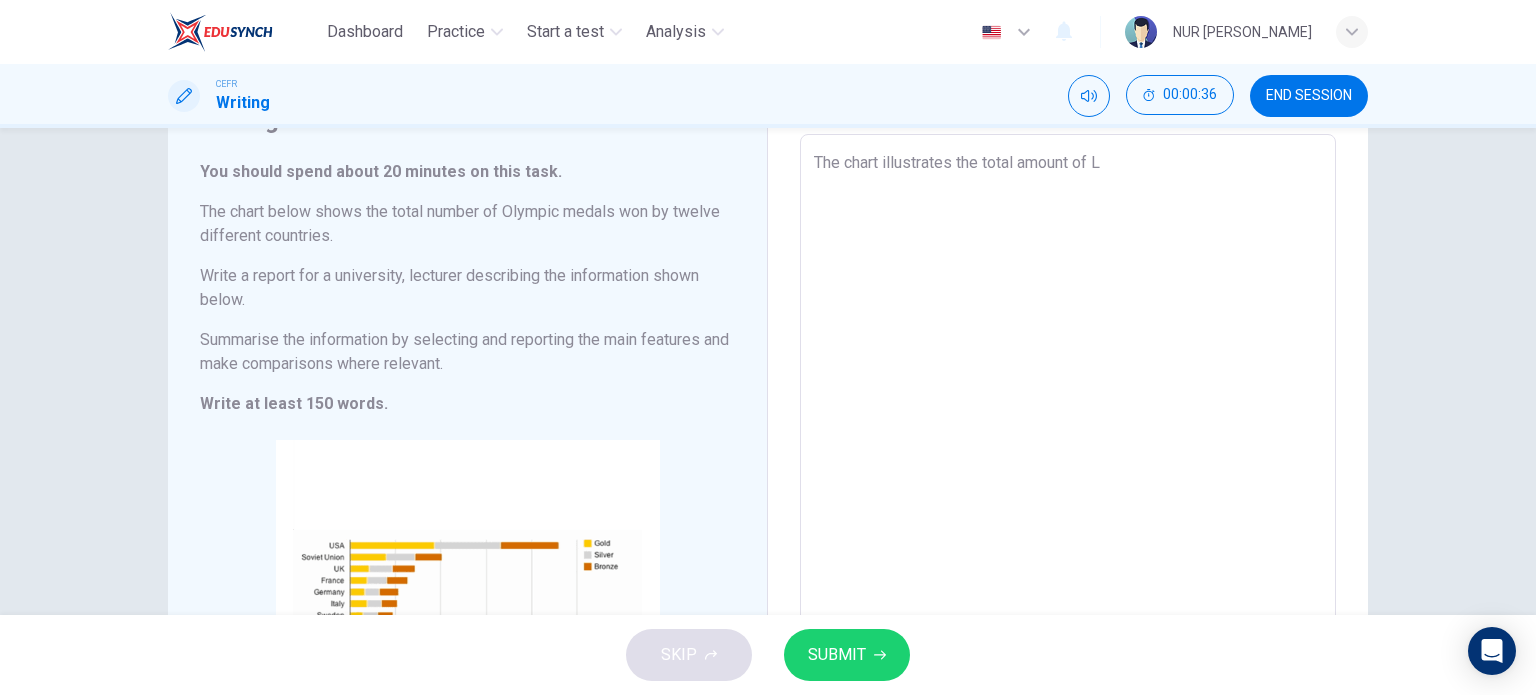 type on "x" 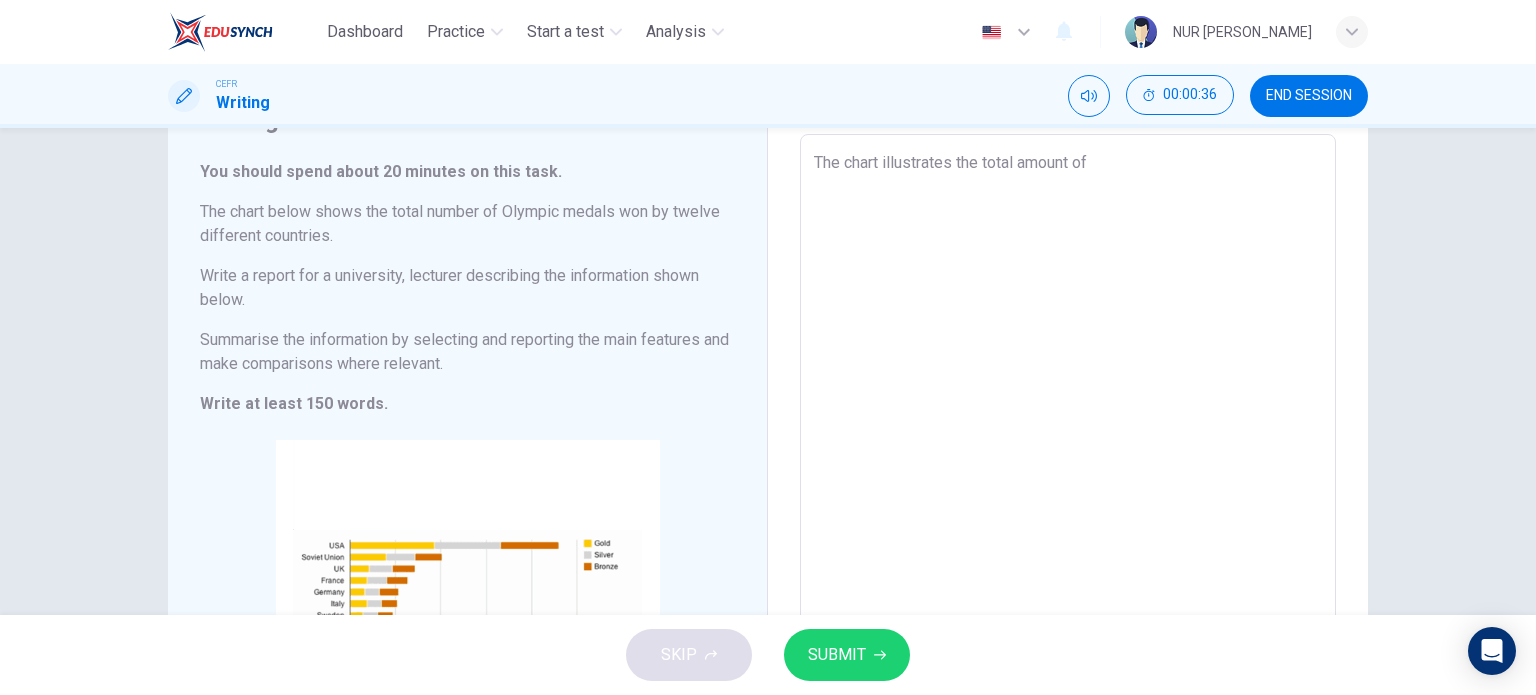 type on "x" 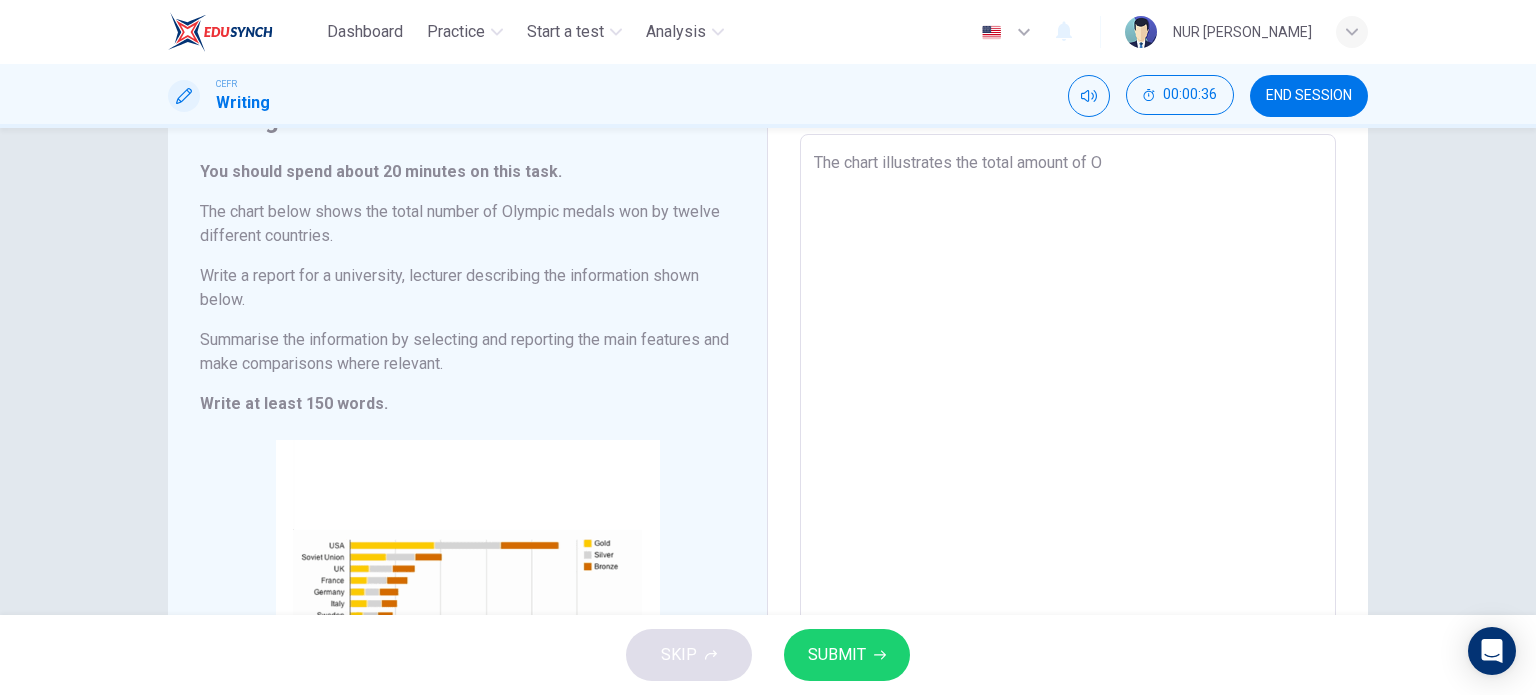 type on "x" 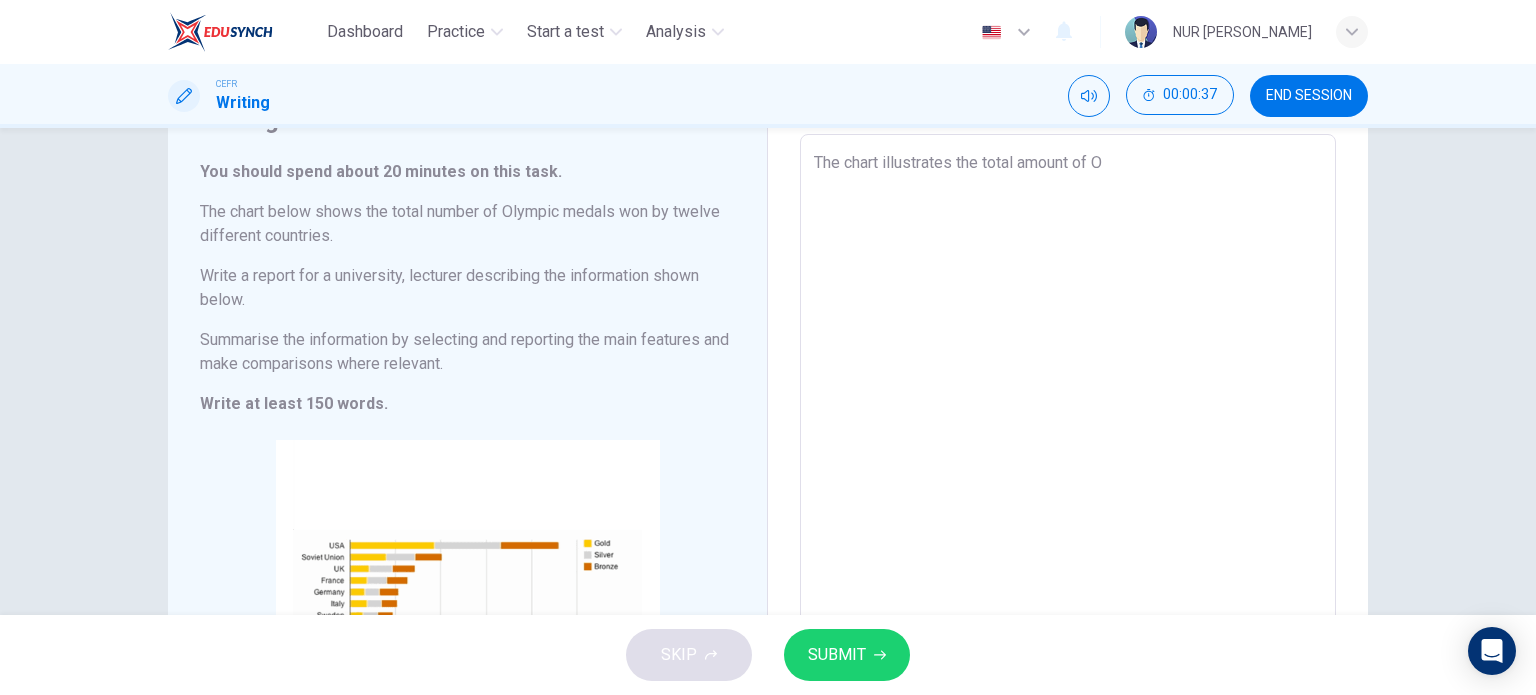 type on "The chart illustrates the total amount of Ol" 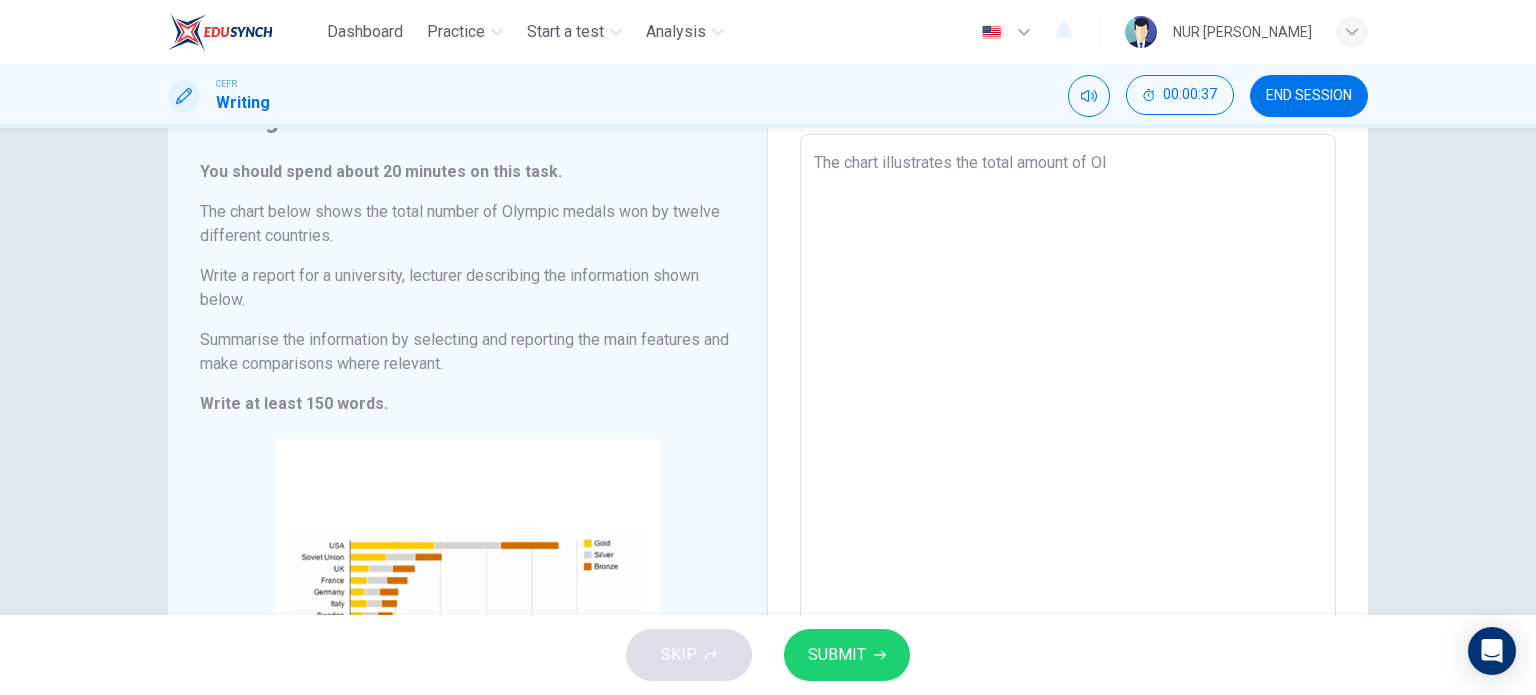 type on "The chart illustrates the total amount of Oly" 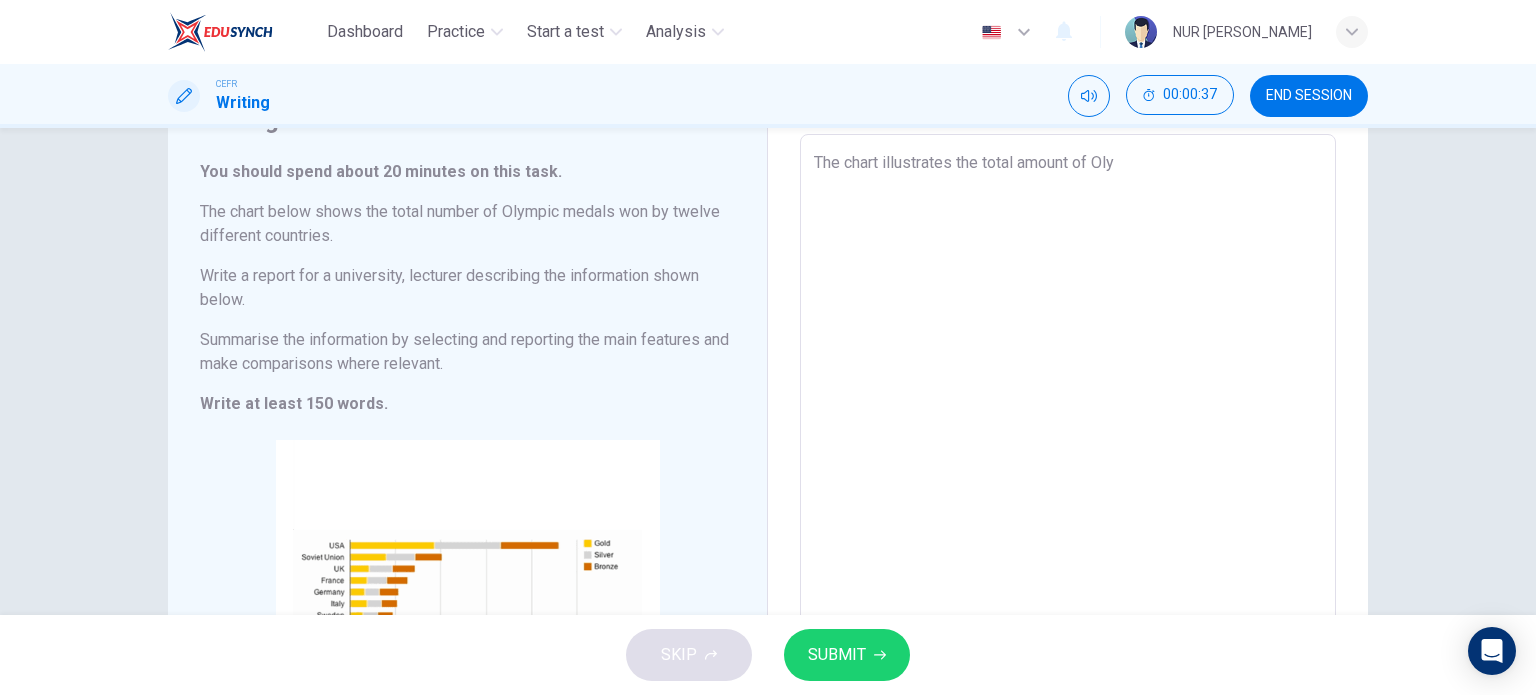 type on "x" 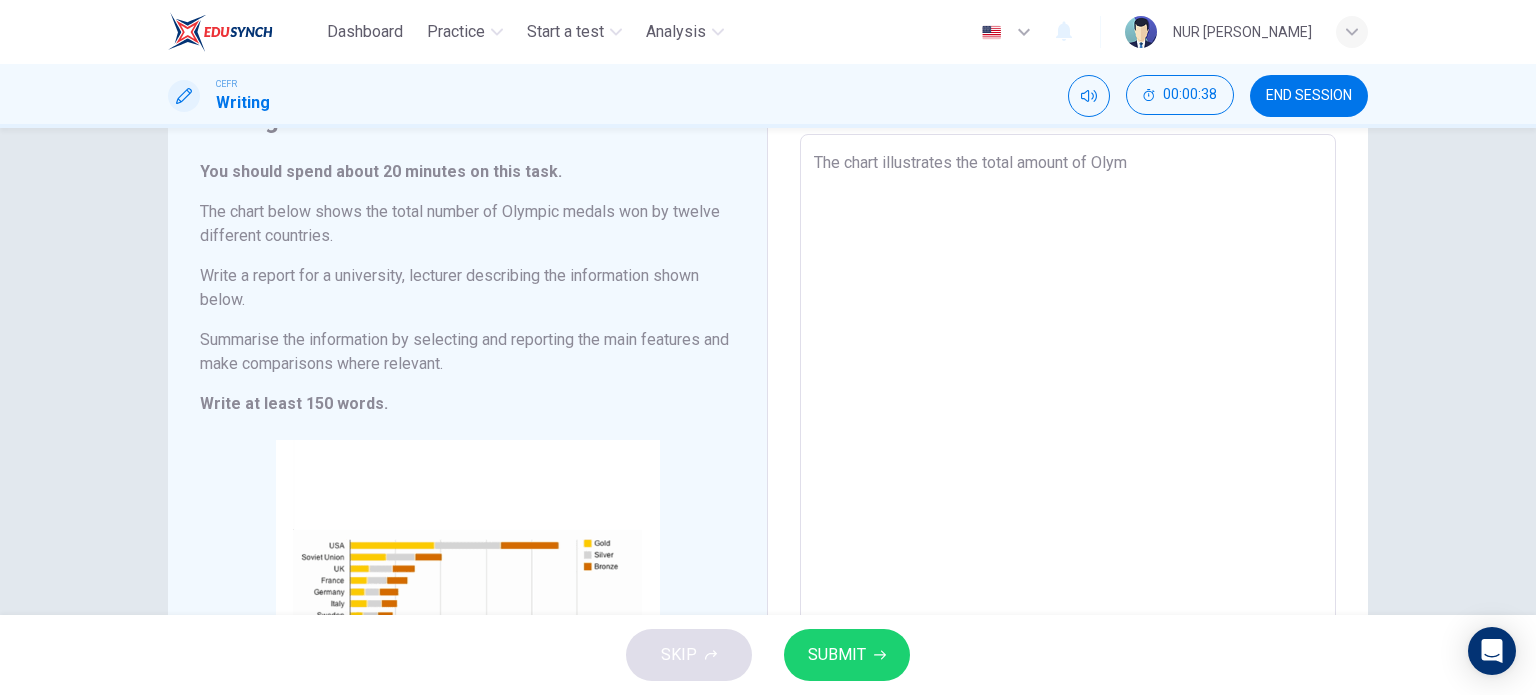 type on "The chart illustrates the total amount of Olymp" 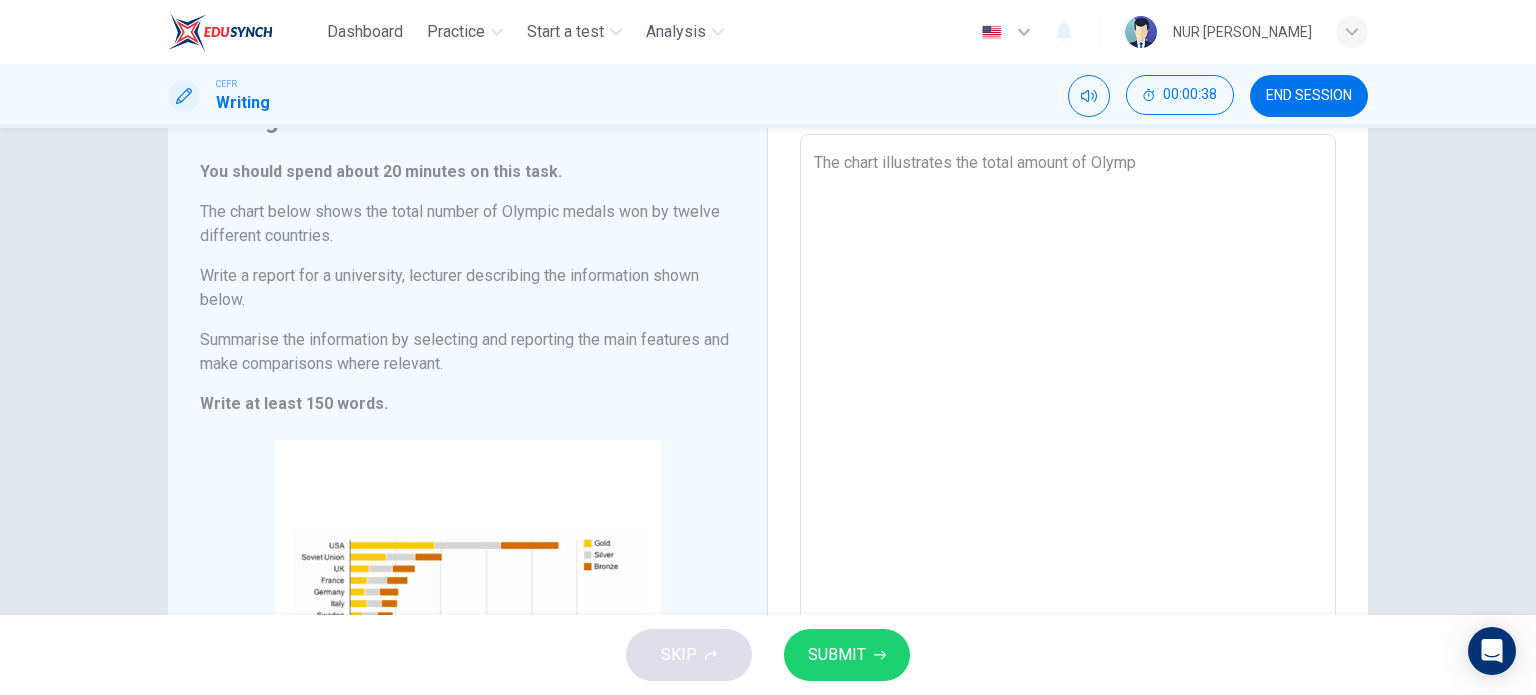 type on "x" 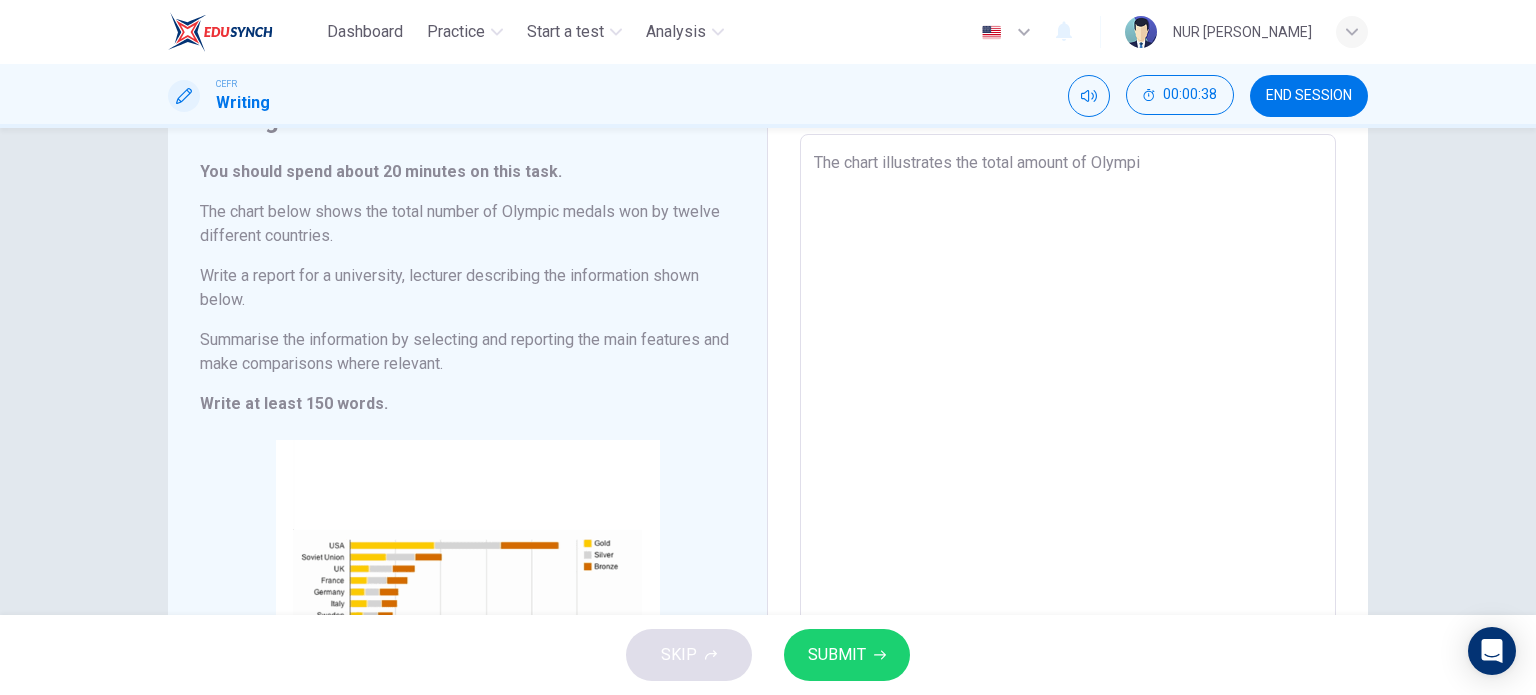 type on "x" 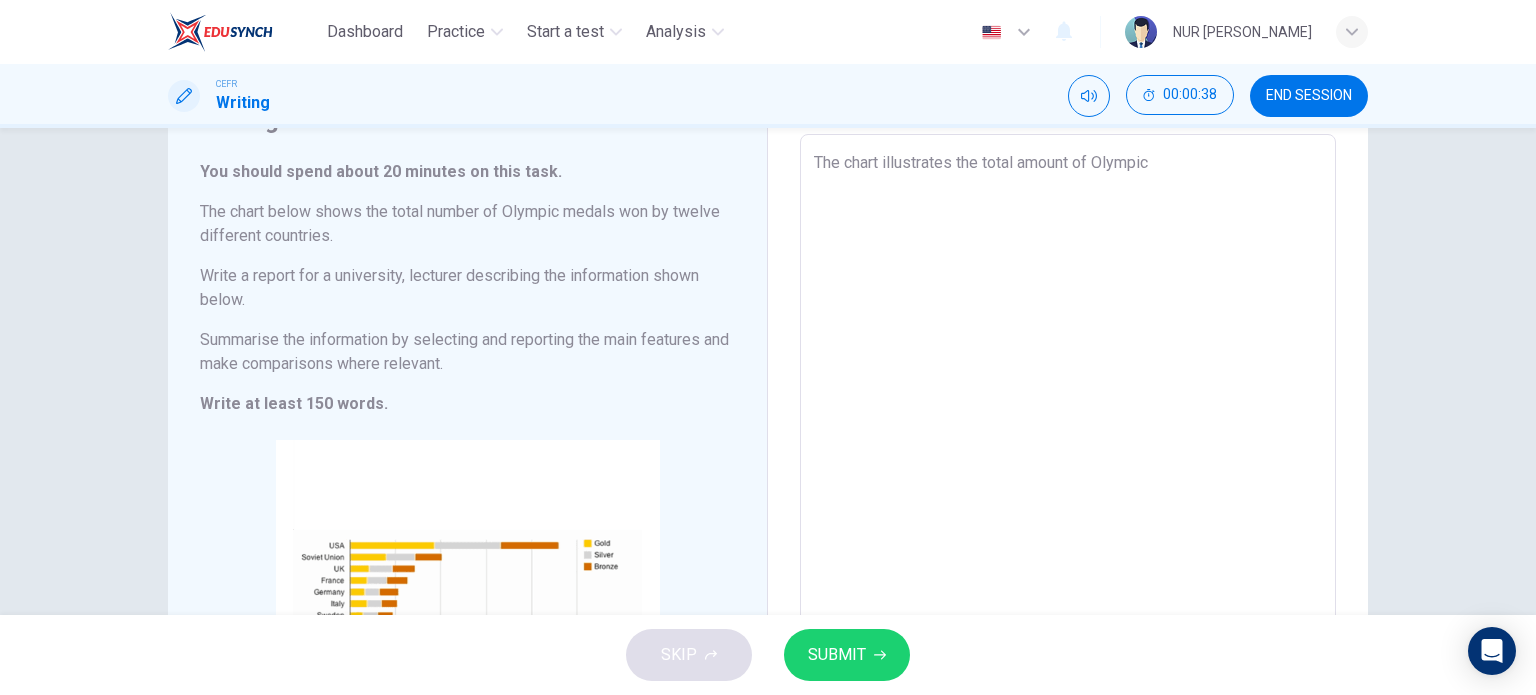 type on "x" 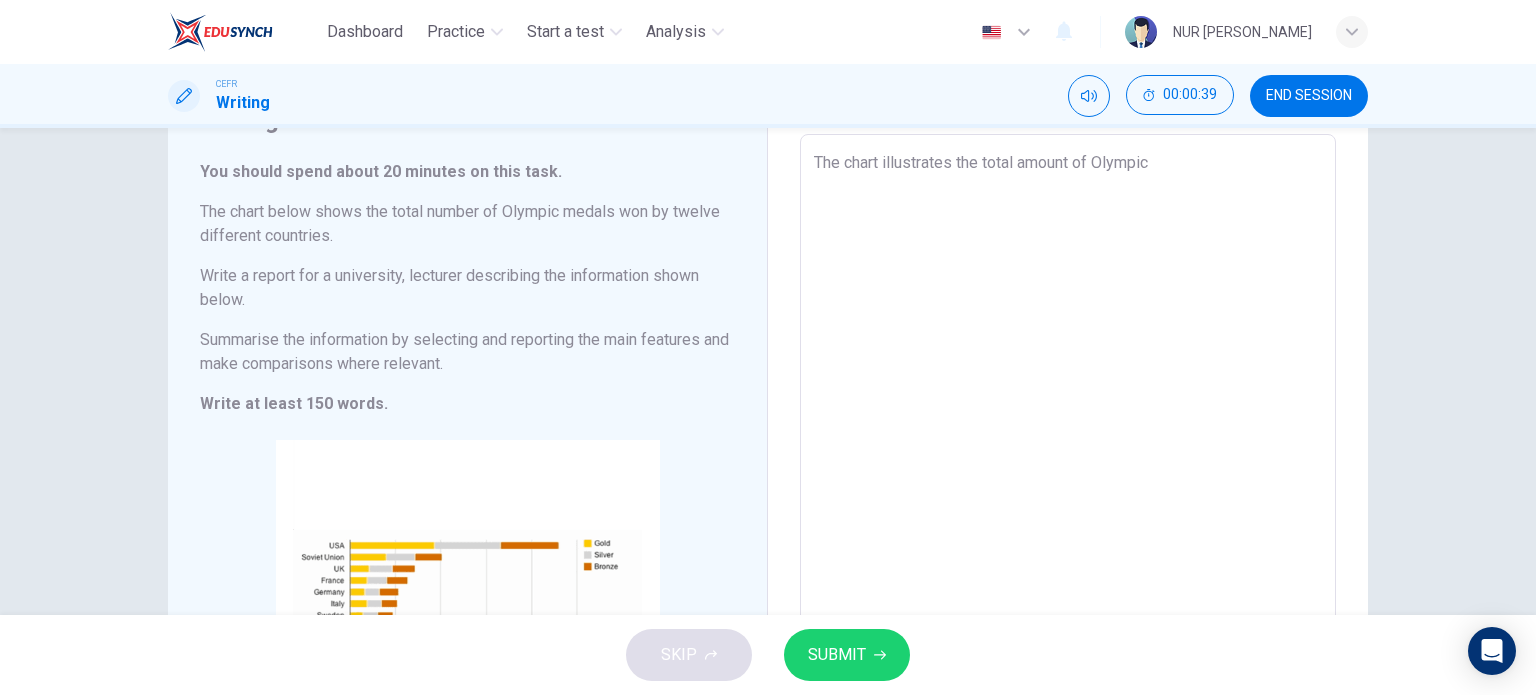 type on "The chart illustrates the total amount of Olympic" 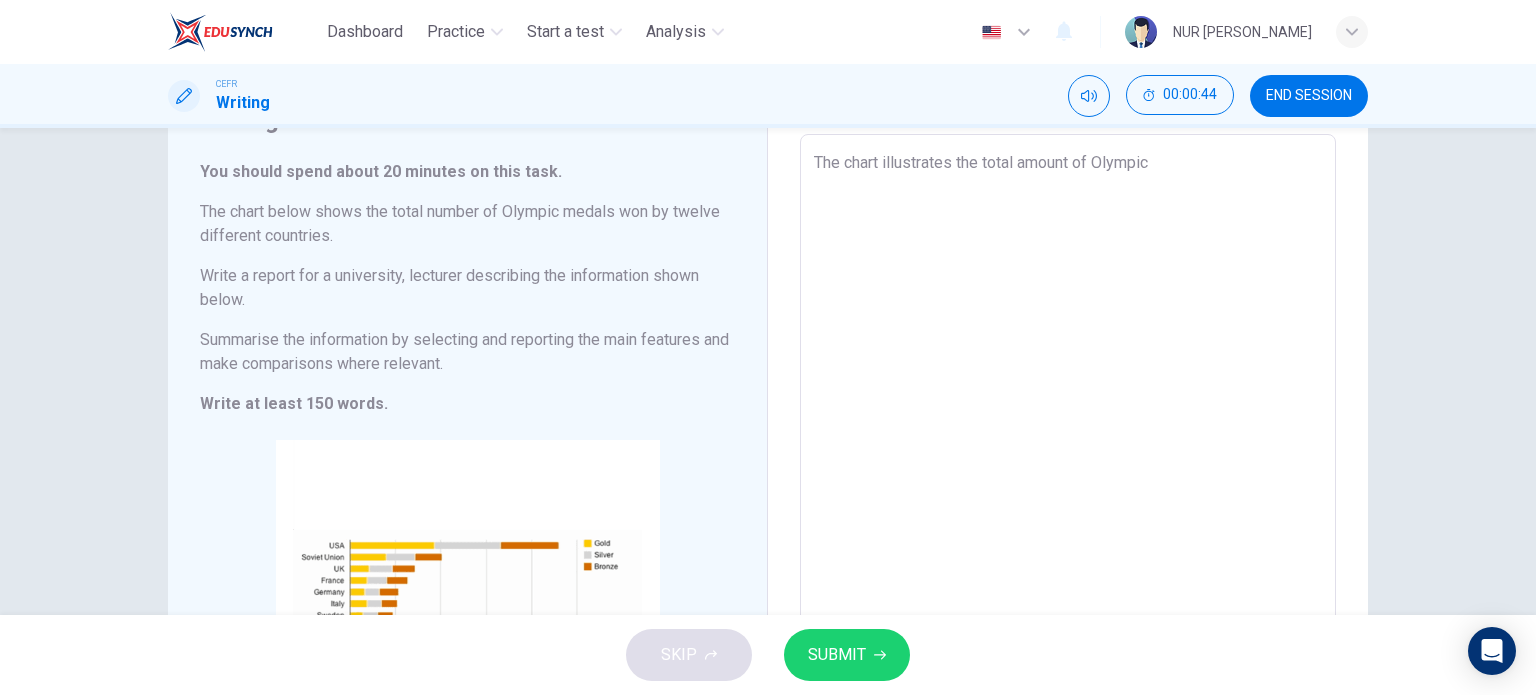 type on "The chart illustrates the total amount of Olympic" 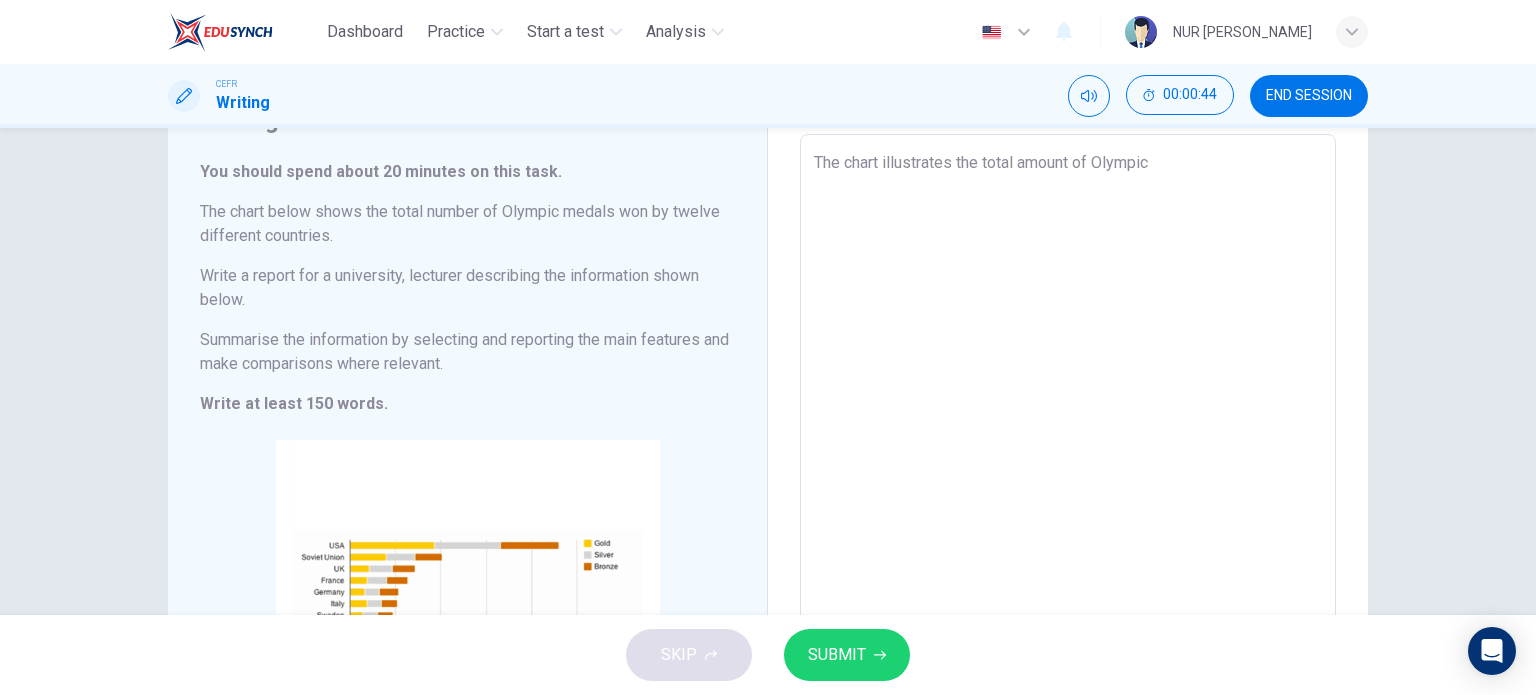 type on "x" 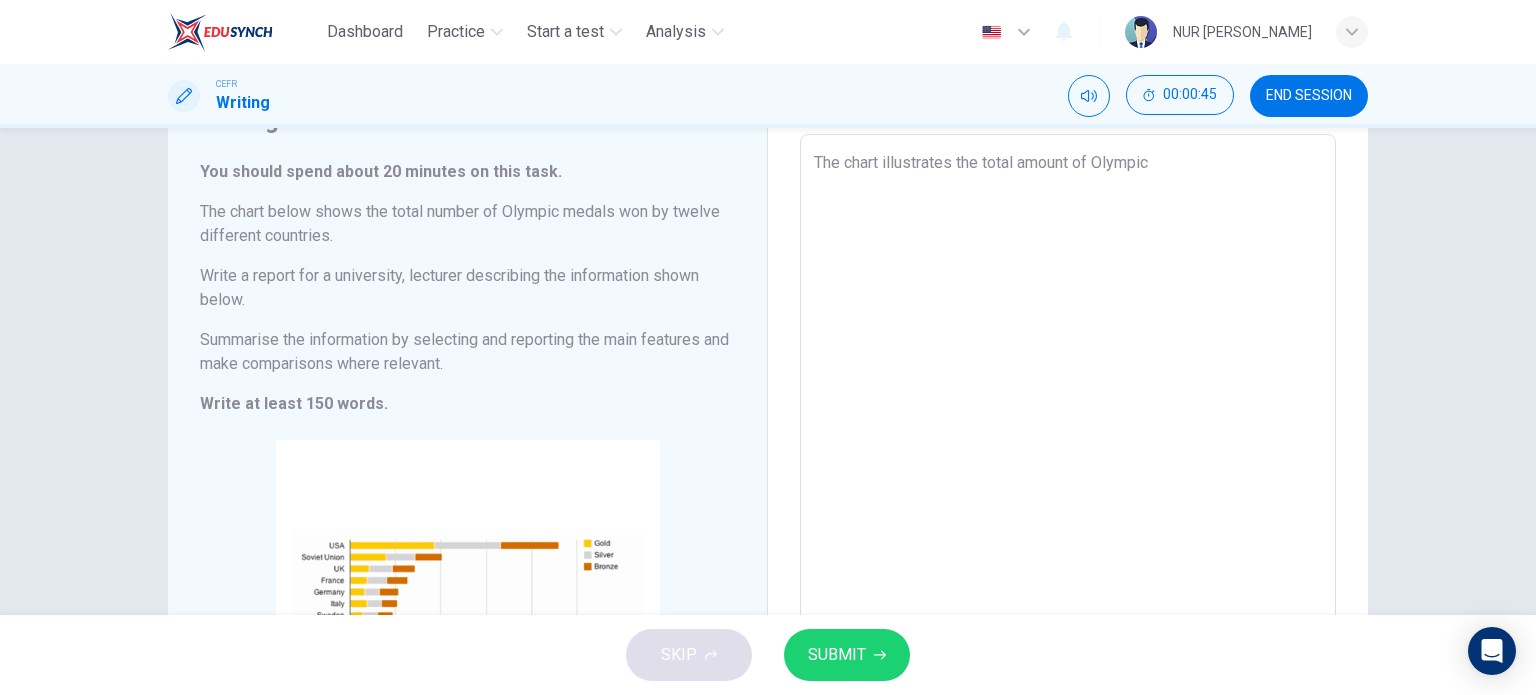 type on "The chart illustrates the total amount of Olympic m" 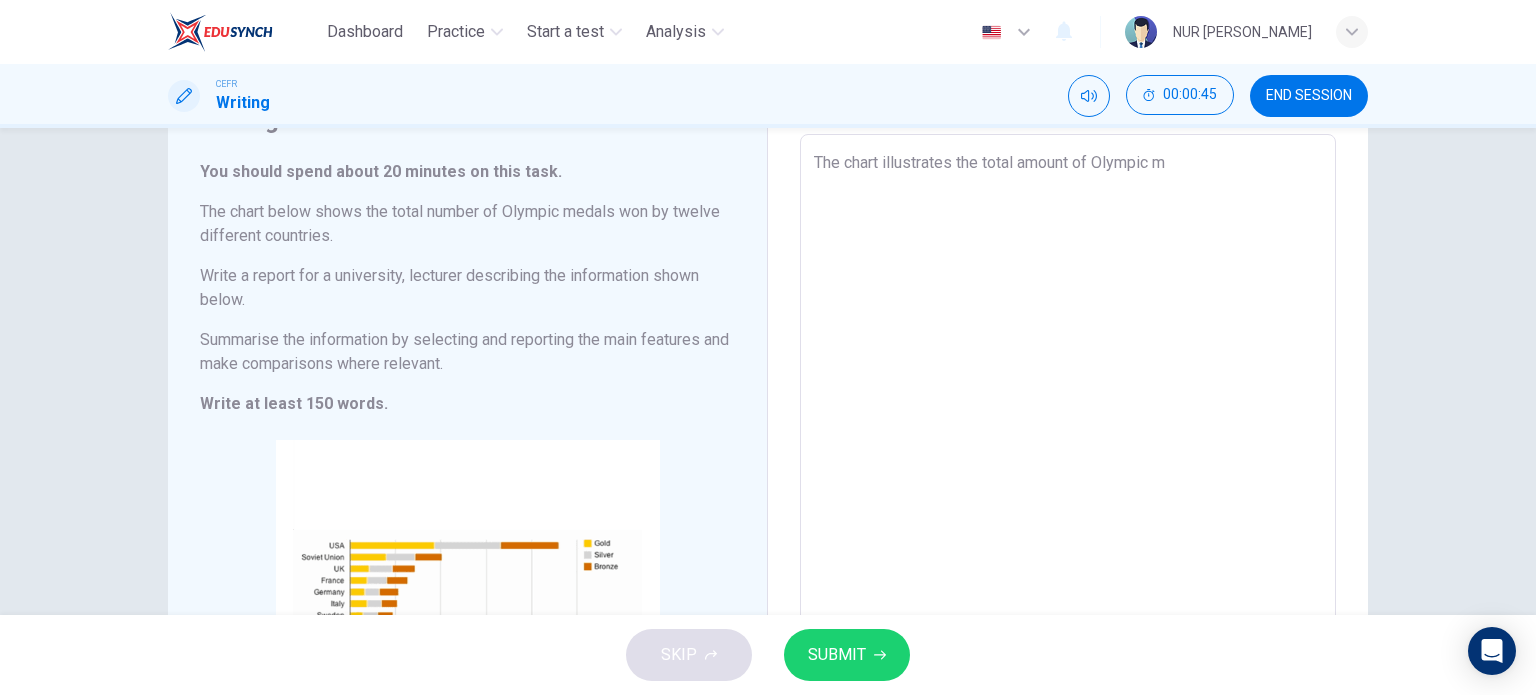 type on "The chart illustrates the total amount of Olympic me" 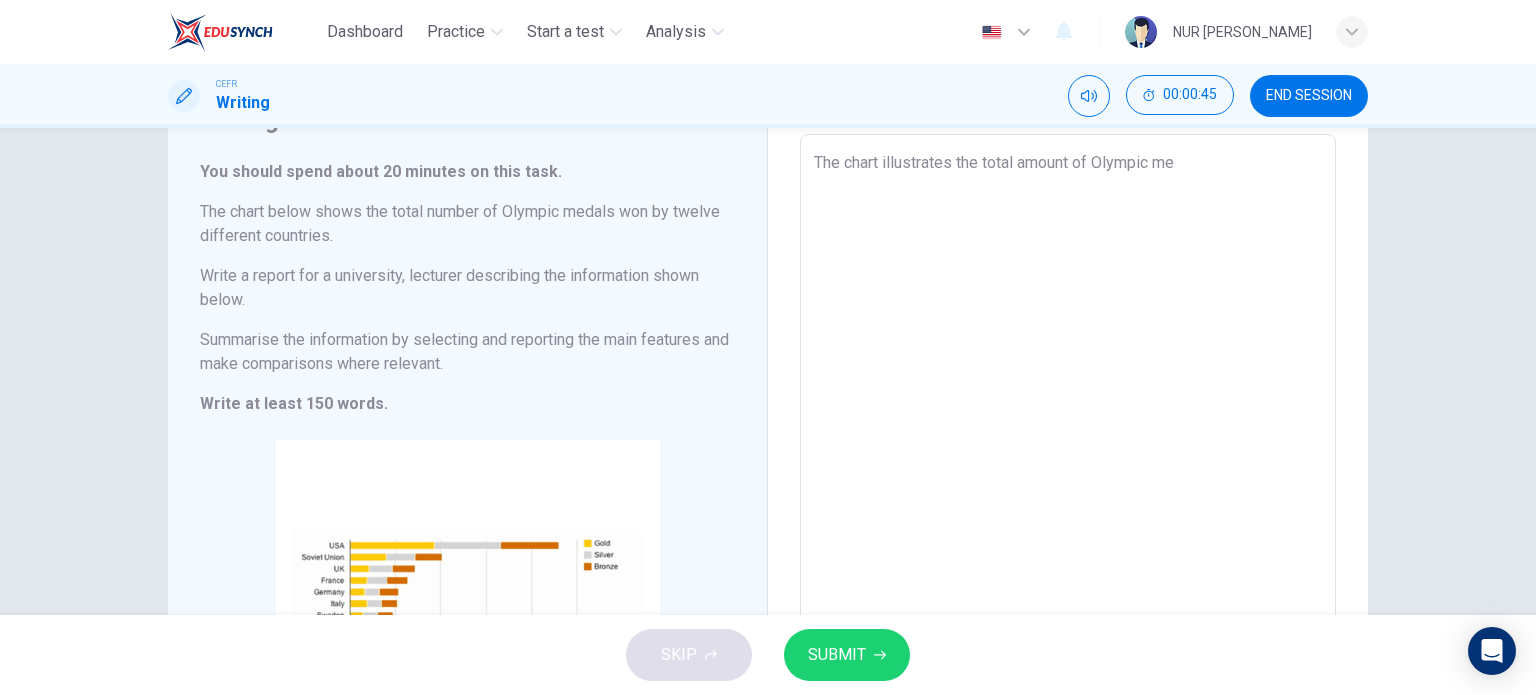 type on "x" 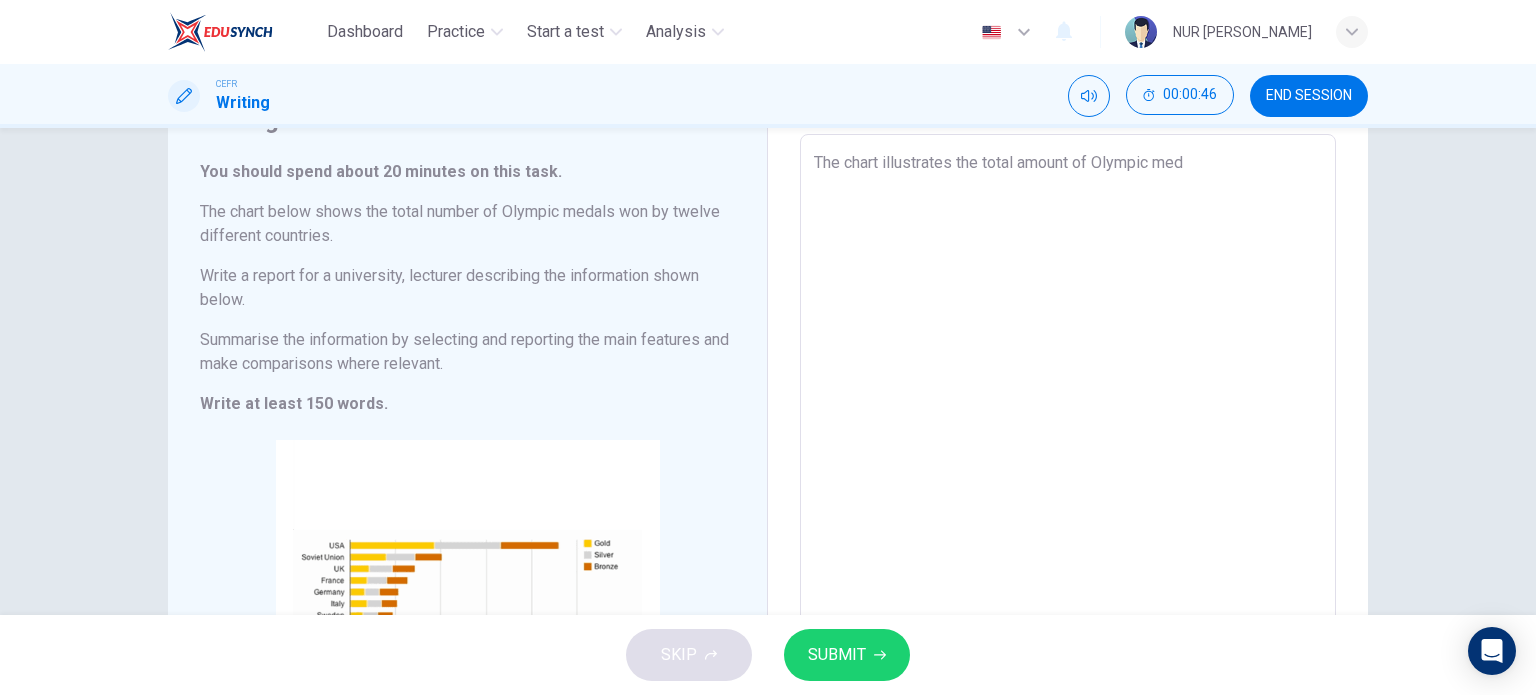 type on "The chart illustrates the total amount of Olympic meda" 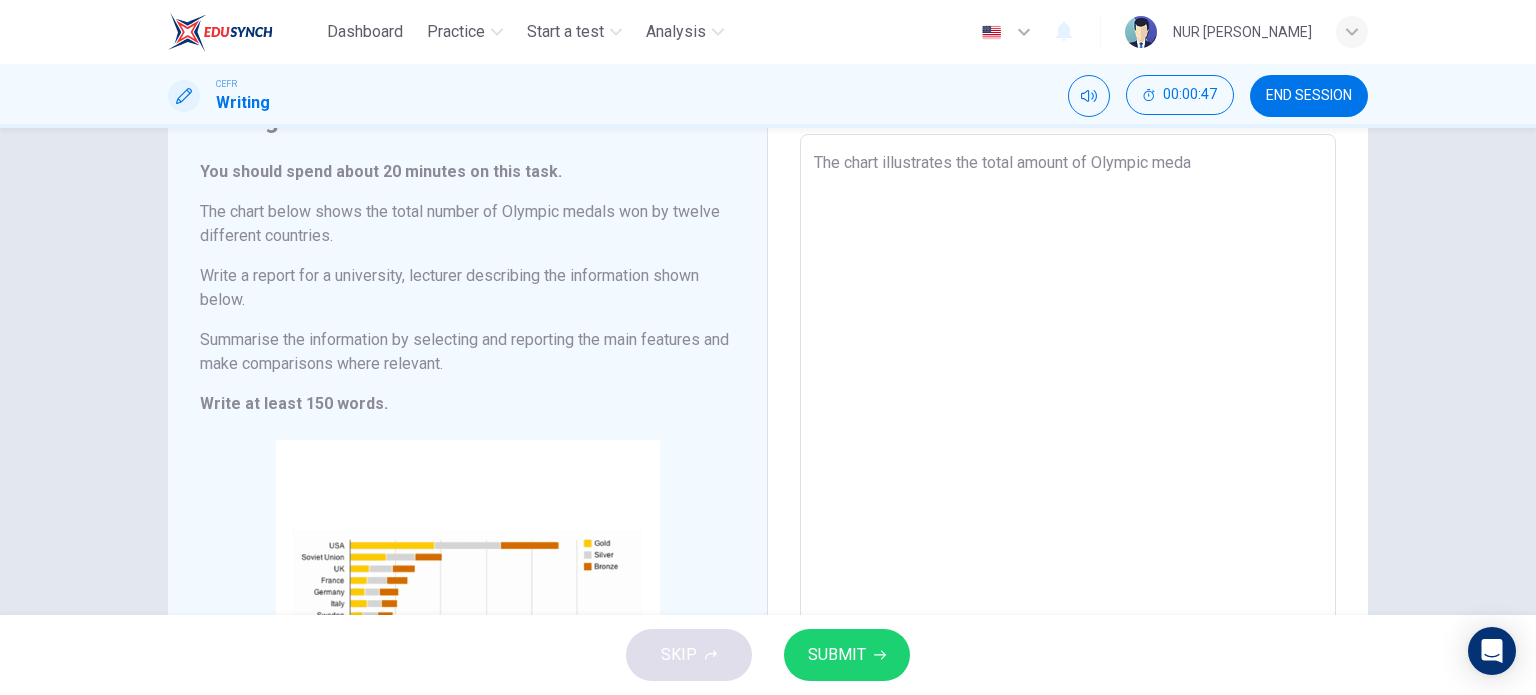 type on "The chart illustrates the total amount of Olympic medal" 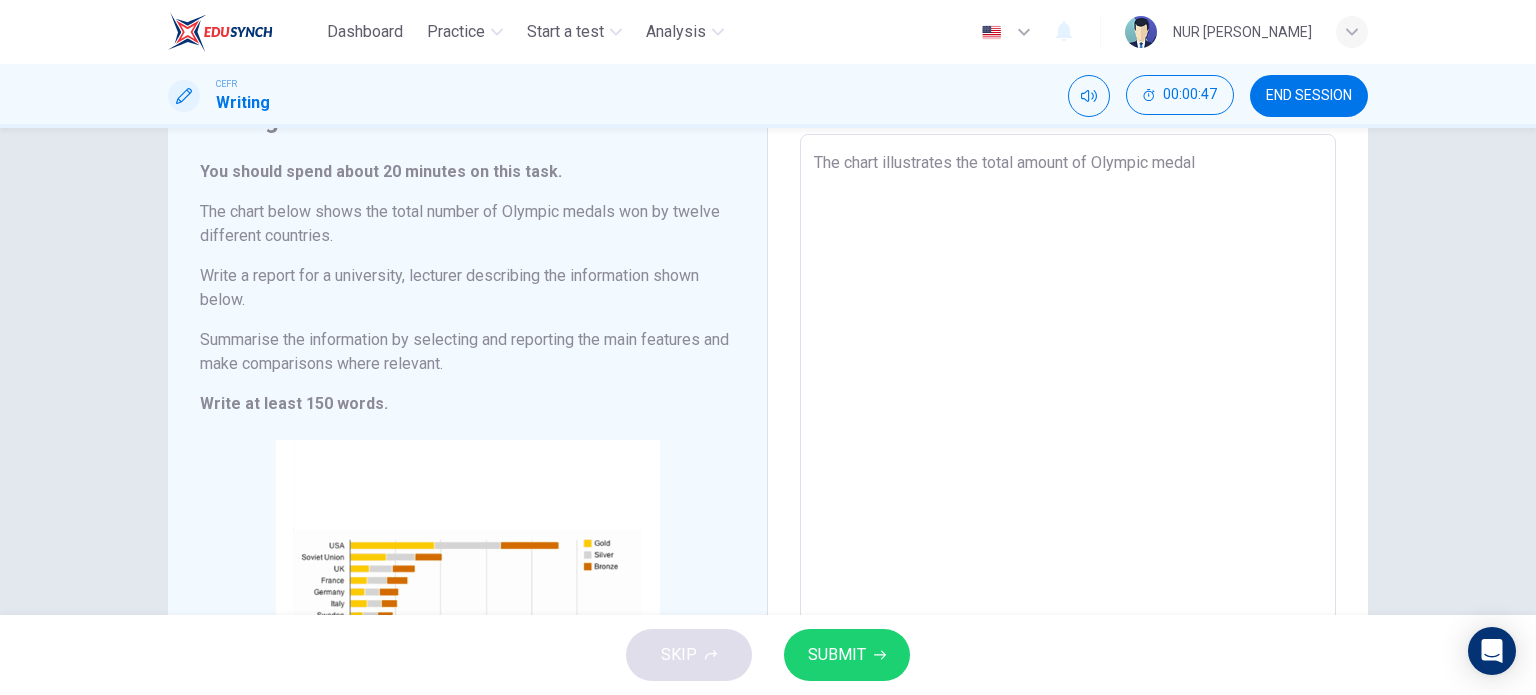 type on "x" 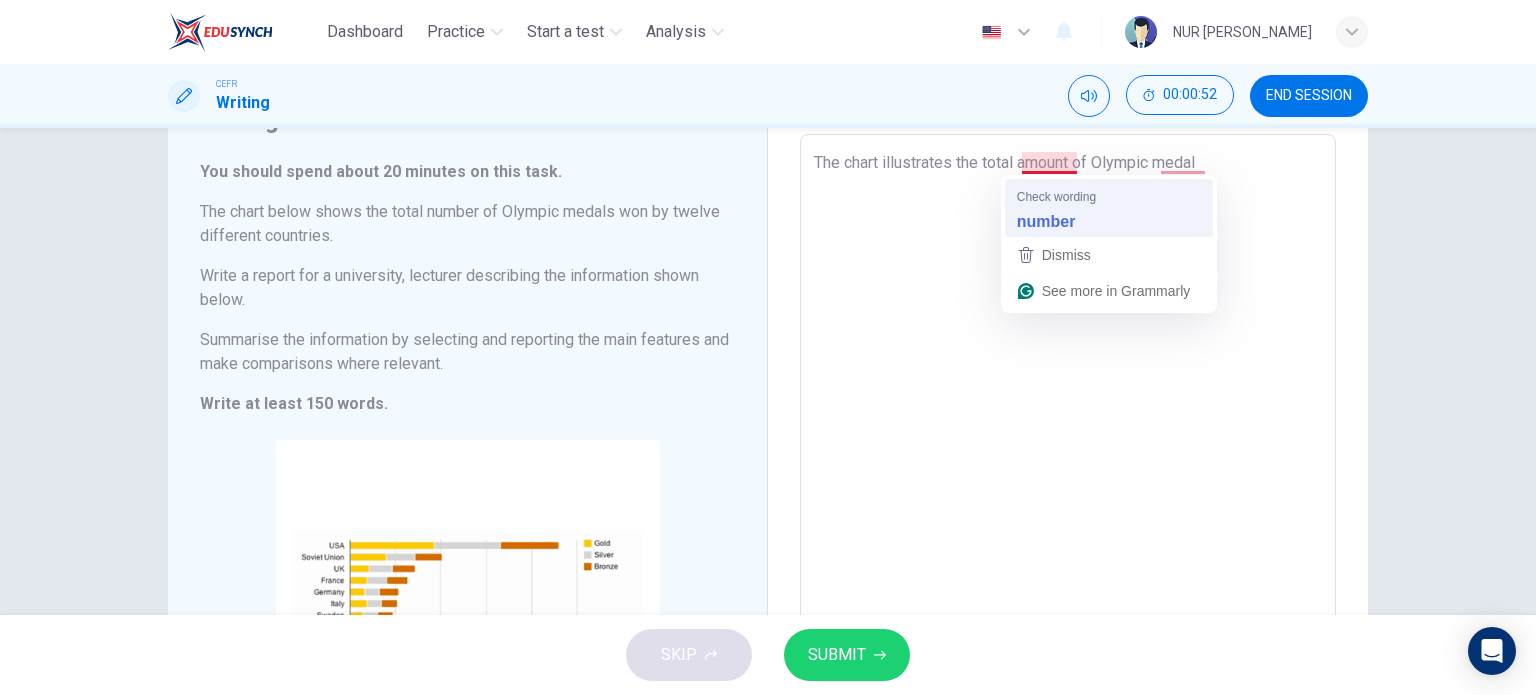 type on "The chart illustrates the total number of Olympic medal" 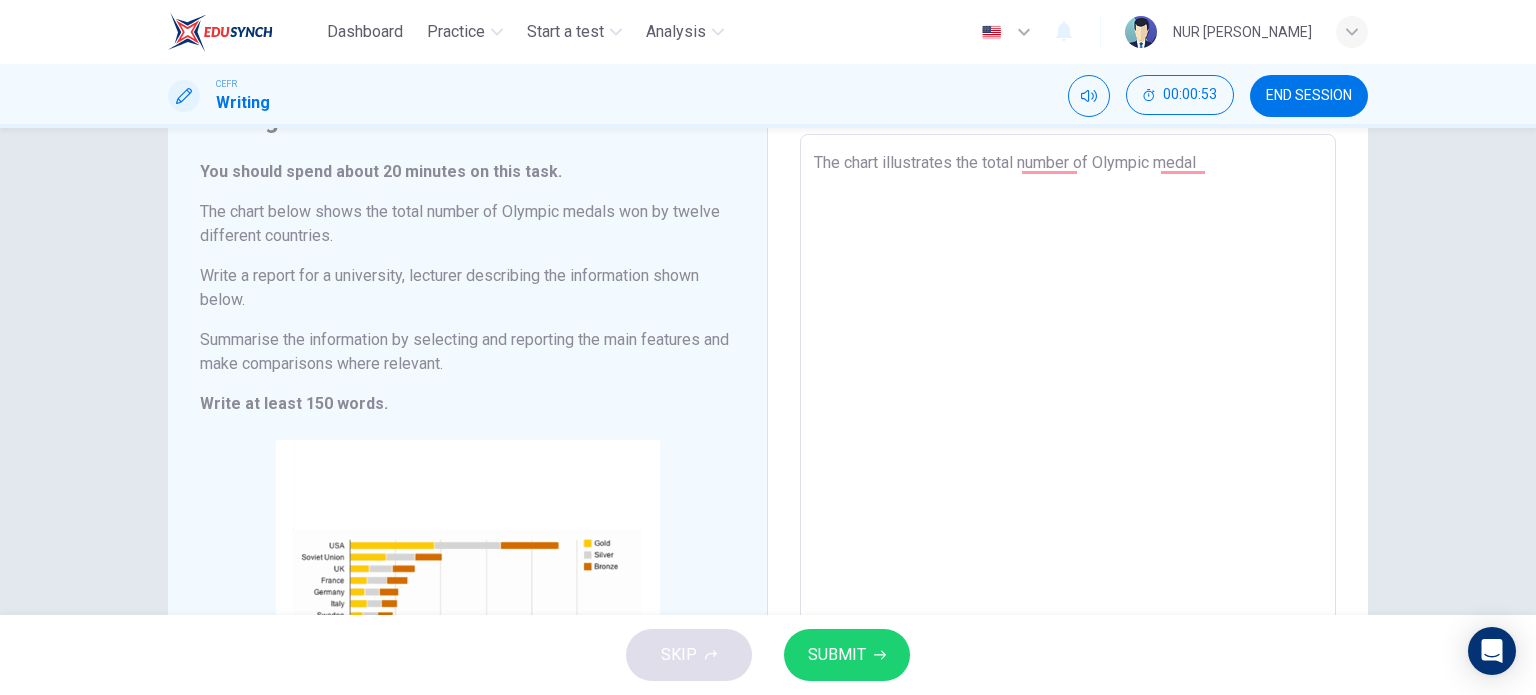 type on "x" 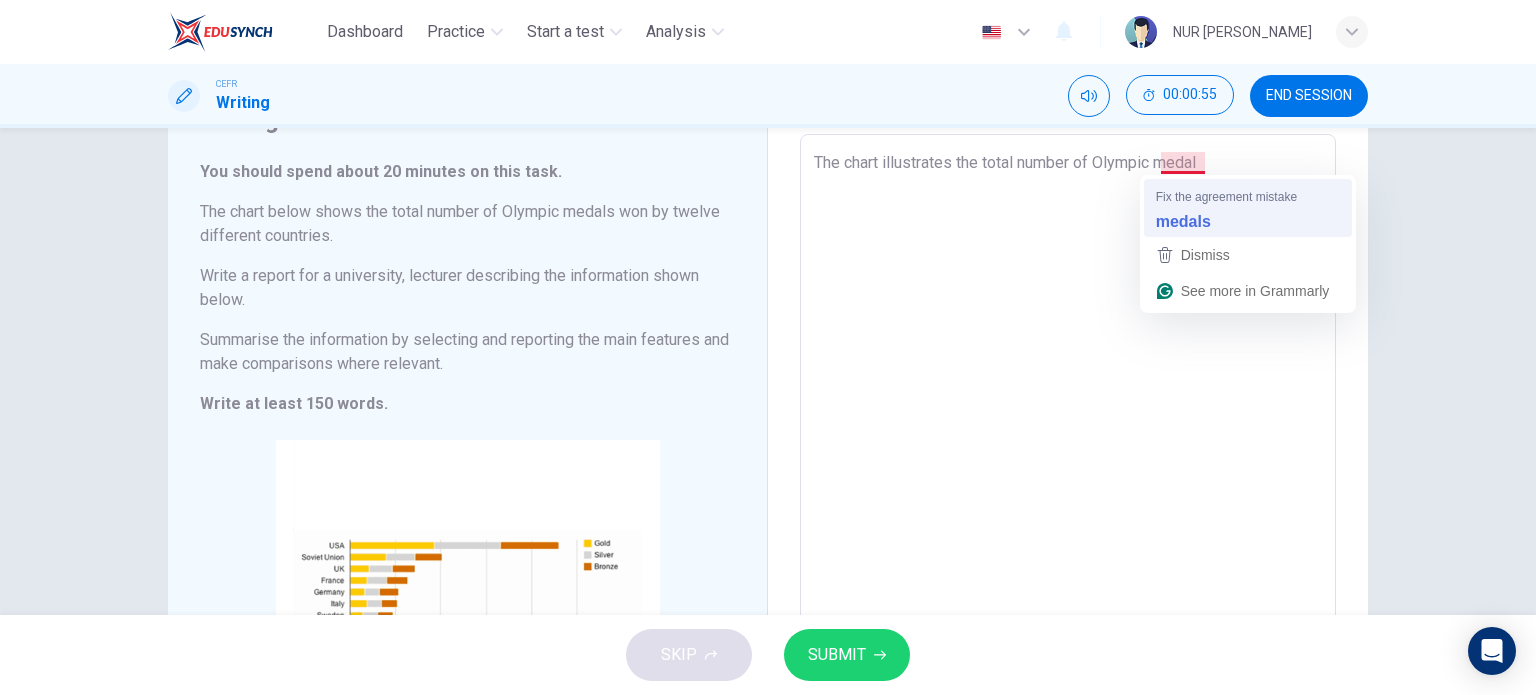 type on "The chart illustrates the total numbe of Olympic medal" 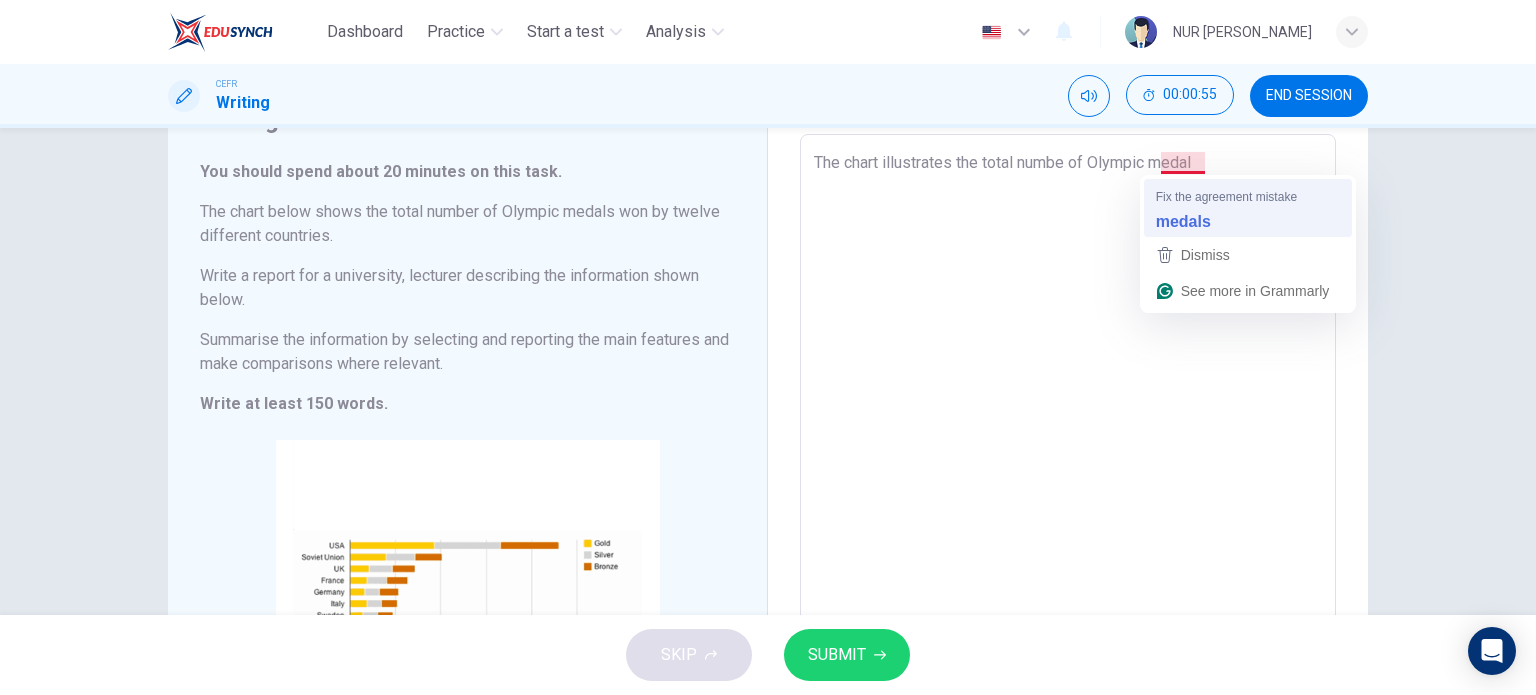 type on "The chart illustrates the total numb of Olympic medal" 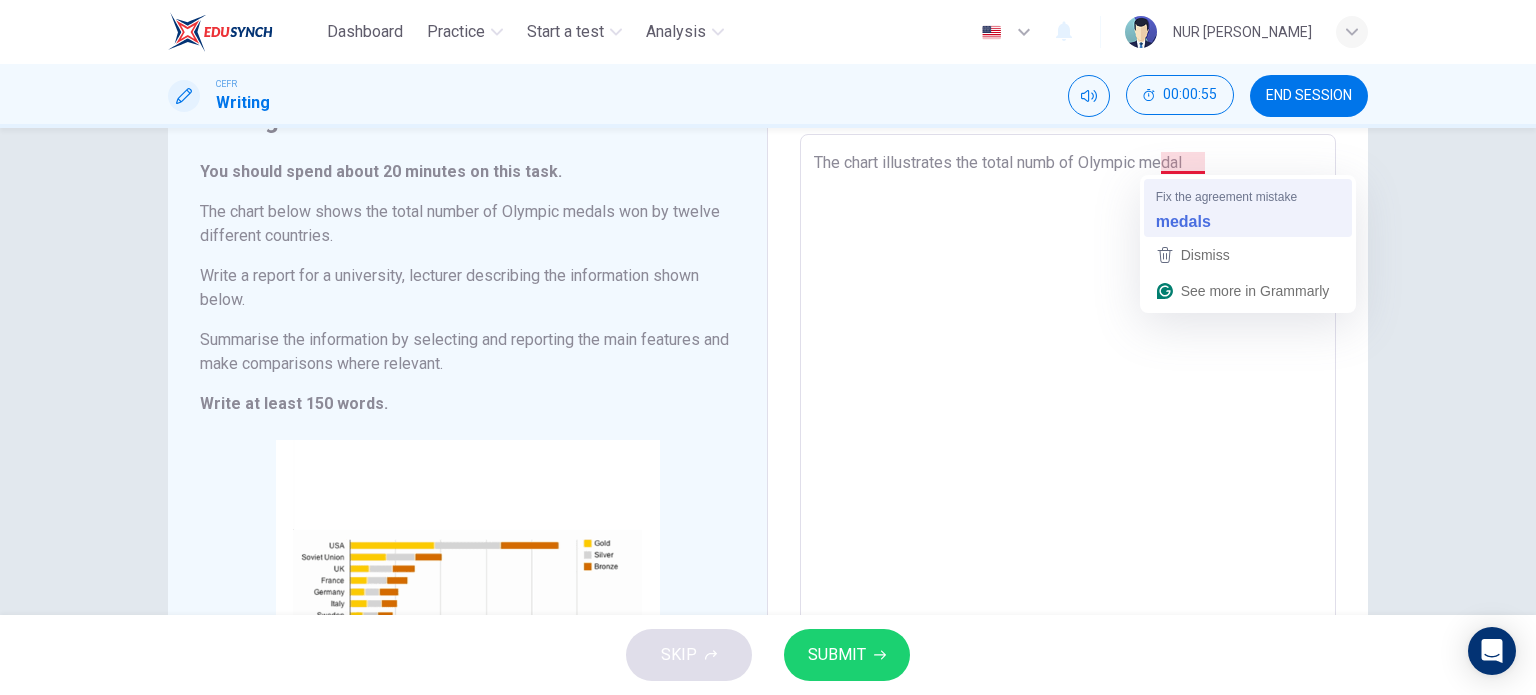 type on "x" 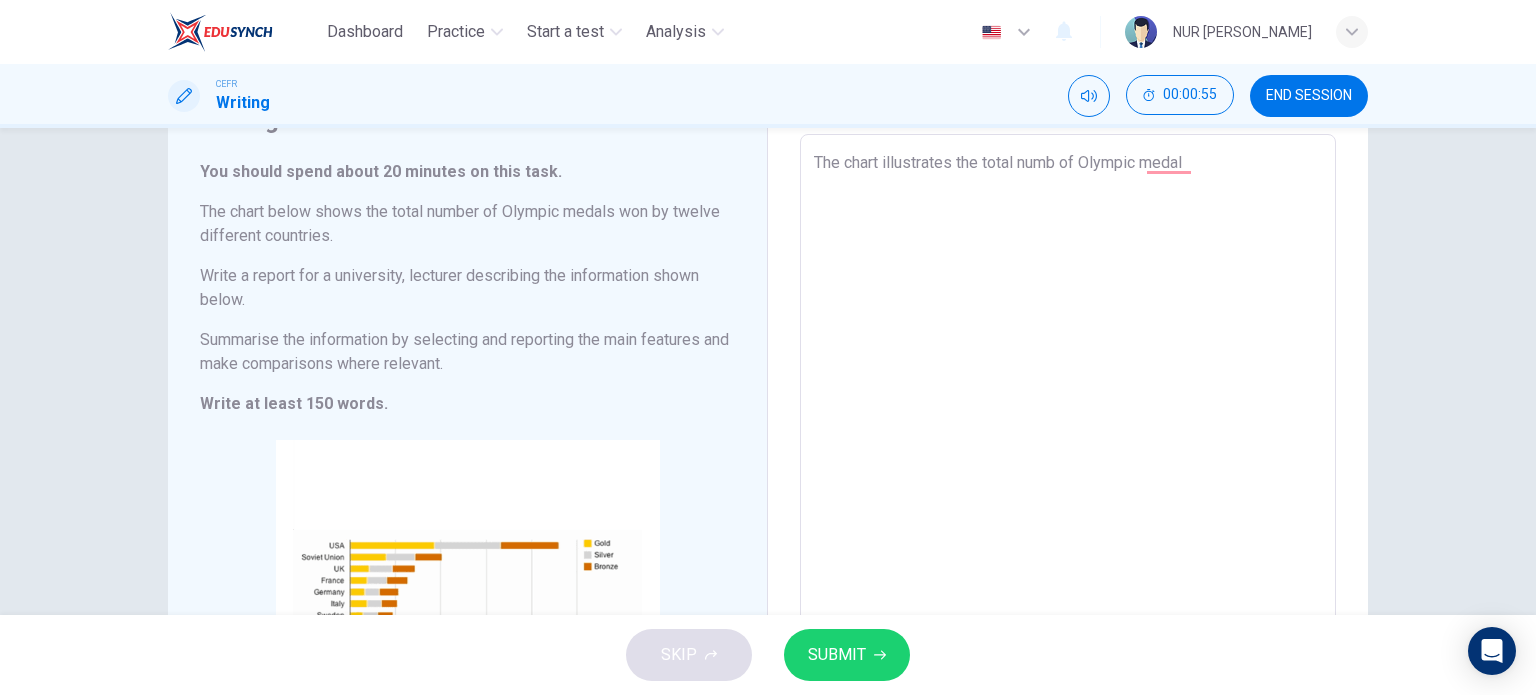 type on "The chart illustrates the total num of Olympic medal" 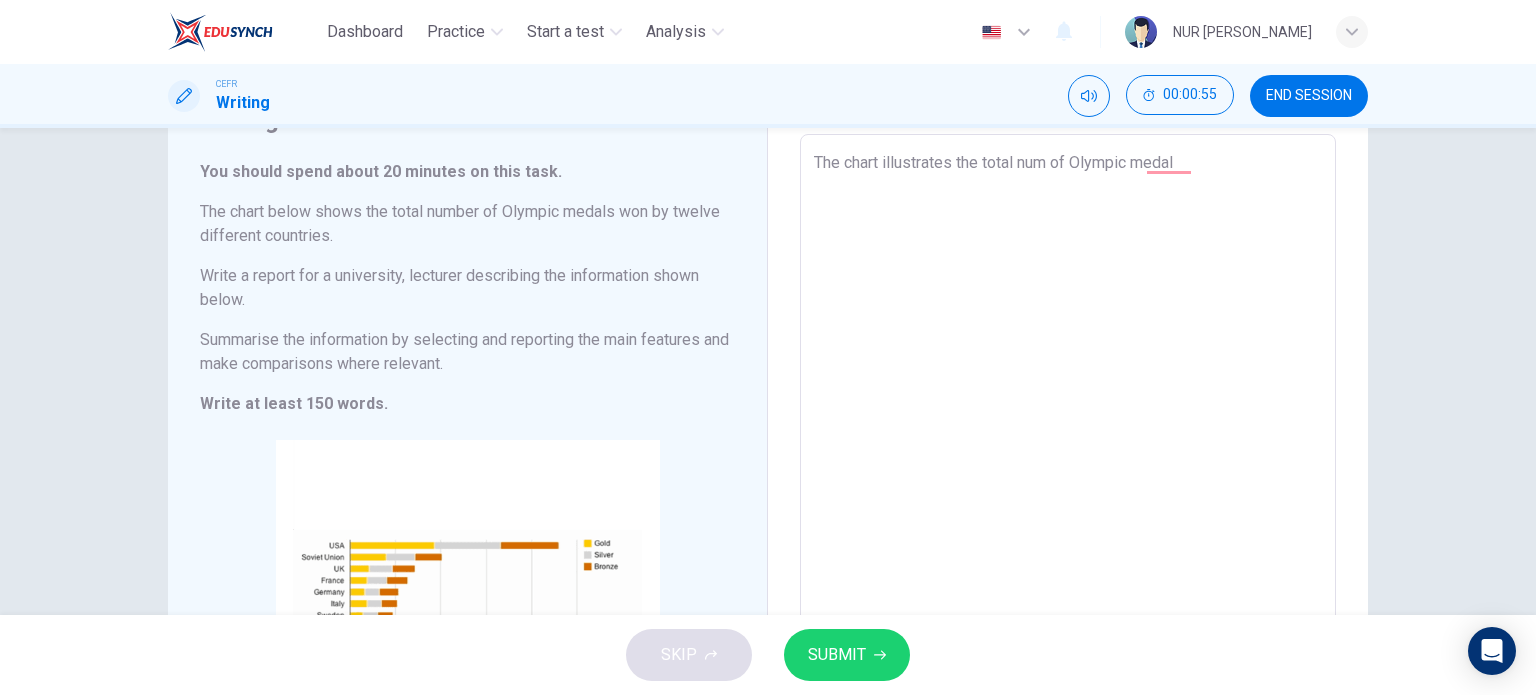 type on "x" 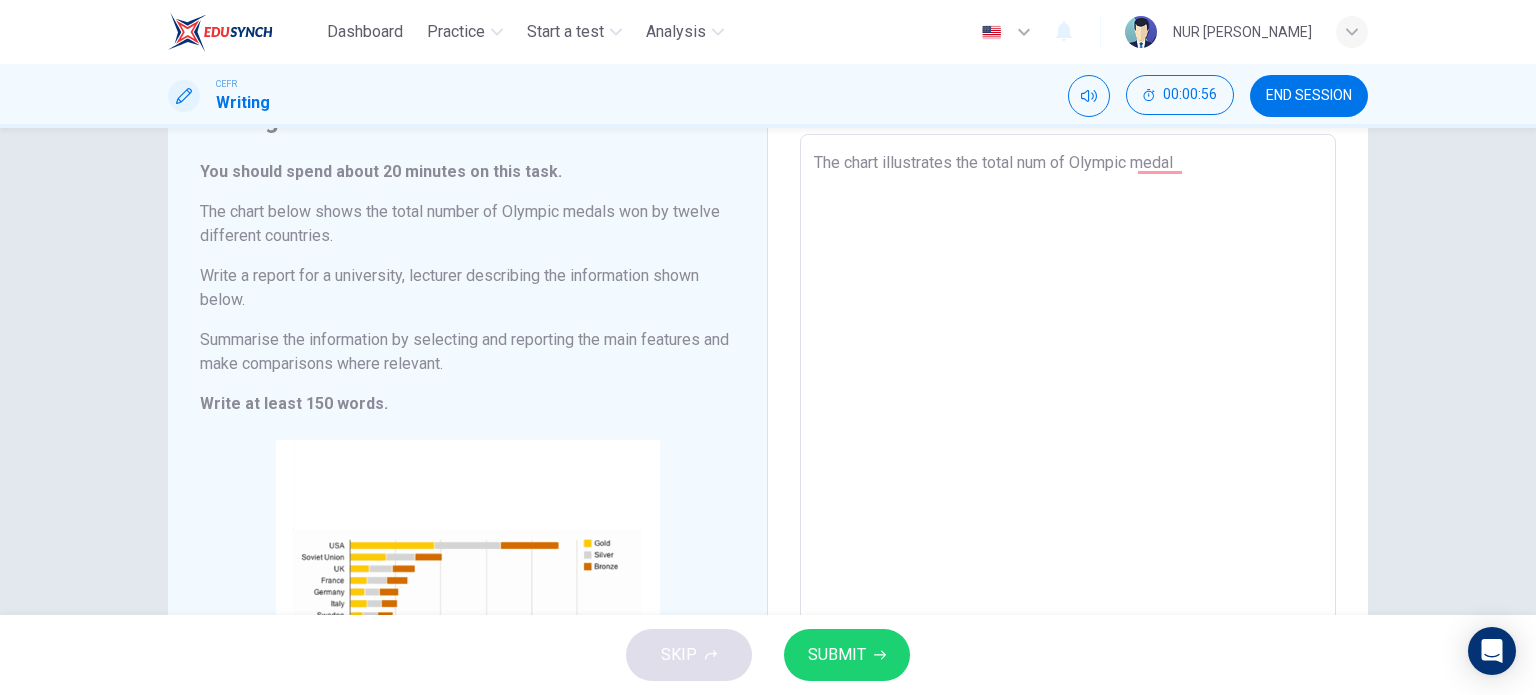 type on "The chart illustrates the total numb of Olympic medal" 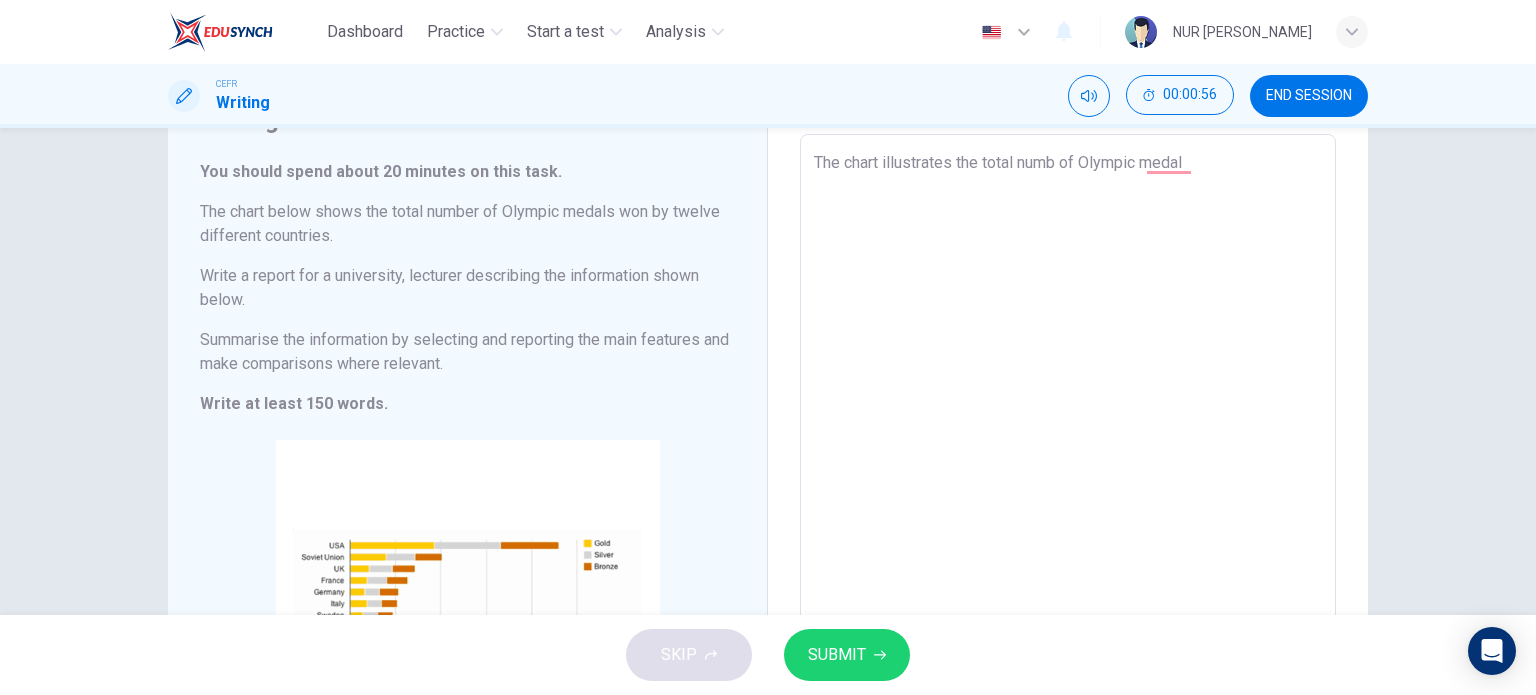 type on "The chart illustrates the total numbe of Olympic medal" 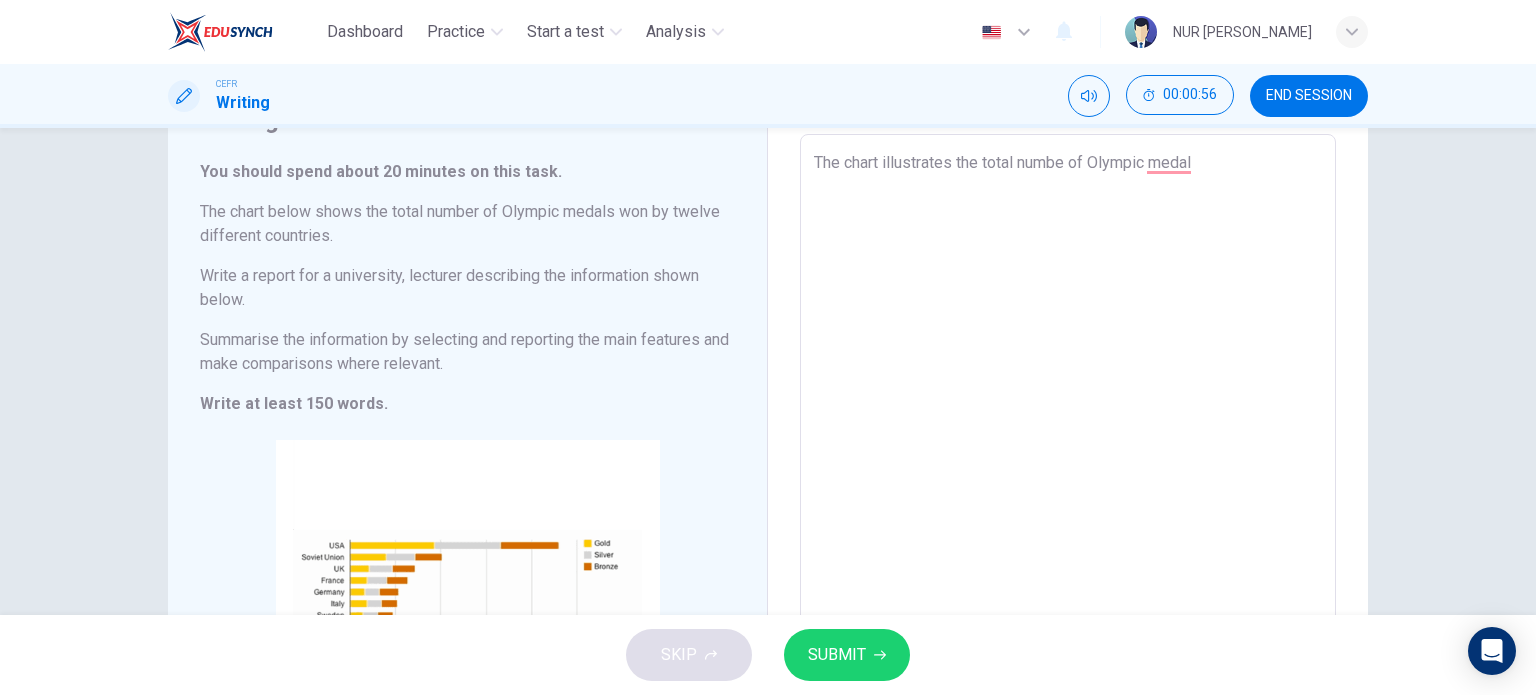 type on "x" 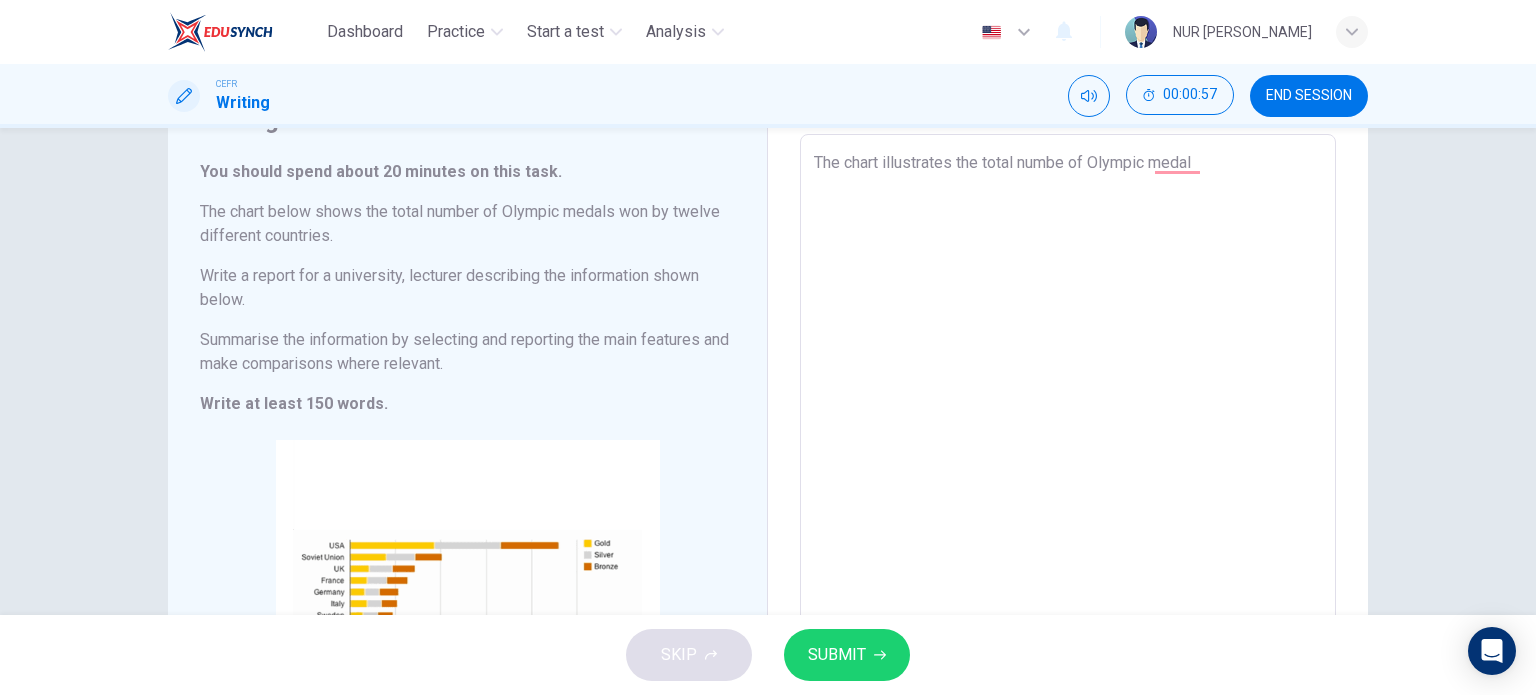 type on "The chart illustrates the total number of Olympic medal" 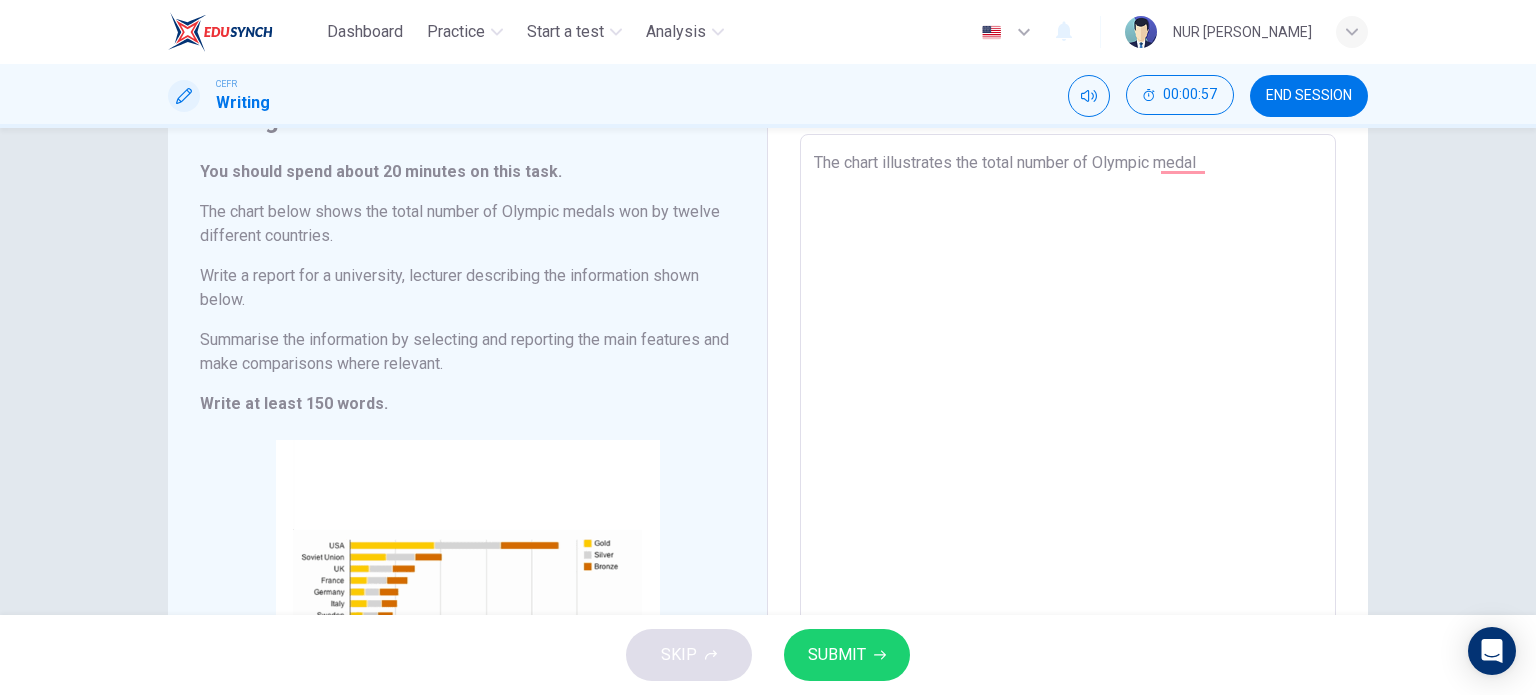type on "The chart illustrates the total numbe of Olympic medal" 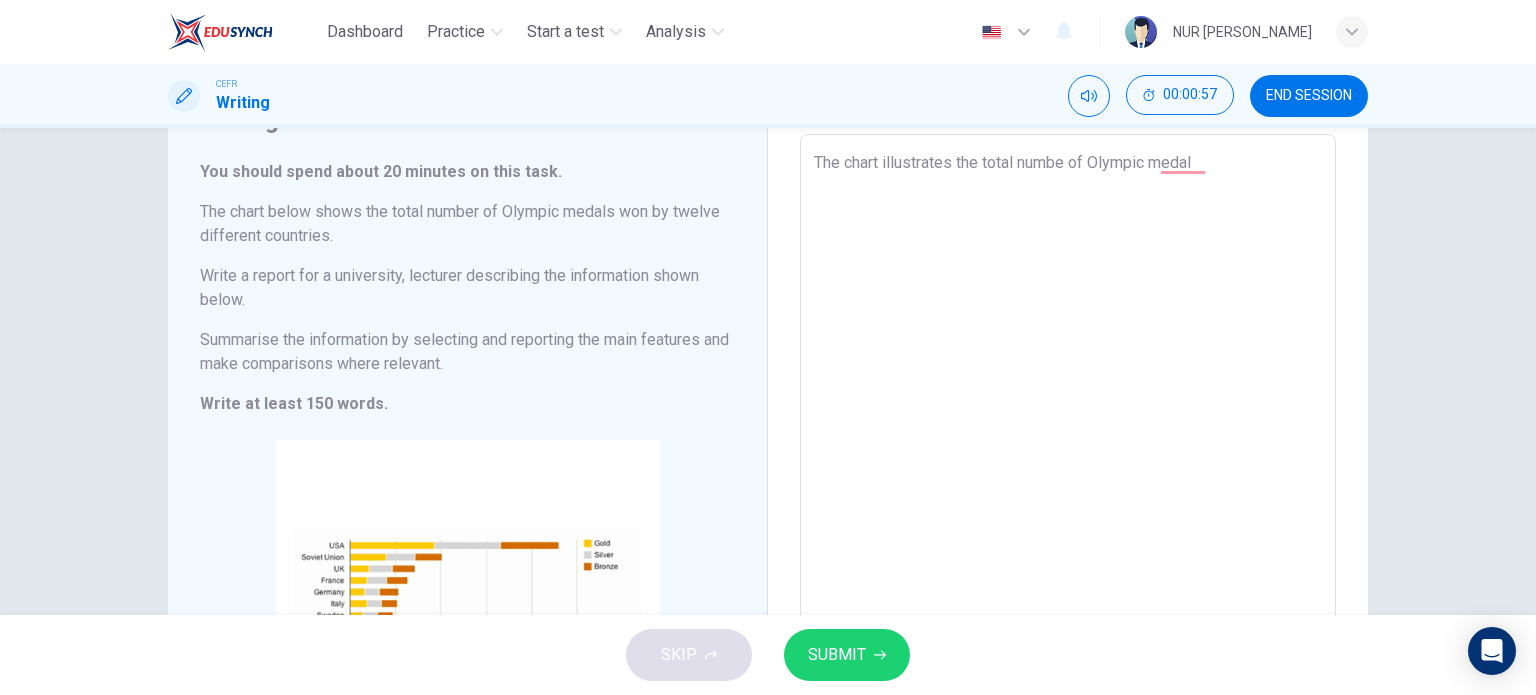 type on "x" 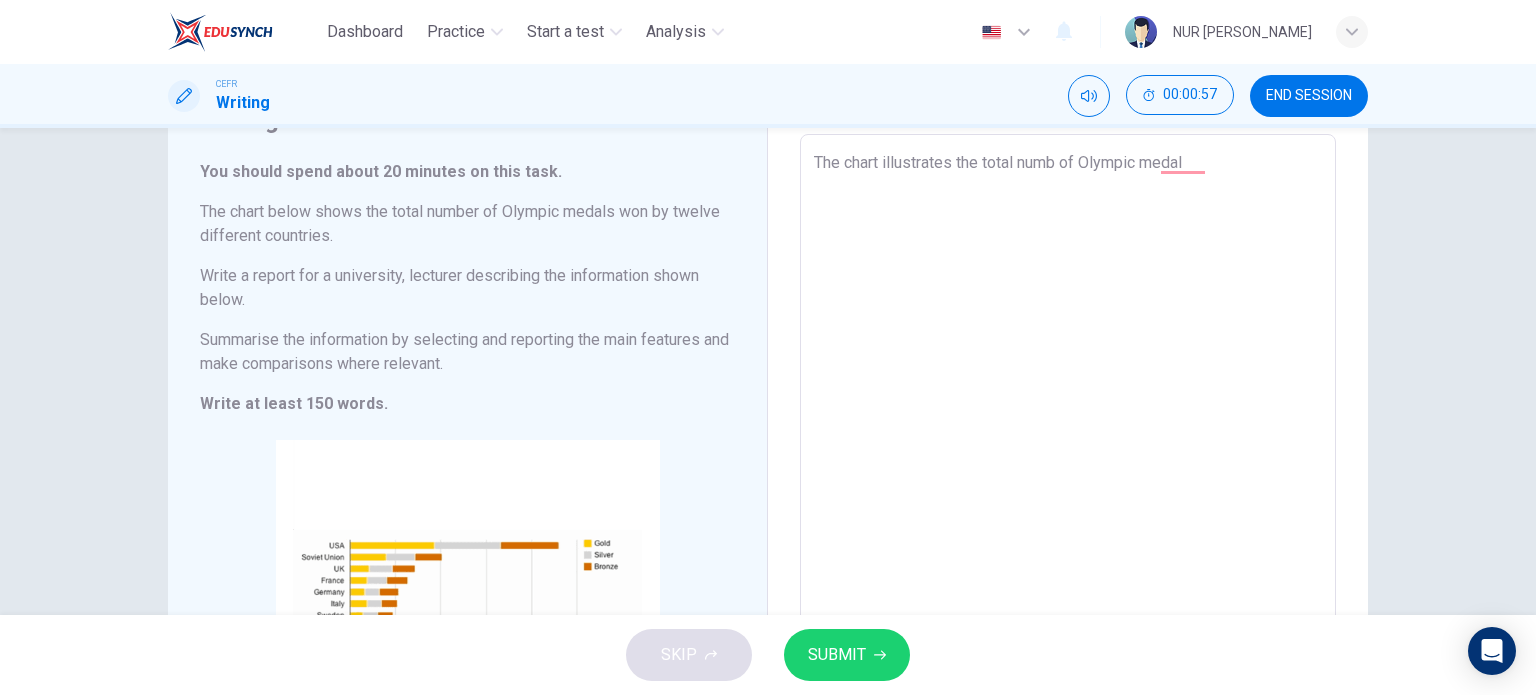 type on "x" 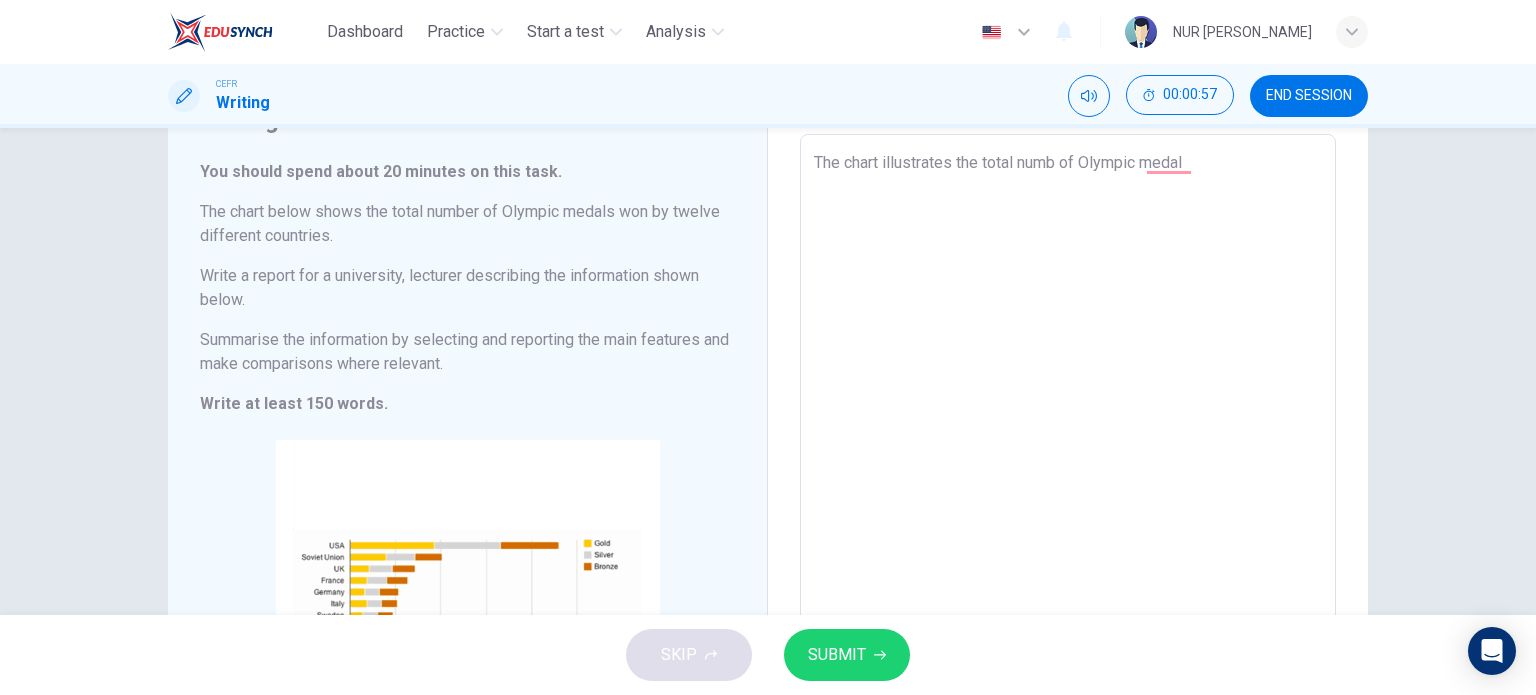 type on "The chart illustrates the total num of Olympic medal" 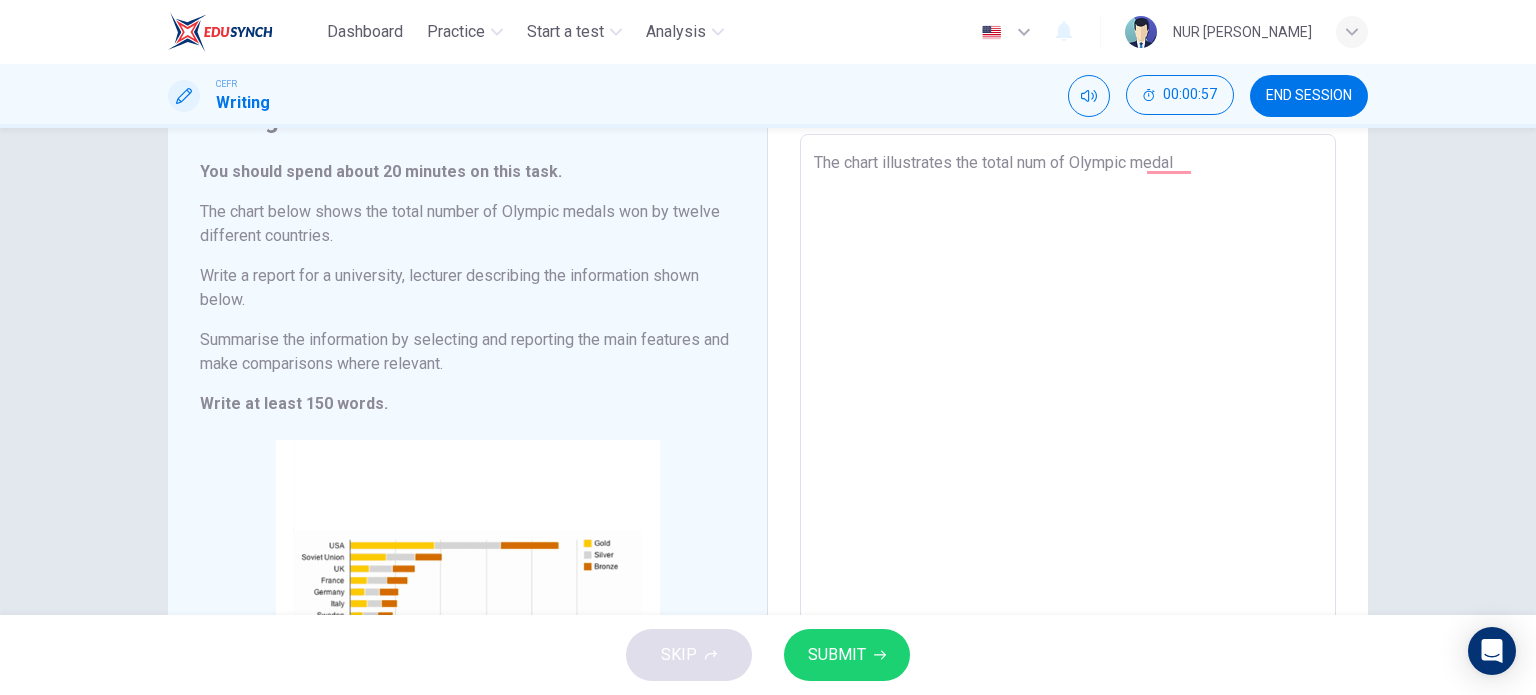 type on "x" 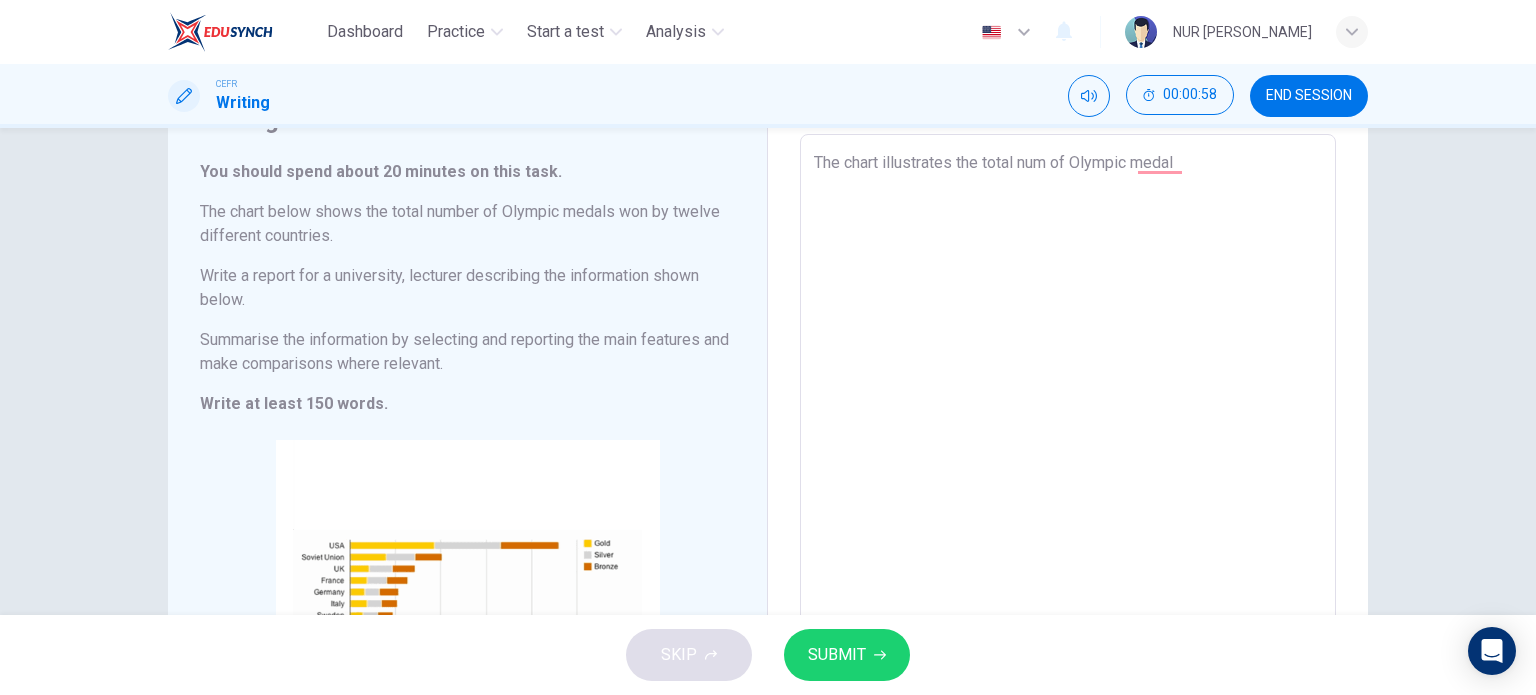 type on "The chart illustrates the total nu of Olympic medal" 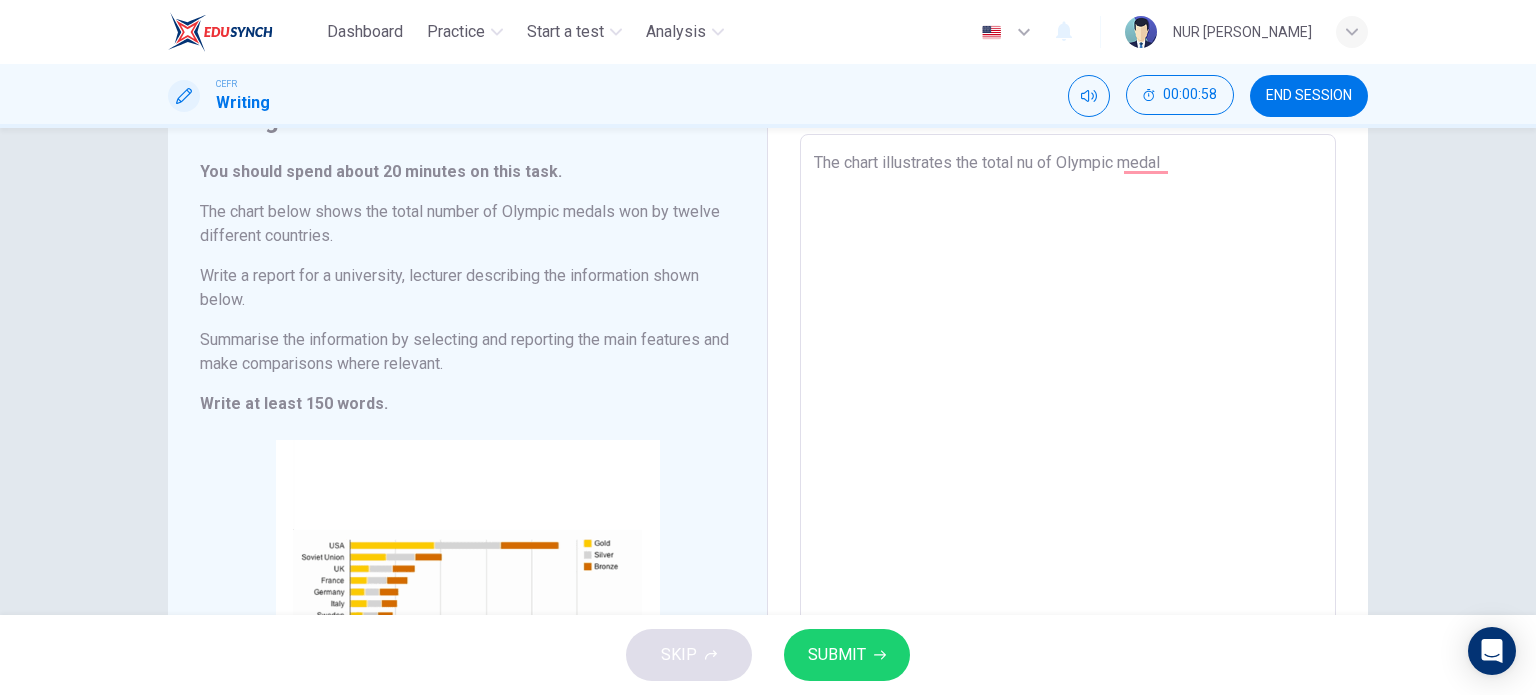 type on "The chart illustrates the total n of Olympic medal" 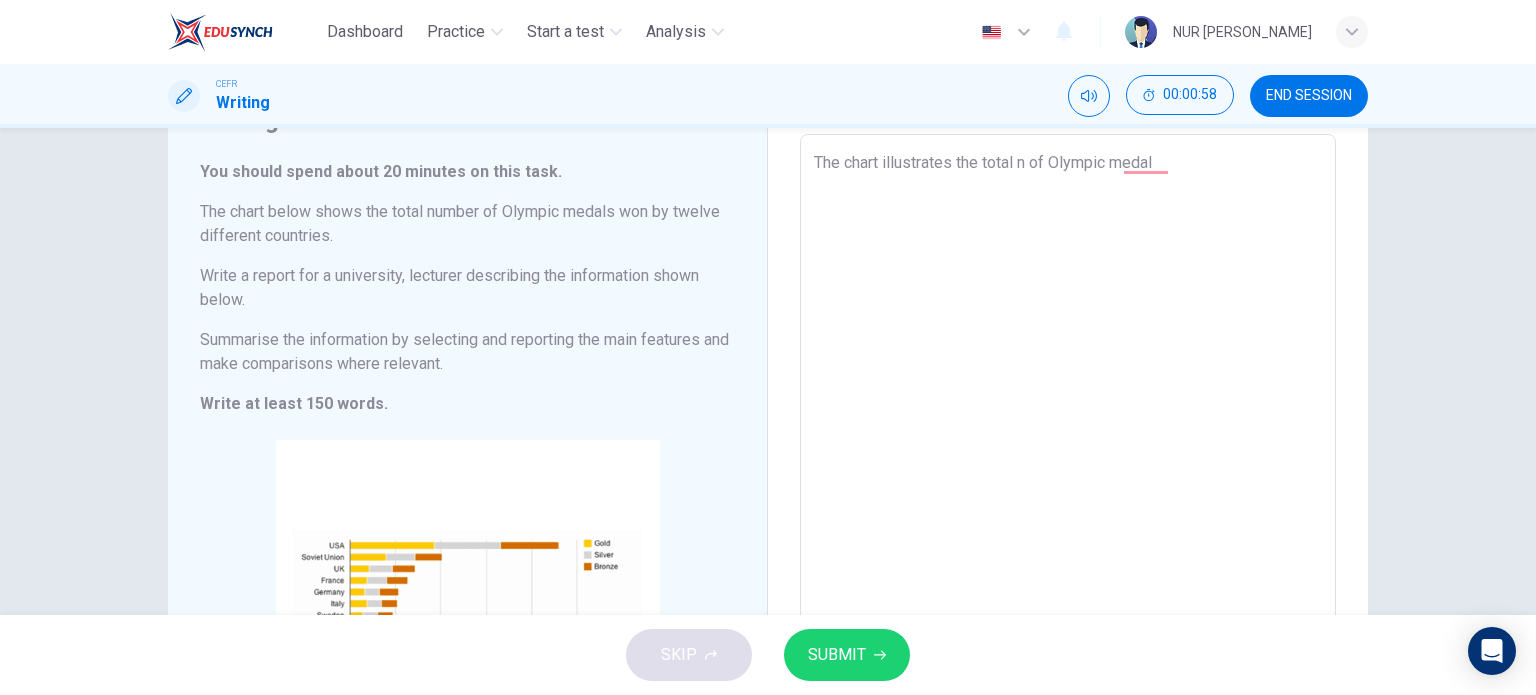 type on "x" 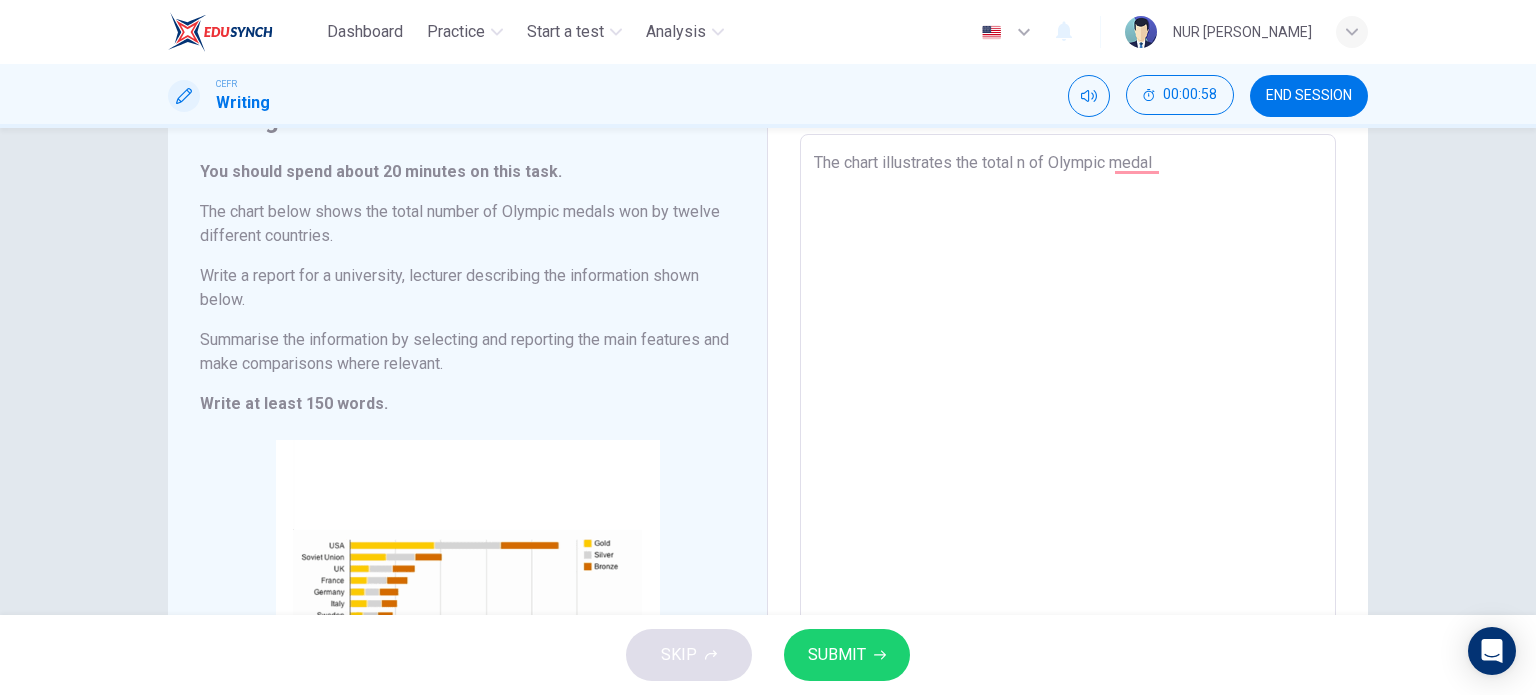 type on "The chart illustrates the total  of Olympic medal" 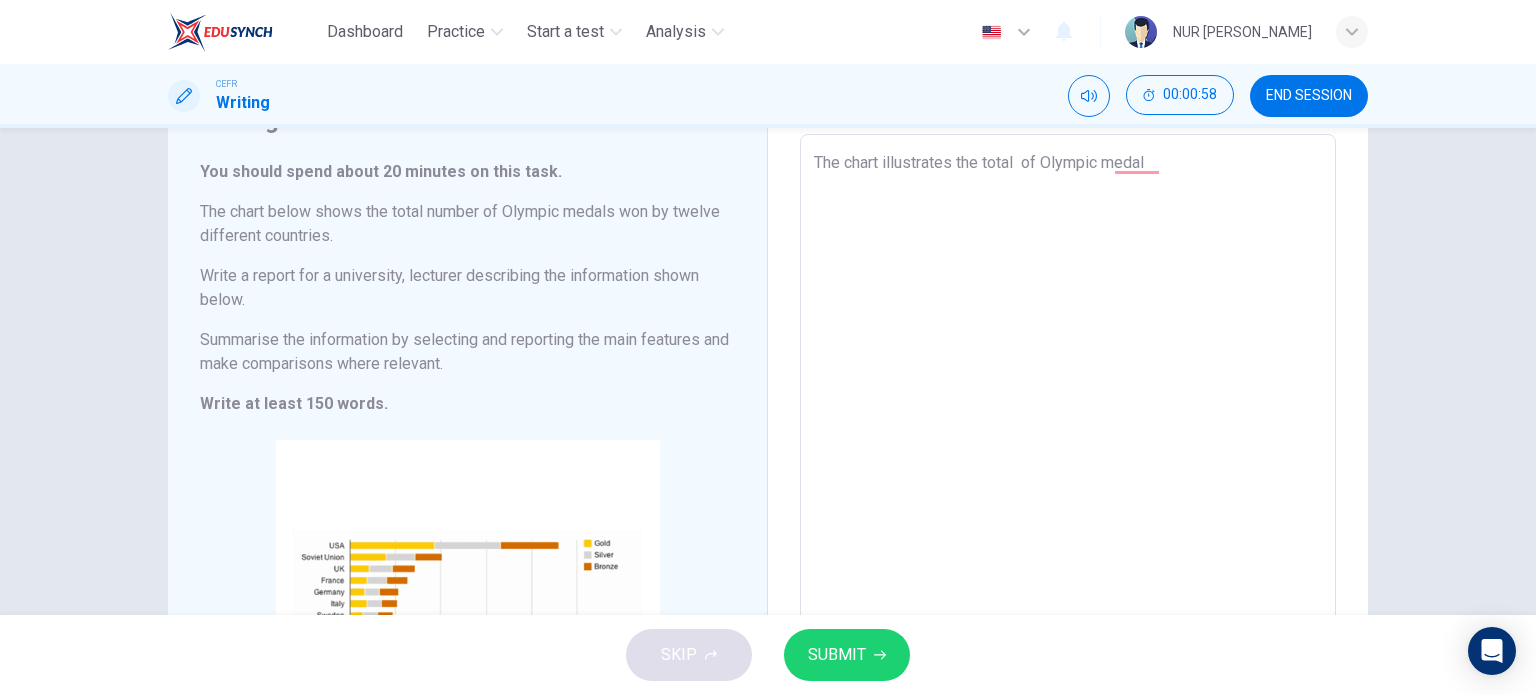 type on "x" 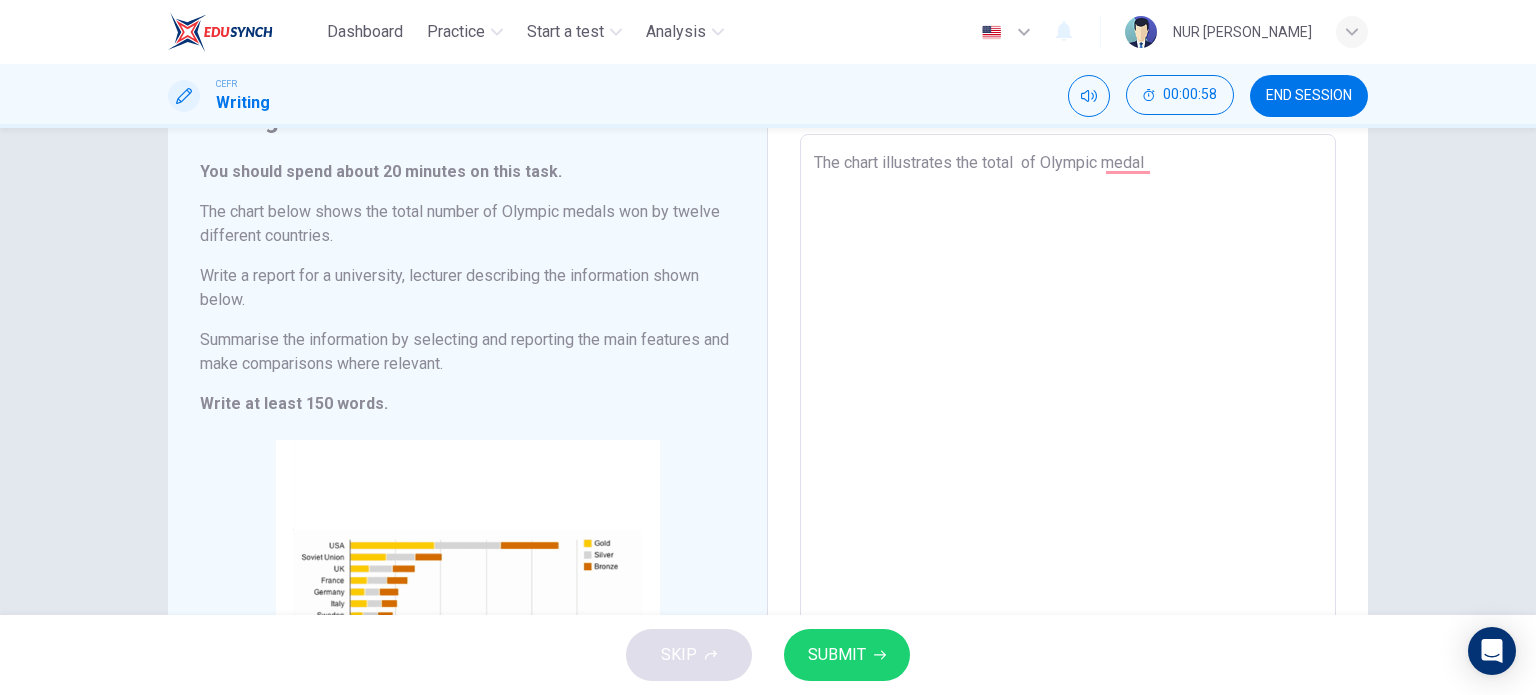 type on "The chart illustrates the total a of Olympic medal" 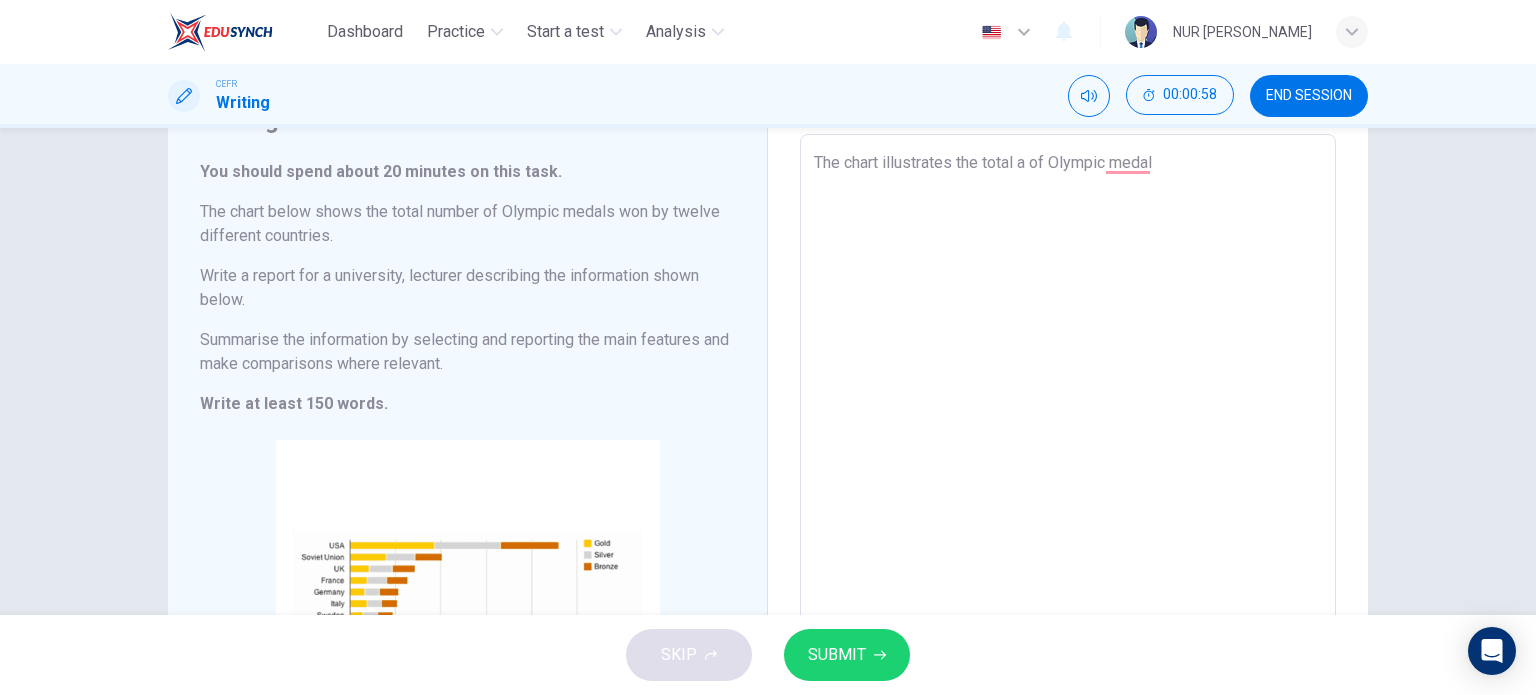 type on "x" 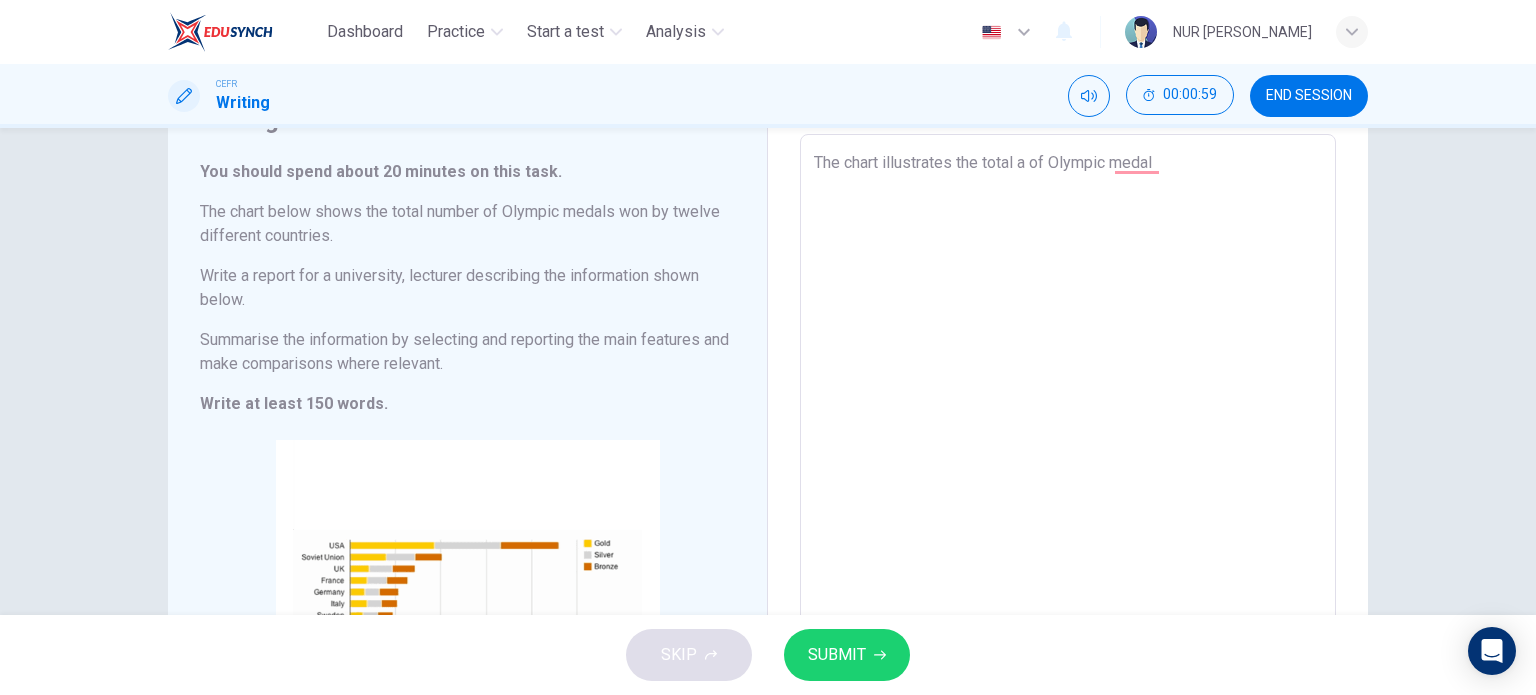 type on "The chart illustrates the total am of Olympic medal" 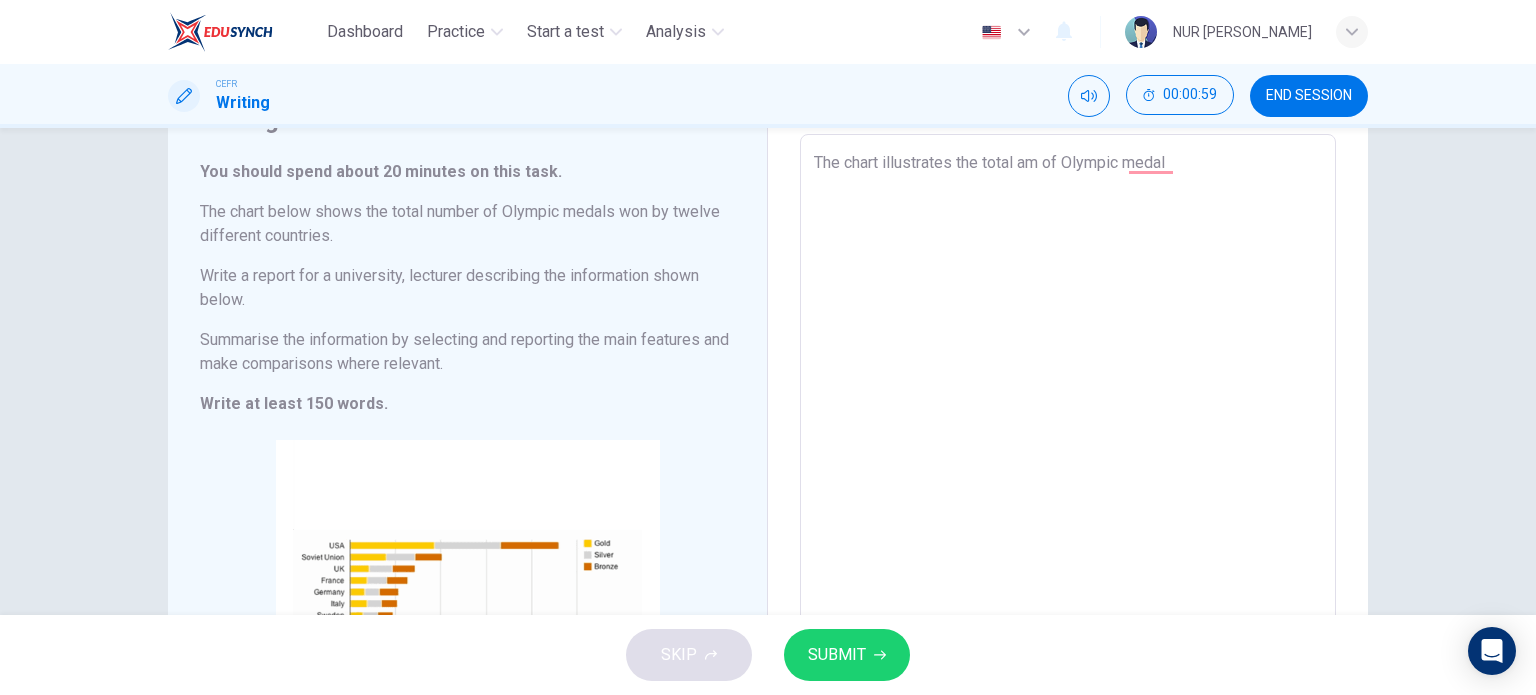 type on "The chart illustrates the total a of Olympic medal" 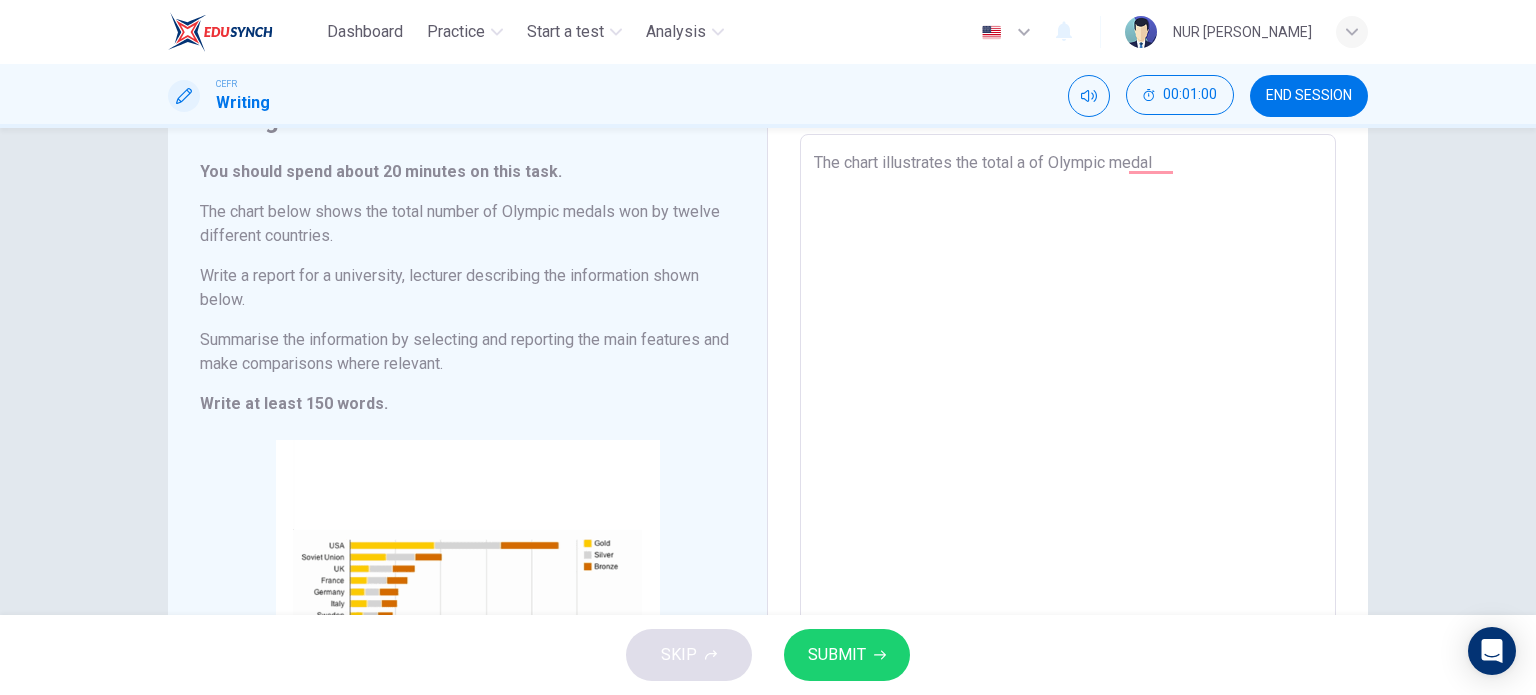 type on "The chart illustrates the total  of Olympic medal" 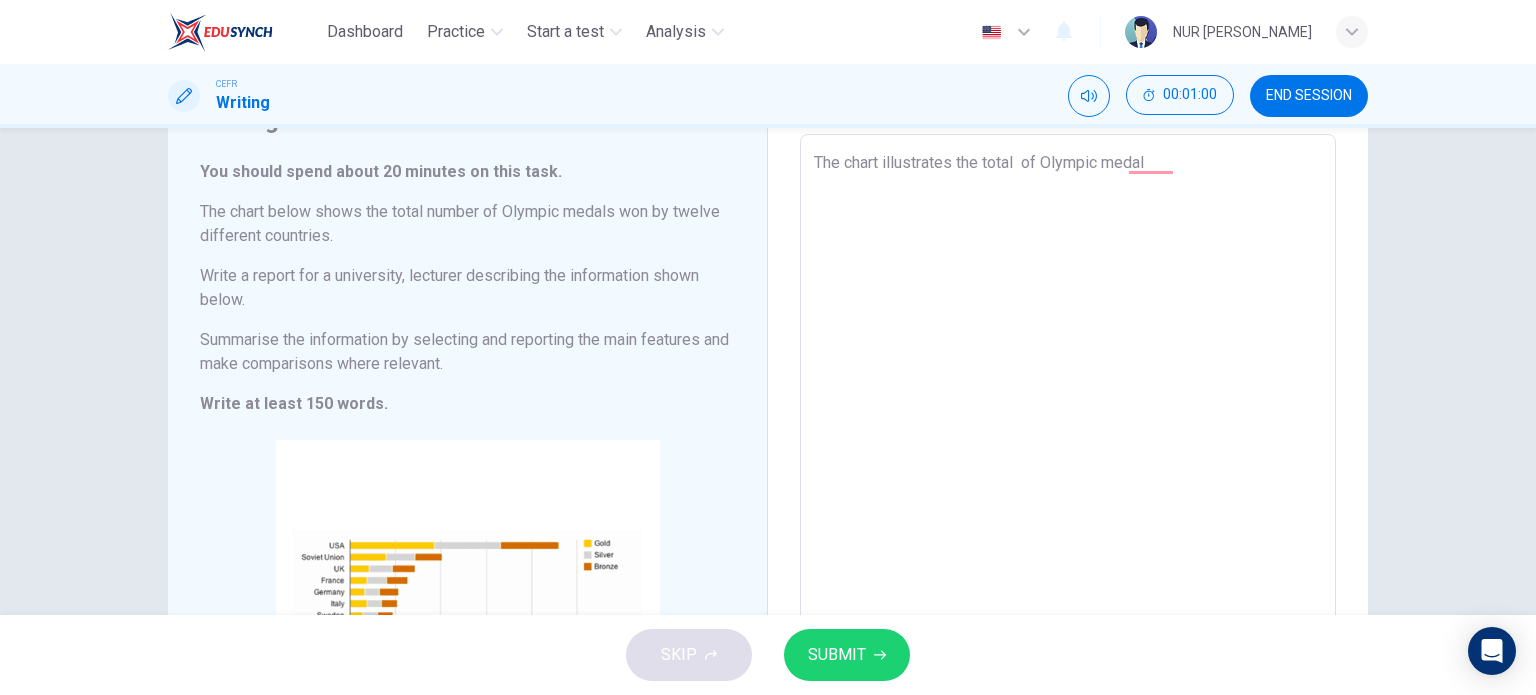 type on "x" 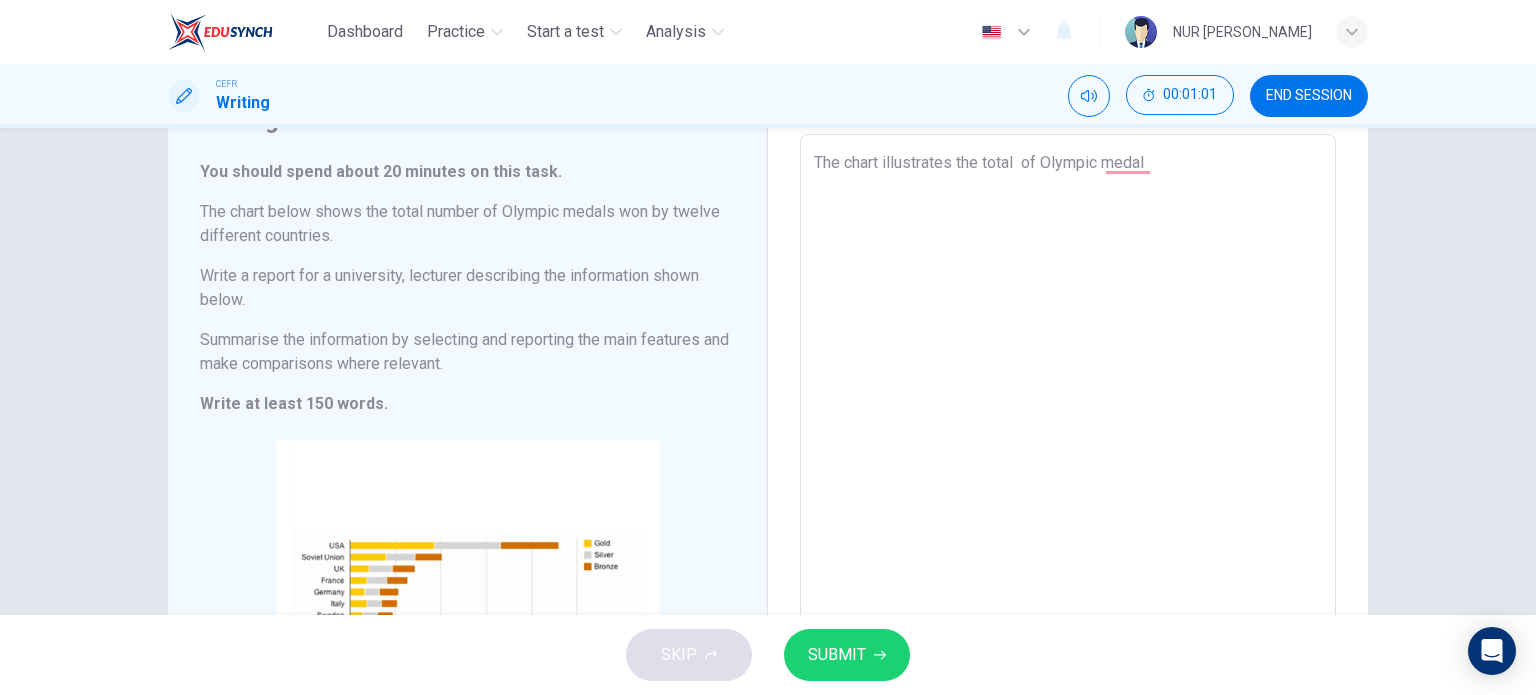 type on "The chart illustrates the total a of Olympic medal" 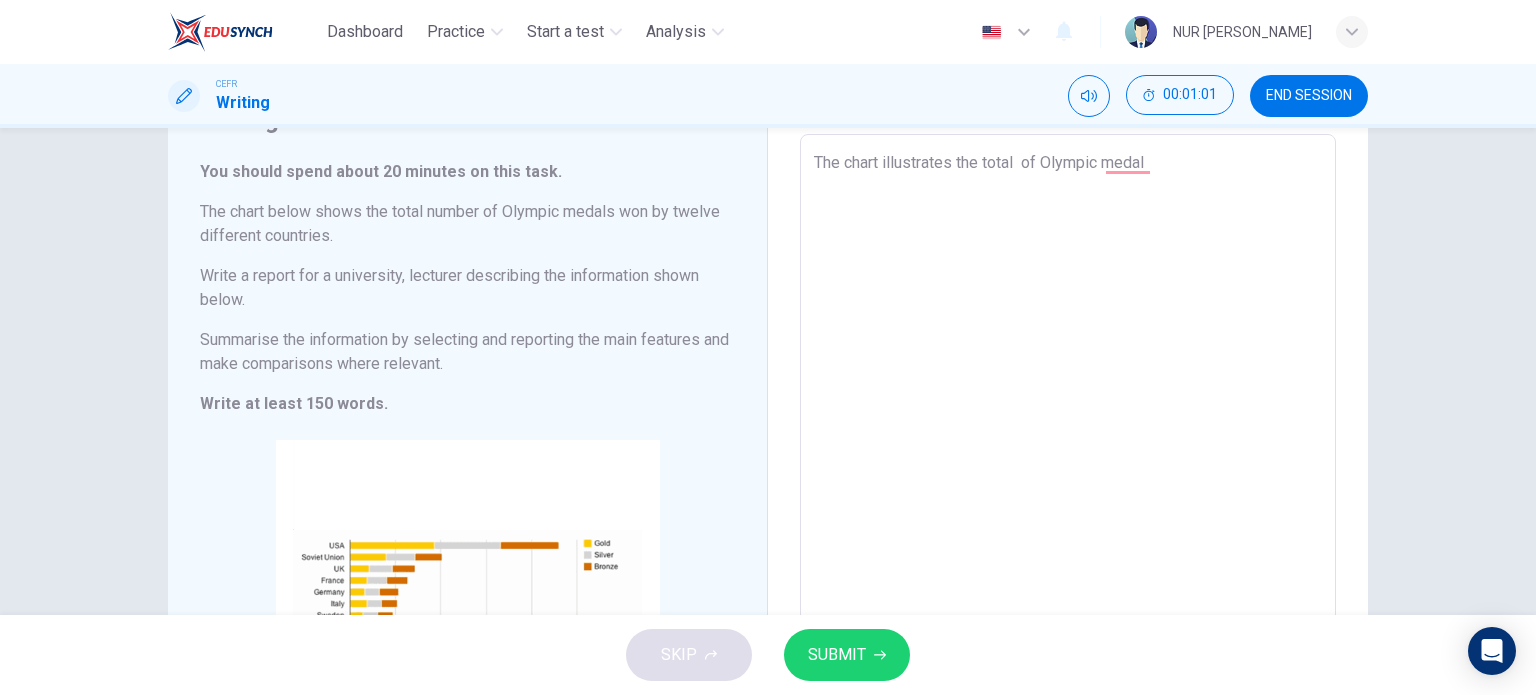type on "x" 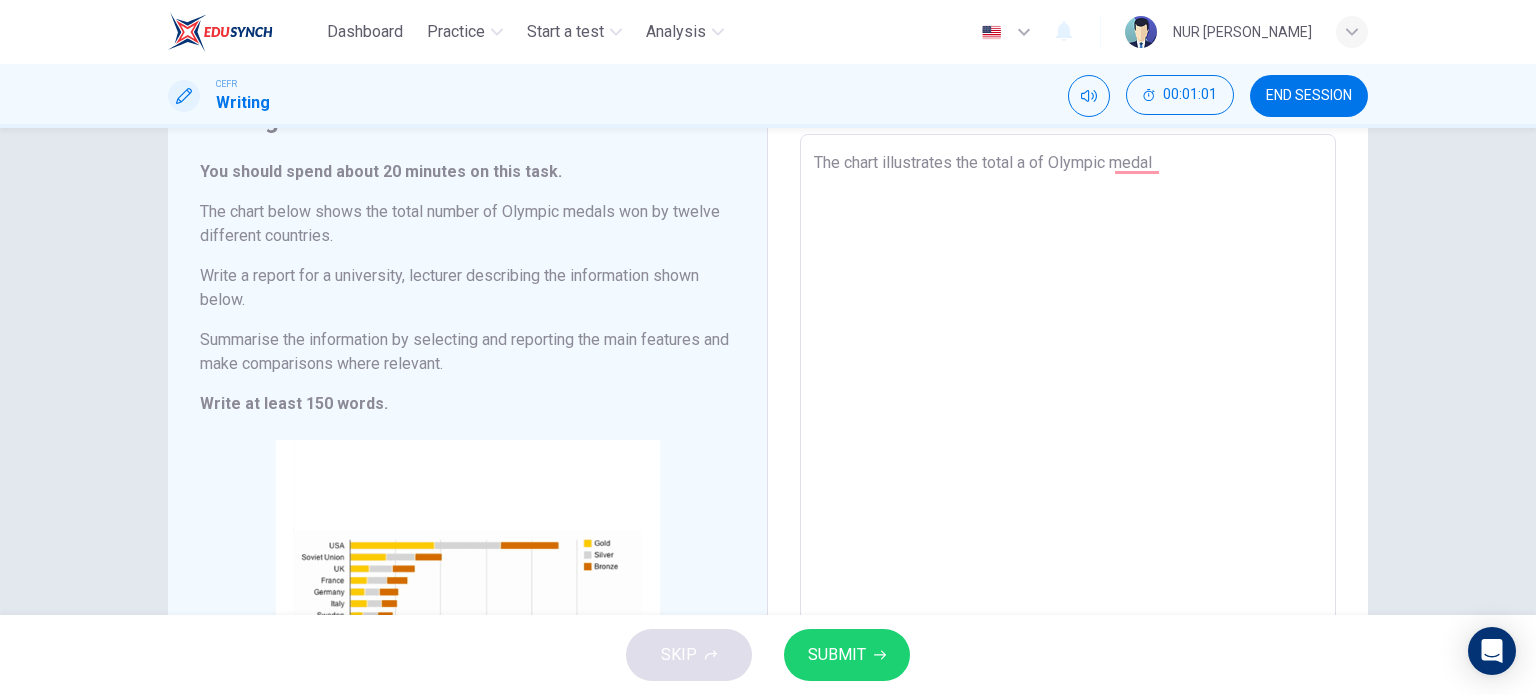 type on "The chart illustrates the total am of Olympic medal" 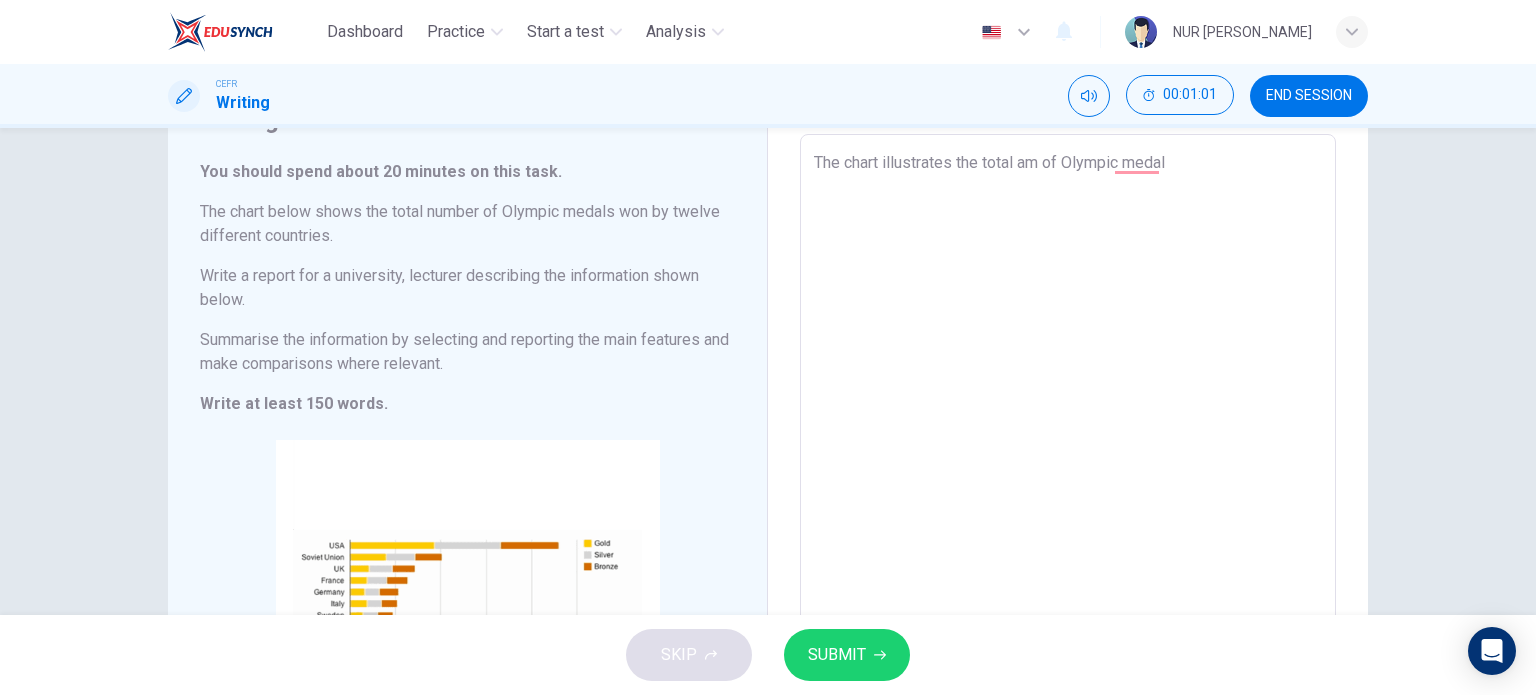 type on "x" 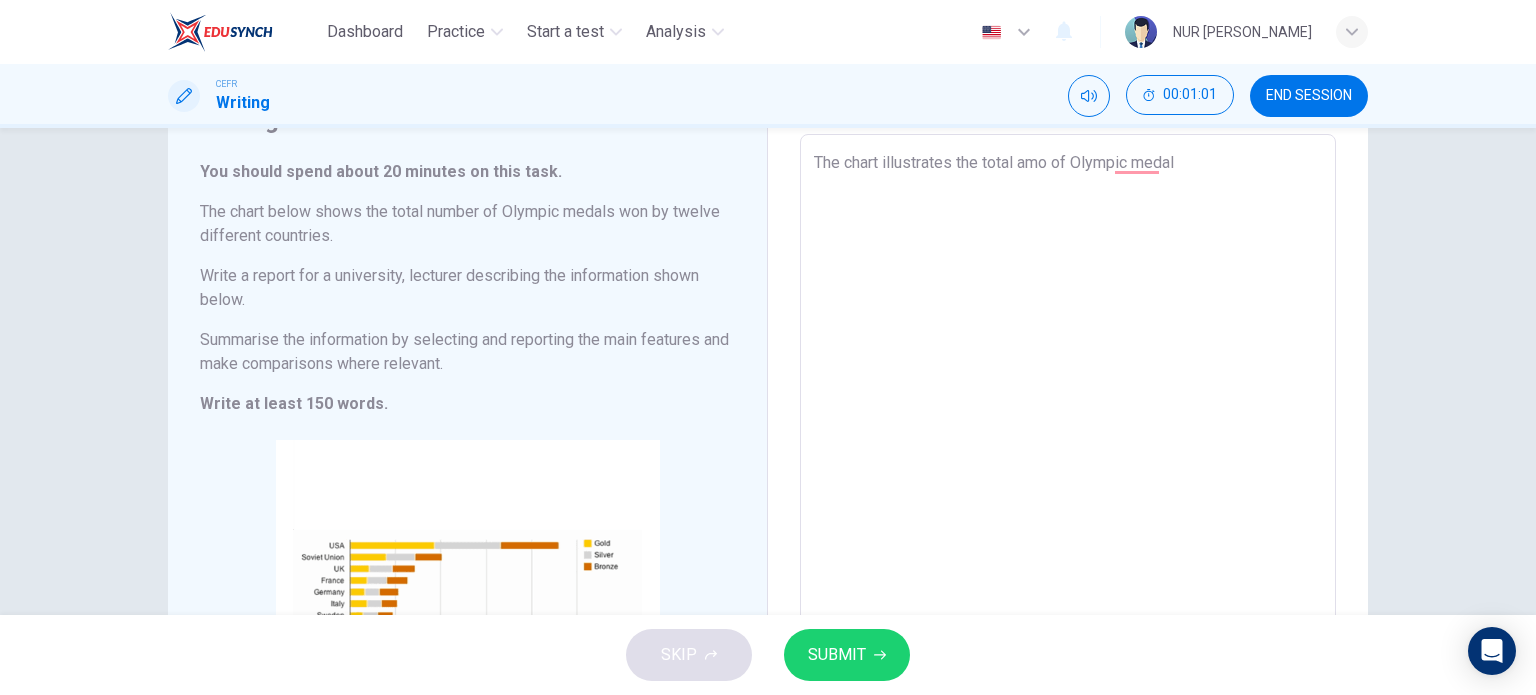 type on "x" 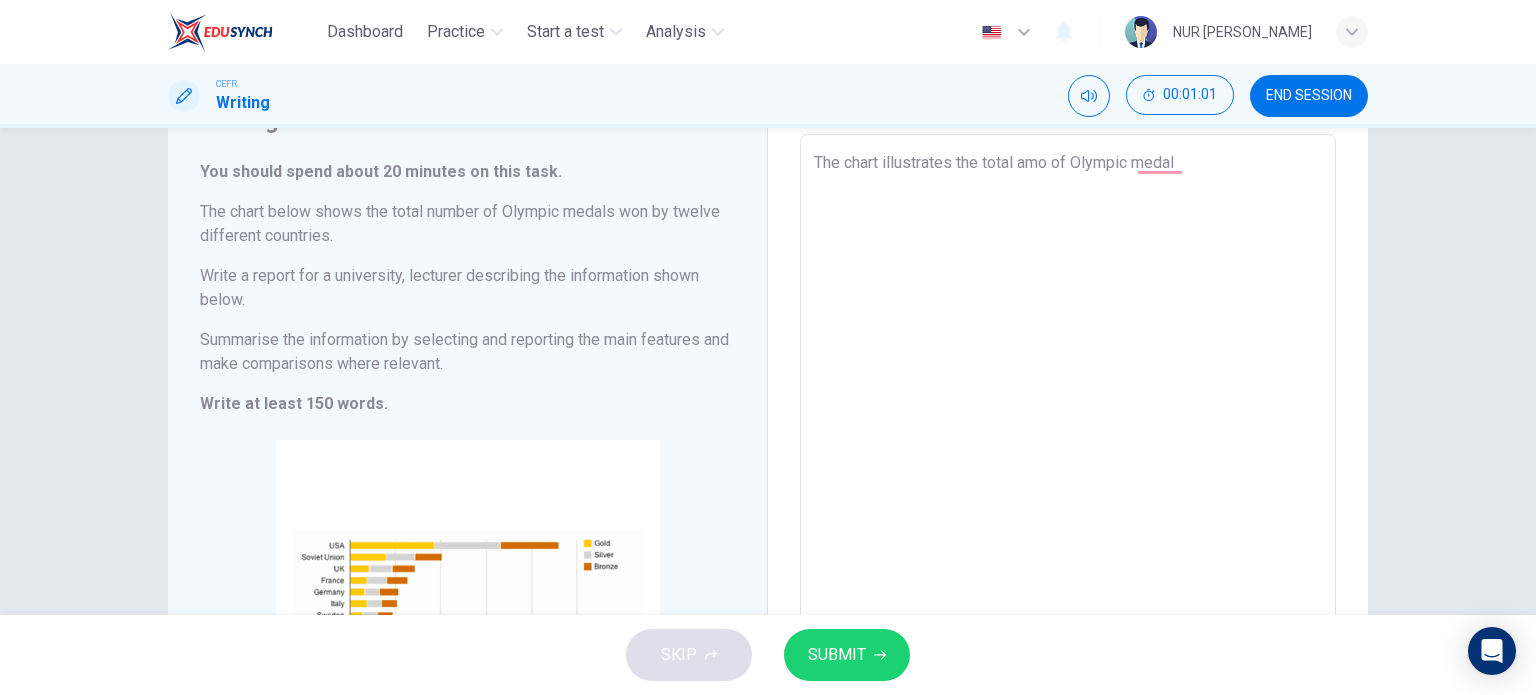 type on "The chart illustrates the total amou of Olympic medal" 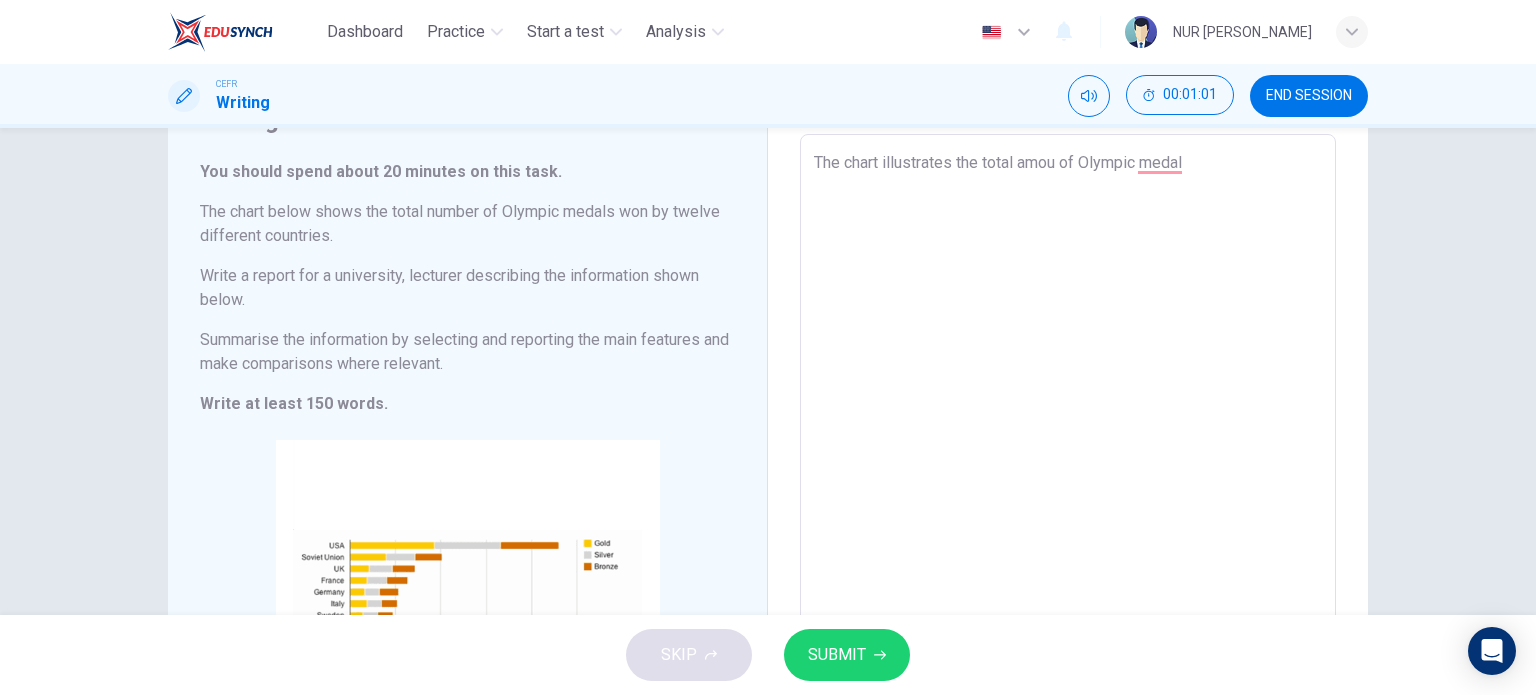 type on "x" 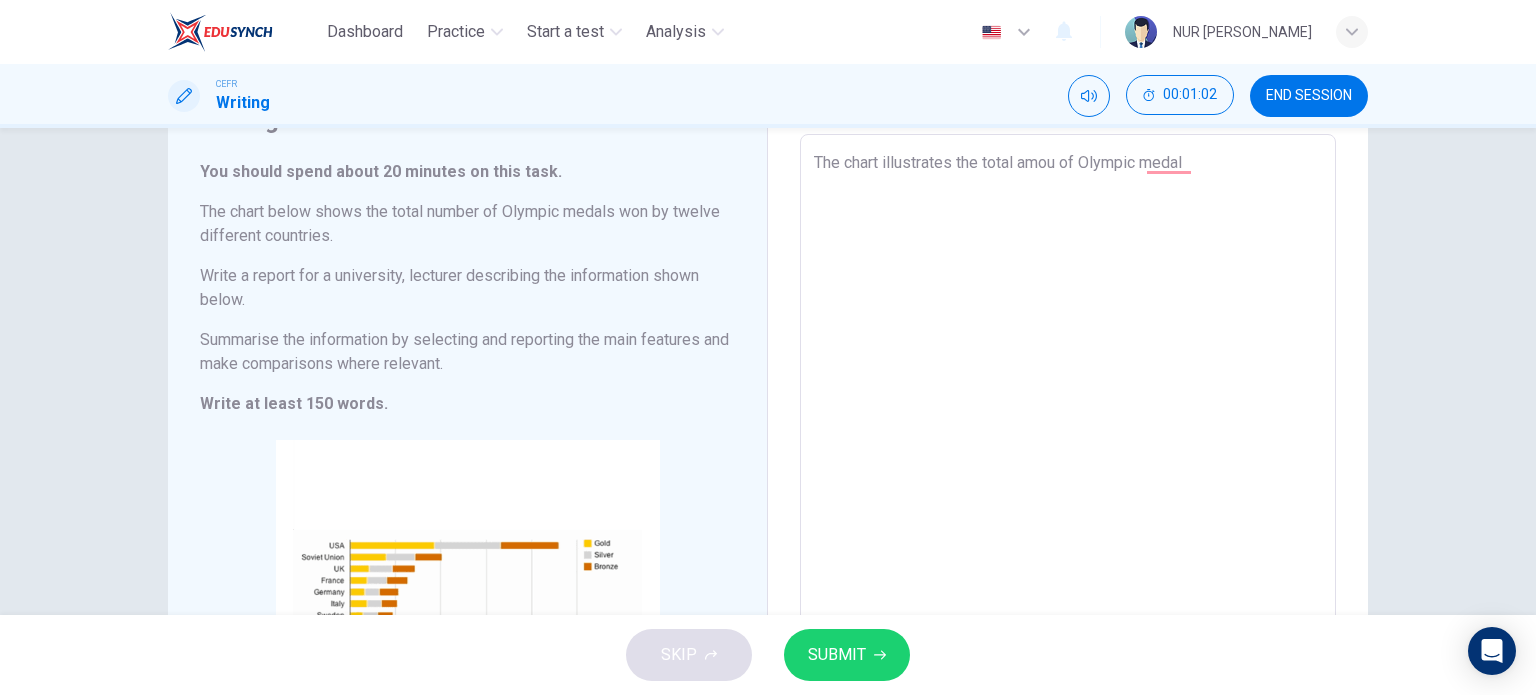type on "The chart illustrates the total amoun of Olympic medal" 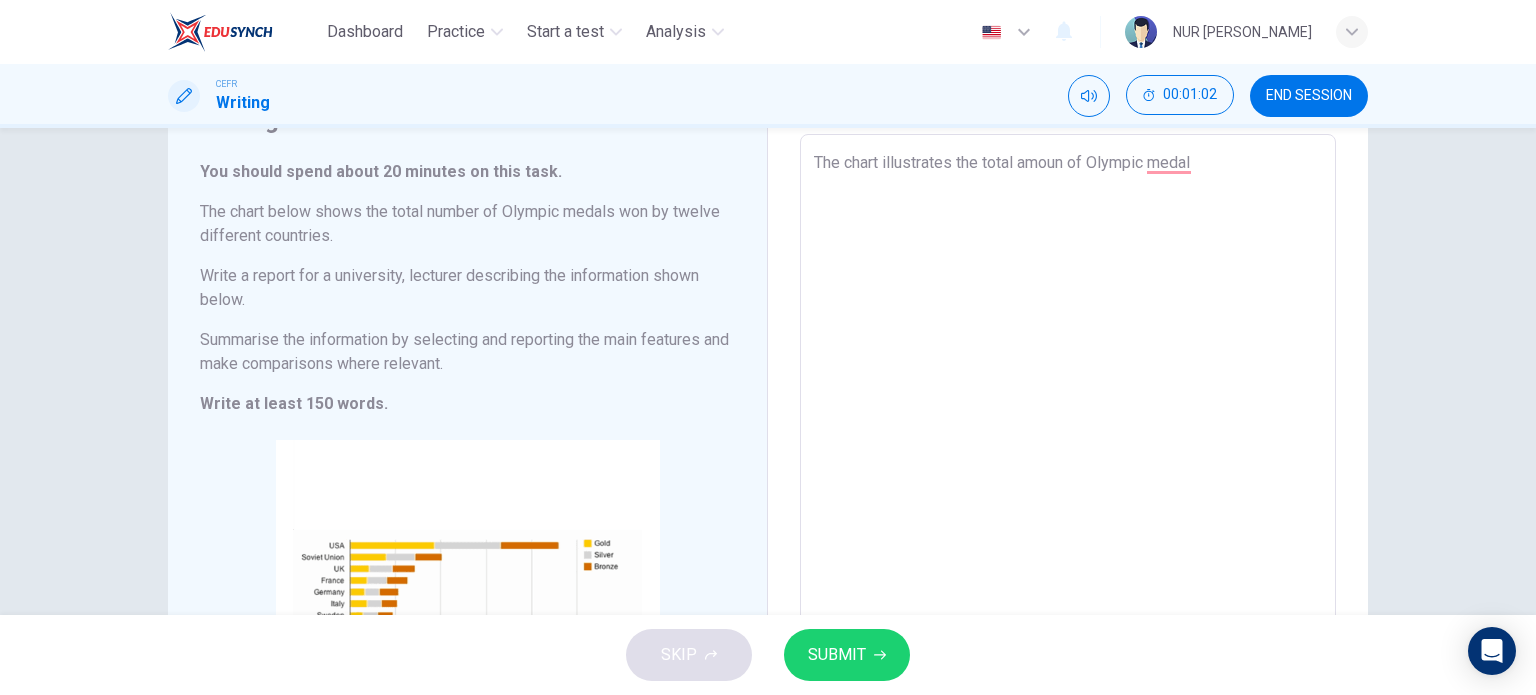 type on "The chart illustrates the total amount of Olympic medal" 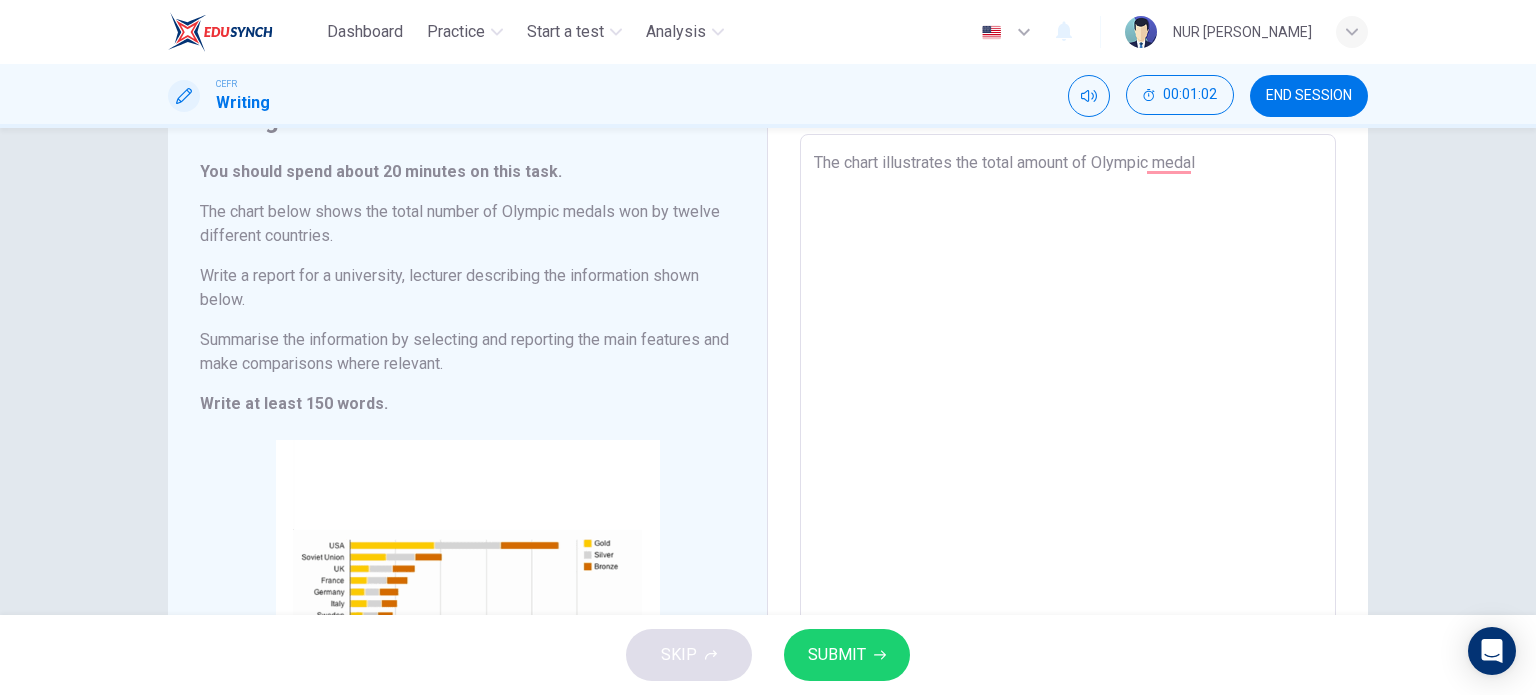 type on "x" 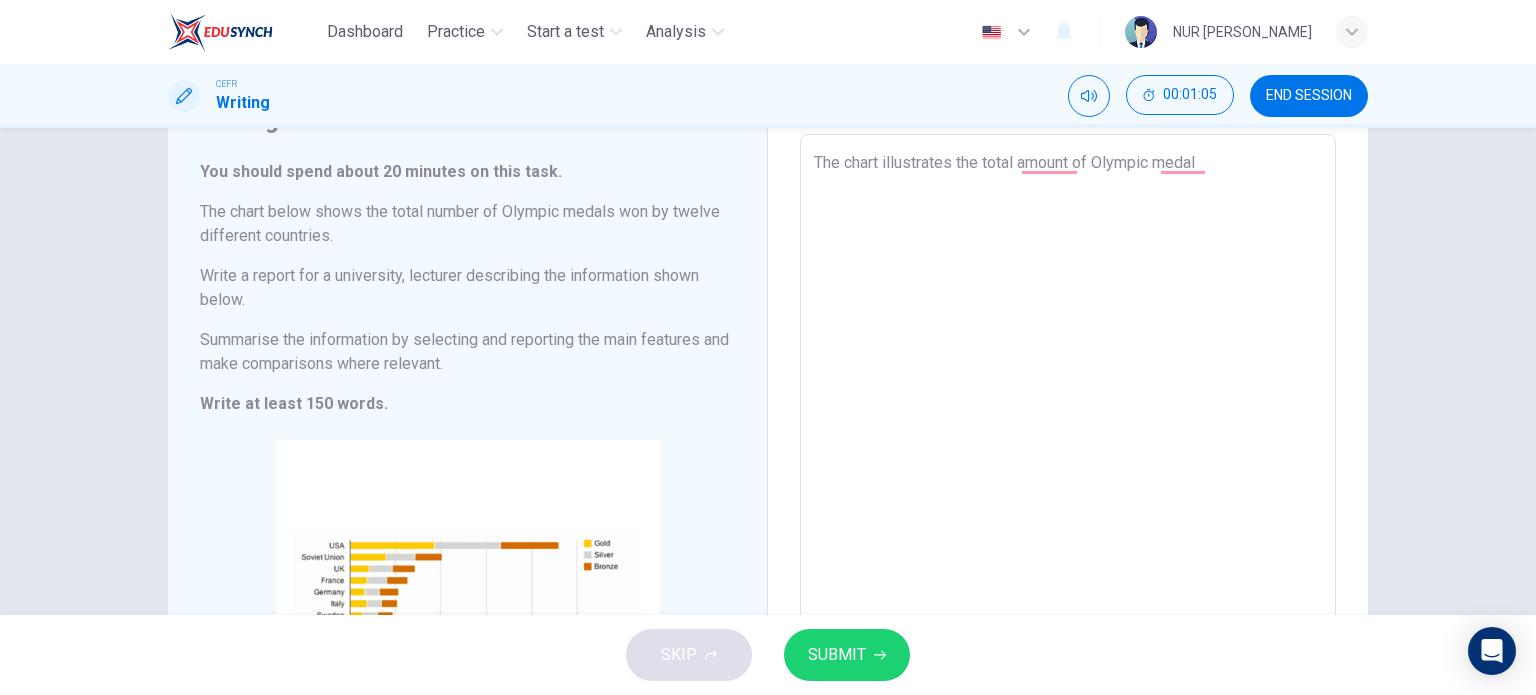type on "The chart illustrates the total amounts of Olympic medal" 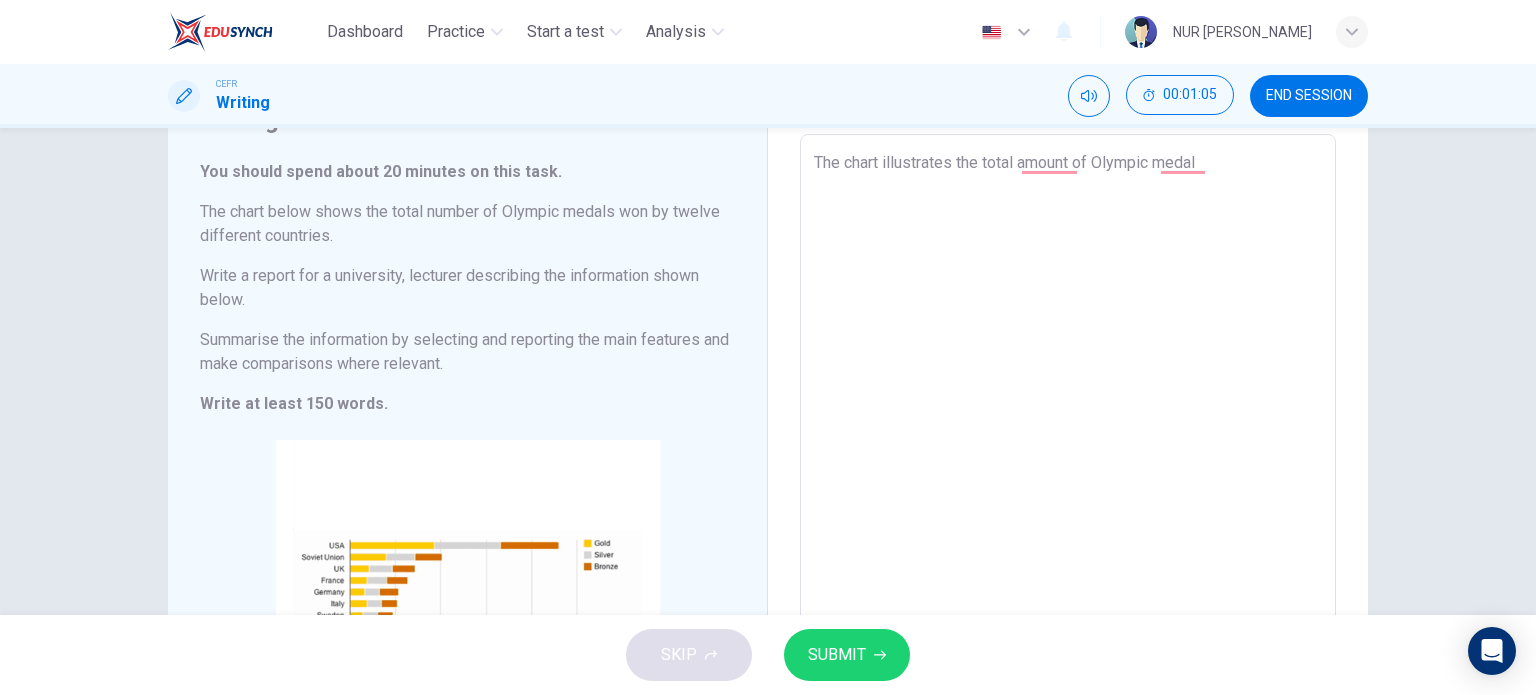 type on "x" 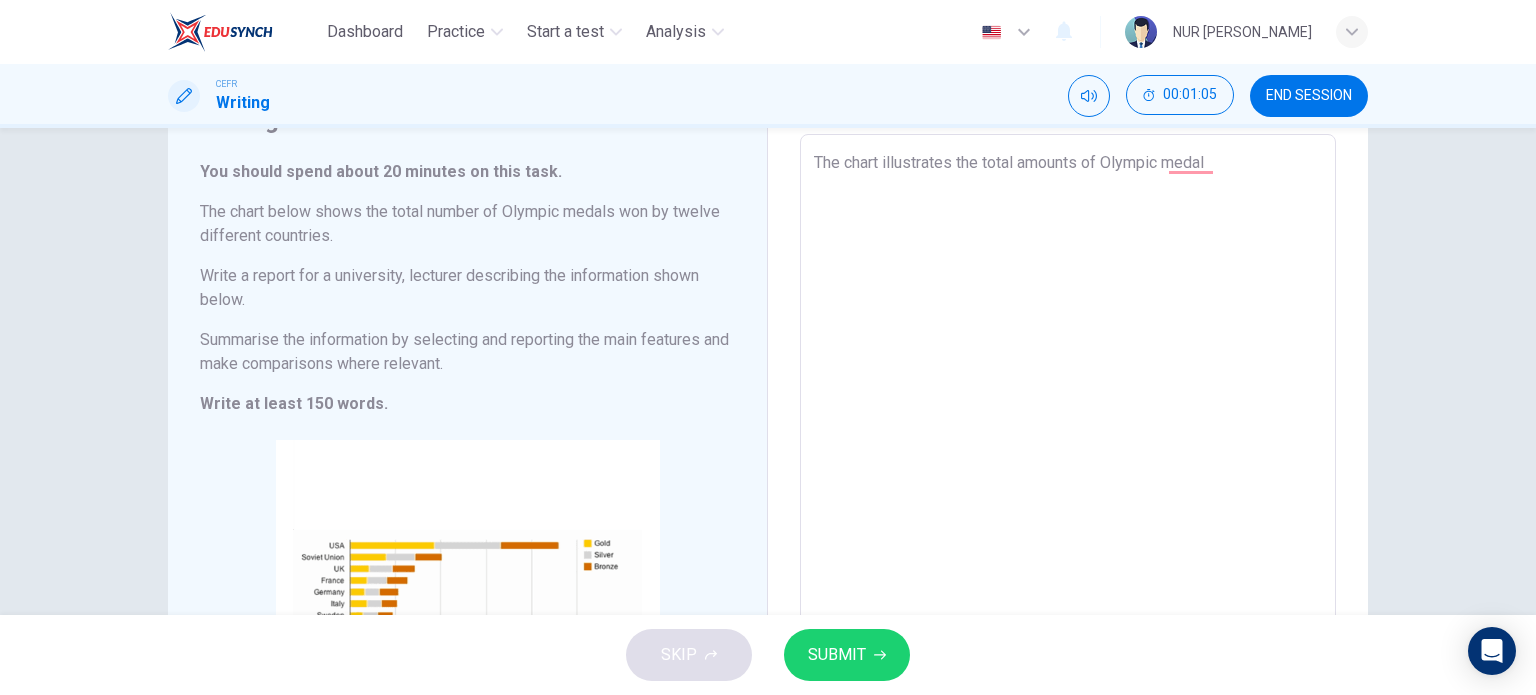 type on "The chart illustrates the total amount of Olympic medal" 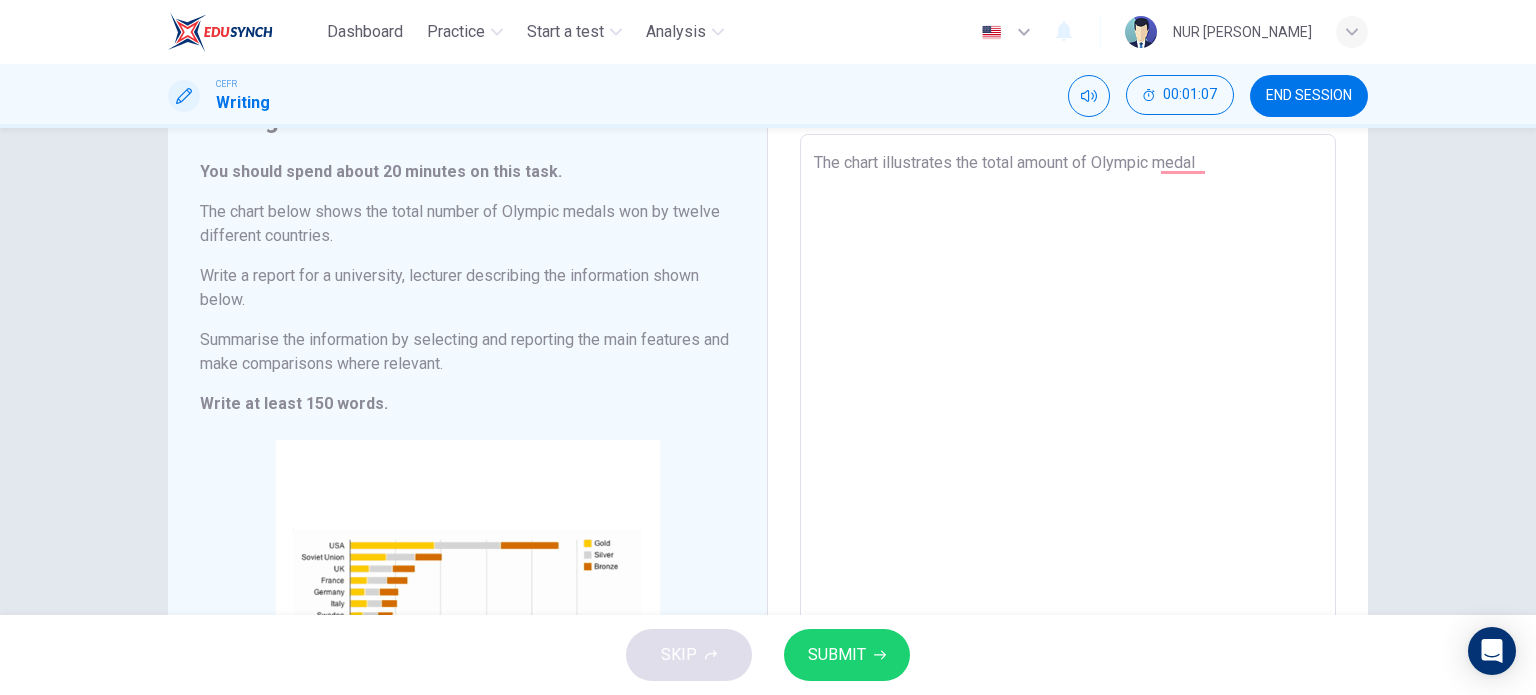 click on "The chart illustrates the total amount of Olympic medal" at bounding box center (1068, 462) 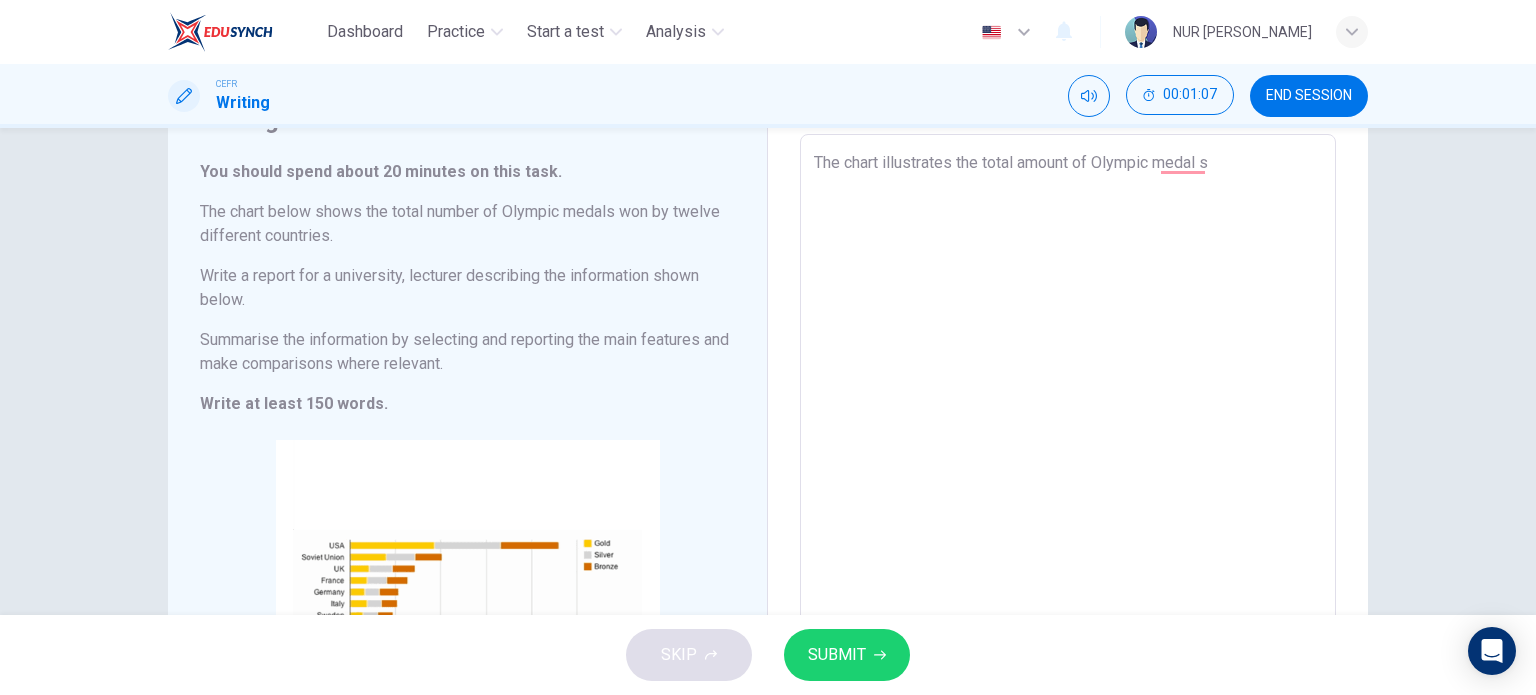 type on "x" 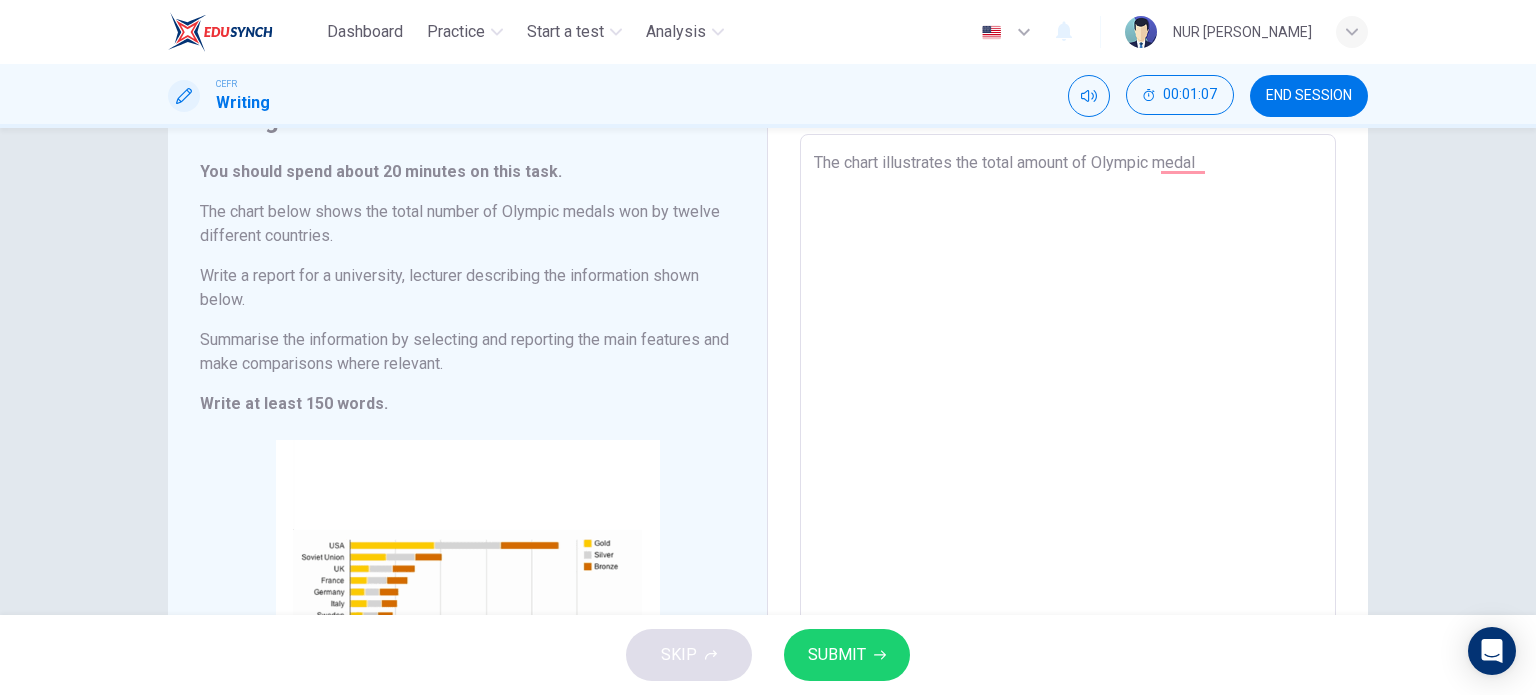 type on "x" 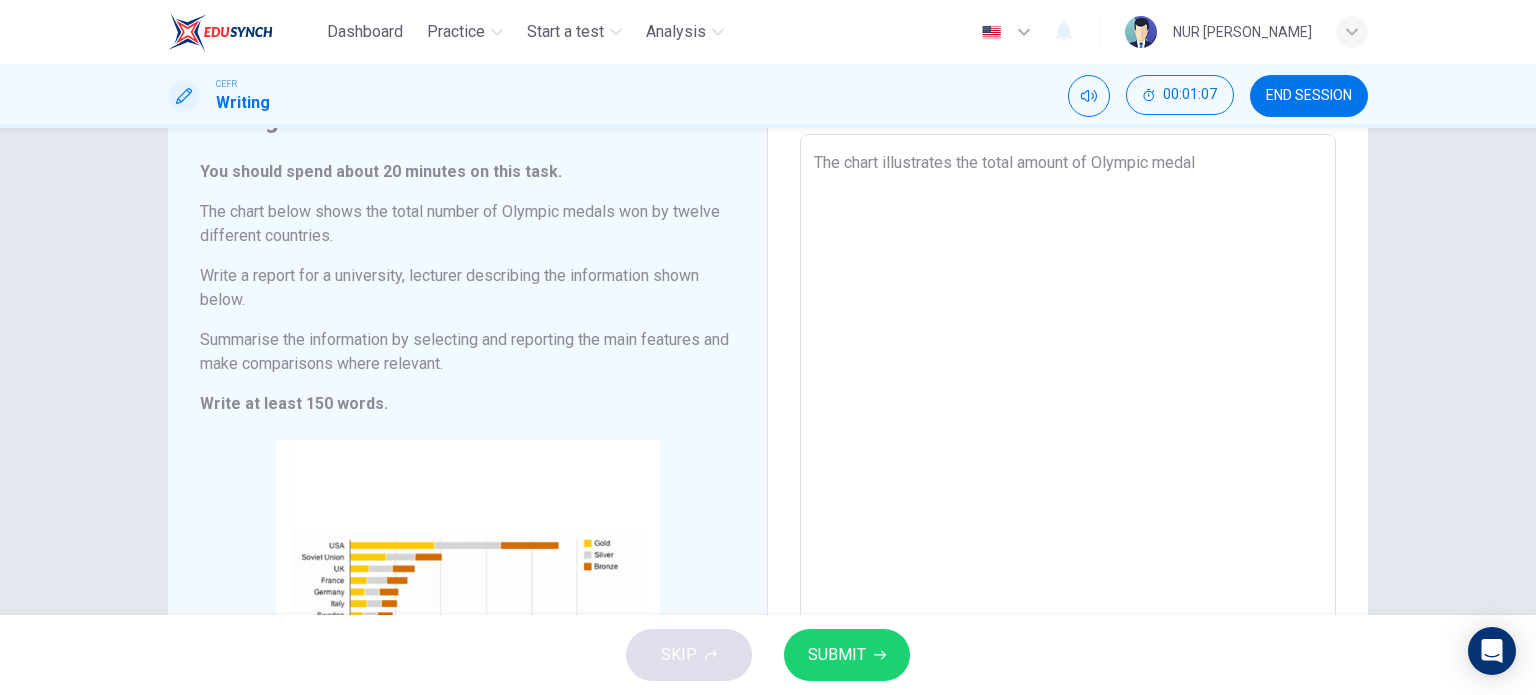 type on "The chart illustrates the total amount of Olympic medals" 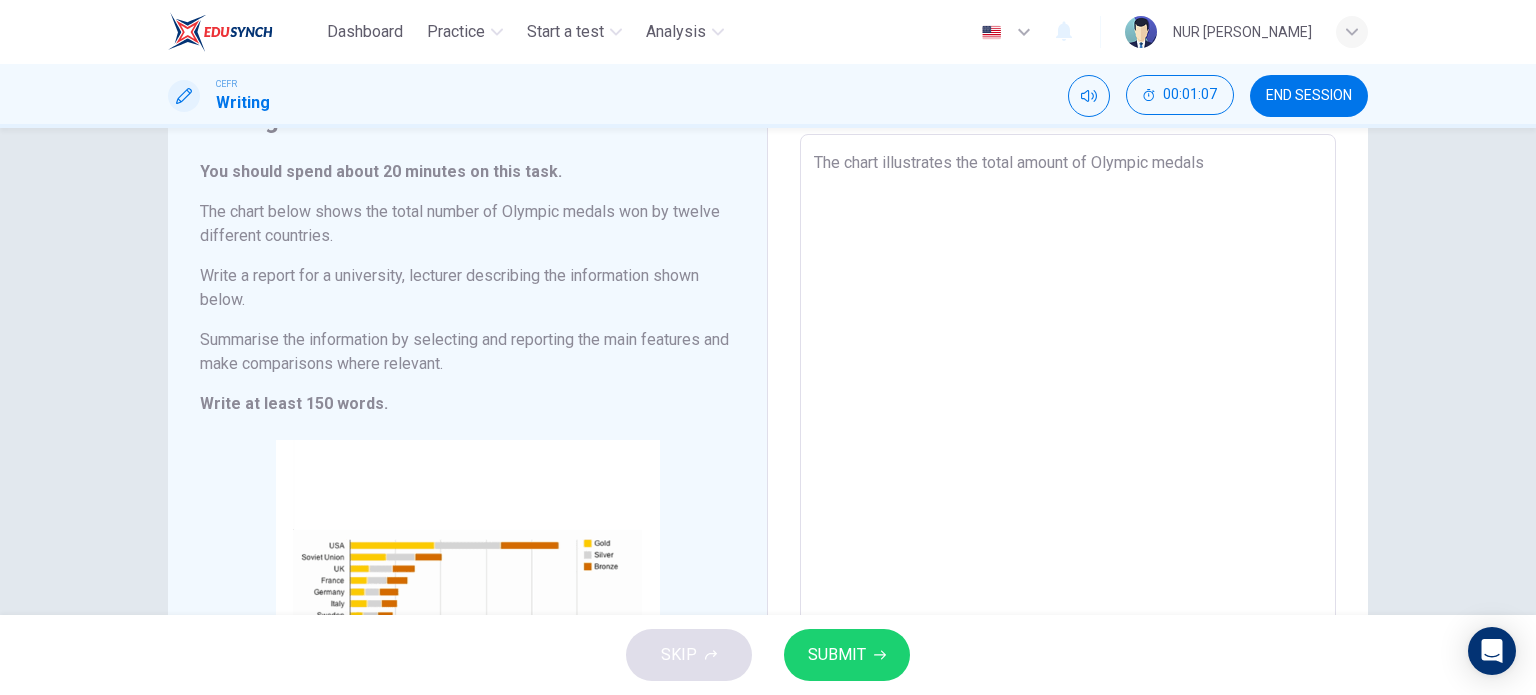type on "x" 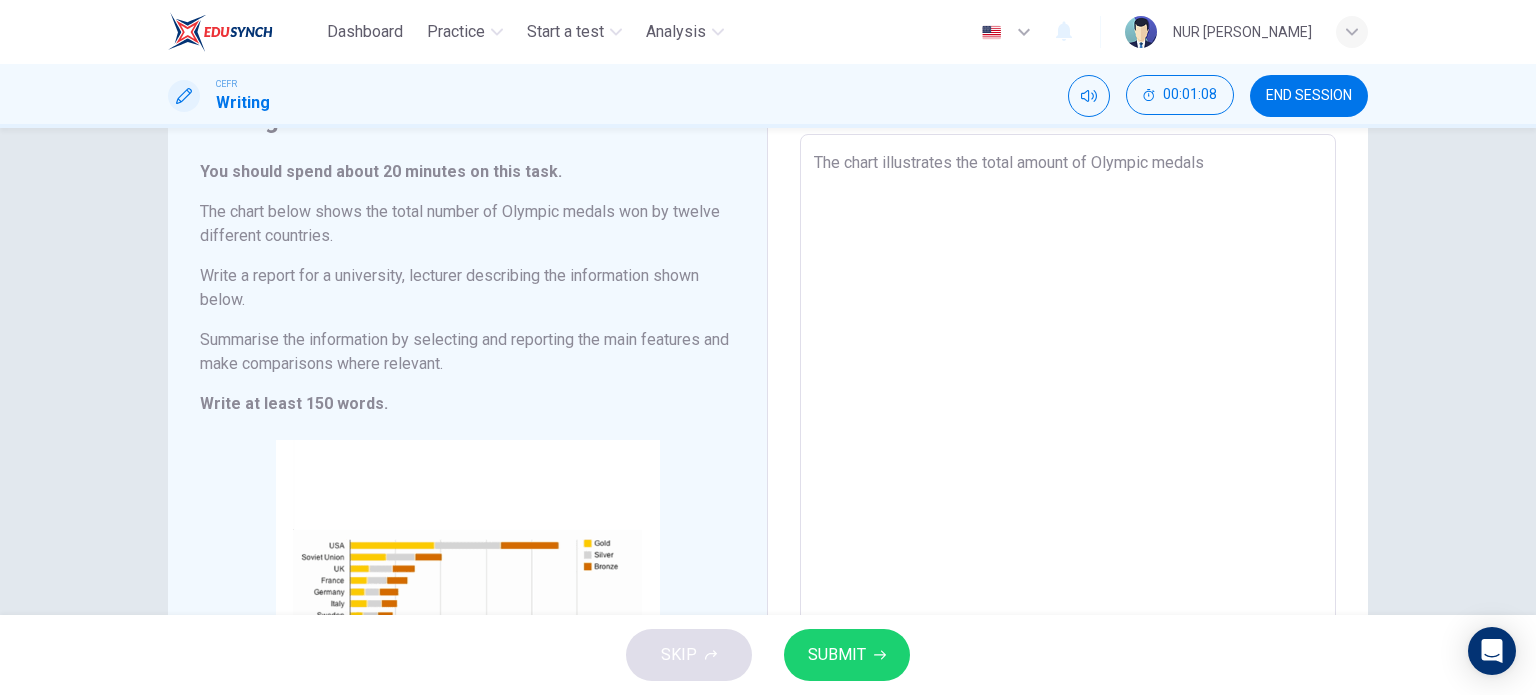 type on "The chart illustrates the total amount of Olympic medals" 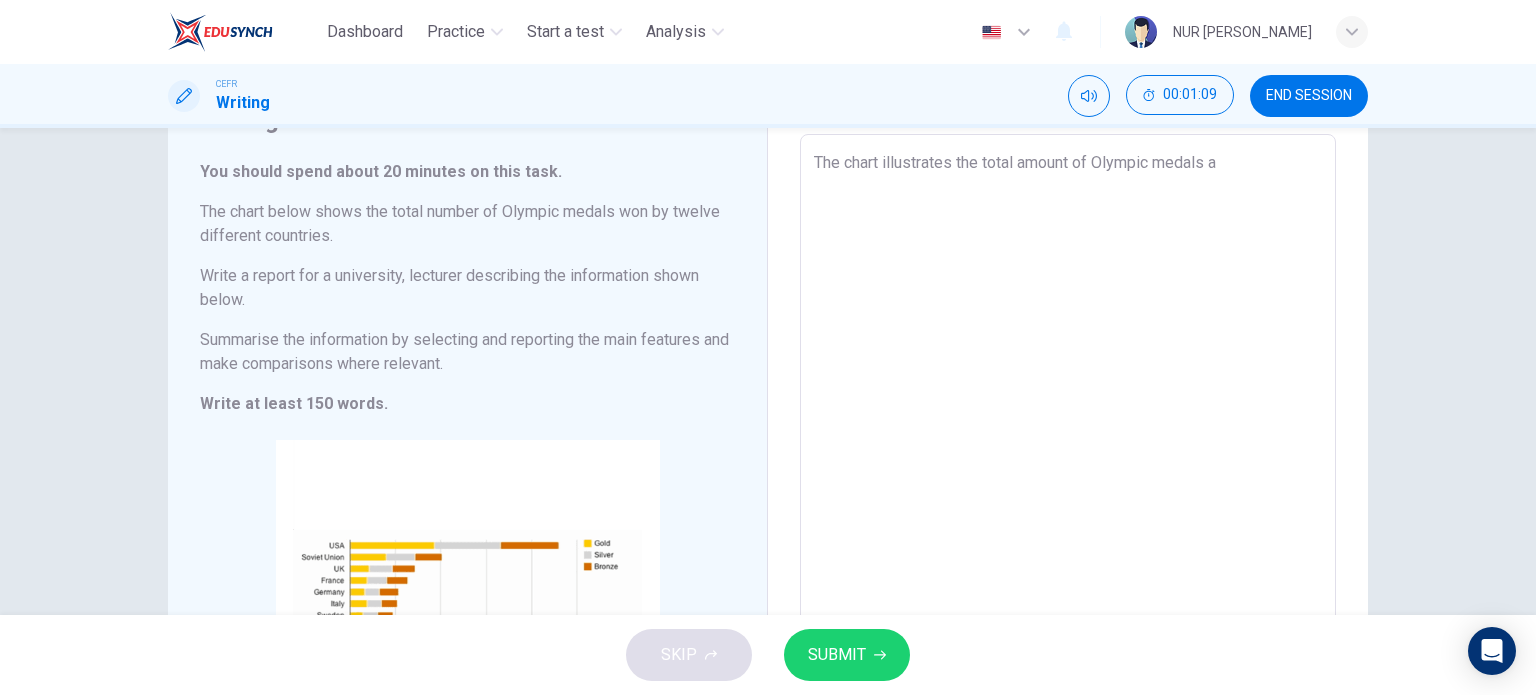 type on "The chart illustrates the total amount of Olympic medals ac" 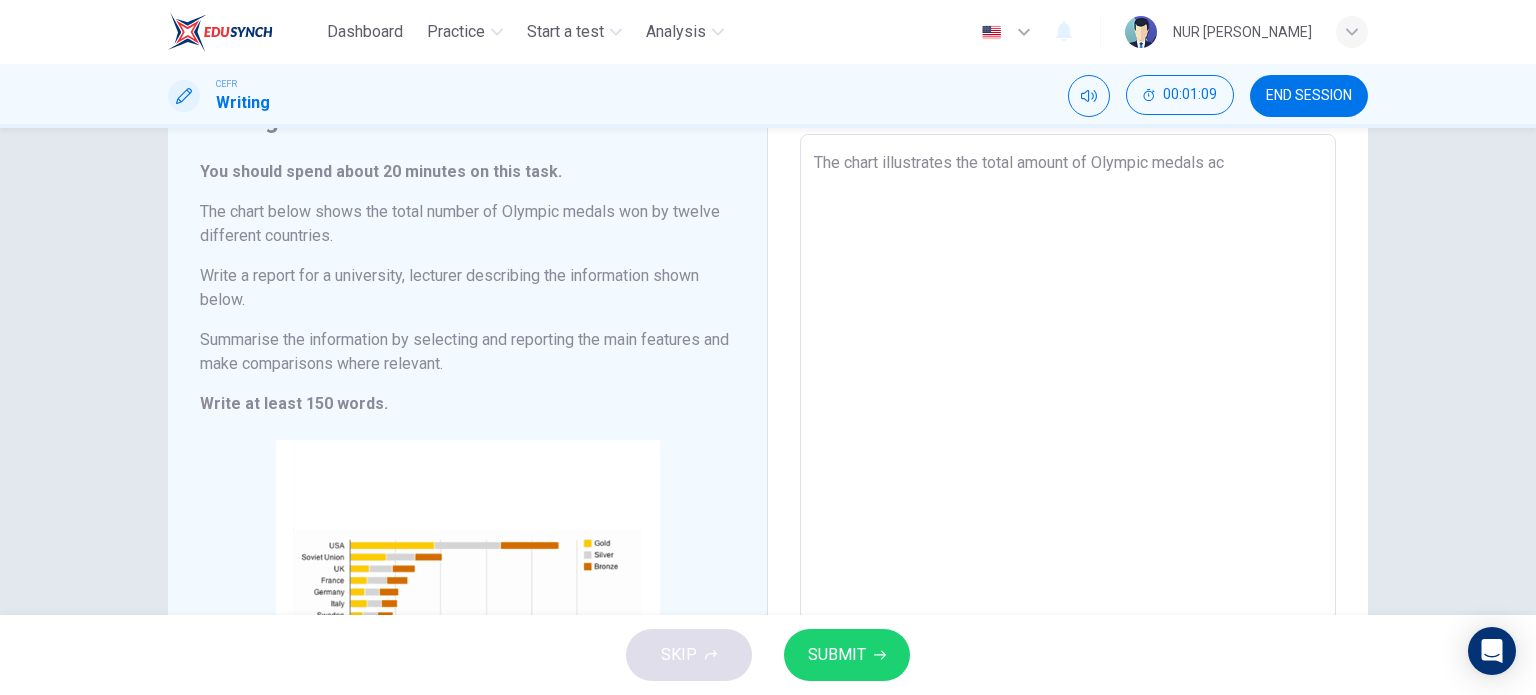 type 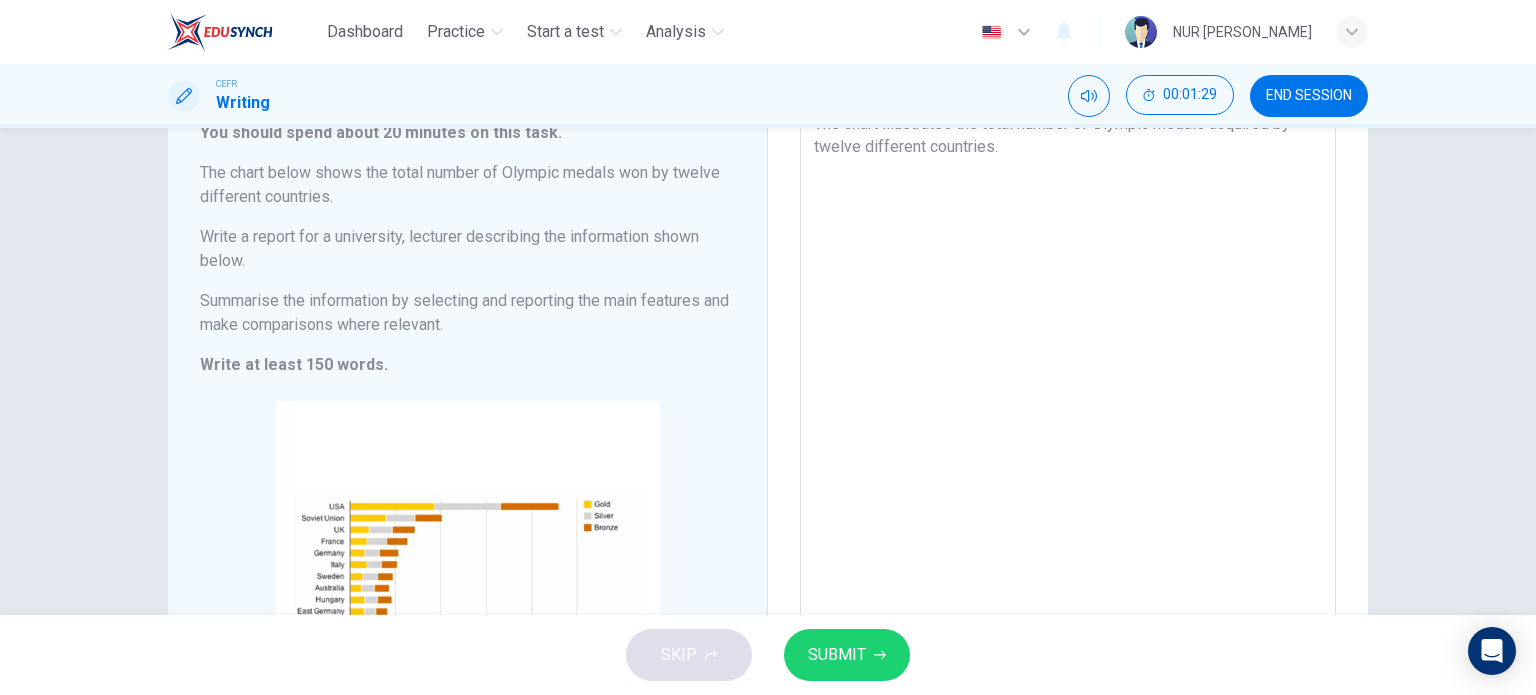 scroll, scrollTop: 144, scrollLeft: 0, axis: vertical 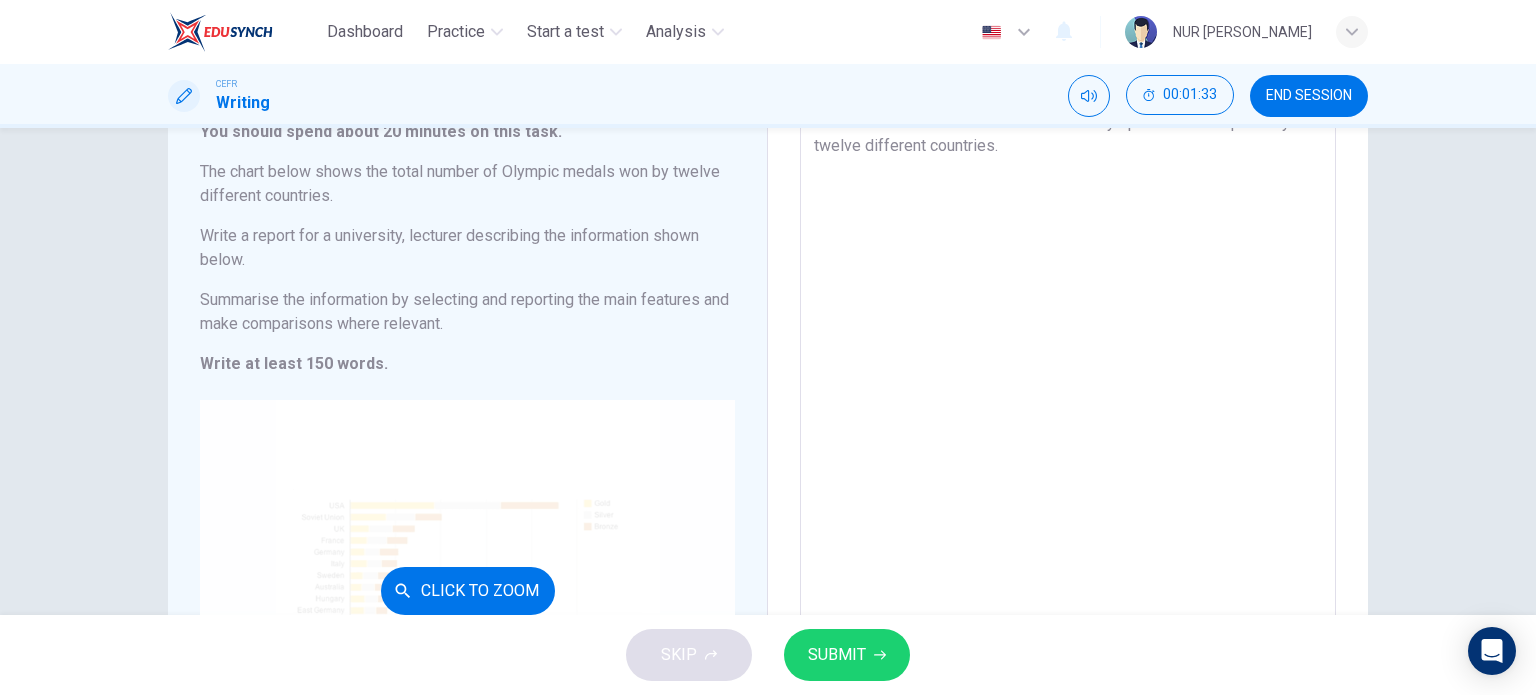 click on "Click to Zoom" at bounding box center (467, 590) 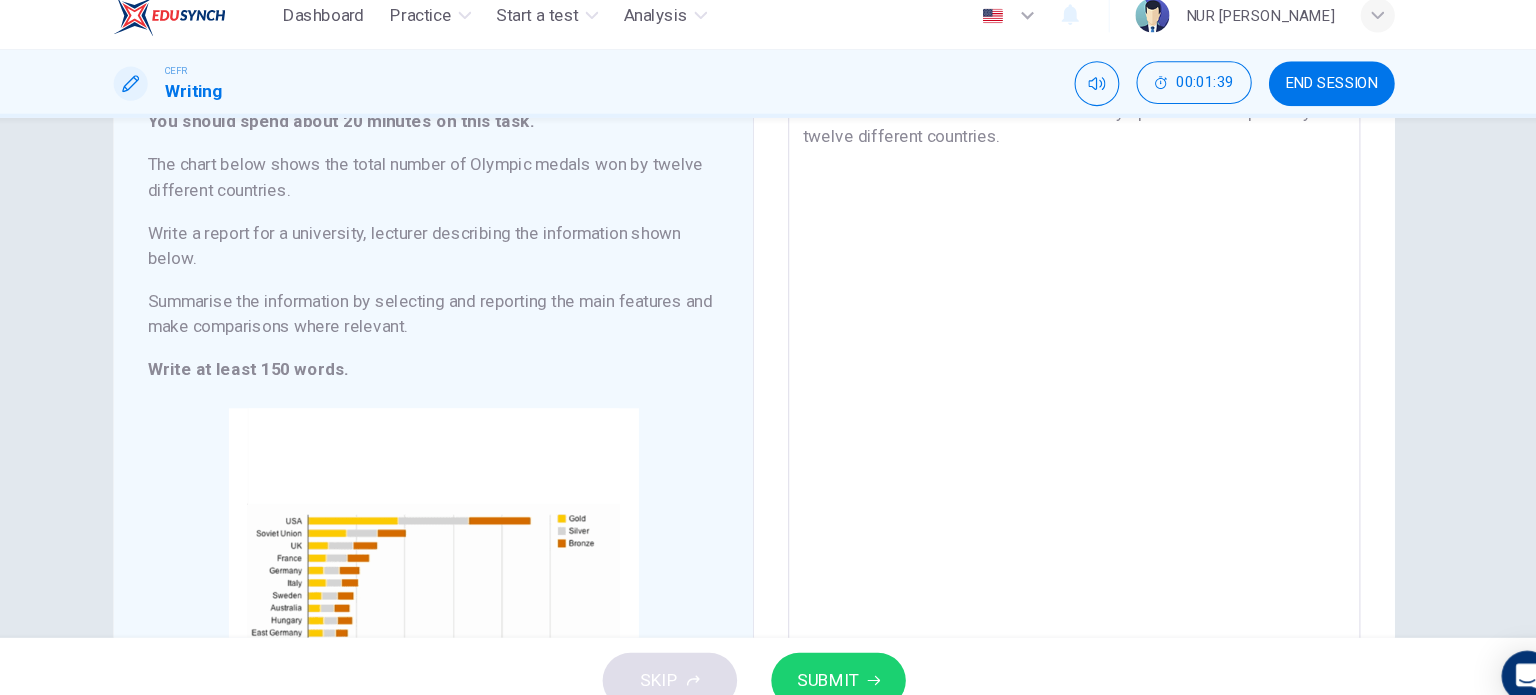 click on "The chart illustrates the total number of Olympic medals acquired by twelve different countries." at bounding box center (1068, 422) 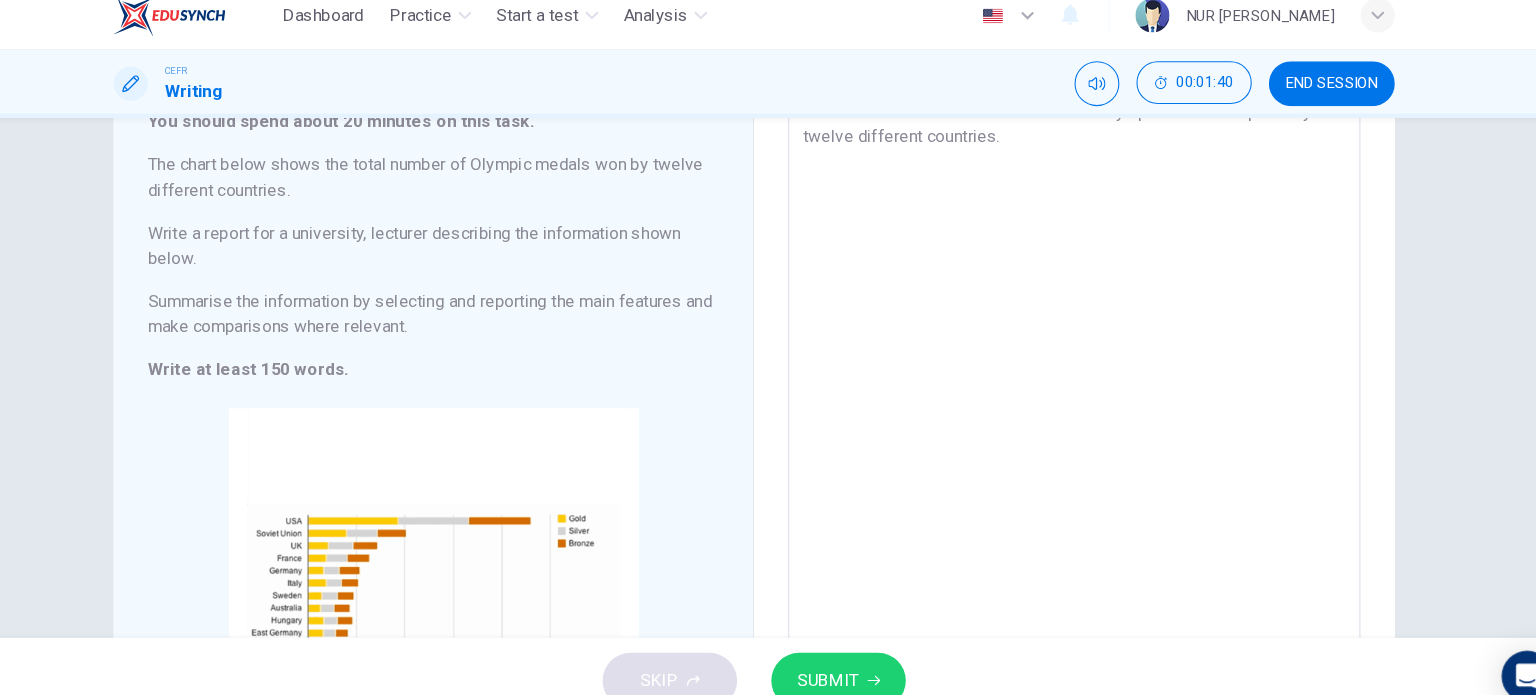 click on "The chart illustrates the total number of Olympic medals acquired by twelve different countries." at bounding box center [1068, 422] 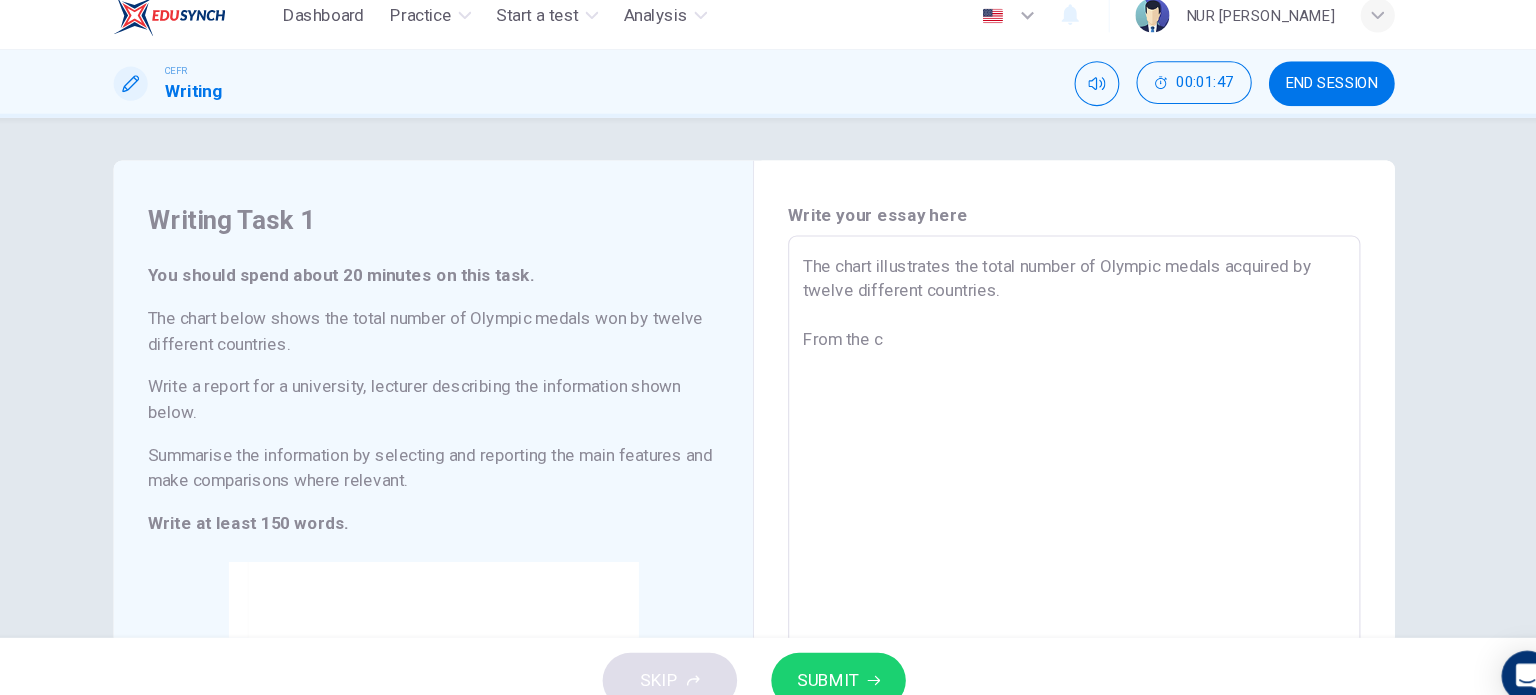 scroll, scrollTop: 1, scrollLeft: 0, axis: vertical 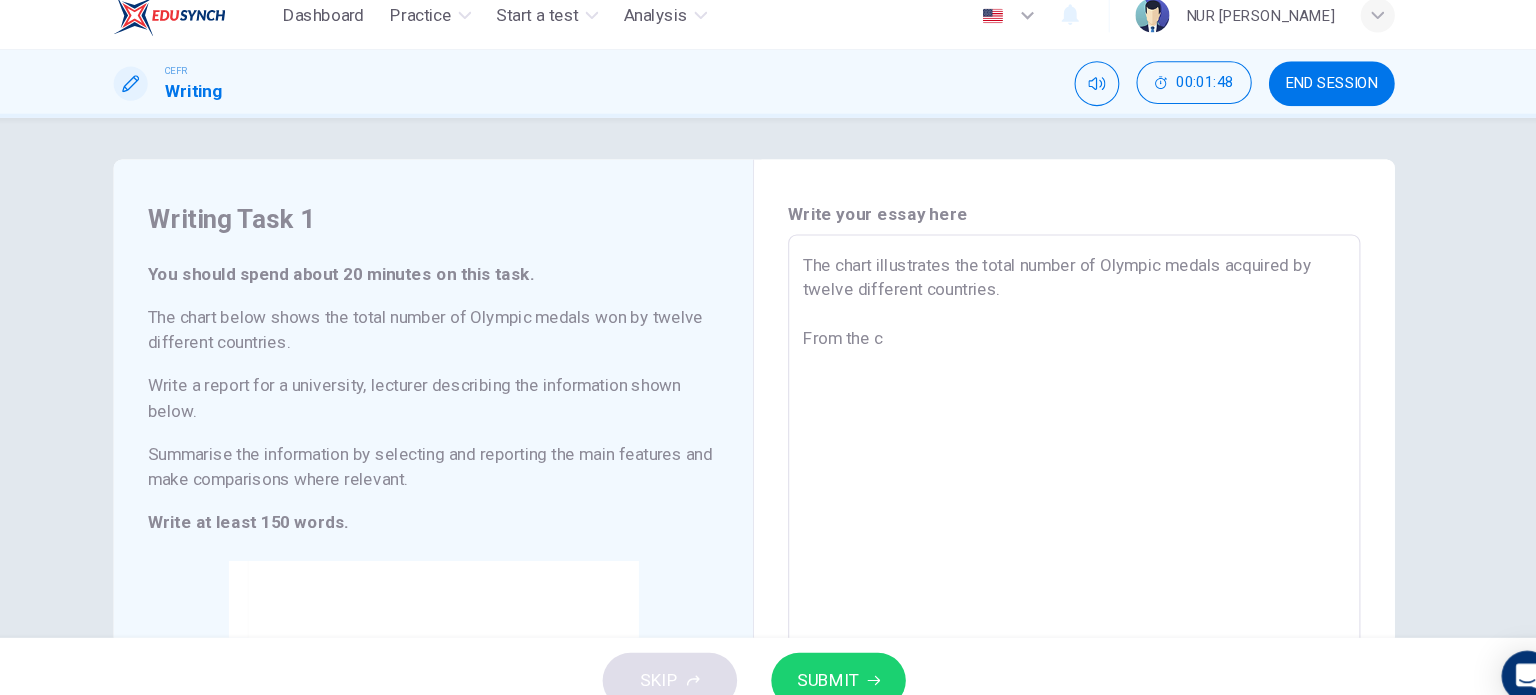 click on "The chart illustrates the total number of Olympic medals acquired by twelve different countries.
From the c" at bounding box center (1068, 565) 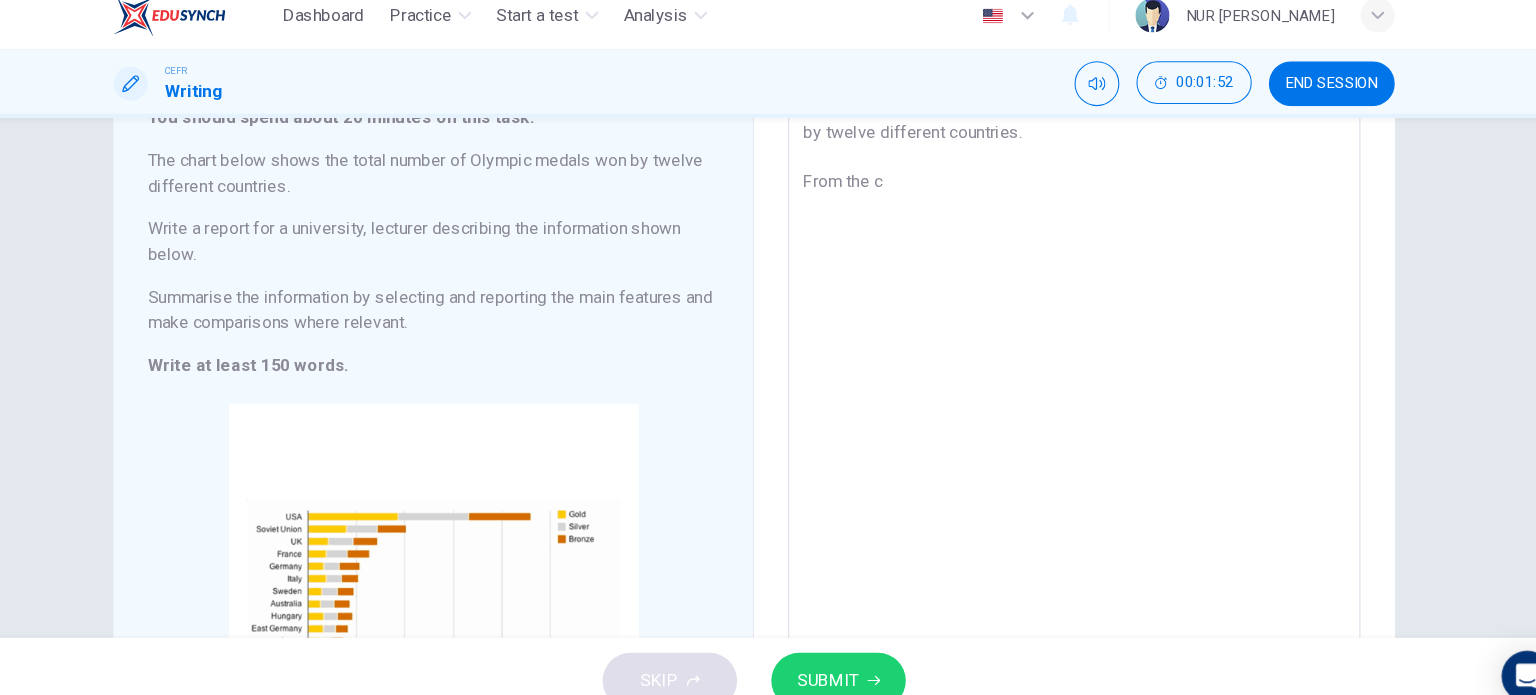 scroll, scrollTop: 147, scrollLeft: 0, axis: vertical 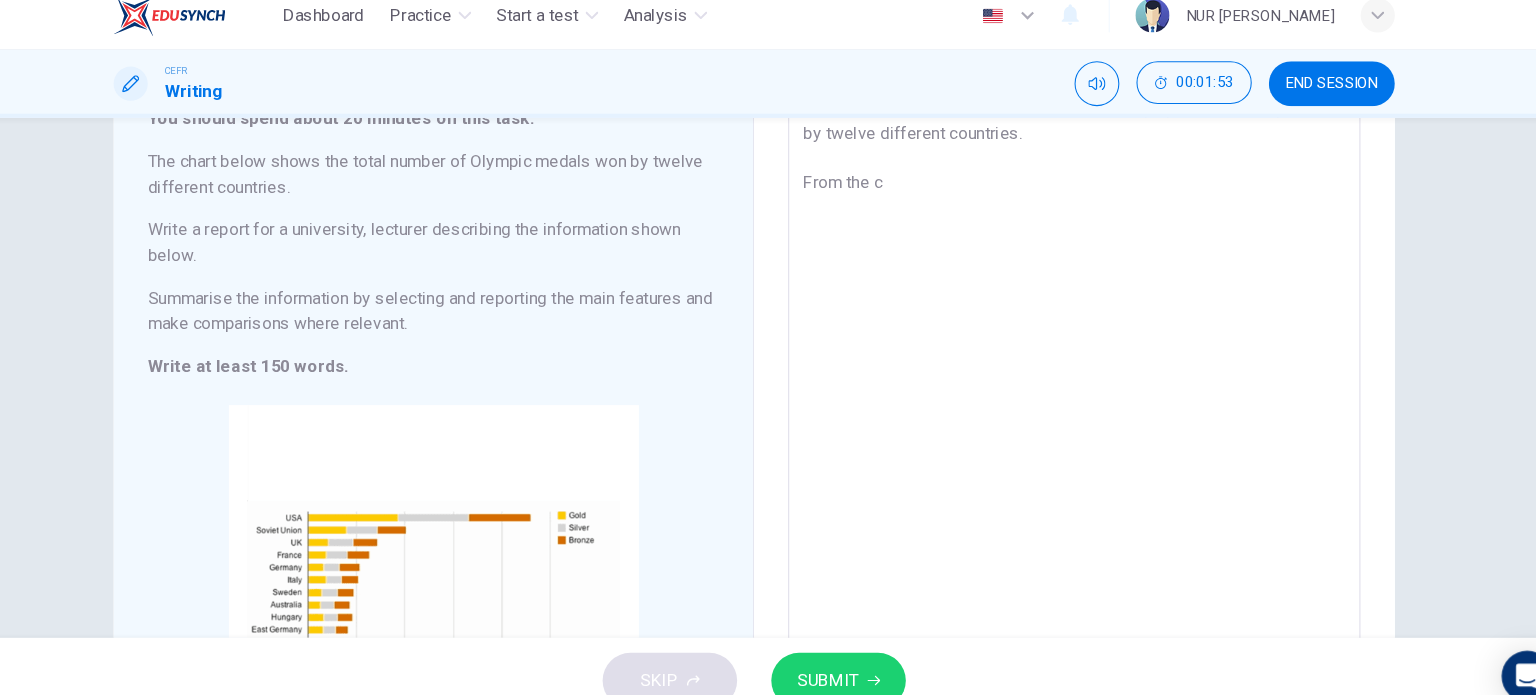 click on "The bar chart illustrates the total number of Olympic medals acquired by twelve different countries.
From the c" at bounding box center [1068, 419] 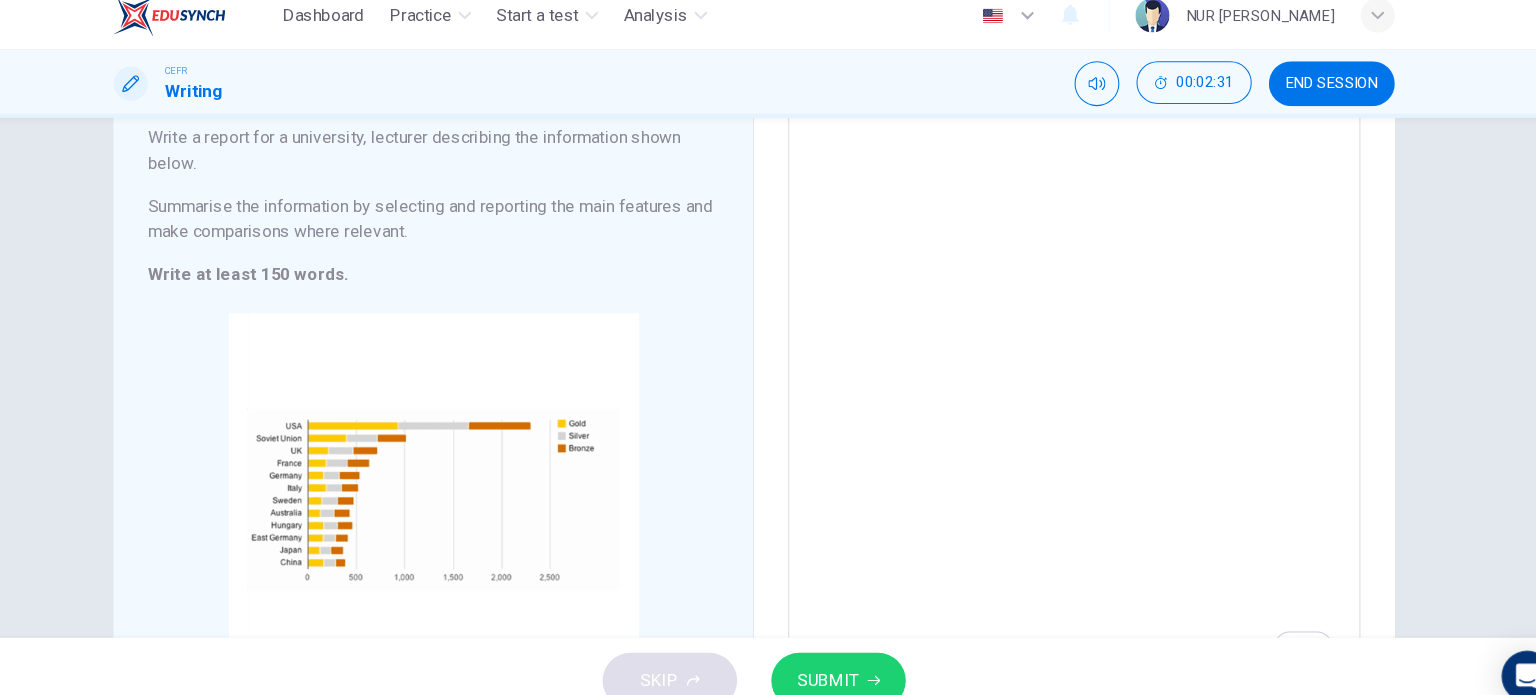 scroll, scrollTop: 0, scrollLeft: 0, axis: both 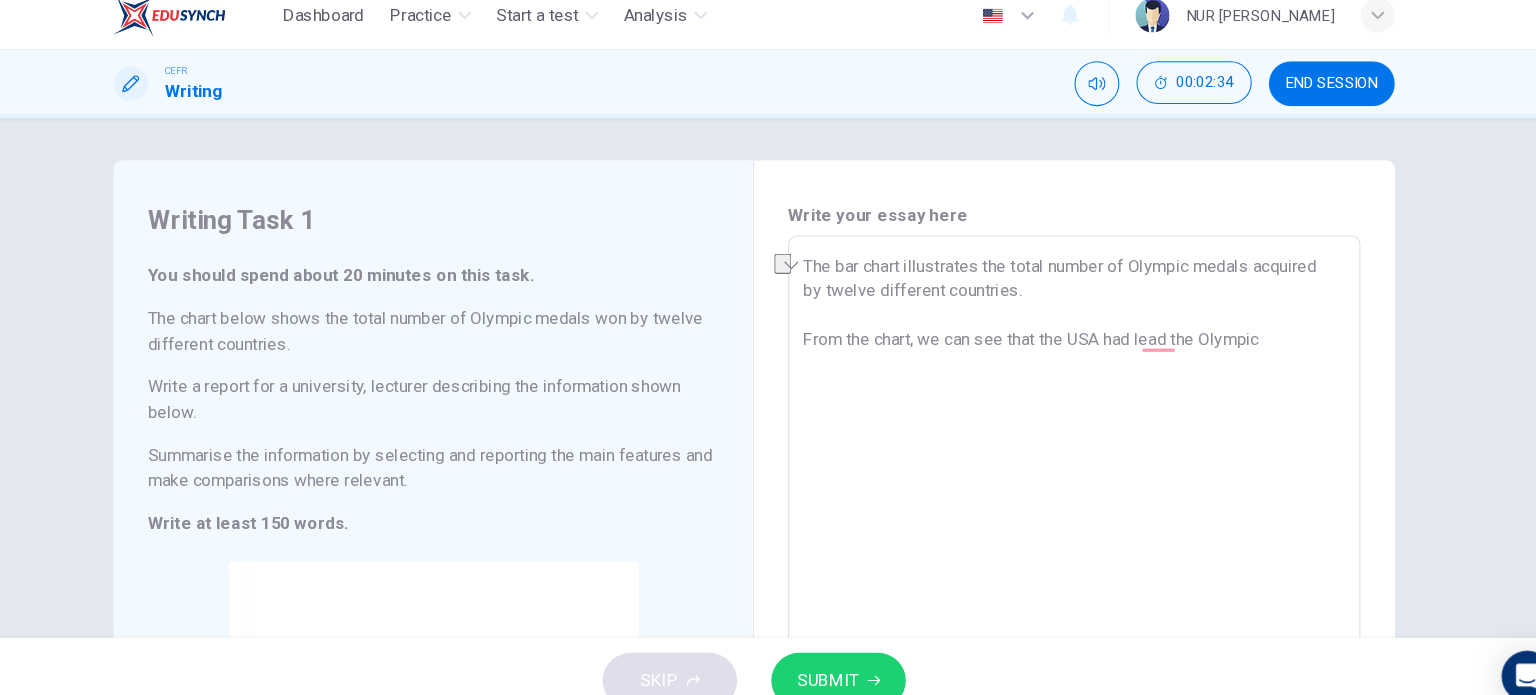 drag, startPoint x: 1252, startPoint y: 334, endPoint x: 1099, endPoint y: 361, distance: 155.36409 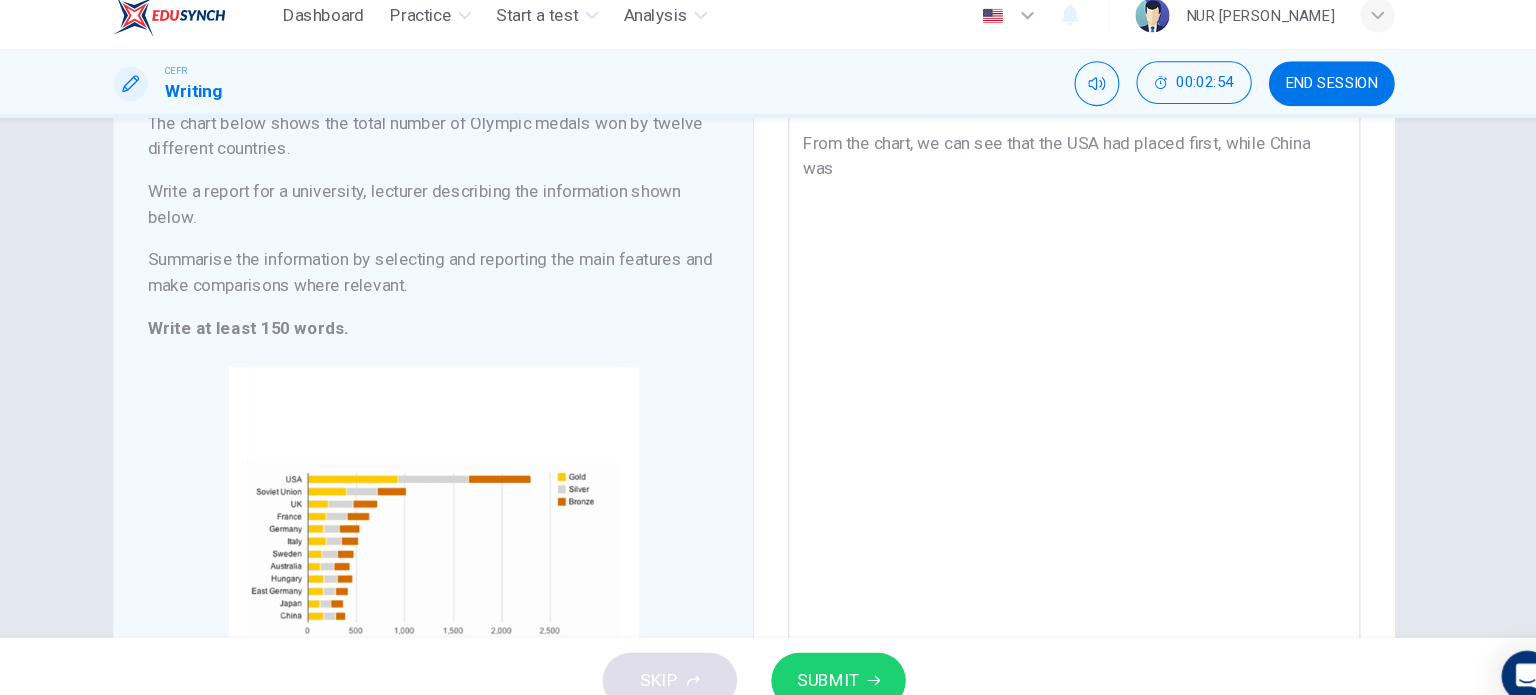 scroll, scrollTop: 389, scrollLeft: 0, axis: vertical 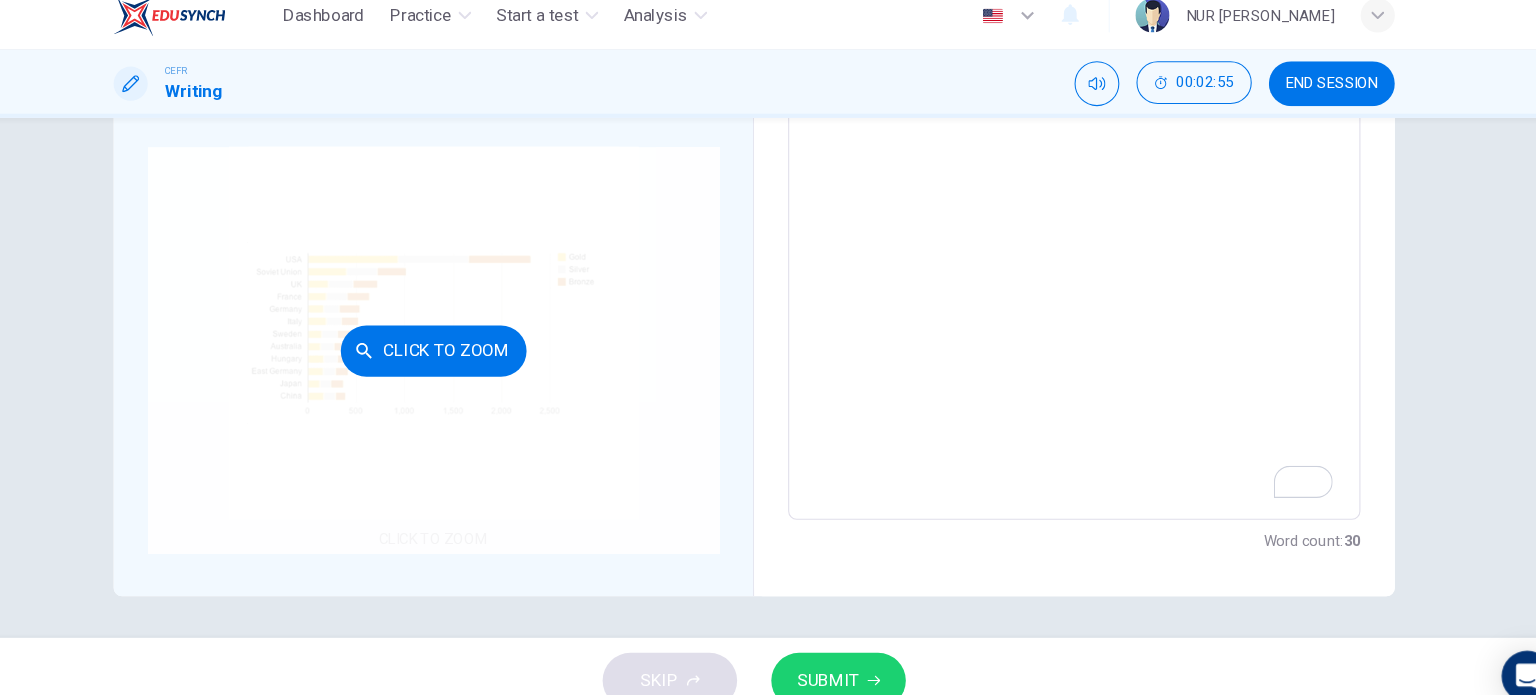 click on "Click to Zoom" at bounding box center (467, 345) 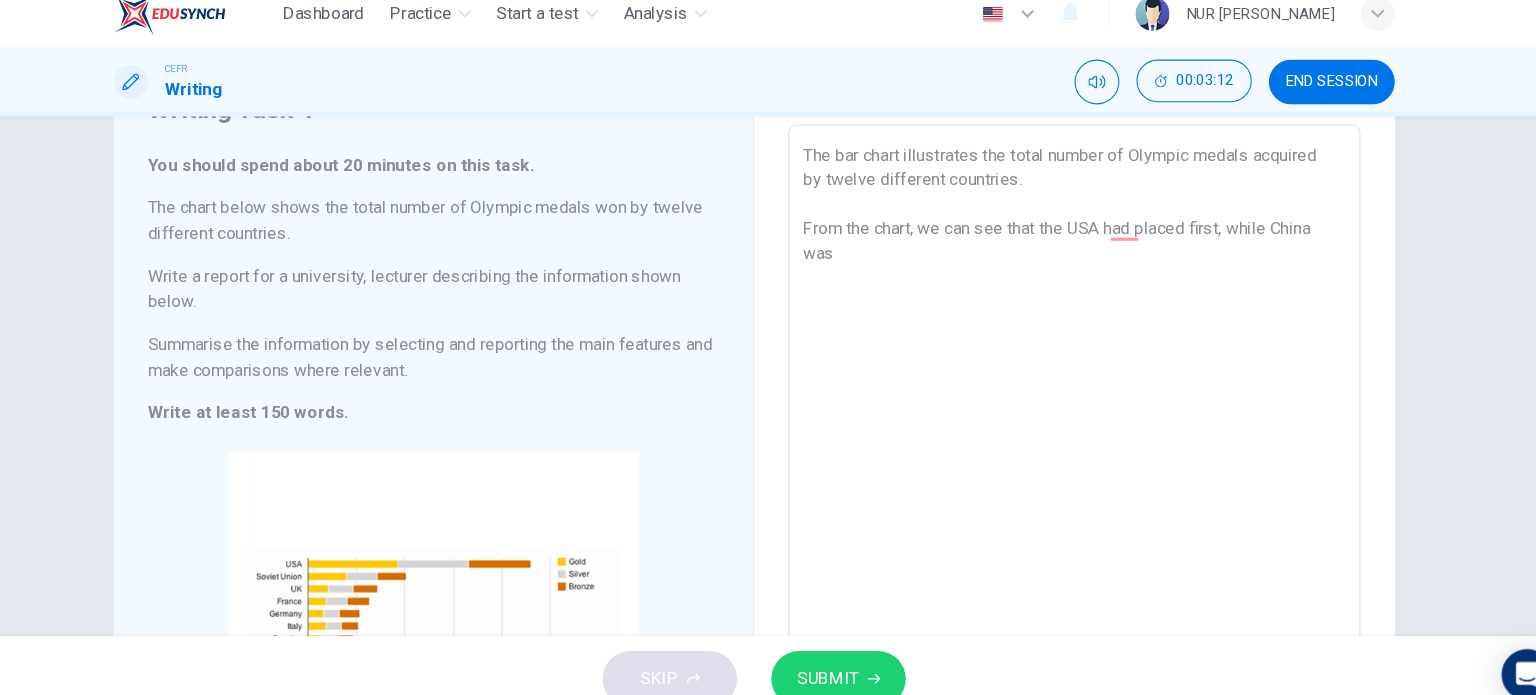 scroll, scrollTop: 97, scrollLeft: 0, axis: vertical 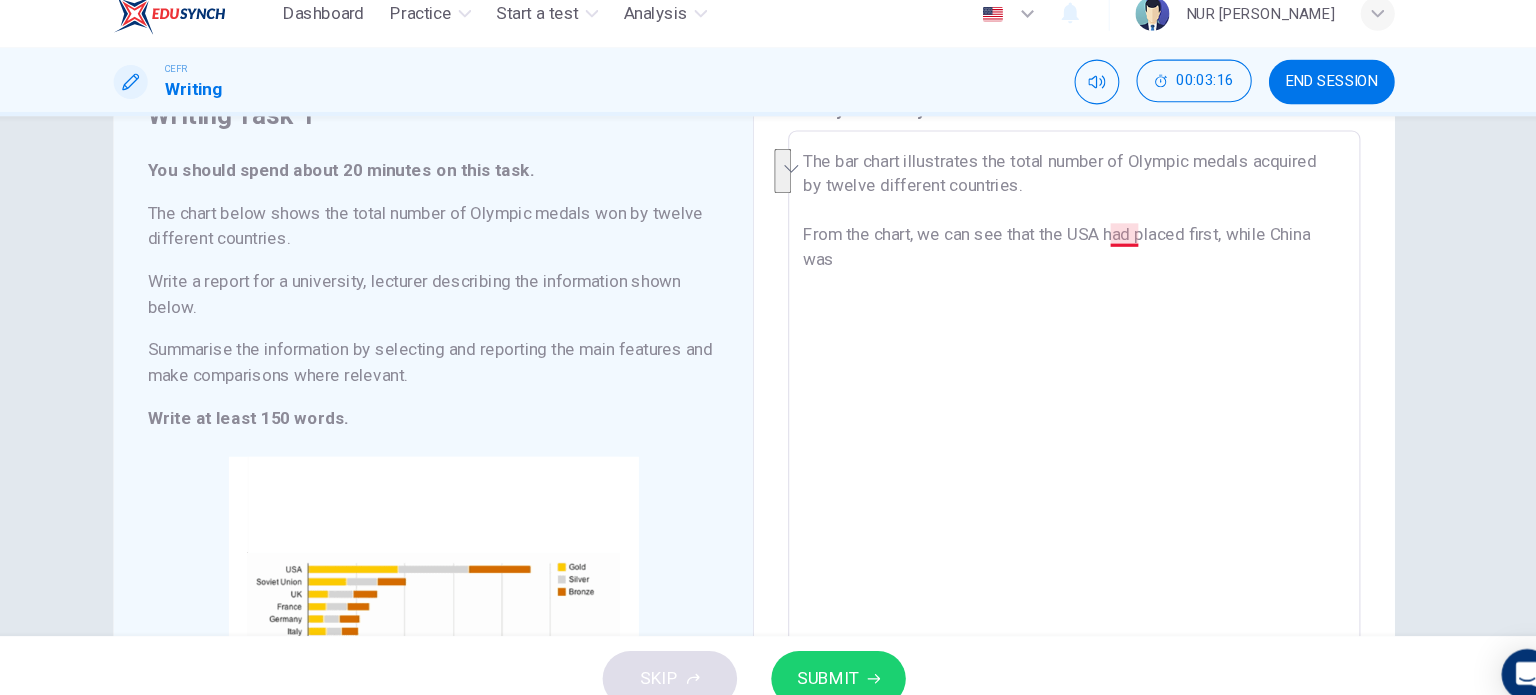 drag, startPoint x: 1202, startPoint y: 239, endPoint x: 1105, endPoint y: 246, distance: 97.25225 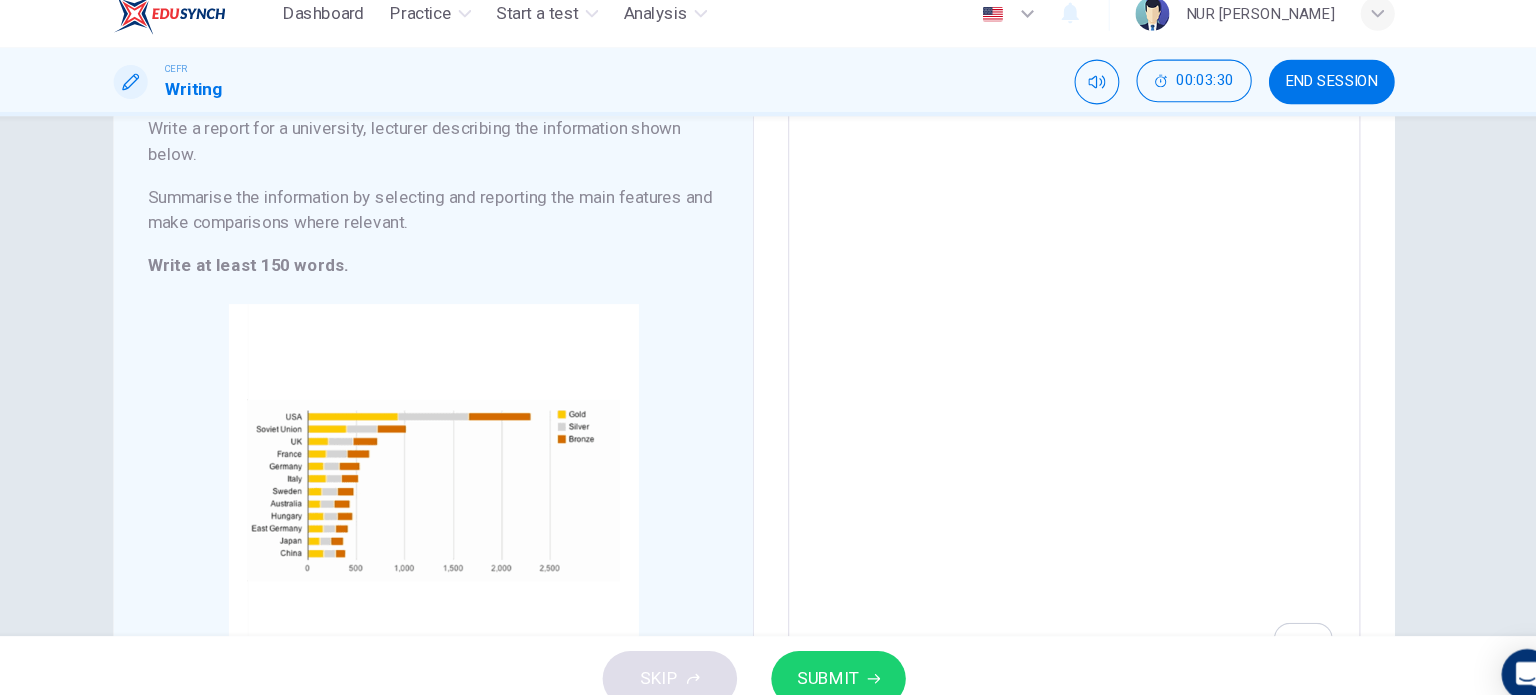 scroll, scrollTop: 154, scrollLeft: 0, axis: vertical 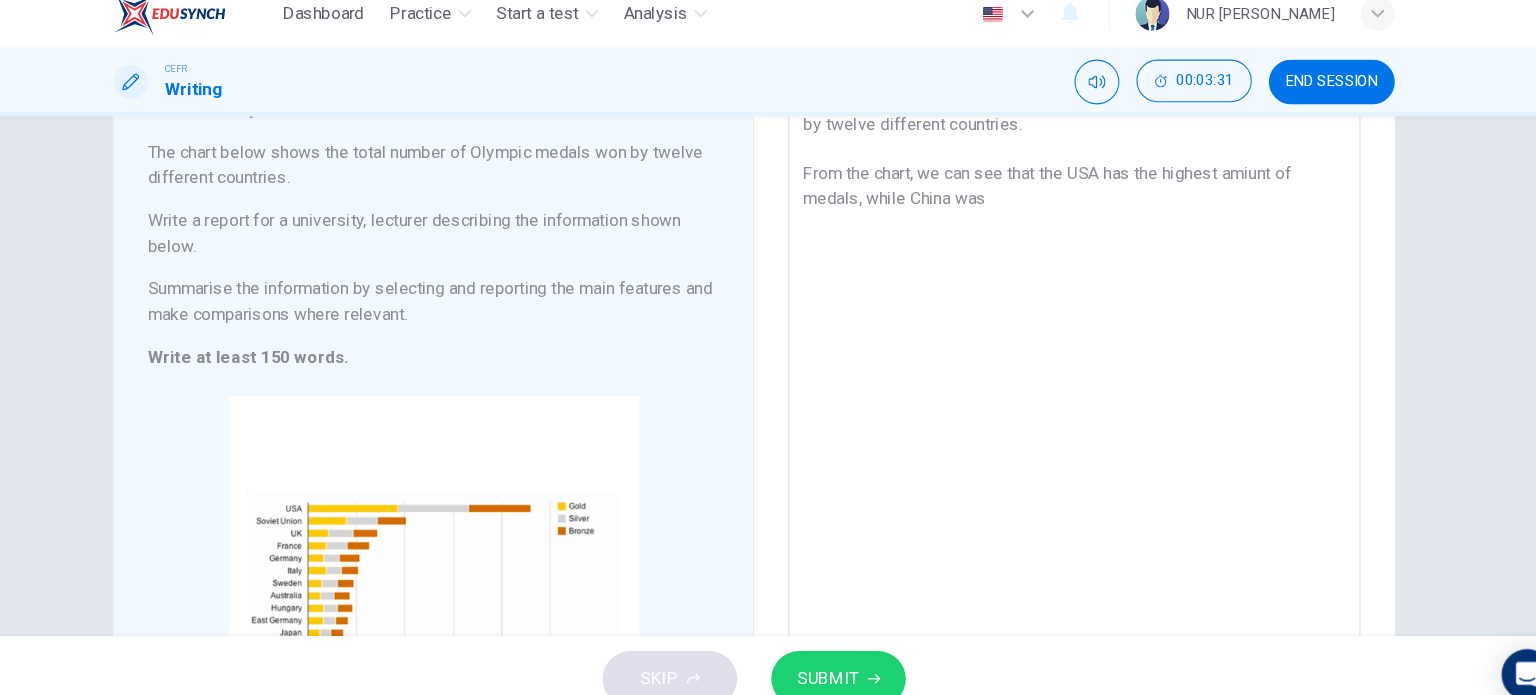 click on "The bar chart illustrates the total number of Olympic medals acquired by twelve different countries.
From the chart, we can see that the USA has the highest amiunt of medals, while China was" at bounding box center (1068, 412) 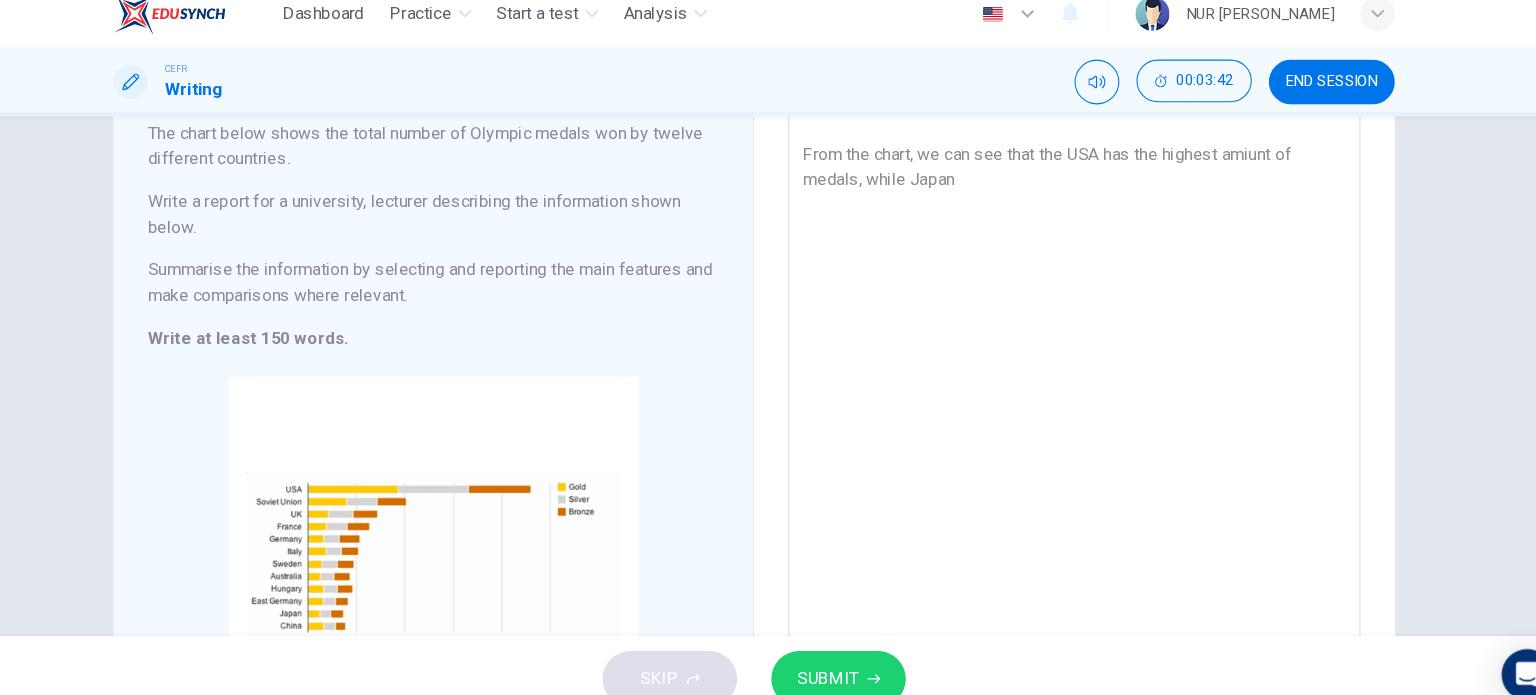 scroll, scrollTop: 173, scrollLeft: 0, axis: vertical 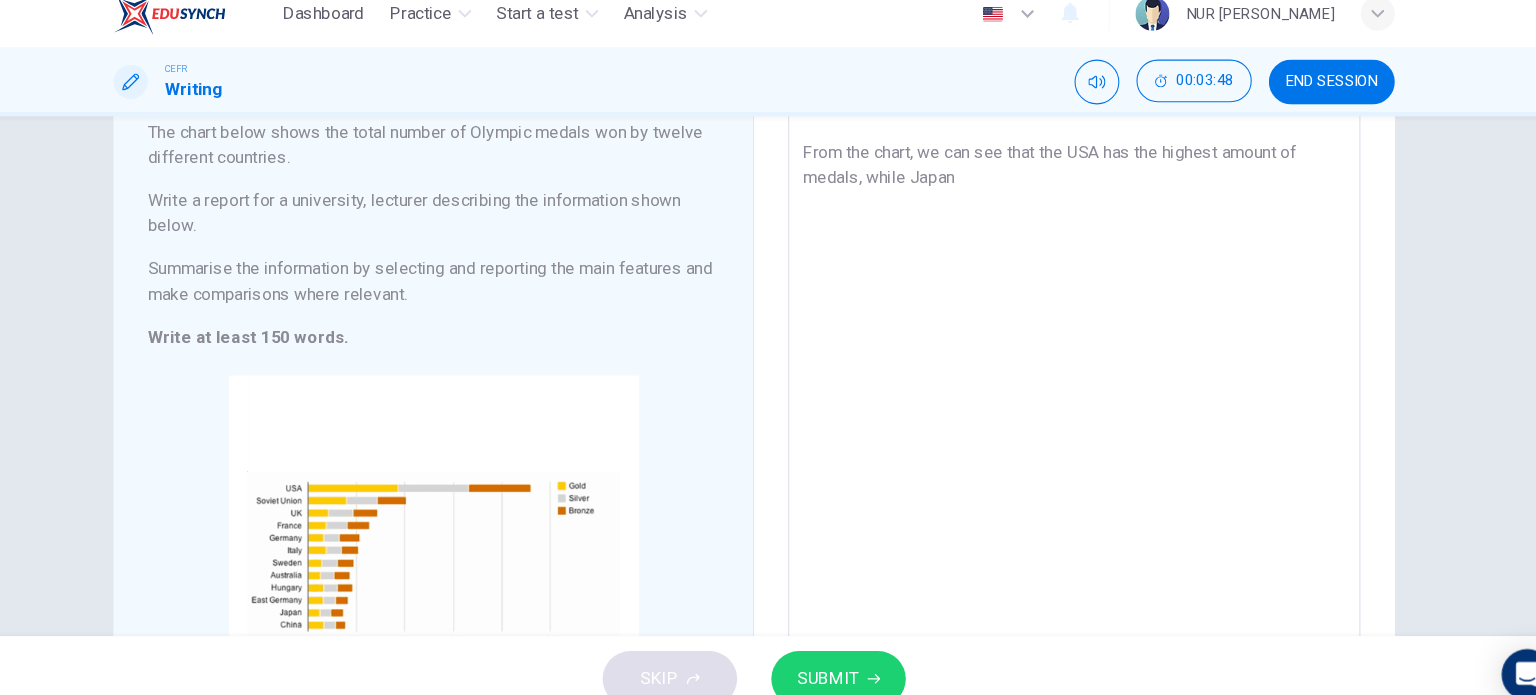 click on "The bar chart illustrates the total number of Olympic medals acquired by twelve different countries.
From the chart, we can see that the USA has the highest amount of medals, while Japan" at bounding box center [1068, 393] 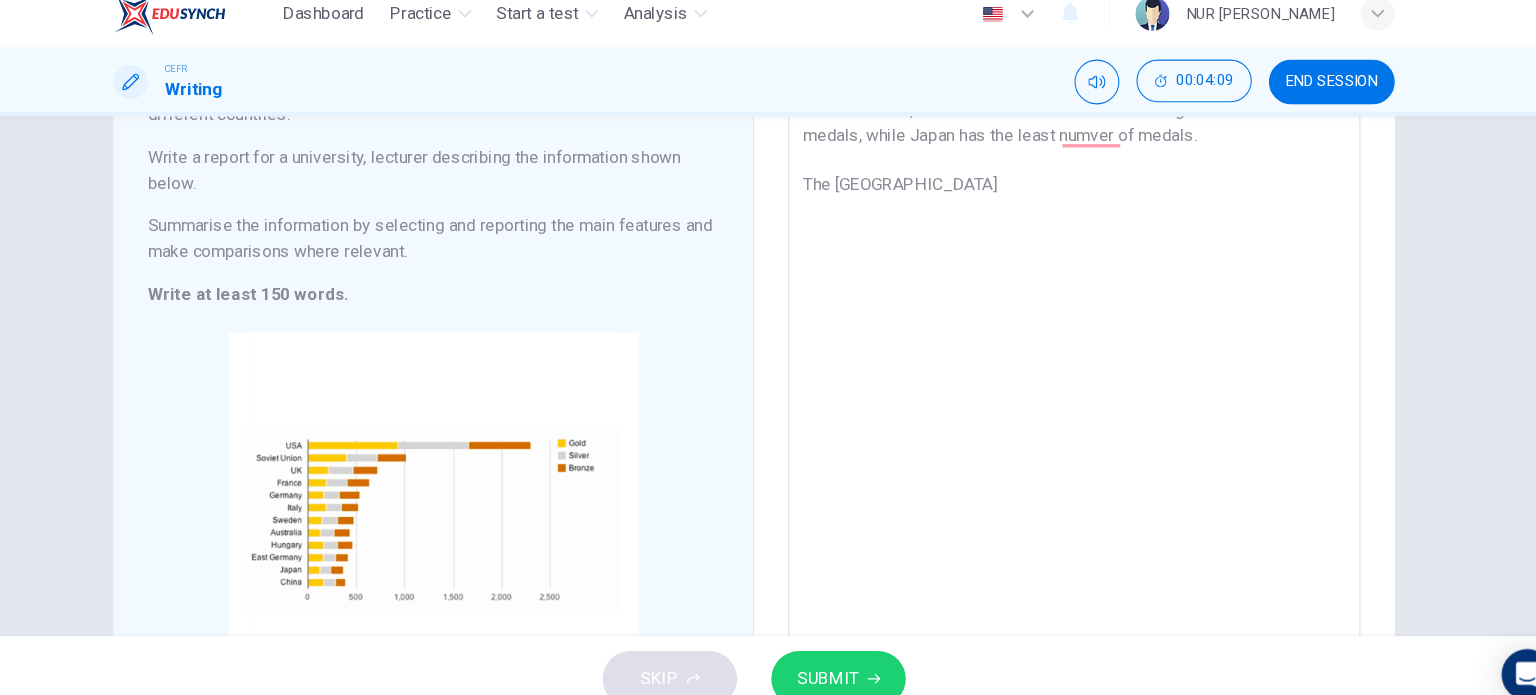 scroll, scrollTop: 196, scrollLeft: 0, axis: vertical 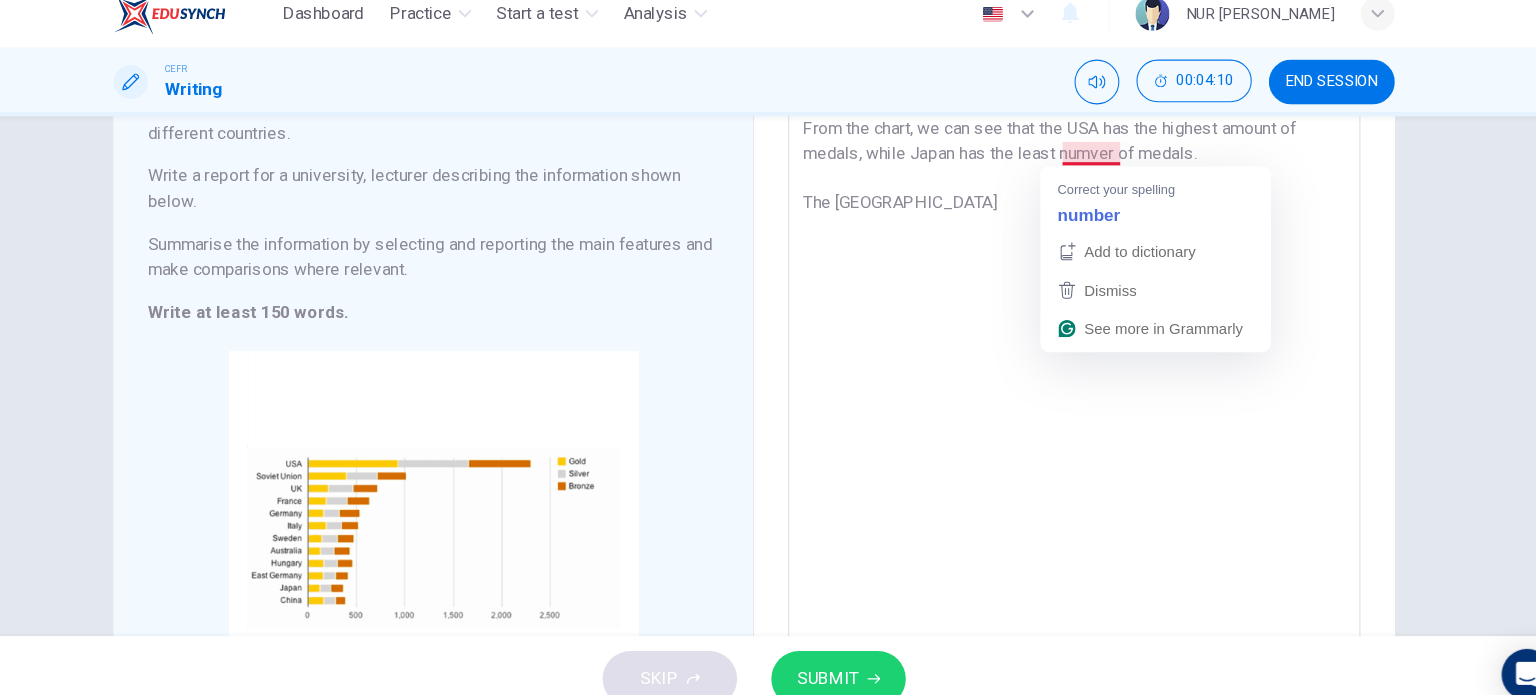click on "The bar chart illustrates the total number of Olympic medals acquired by twelve different countries.
From the chart, we can see that the USA has the highest amount of medals, while Japan has the least numver of medals.
The USA" at bounding box center [1068, 370] 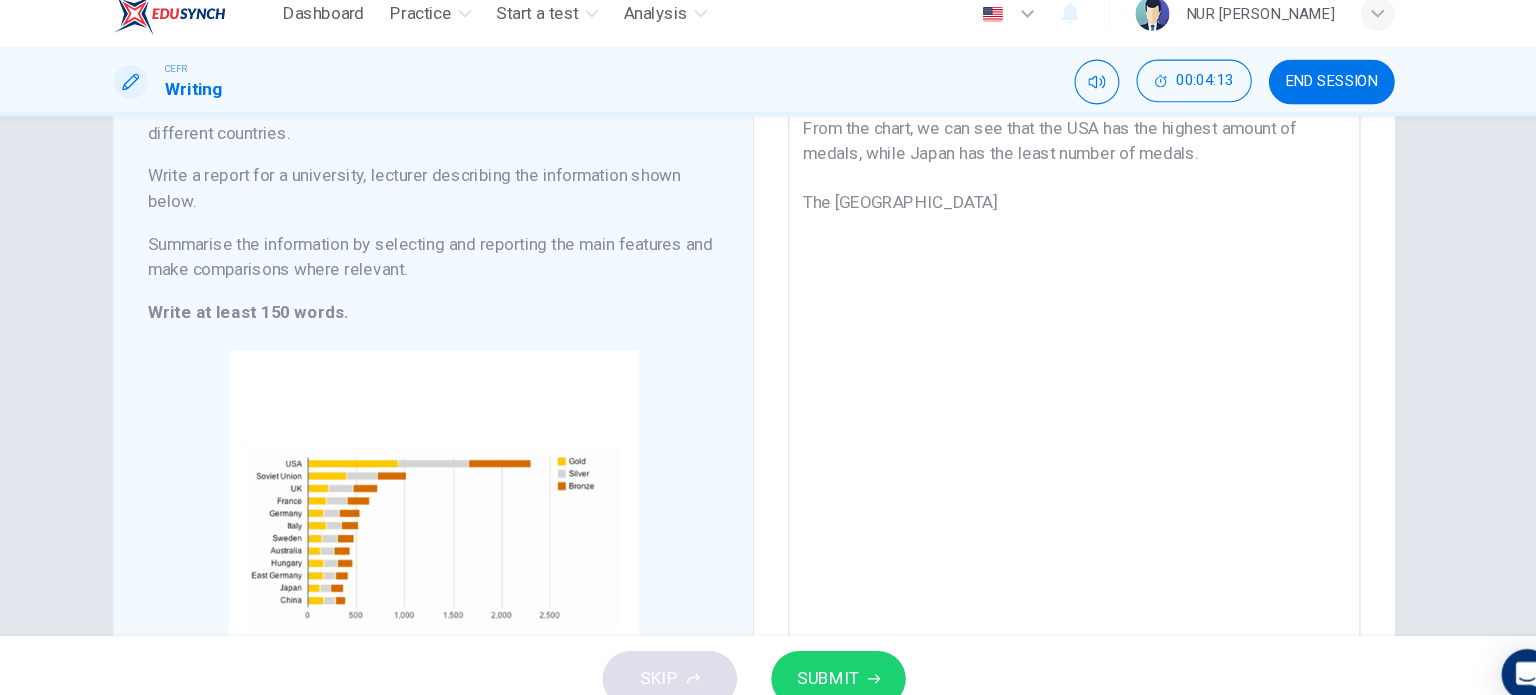 click on "The bar chart illustrates the total number of Olympic medals acquired by twelve different countries.
From the chart, we can see that the USA has the highest amount of medals, while Japan has the least number of medals.
The USA" at bounding box center [1068, 370] 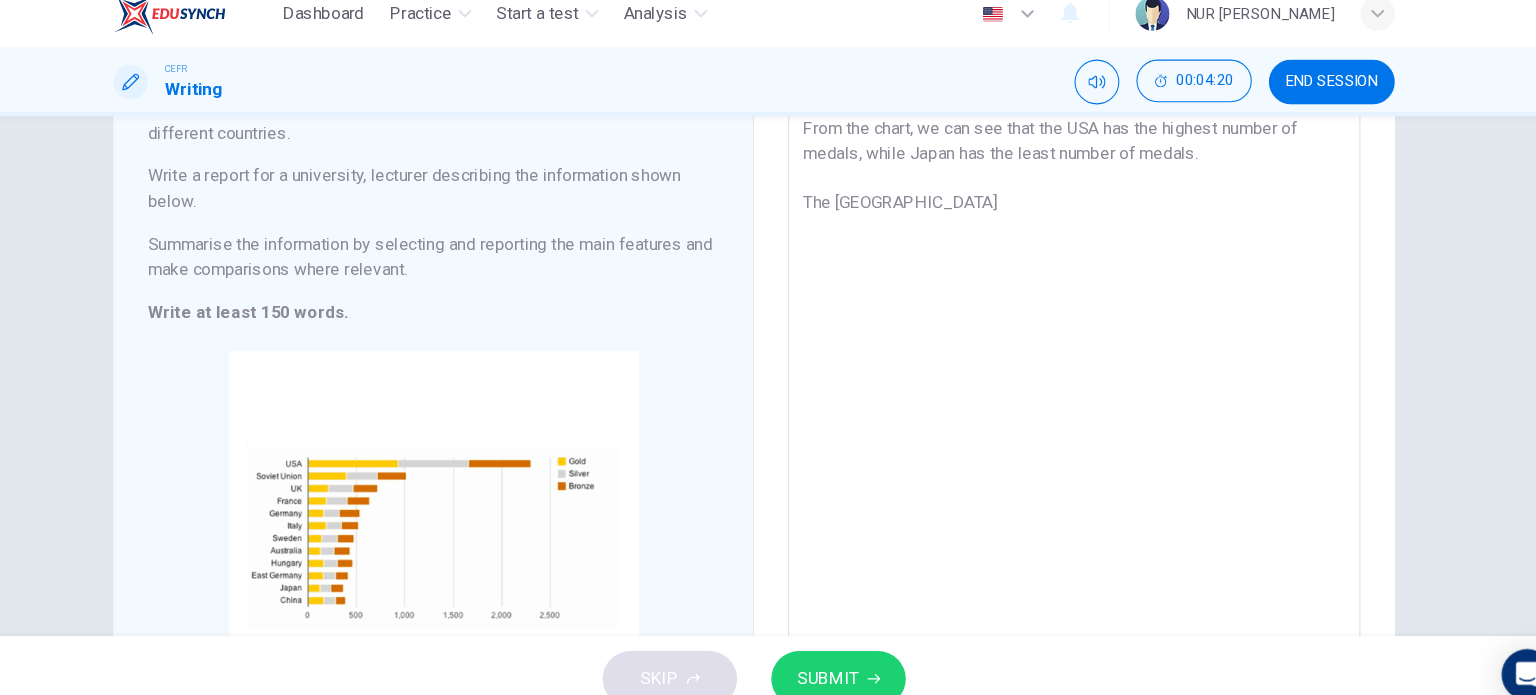 click on "The bar chart illustrates the total number of Olympic medals acquired by twelve different countries.
From the chart, we can see that the USA has the highest number of medals, while Japan has the least number of medals.
The USA" at bounding box center [1068, 370] 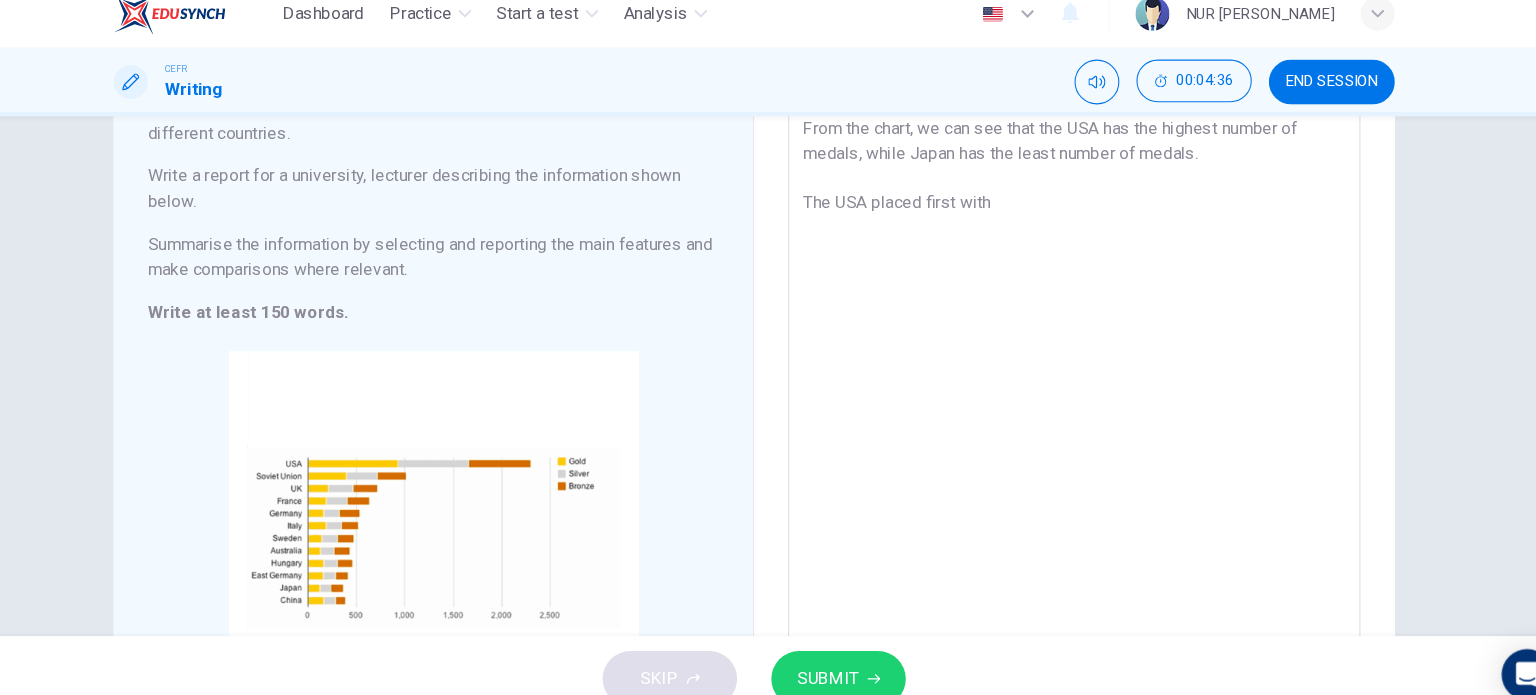 scroll, scrollTop: 259, scrollLeft: 0, axis: vertical 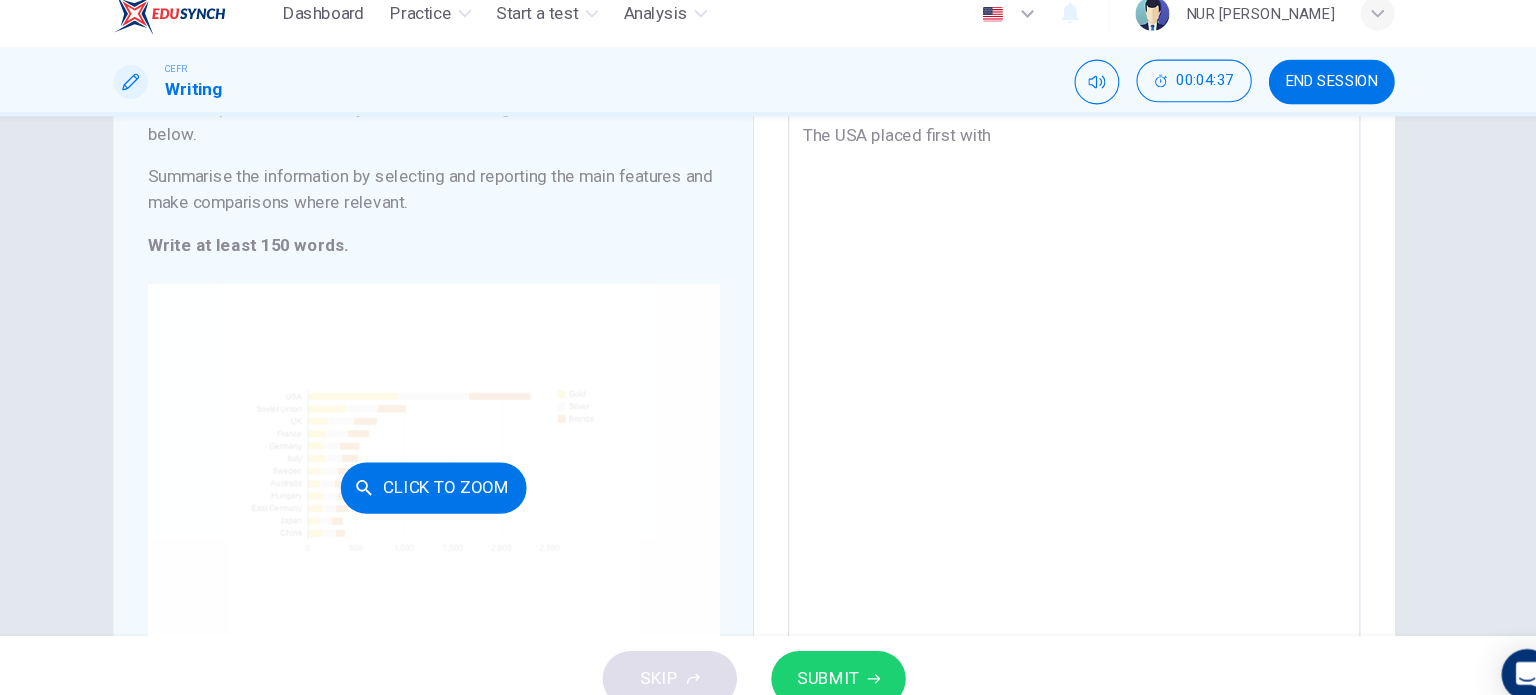 click on "Click to Zoom" at bounding box center (467, 475) 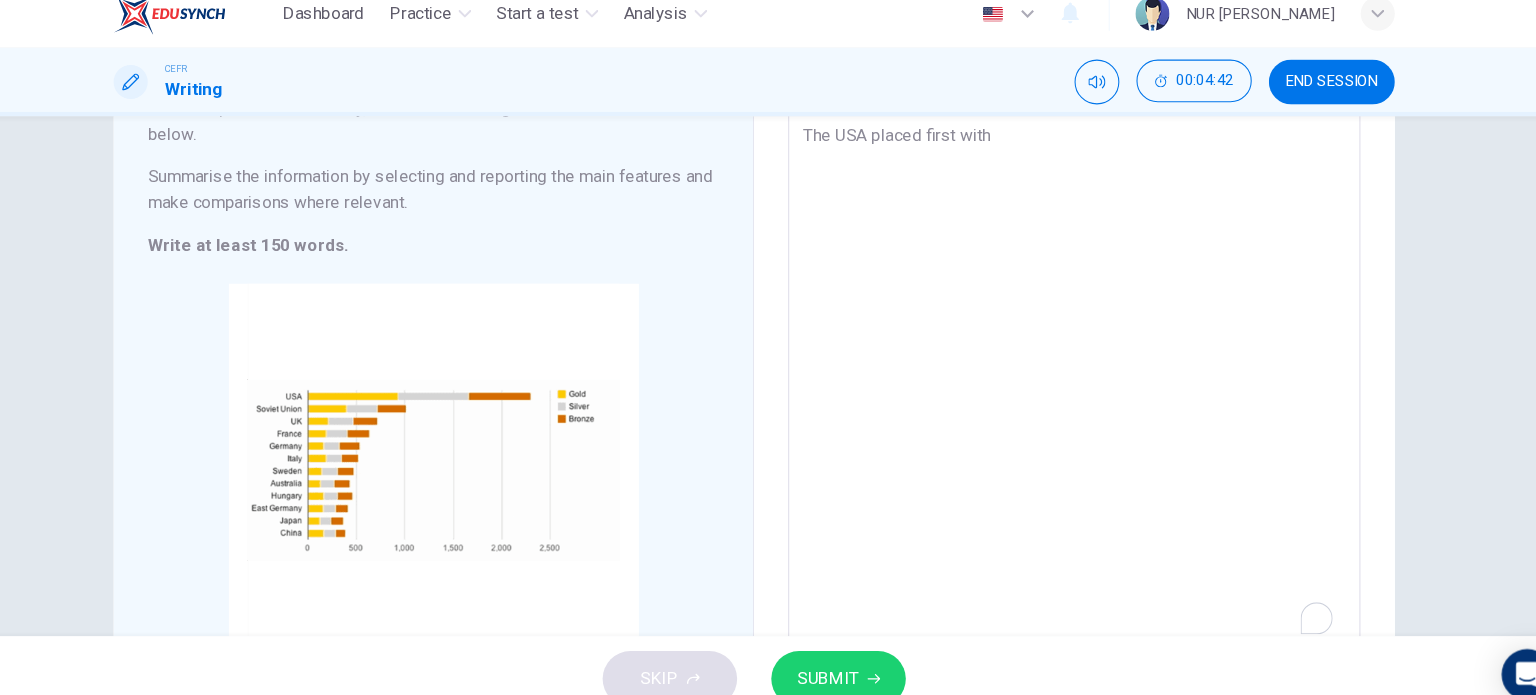 click on "The bar chart illustrates the total number of Olympic medals acquired by twelve different countries.
From the chart, we can see that the USA has the highest number of medals, while Japan has the least number of medals.
The USA placed first with" at bounding box center (1068, 307) 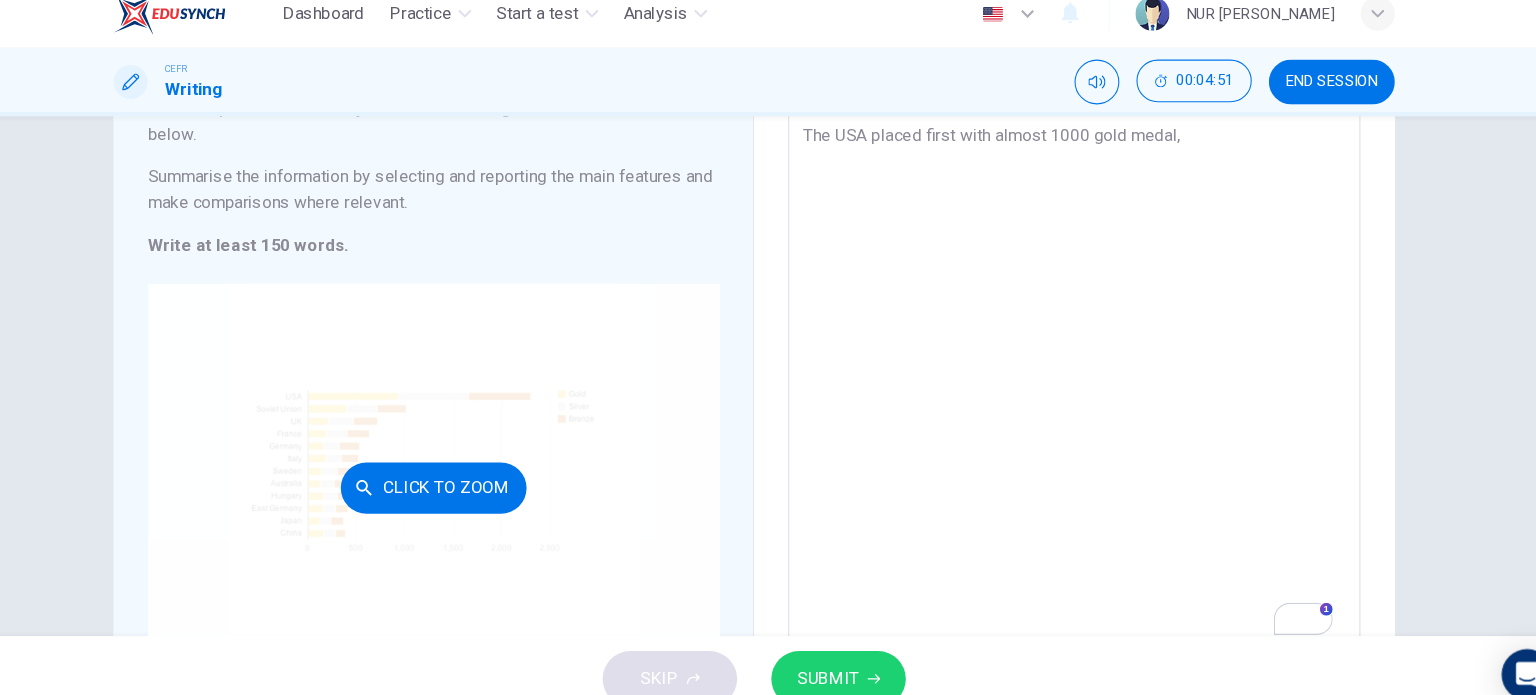 click on "Click to Zoom" at bounding box center (467, 475) 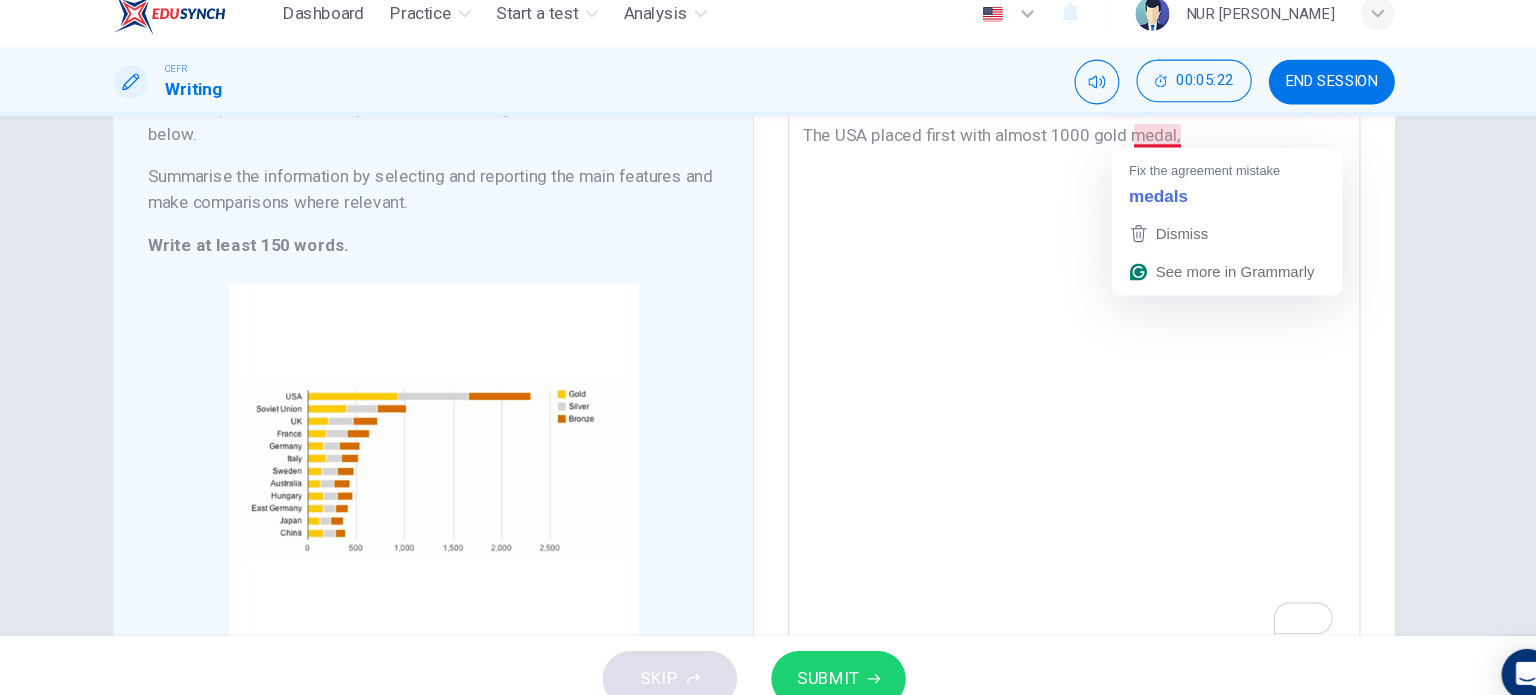 click on "The bar chart illustrates the total number of Olympic medals acquired by twelve different countries.
From the chart, we can see that the USA has the highest number of medals, while Japan has the least number of medals.
The USA placed first with almost 1000 gold medal," at bounding box center (1068, 307) 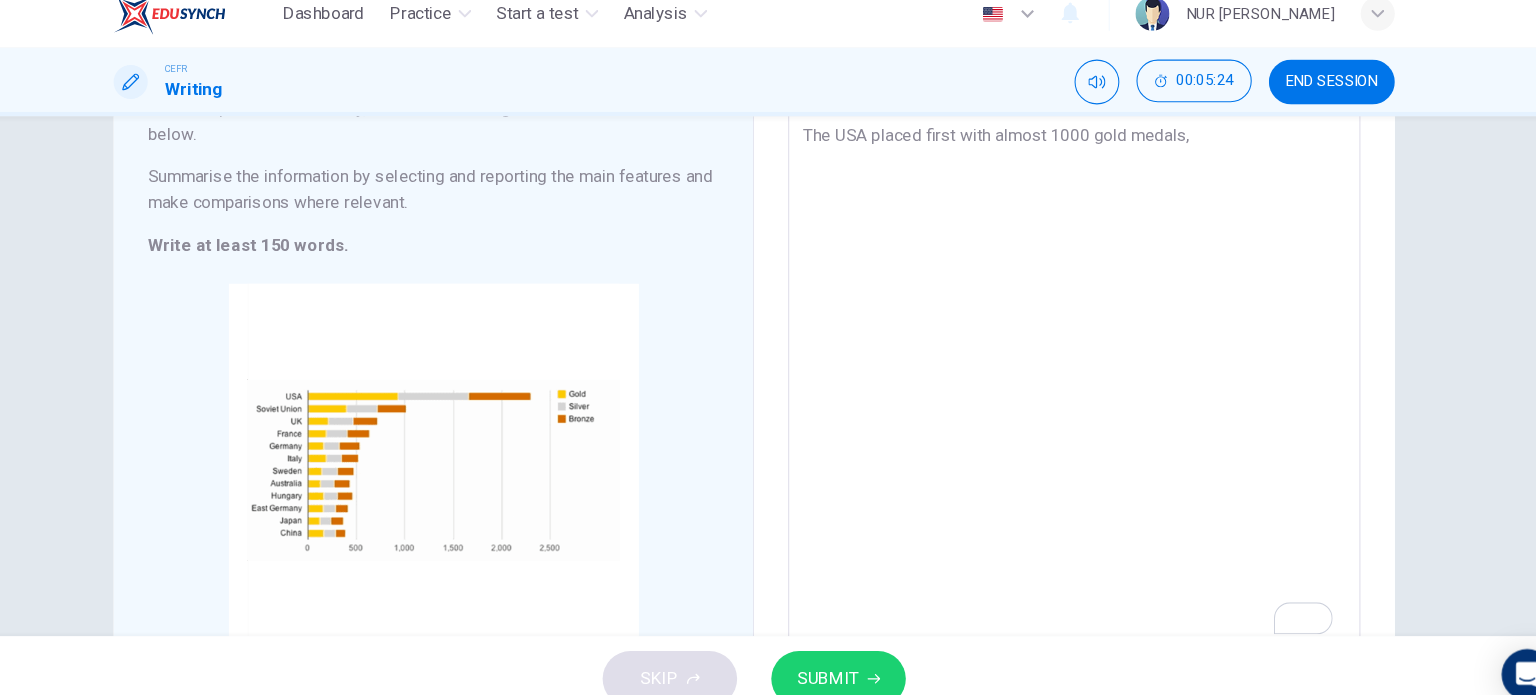 click on "The bar chart illustrates the total number of Olympic medals acquired by twelve different countries.
From the chart, we can see that the USA has the highest number of medals, while Japan has the least number of medals.
The USA placed first with almost 1000 gold medals," at bounding box center (1068, 307) 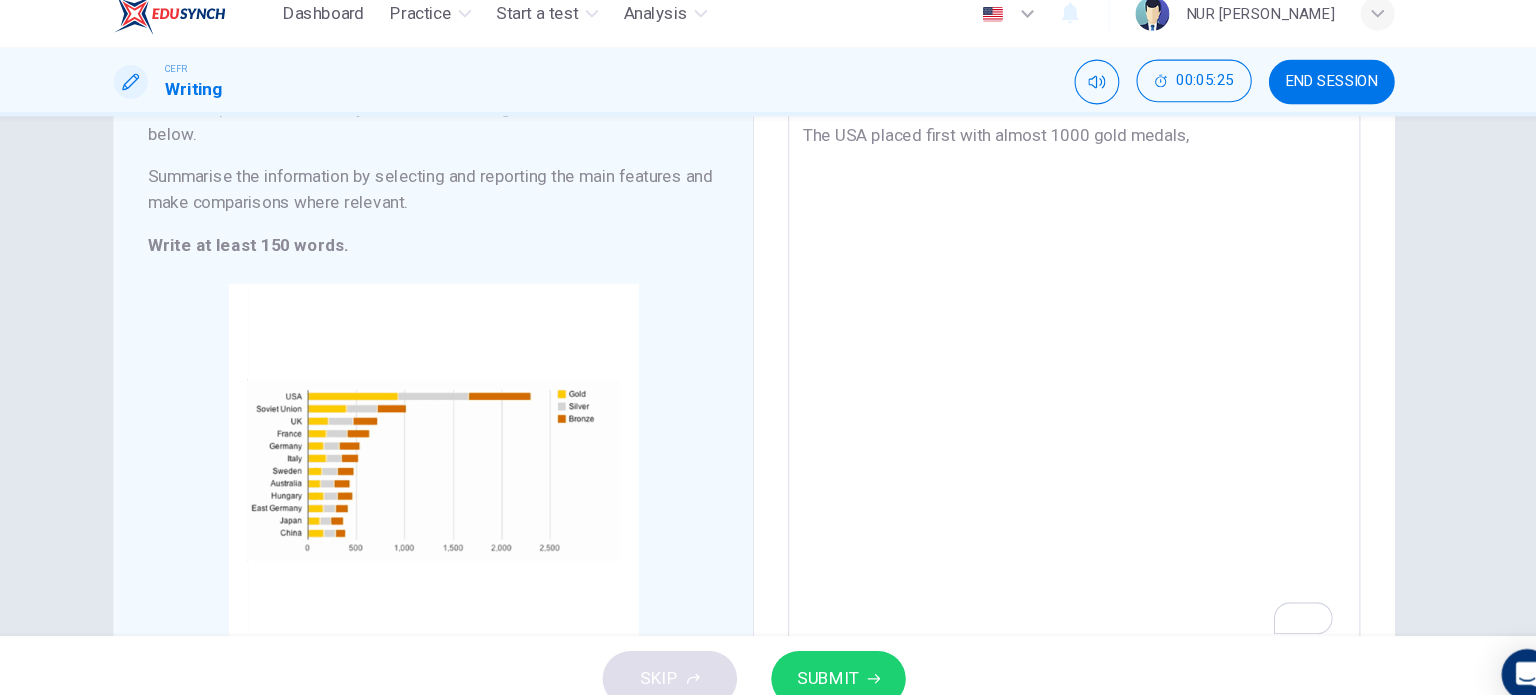 click on "The bar chart illustrates the total number of Olympic medals acquired by twelve different countries.
From the chart, we can see that the USA has the highest number of medals, while Japan has the least number of medals.
The USA placed first with almost 1000 gold medals," at bounding box center (1068, 307) 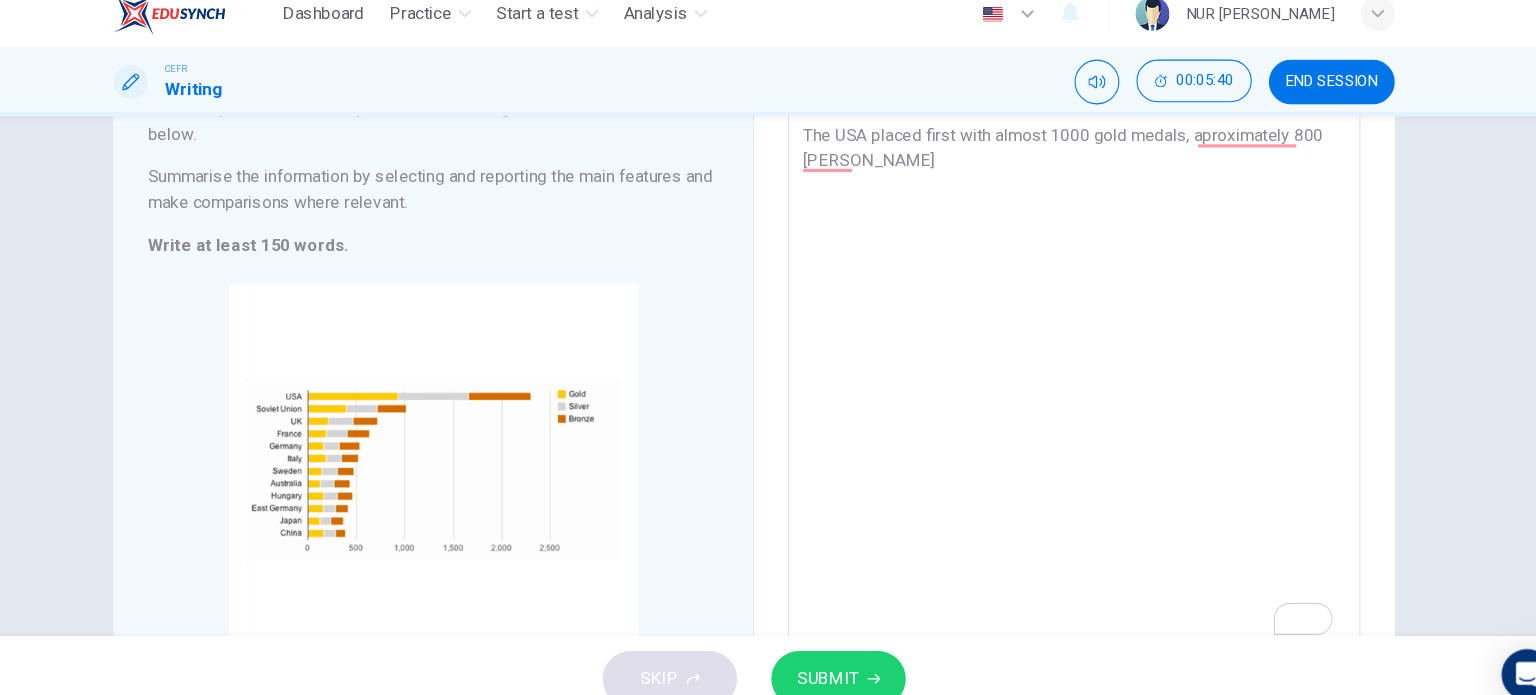 click on "The bar chart illustrates the total number of Olympic medals acquired by twelve different countries.
From the chart, we can see that the USA has the highest number of medals, while Japan has the least number of medals.
The USA placed first with almost 1000 gold medals, aproximately 800 silvers" at bounding box center (1068, 307) 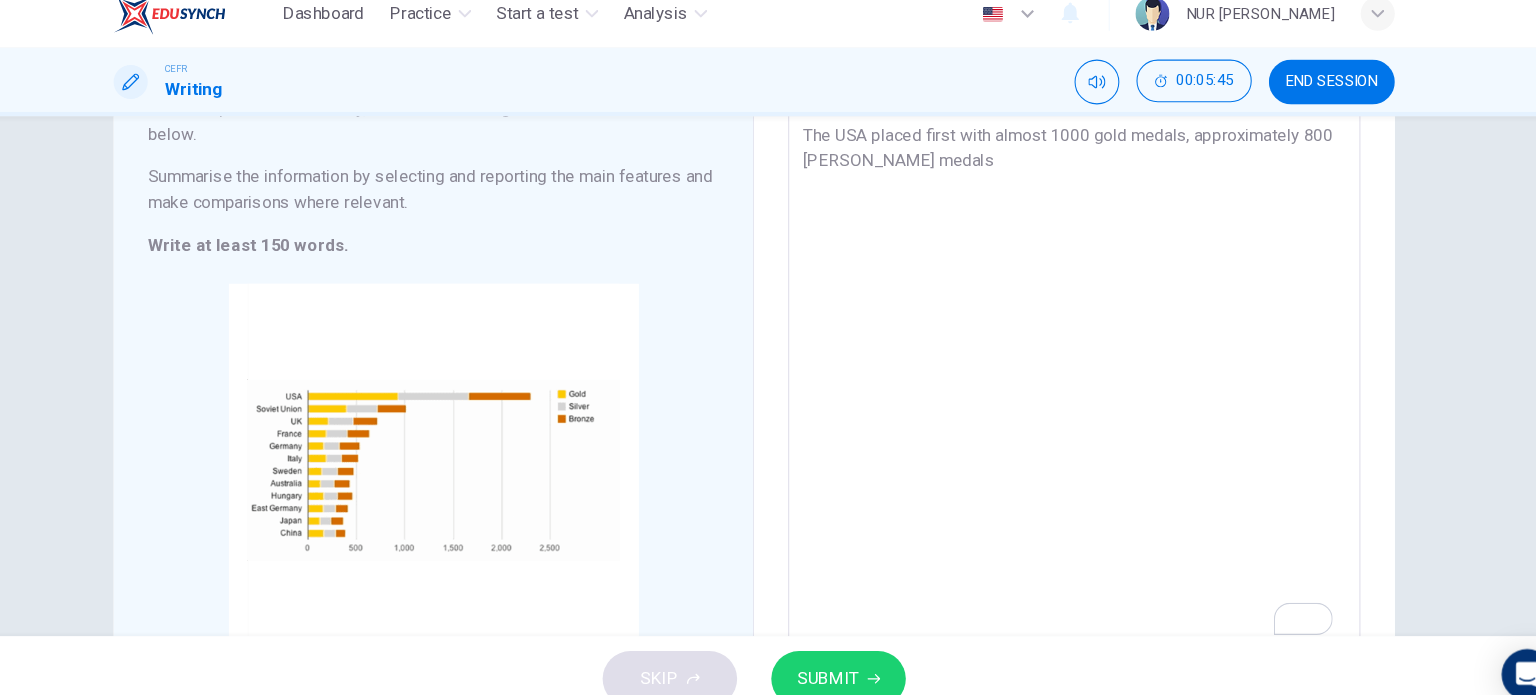 click on "The bar chart illustrates the total number of Olympic medals acquired by twelve different countries.
From the chart, we can see that the USA has the highest number of medals, while Japan has the least number of medals.
The USA placed first with almost 1000 gold medals, approximately 800 silvers medals" at bounding box center [1068, 307] 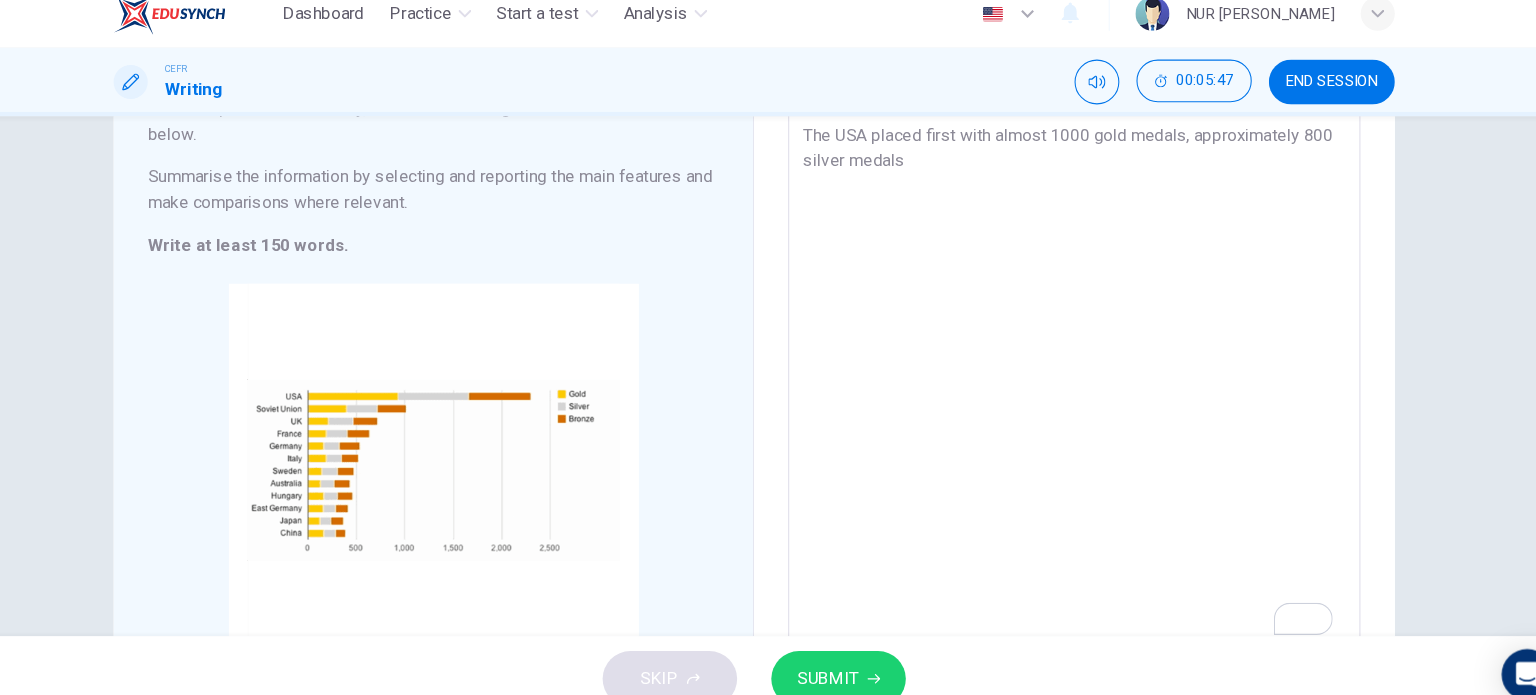 click on "The bar chart illustrates the total number of Olympic medals acquired by twelve different countries.
From the chart, we can see that the USA has the highest number of medals, while Japan has the least number of medals.
The USA placed first with almost 1000 gold medals, approximately 800 silver medals" at bounding box center [1068, 307] 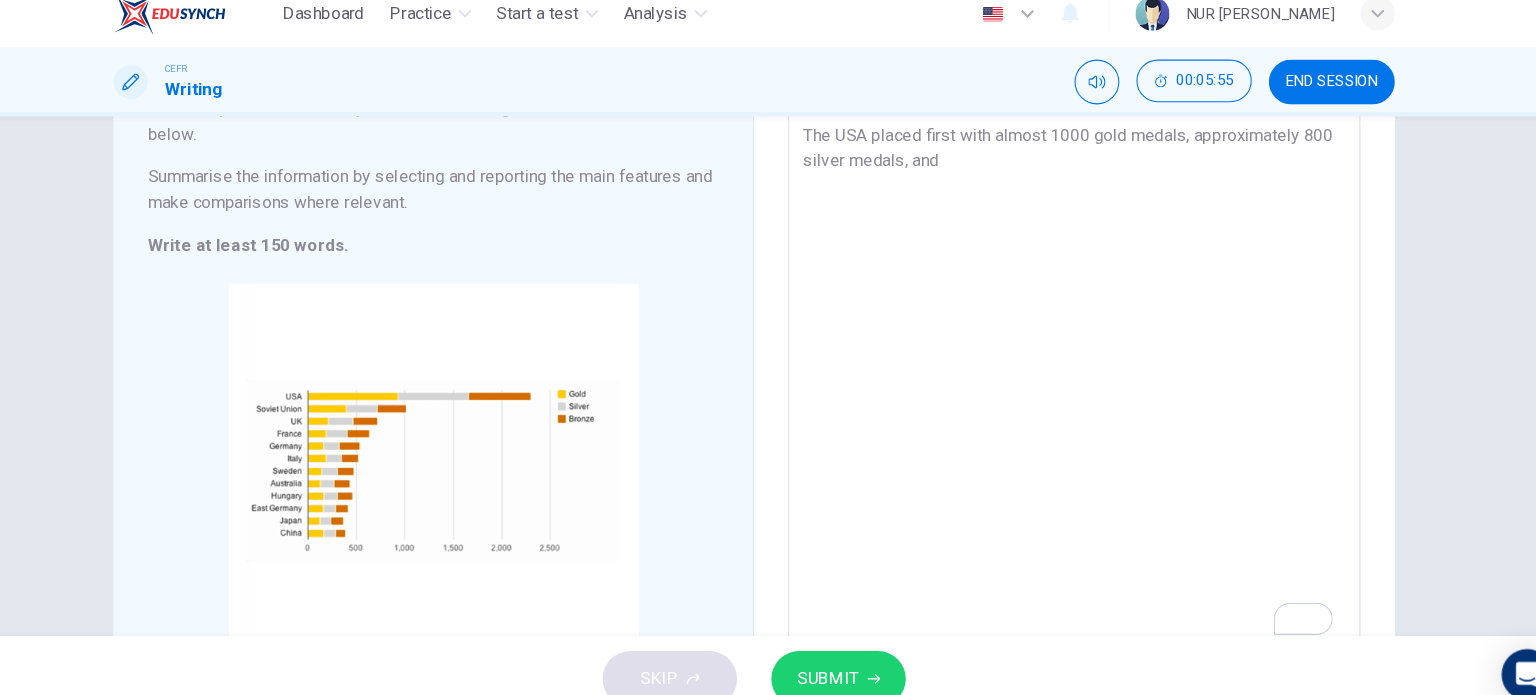 click on "The bar chart illustrates the total number of Olympic medals acquired by twelve different countries.
From the chart, we can see that the USA has the highest number of medals, while Japan has the least number of medals.
The USA placed first with almost 1000 gold medals, approximately 800 silver medals, and" at bounding box center [1068, 307] 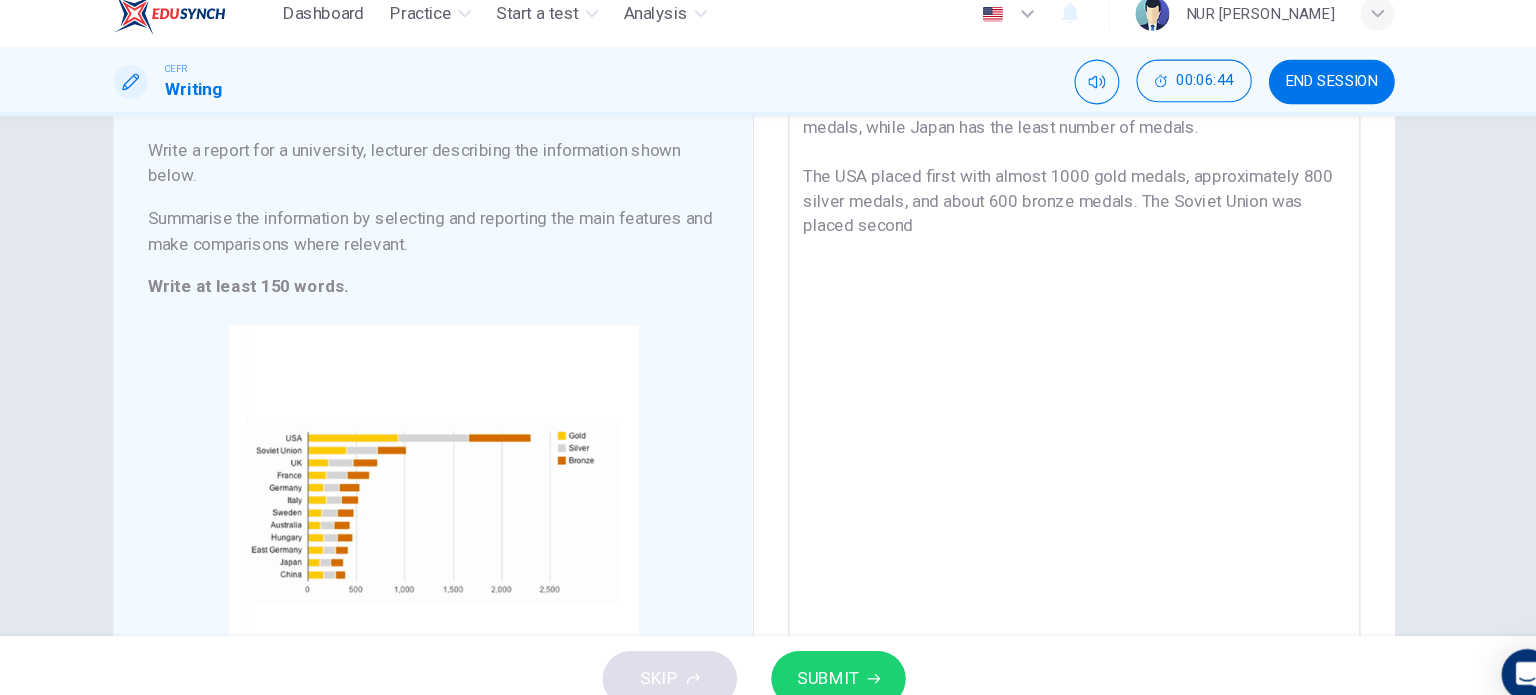 scroll, scrollTop: 247, scrollLeft: 0, axis: vertical 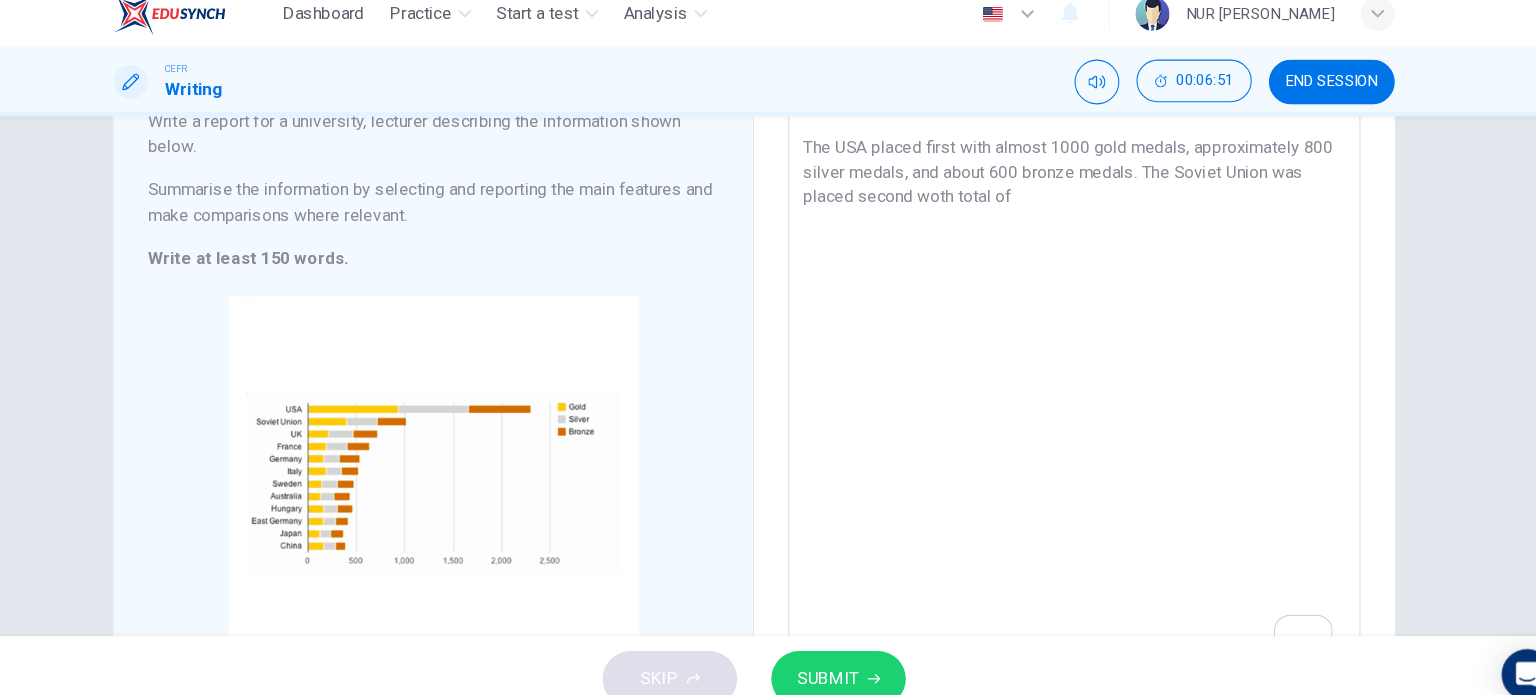 click on "The bar chart illustrates the total number of Olympic medals acquired by twelve different countries.
From the chart, we can see that the USA has the highest number of medals, while Japan has the least number of medals.
The USA placed first with almost 1000 gold medals, approximately 800 silver medals, and about 600 bronze medals. The Soviet Union was placed second woth total of" at bounding box center (1068, 319) 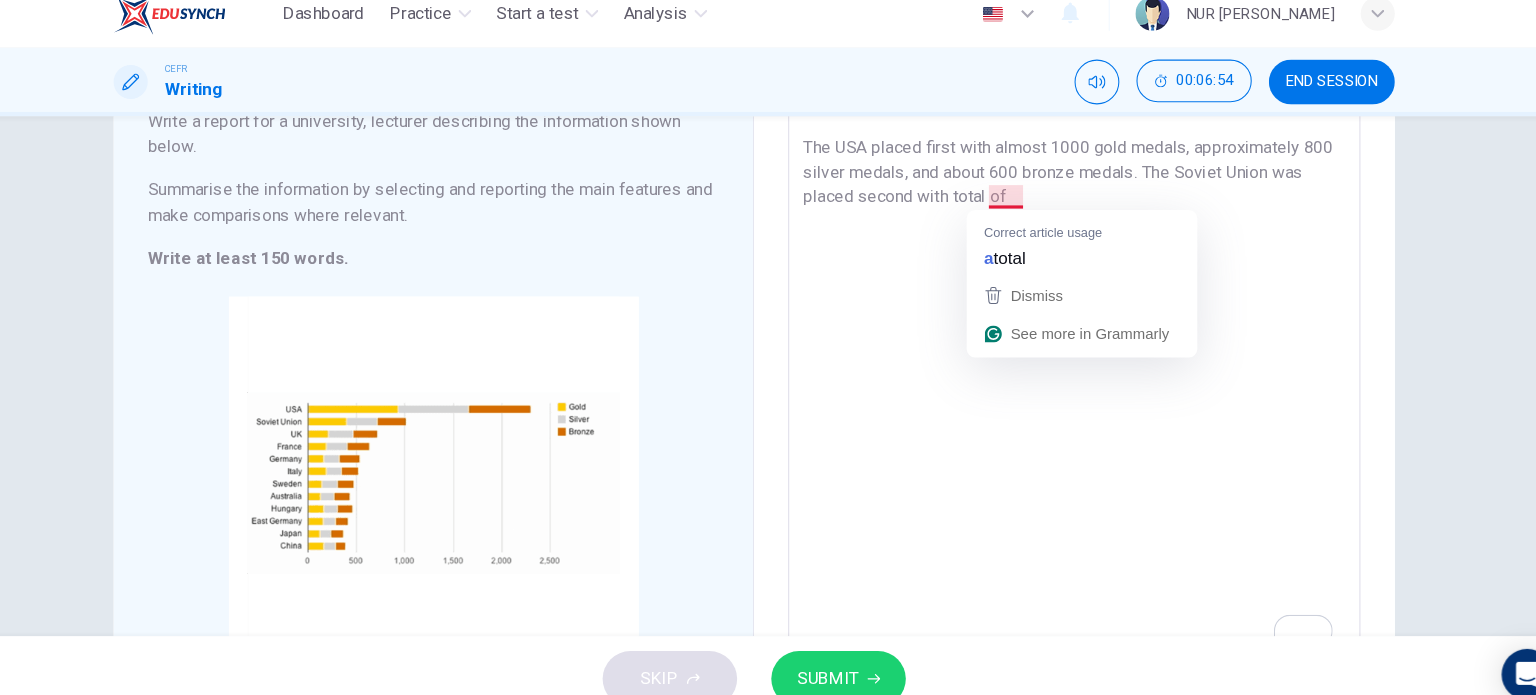 click on "The bar chart illustrates the total number of Olympic medals acquired by twelve different countries.
From the chart, we can see that the USA has the highest number of medals, while Japan has the least number of medals.
The USA placed first with almost 1000 gold medals, approximately 800 silver medals, and about 600 bronze medals. The Soviet Union was placed second with total of" at bounding box center [1068, 319] 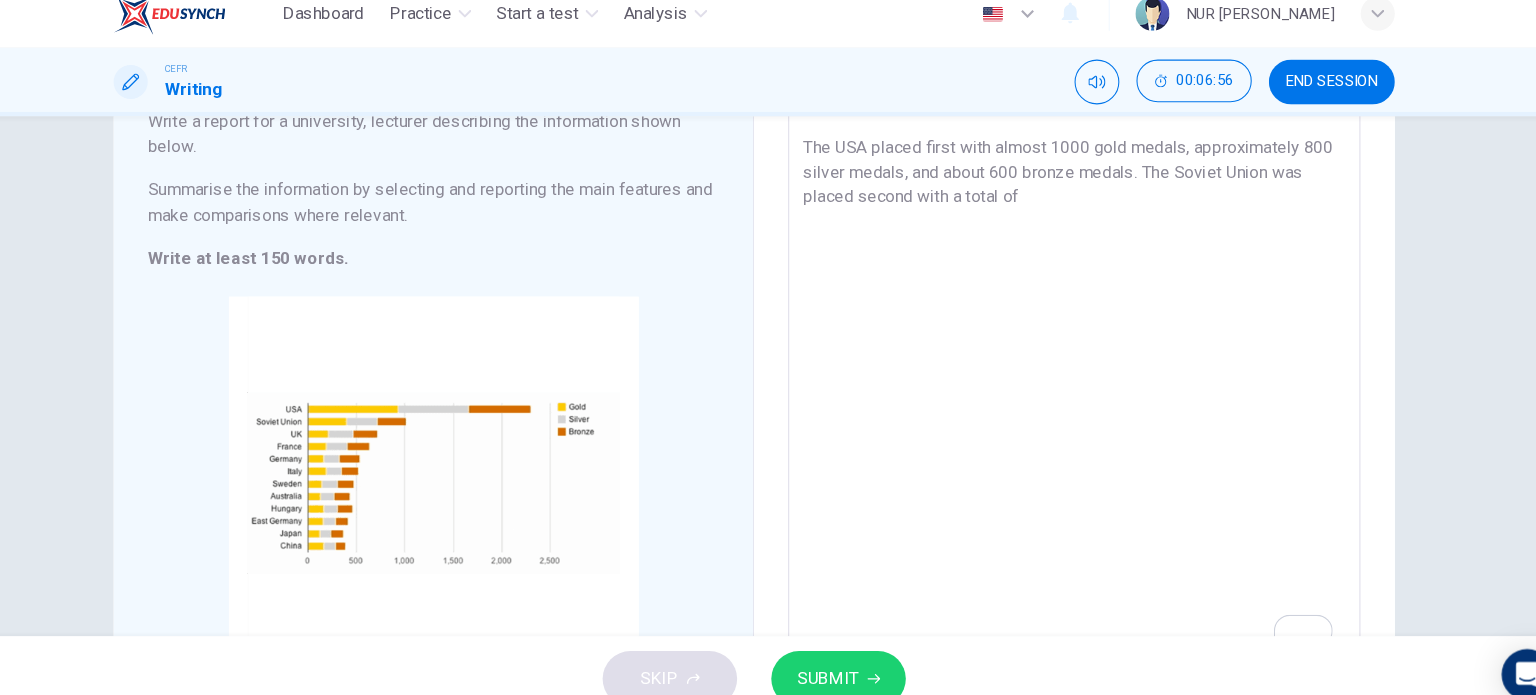 click on "The bar chart illustrates the total number of Olympic medals acquired by twelve different countries.
From the chart, we can see that the USA has the highest number of medals, while Japan has the least number of medals.
The USA placed first with almost 1000 gold medals, approximately 800 silver medals, and about 600 bronze medals. The Soviet Union was placed second with a total of" at bounding box center [1068, 319] 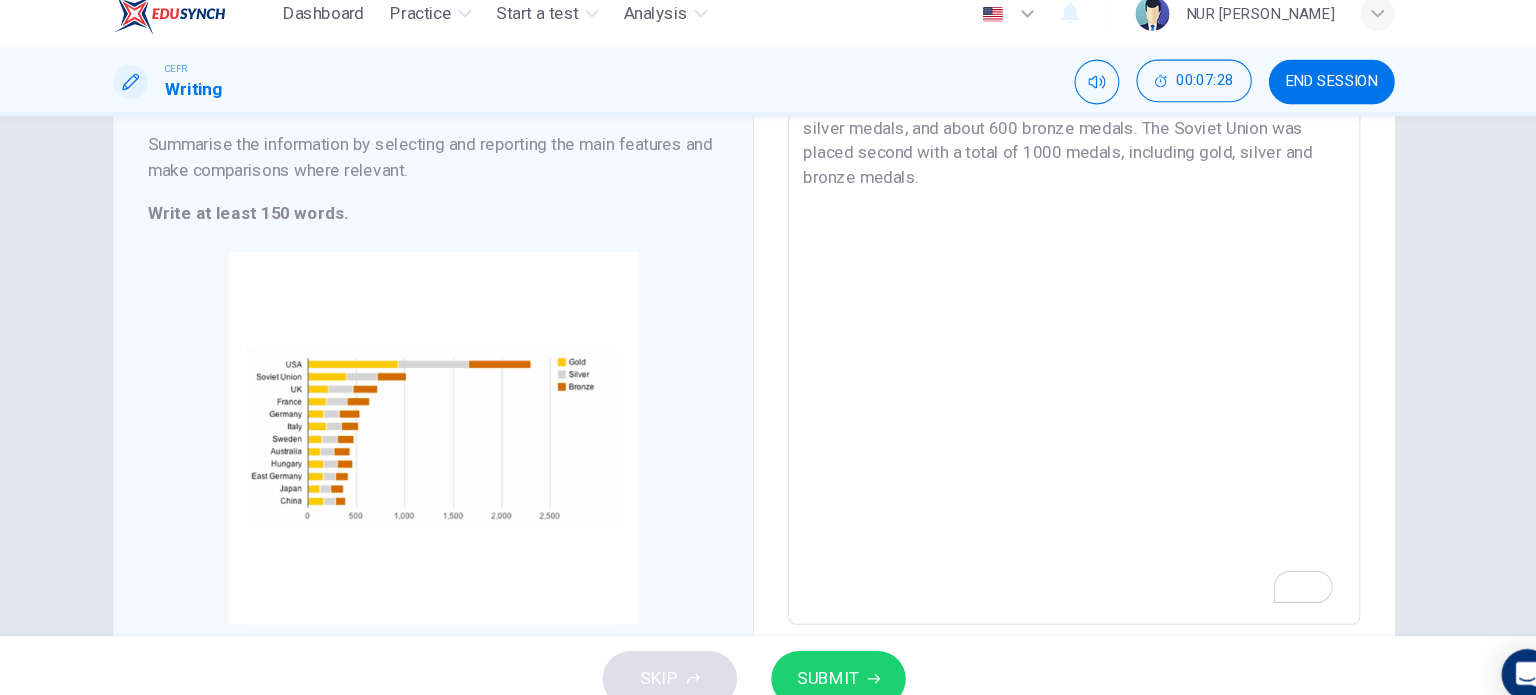 scroll, scrollTop: 287, scrollLeft: 0, axis: vertical 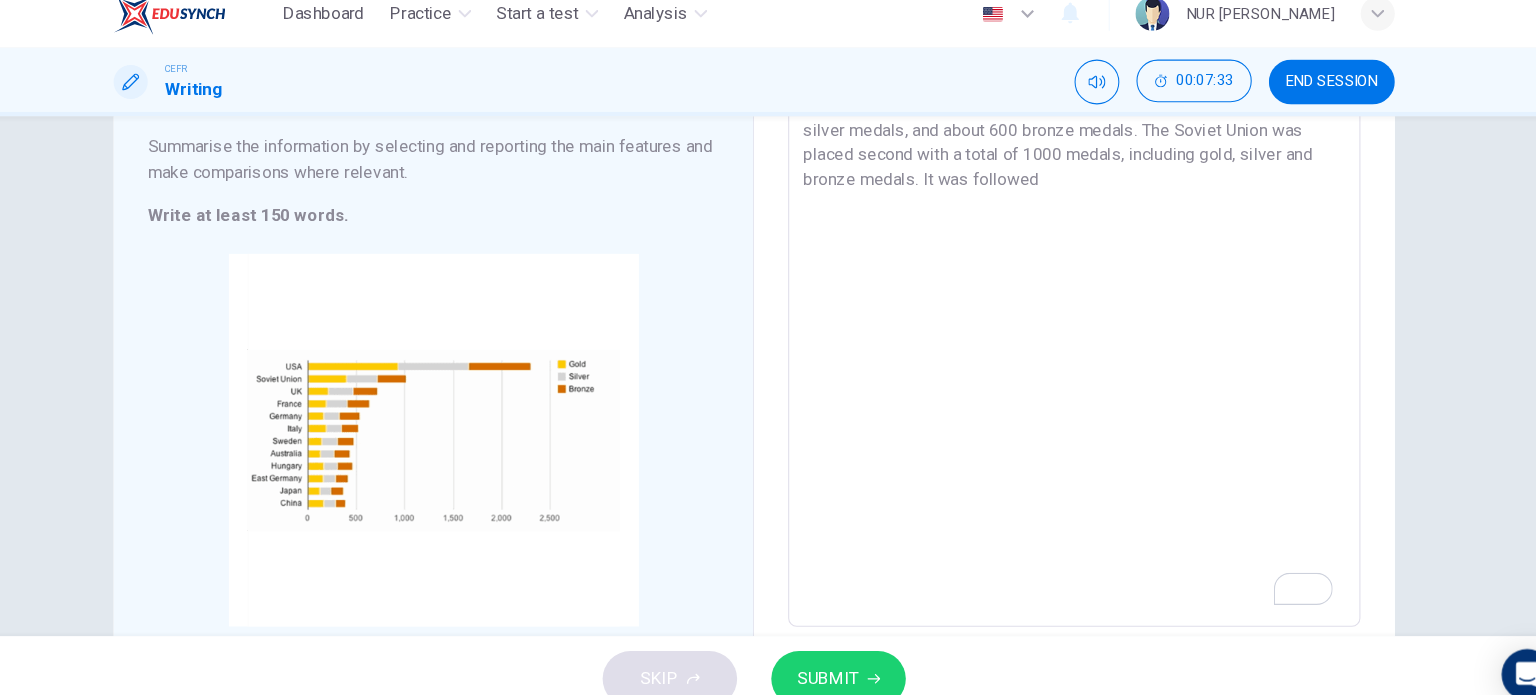 click on "The bar chart illustrates the total number of Olympic medals acquired by twelve different countries.
From the chart, we can see that the USA has the highest number of medals, while Japan has the least number of medals.
The USA placed first with almost 1000 gold medals, approximately 800 silver medals, and about 600 bronze medals. The Soviet Union was placed second with a total of 1000 medals, including gold, silver and bronze medals. It was followed" at bounding box center [1068, 279] 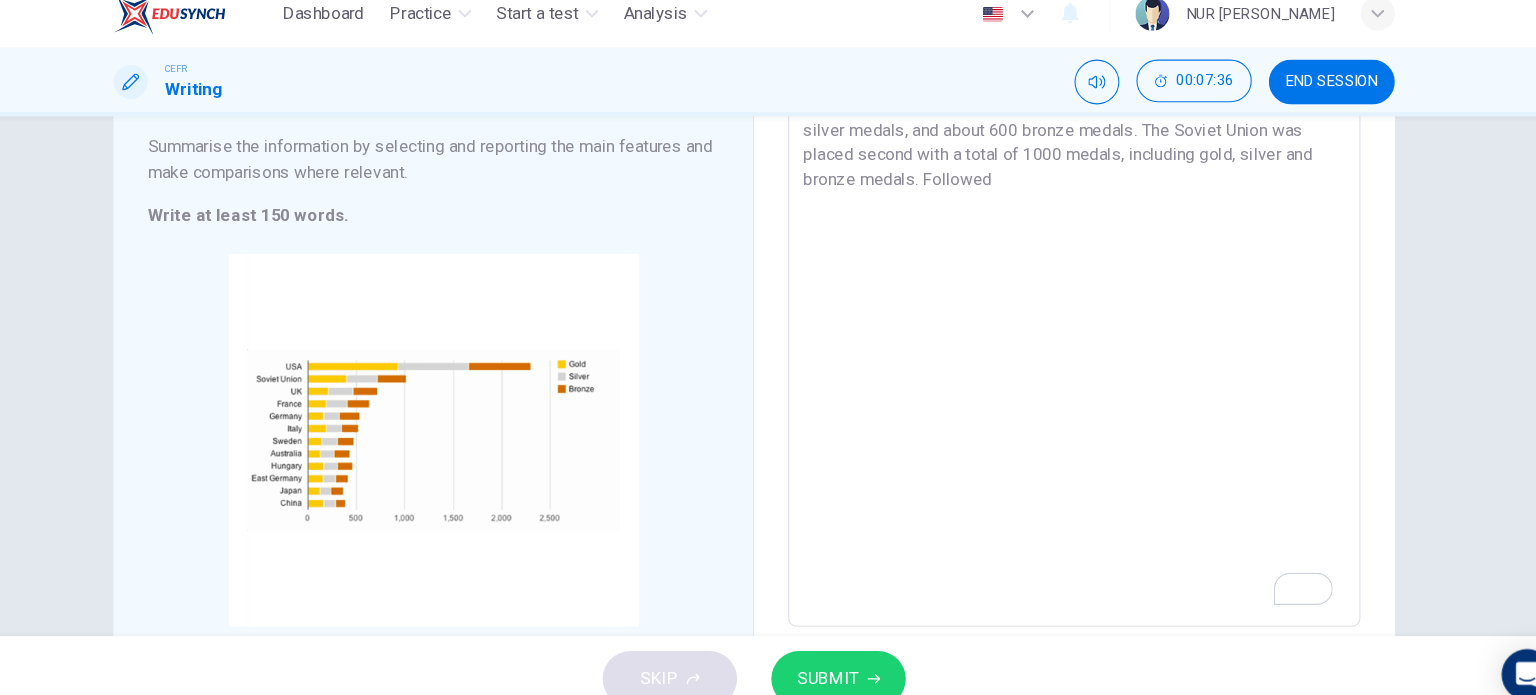 click on "The bar chart illustrates the total number of Olympic medals acquired by twelve different countries.
From the chart, we can see that the USA has the highest number of medals, while Japan has the least number of medals.
The USA placed first with almost 1000 gold medals, approximately 800 silver medals, and about 600 bronze medals. The Soviet Union was placed second with a total of 1000 medals, including gold, silver and bronze medals. Followed" at bounding box center (1068, 279) 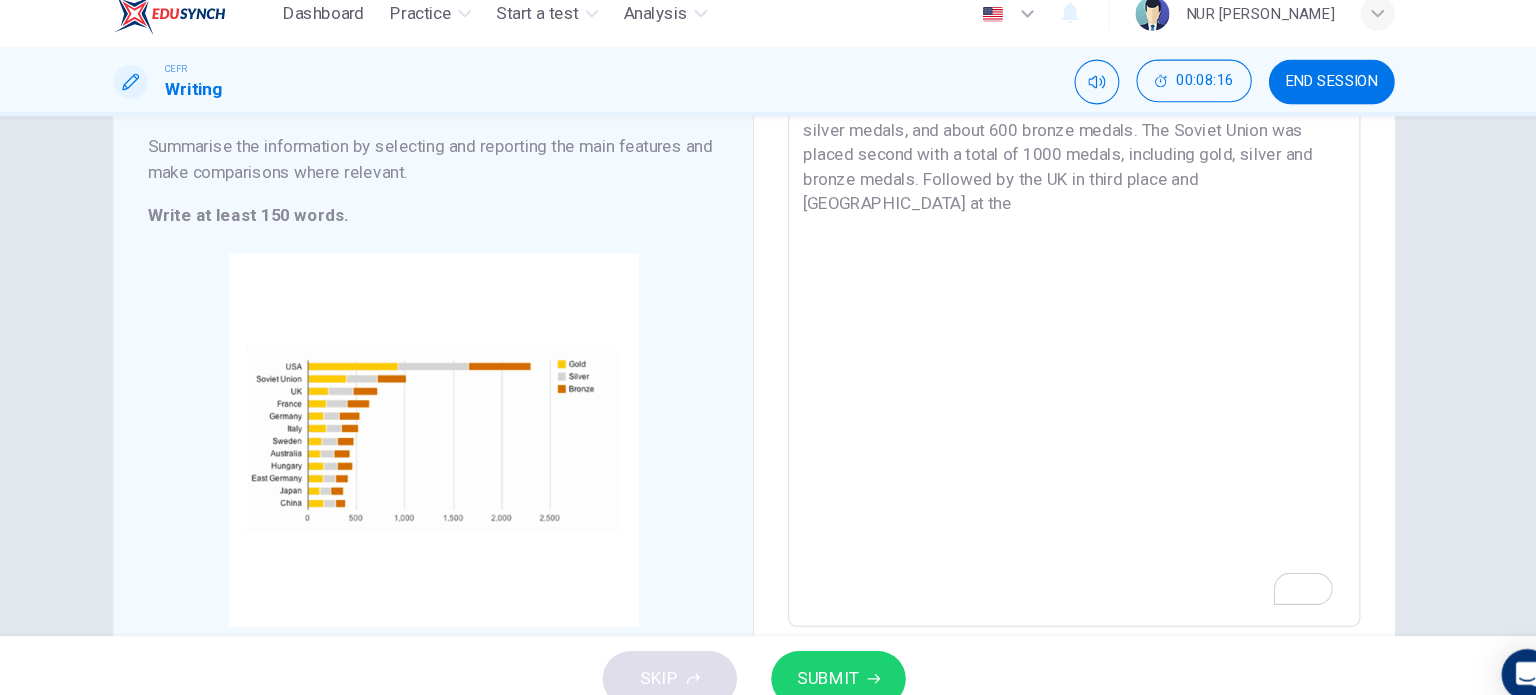 click on "The bar chart illustrates the total number of Olympic medals acquired by twelve different countries.
From the chart, we can see that the USA has the highest number of medals, while Japan has the least number of medals.
The USA placed first with almost 1000 gold medals, approximately 800 silver medals, and about 600 bronze medals. The Soviet Union was placed second with a total of 1000 medals, including gold, silver and bronze medals. Followed by the UK in third place and France at the" at bounding box center [1068, 279] 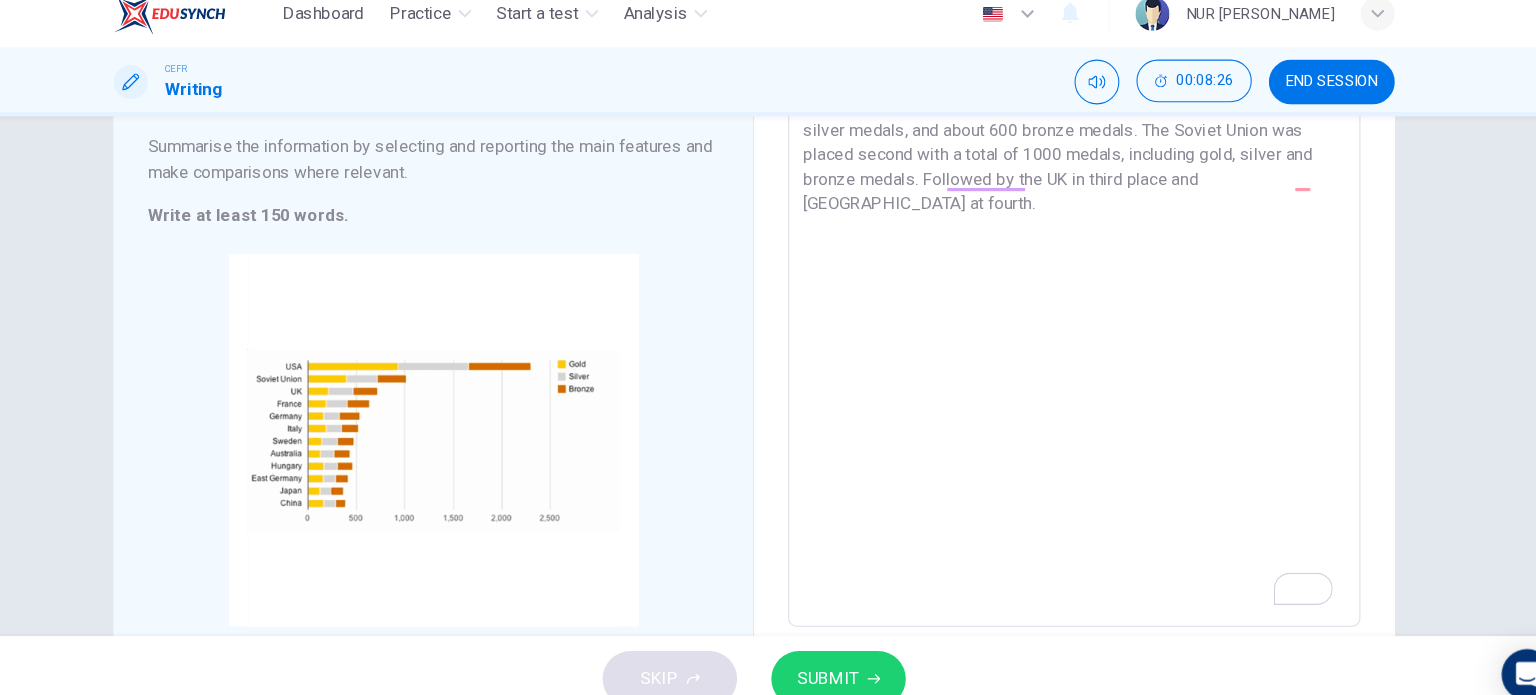click on "The bar chart illustrates the total number of Olympic medals acquired by twelve different countries.
From the chart, we can see that the USA has the highest number of medals, while Japan has the least number of medals.
The USA placed first with almost 1000 gold medals, approximately 800 silver medals, and about 600 bronze medals. The Soviet Union was placed second with a total of 1000 medals, including gold, silver and bronze medals. Followed by the UK in third place and France at fourth." at bounding box center [1068, 279] 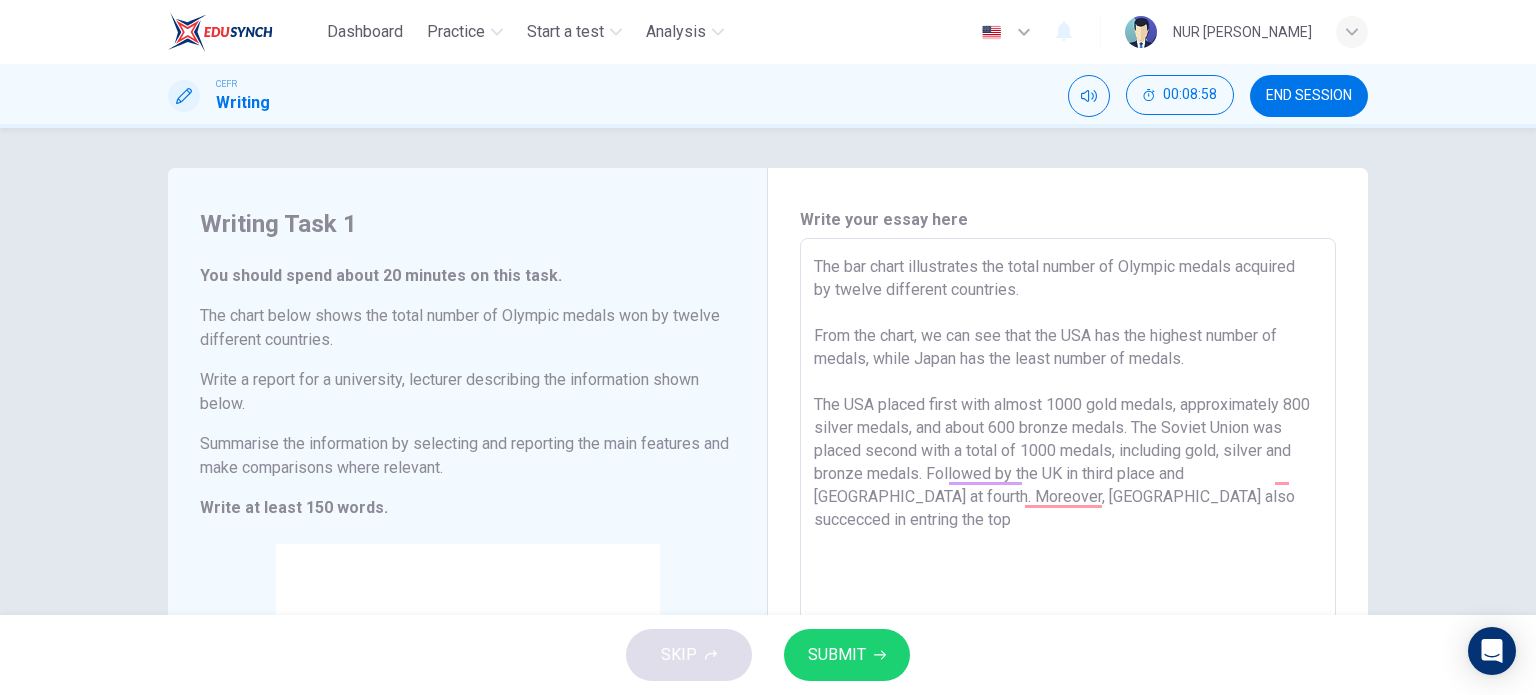 scroll, scrollTop: 0, scrollLeft: 0, axis: both 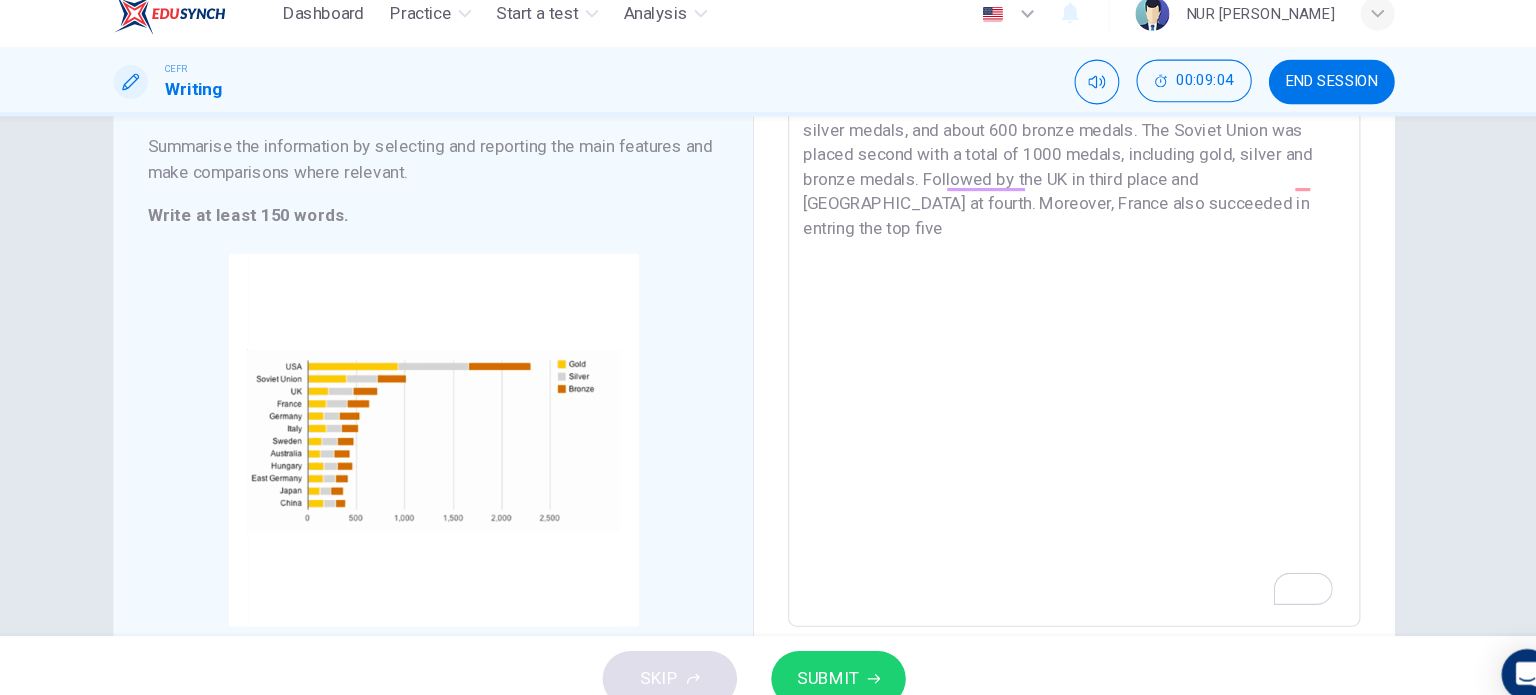 click on "The bar chart illustrates the total number of Olympic medals acquired by twelve different countries.
From the chart, we can see that the USA has the highest number of medals, while Japan has the least number of medals.
The USA placed first with almost 1000 gold medals, approximately 800 silver medals, and about 600 bronze medals. The Soviet Union was placed second with a total of 1000 medals, including gold, silver and bronze medals. Followed by the UK in third place and [GEOGRAPHIC_DATA] at fourth. Moreover, France also succeeded in entring the top five" at bounding box center (1068, 279) 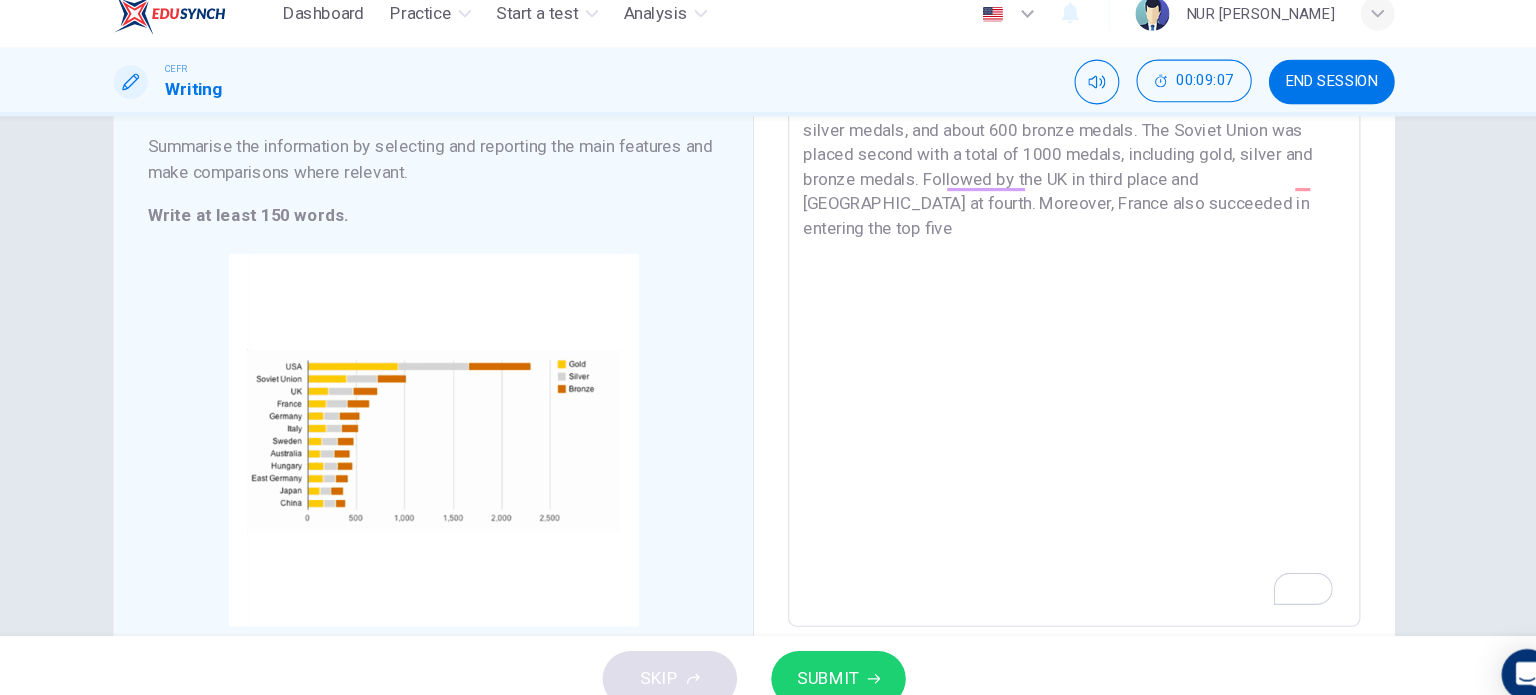 click on "The bar chart illustrates the total number of Olympic medals acquired by twelve different countries.
From the chart, we can see that the USA has the highest number of medals, while Japan has the least number of medals.
The USA placed first with almost 1000 gold medals, approximately 800 silver medals, and about 600 bronze medals. The Soviet Union was placed second with a total of 1000 medals, including gold, silver and bronze medals. Followed by the UK in third place and [GEOGRAPHIC_DATA] at fourth. Moreover, France also succeeded in entering the top five" at bounding box center [1068, 279] 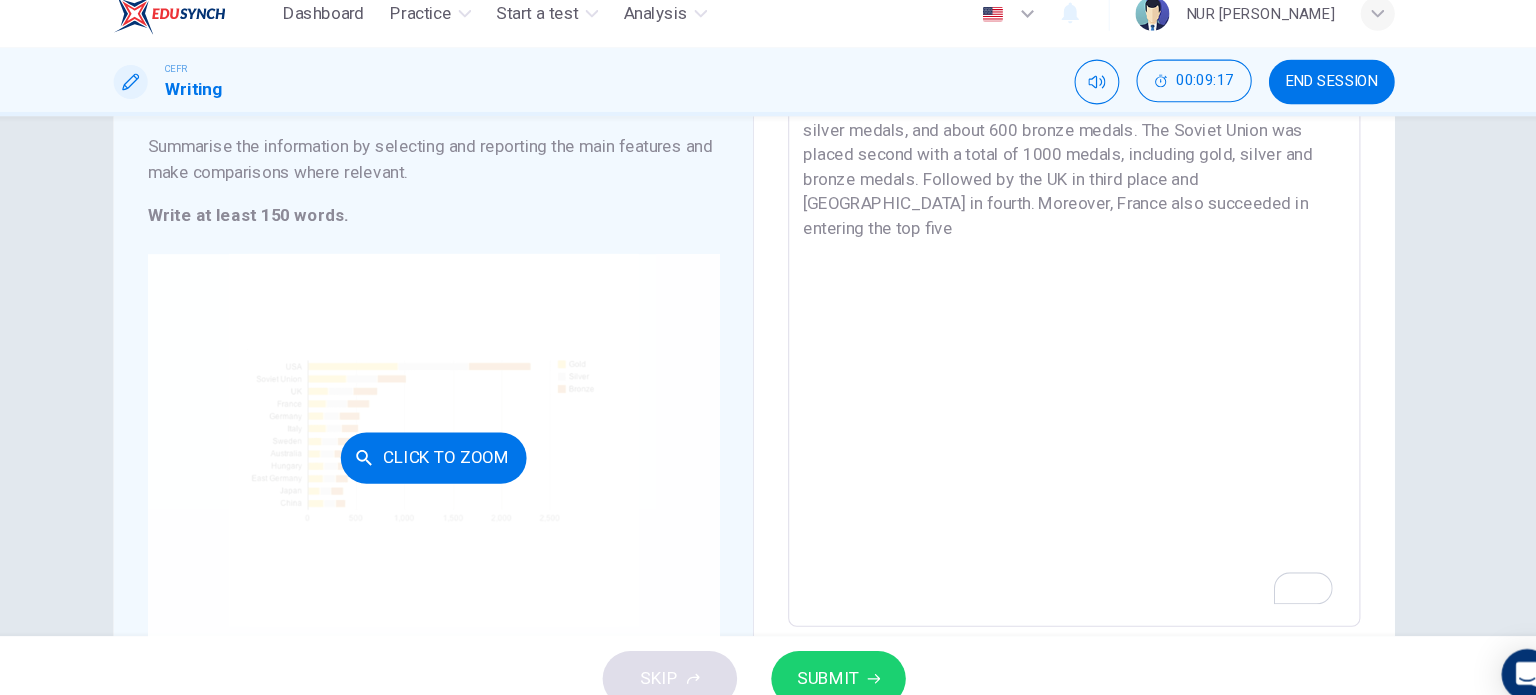 type on "The bar chart illustrates the total number of Olympic medals acquired by twelve different countries.
From the chart, we can see that the USA has the highest number of medals, while Japan has the least number of medals.
The USA placed first with almost 1000 gold medals, approximately 800 silver medals, and about 600 bronze medals. The Soviet Union was placed second with a total of 1000 medals, including gold, silver and bronze medals. Followed by the UK in third place and [GEOGRAPHIC_DATA] in fourth. Moreover, France also succeeded in entering the top five" 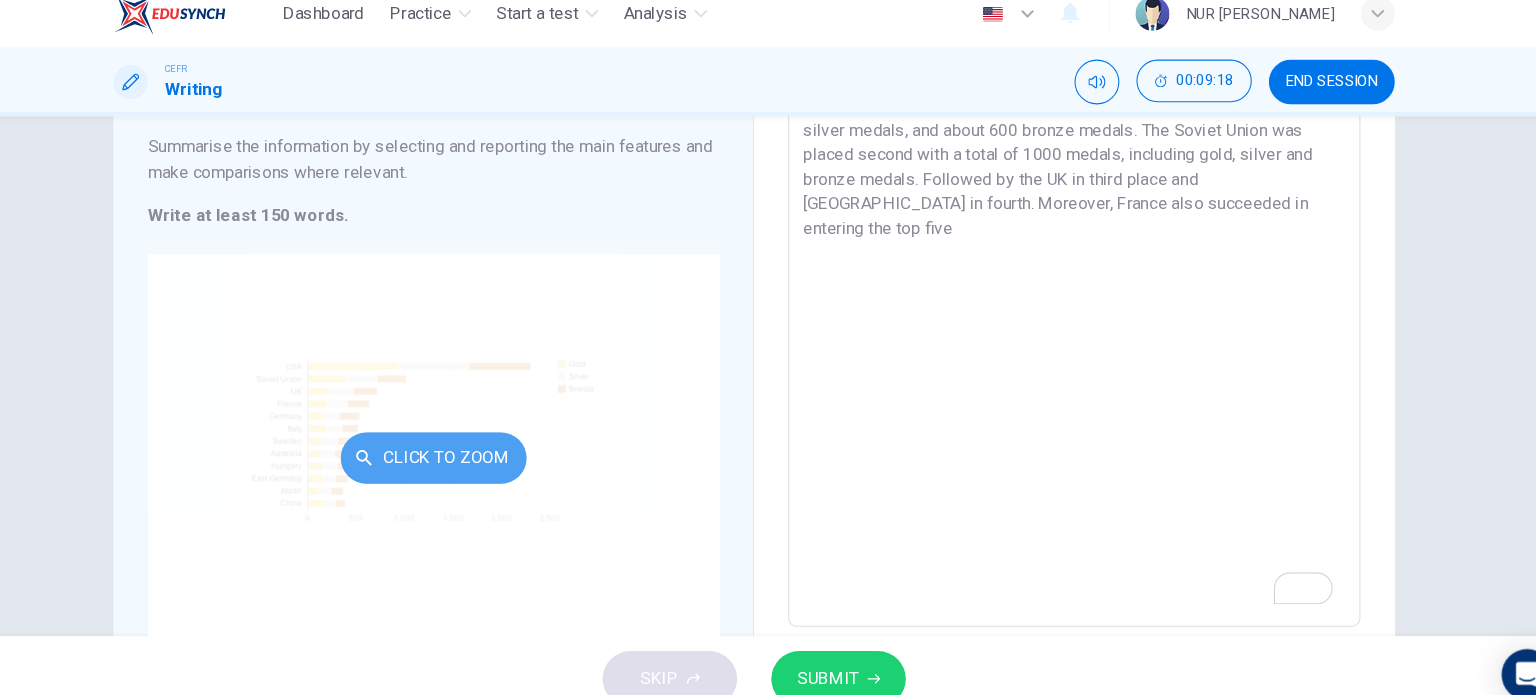 click on "Click to Zoom" at bounding box center [468, 448] 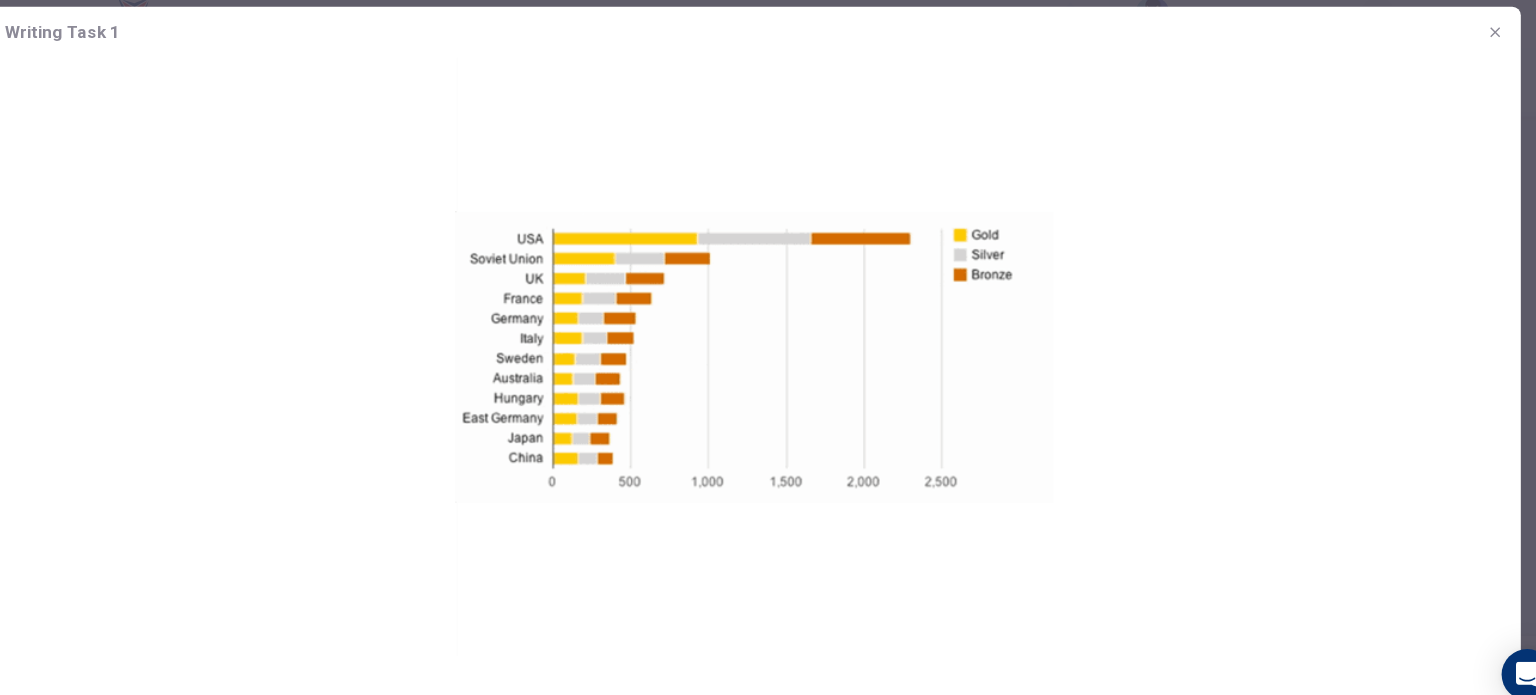 type 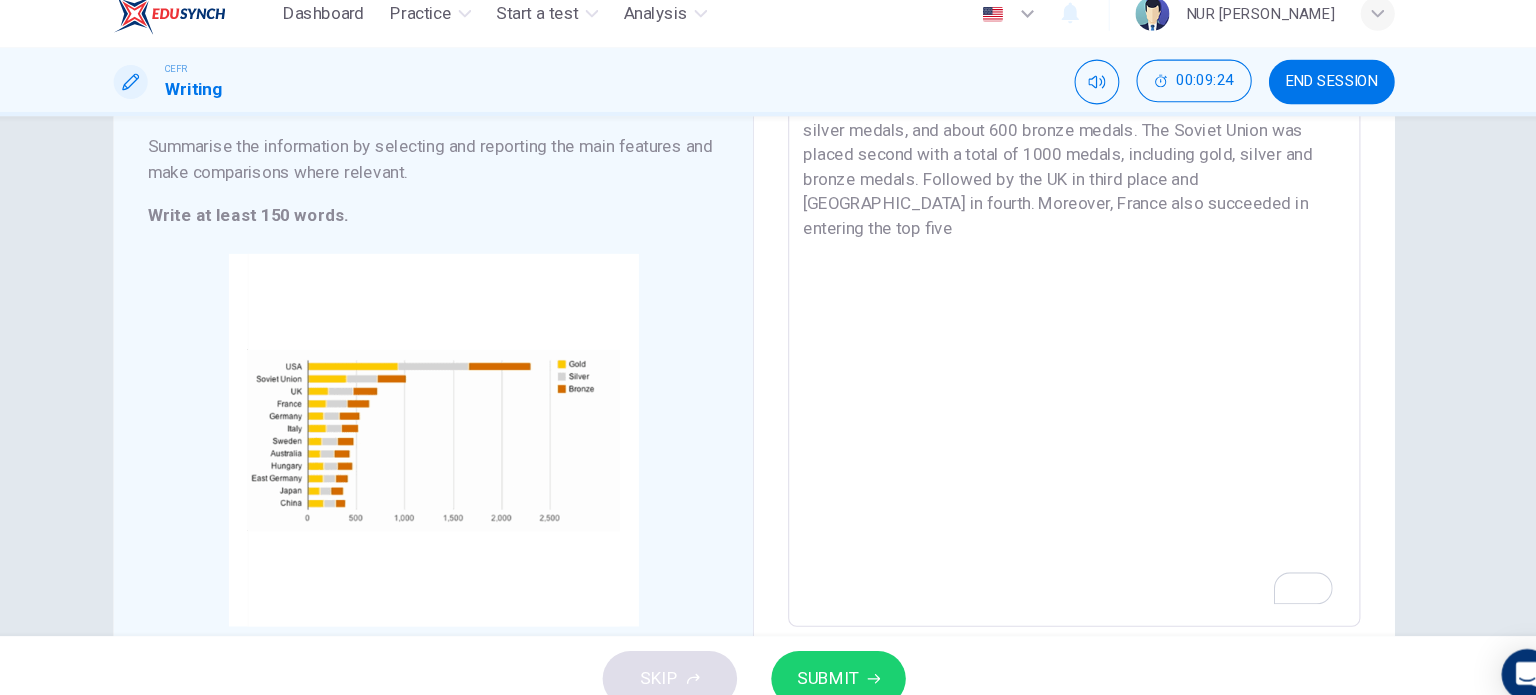 click on "The bar chart illustrates the total number of Olympic medals acquired by twelve different countries.
From the chart, we can see that the USA has the highest number of medals, while Japan has the least number of medals.
The USA placed first with almost 1000 gold medals, approximately 800 silver medals, and about 600 bronze medals. The Soviet Union was placed second with a total of 1000 medals, including gold, silver and bronze medals. Followed by the UK in third place and [GEOGRAPHIC_DATA] in fourth. Moreover, France also succeeded in entering the top five" at bounding box center [1068, 279] 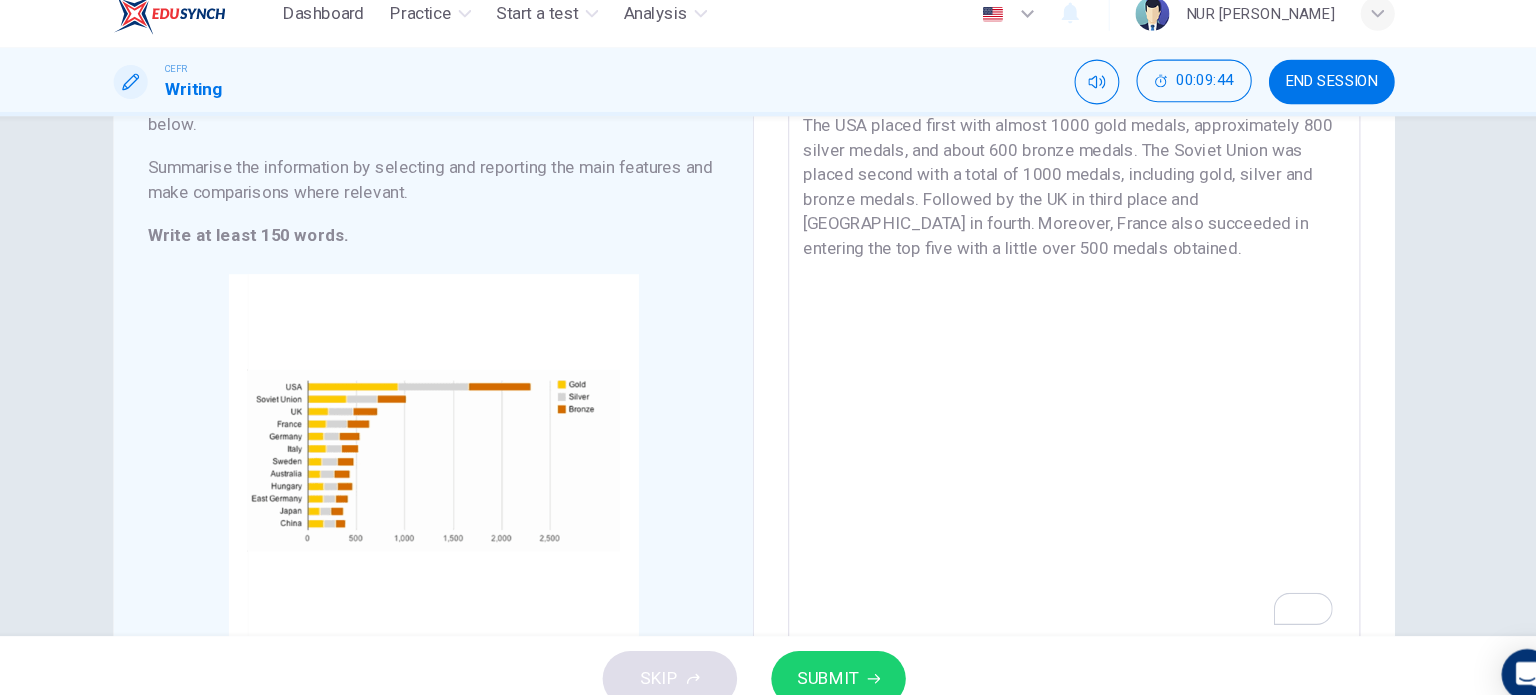 scroll, scrollTop: 217, scrollLeft: 0, axis: vertical 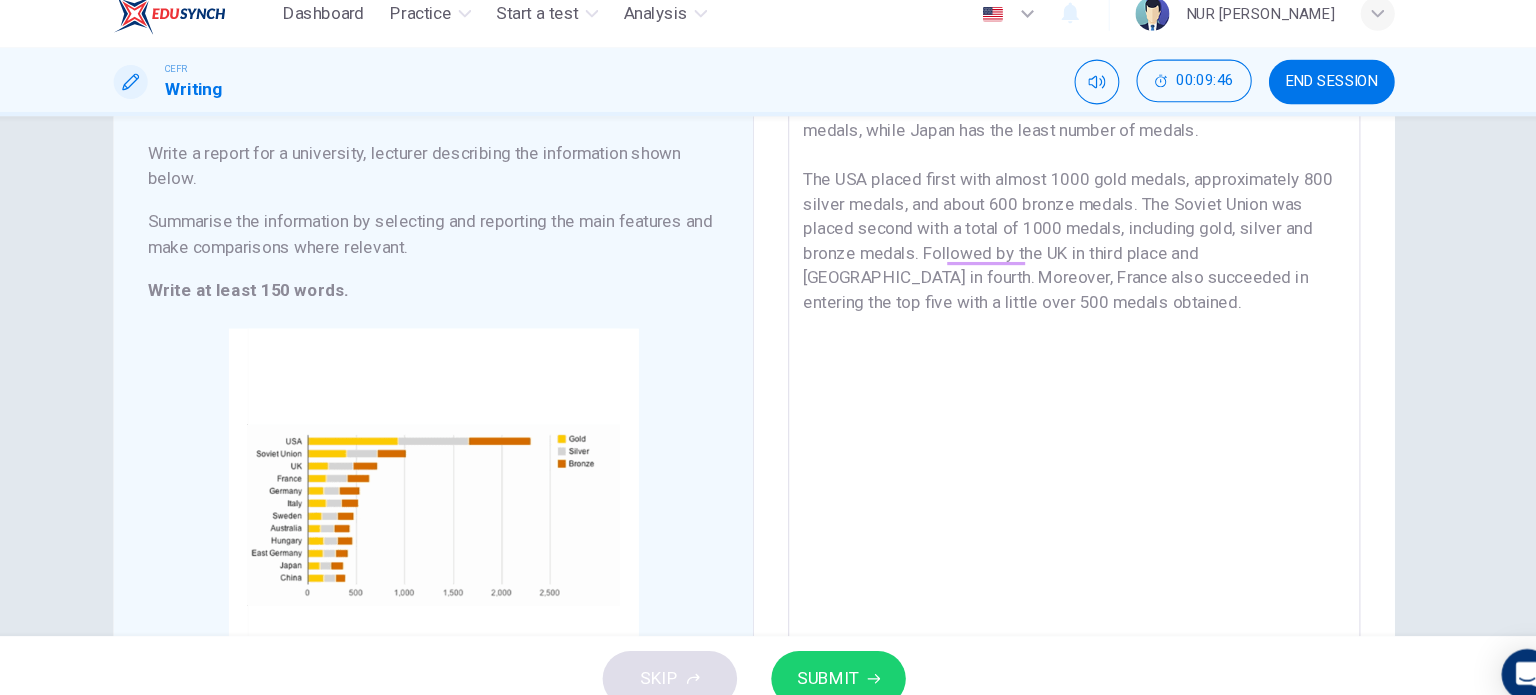 click on "The bar chart illustrates the total number of Olympic medals acquired by twelve different countries.
From the chart, we can see that the USA has the highest number of medals, while Japan has the least number of medals.
The USA placed first with almost 1000 gold medals, approximately 800 silver medals, and about 600 bronze medals. The Soviet Union was placed second with a total of 1000 medals, including gold, silver and bronze medals. Followed by the UK in third place and [GEOGRAPHIC_DATA] in fourth. Moreover, France also succeeded in entering the top five with a little over 500 medals obtained." at bounding box center (1068, 349) 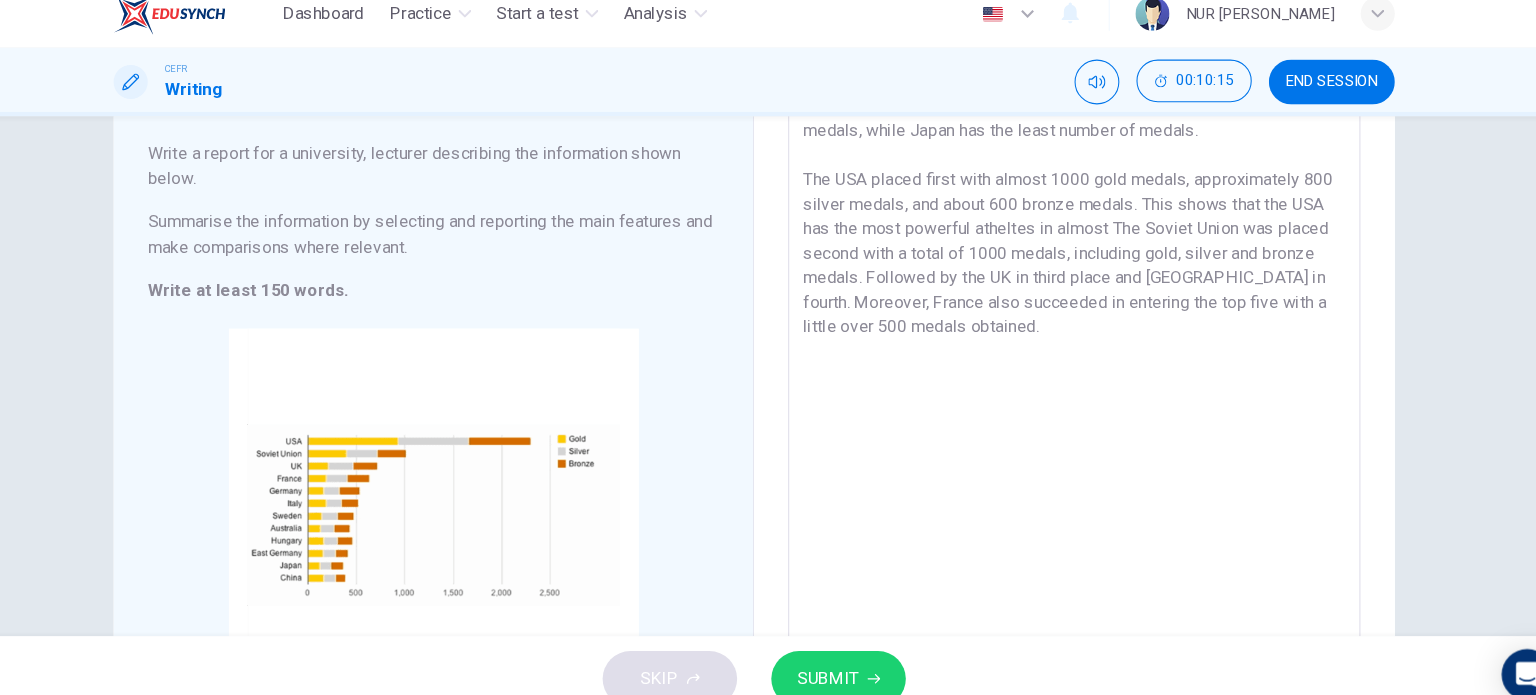 click on "The bar chart illustrates the total number of Olympic medals acquired by twelve different countries.
From the chart, we can see that the USA has the highest number of medals, while Japan has the least number of medals.
The USA placed first with almost 1000 gold medals, approximately 800 silver medals, and about 600 bronze medals. This shows that the USA has the most powerful atheltes in almost The Soviet Union was placed second with a total of 1000 medals, including gold, silver and bronze medals. Followed by the UK in third place and [GEOGRAPHIC_DATA] in fourth. Moreover, France also succeeded in entering the top five with a little over 500 medals obtained." at bounding box center [1068, 349] 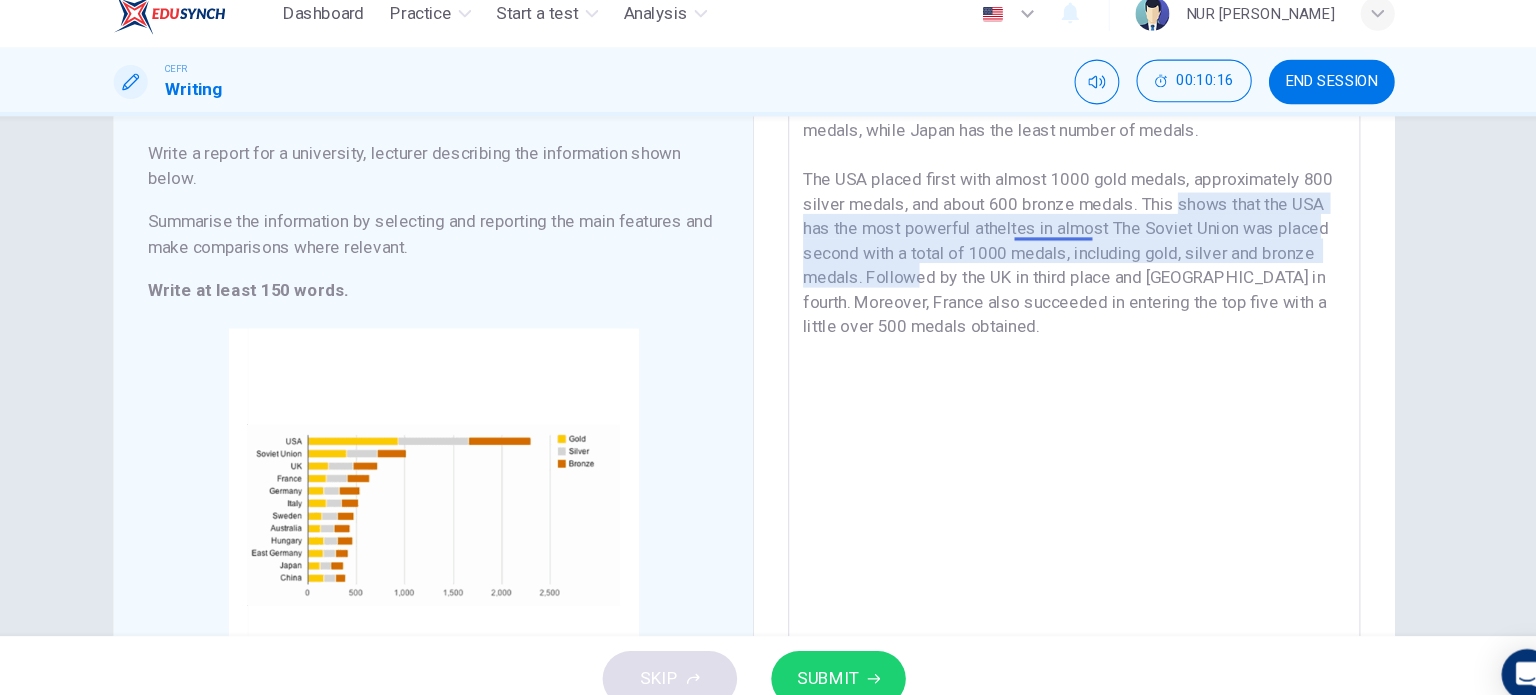 click on "The bar chart illustrates the total number of Olympic medals acquired by twelve different countries.
From the chart, we can see that the USA has the highest number of medals, while Japan has the least number of medals.
The USA placed first with almost 1000 gold medals, approximately 800 silver medals, and about 600 bronze medals. This shows that the USA has the most powerful atheltes in almost The Soviet Union was placed second with a total of 1000 medals, including gold, silver and bronze medals. Followed by the UK in third place and [GEOGRAPHIC_DATA] in fourth. Moreover, France also succeeded in entering the top five with a little over 500 medals obtained." at bounding box center (1068, 349) 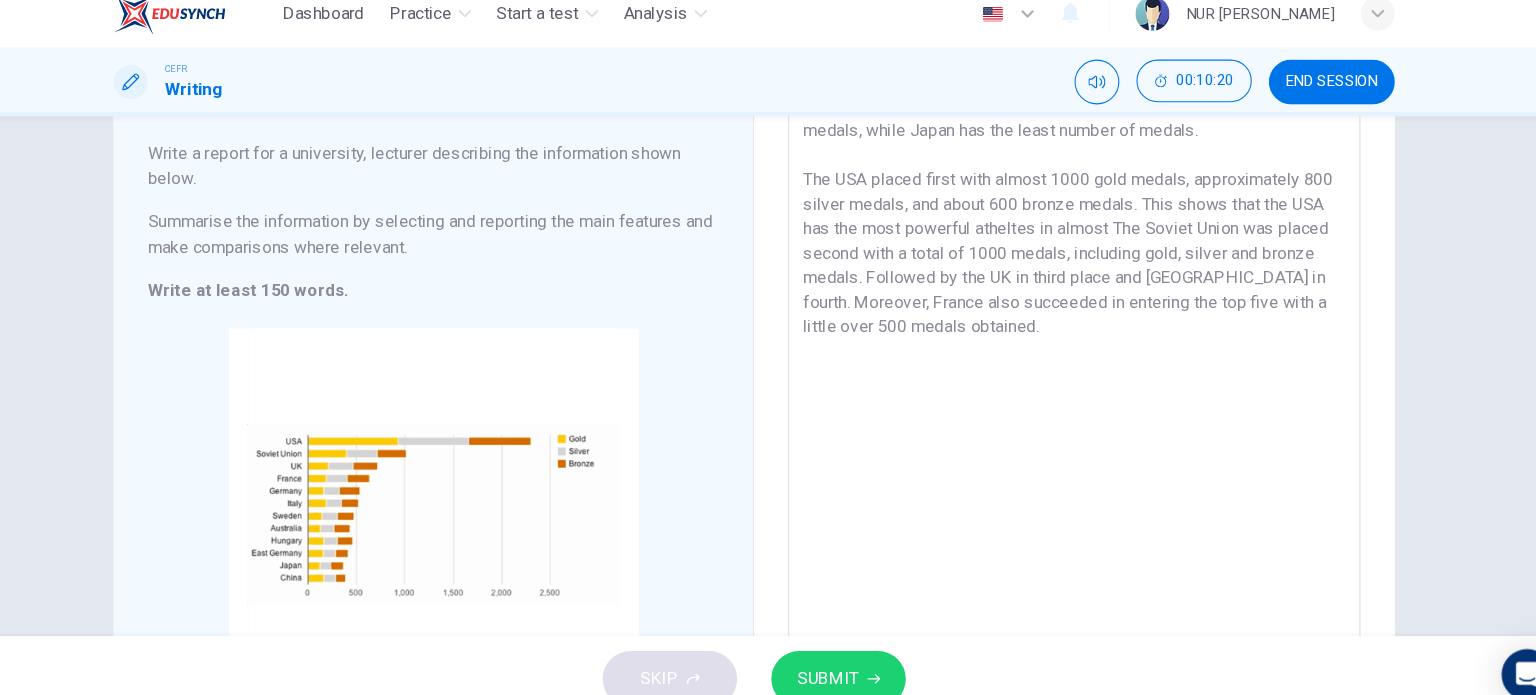 click on "The bar chart illustrates the total number of Olympic medals acquired by twelve different countries.
From the chart, we can see that the USA has the highest number of medals, while Japan has the least number of medals.
The USA placed first with almost 1000 gold medals, approximately 800 silver medals, and about 600 bronze medals. This shows that the USA has the most powerful atheltes in almost The Soviet Union was placed second with a total of 1000 medals, including gold, silver and bronze medals. Followed by the UK in third place and [GEOGRAPHIC_DATA] in fourth. Moreover, France also succeeded in entering the top five with a little over 500 medals obtained." at bounding box center [1068, 349] 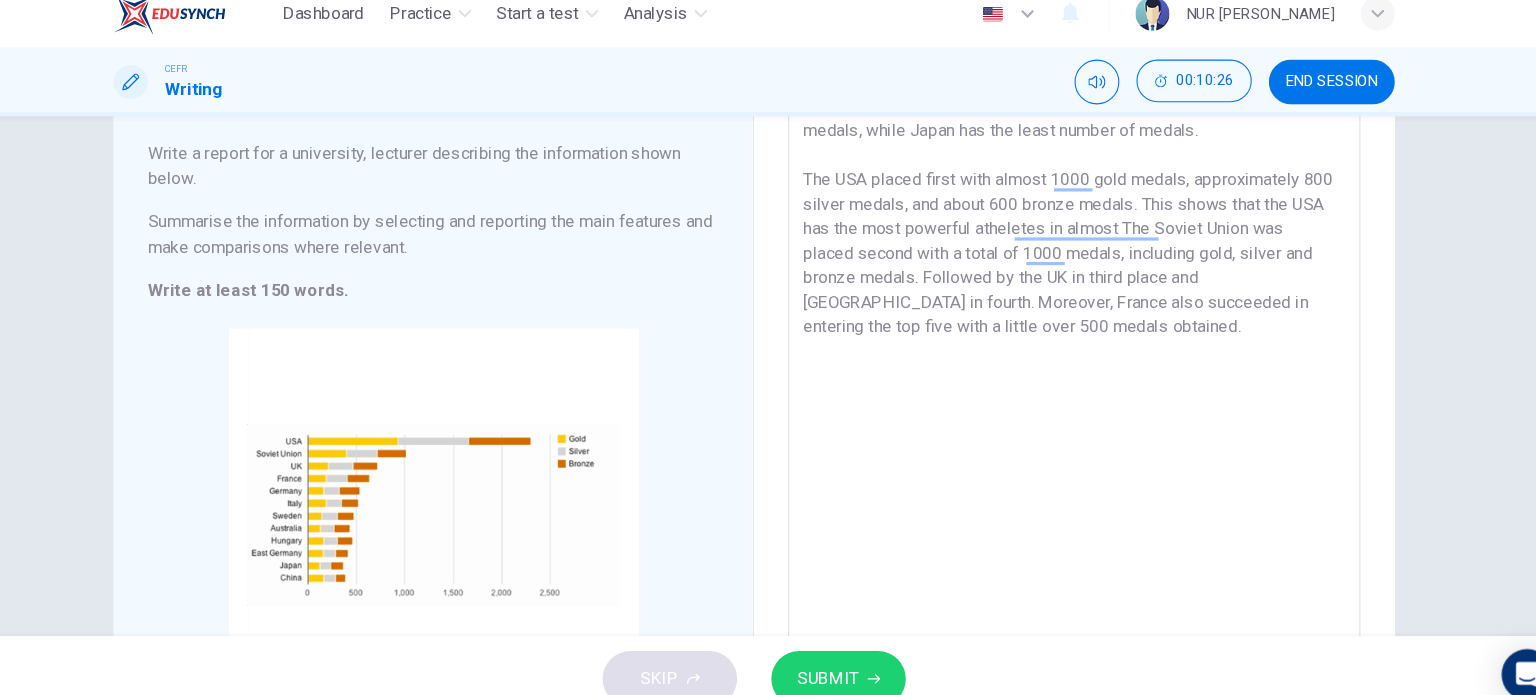 click on "The bar chart illustrates the total number of Olympic medals acquired by twelve different countries.
From the chart, we can see that the USA has the highest number of medals, while Japan has the least number of medals.
The USA placed first with almost 1000 gold medals, approximately 800 silver medals, and about 600 bronze medals. This shows that the USA has the most powerful atheletes in almost The Soviet Union was placed second with a total of 1000 medals, including gold, silver and bronze medals. Followed by the UK in third place and [GEOGRAPHIC_DATA] in fourth. Moreover, France also succeeded in entering the top five with a little over 500 medals obtained." at bounding box center [1068, 349] 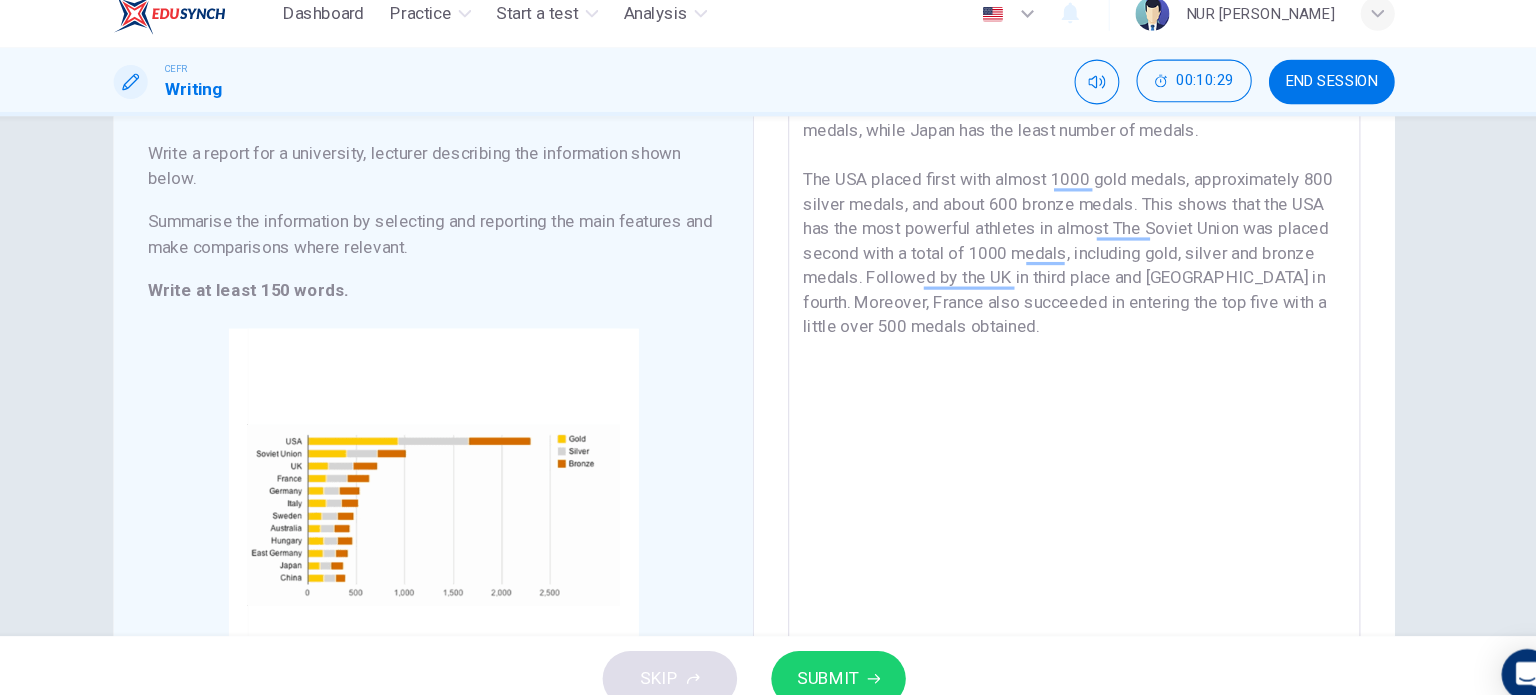 click on "The bar chart illustrates the total number of Olympic medals acquired by twelve different countries.
From the chart, we can see that the USA has the highest number of medals, while Japan has the least number of medals.
The USA placed first with almost 1000 gold medals, approximately 800 silver medals, and about 600 bronze medals. This shows that the USA has the most powerful athletes in almost The Soviet Union was placed second with a total of 1000 medals, including gold, silver and bronze medals. Followed by the UK in third place and [GEOGRAPHIC_DATA] in fourth. Moreover, France also succeeded in entering the top five with a little over 500 medals obtained." at bounding box center [1068, 349] 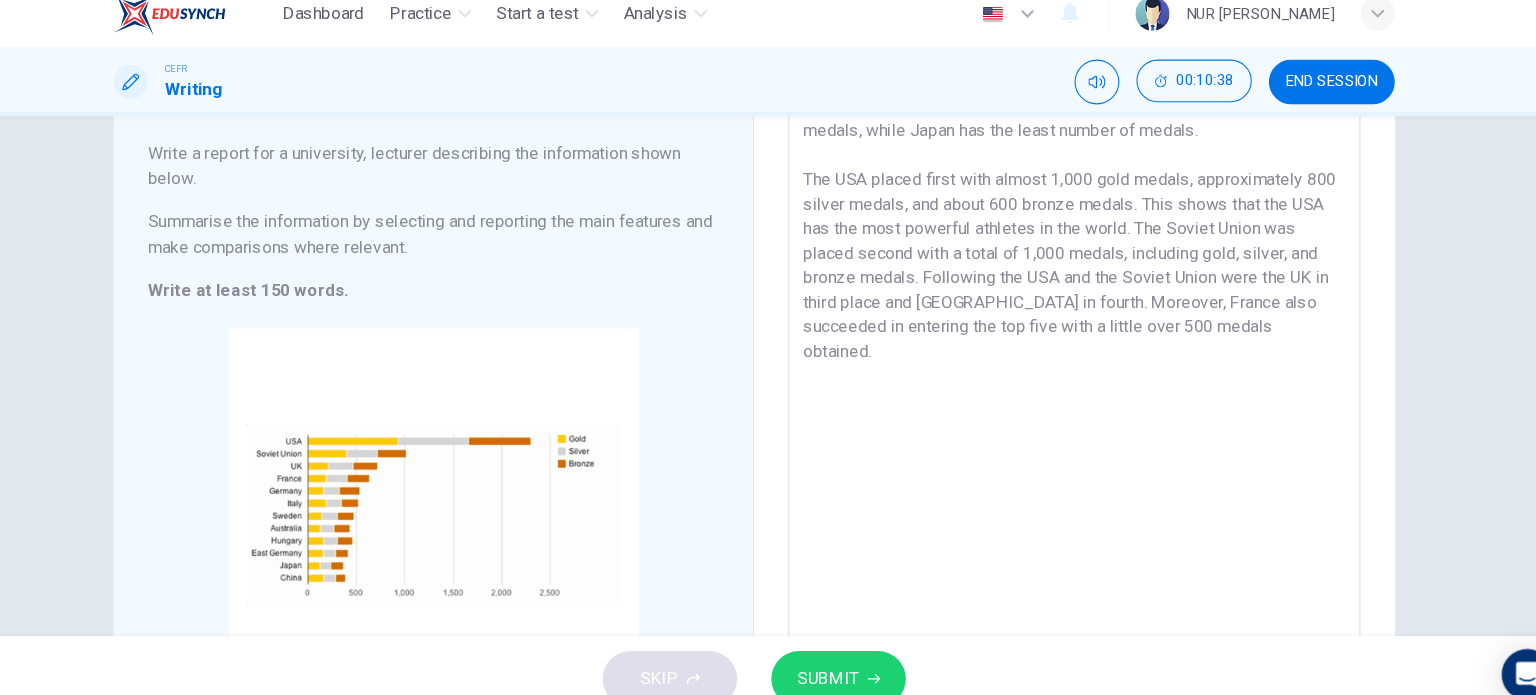 click on "The bar chart illustrates the total number of Olympic medals acquired by twelve different countries.
From the chart, we can see that the USA has the highest number of medals, while Japan has the least number of medals.
The USA placed first with almost 1,000 gold medals, approximately 800 silver medals, and about 600 bronze medals. This shows that the USA has the most powerful athletes in the world. The Soviet Union was placed second with a total of 1,000 medals, including gold, silver, and bronze medals. Following the USA and the Soviet Union were the UK in third place and [GEOGRAPHIC_DATA] in fourth. Moreover, France also succeeded in entering the top five with a little over 500 medals obtained." at bounding box center [1068, 349] 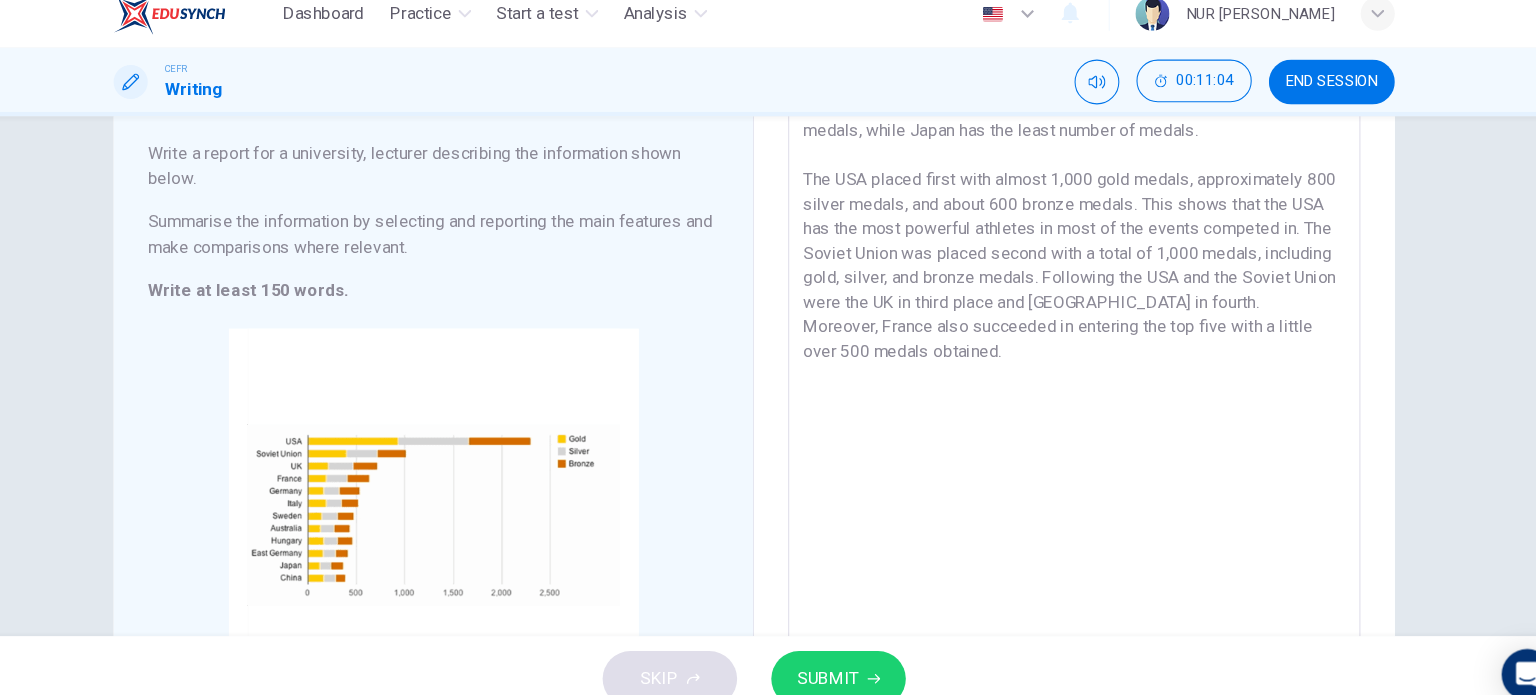 scroll, scrollTop: 247, scrollLeft: 0, axis: vertical 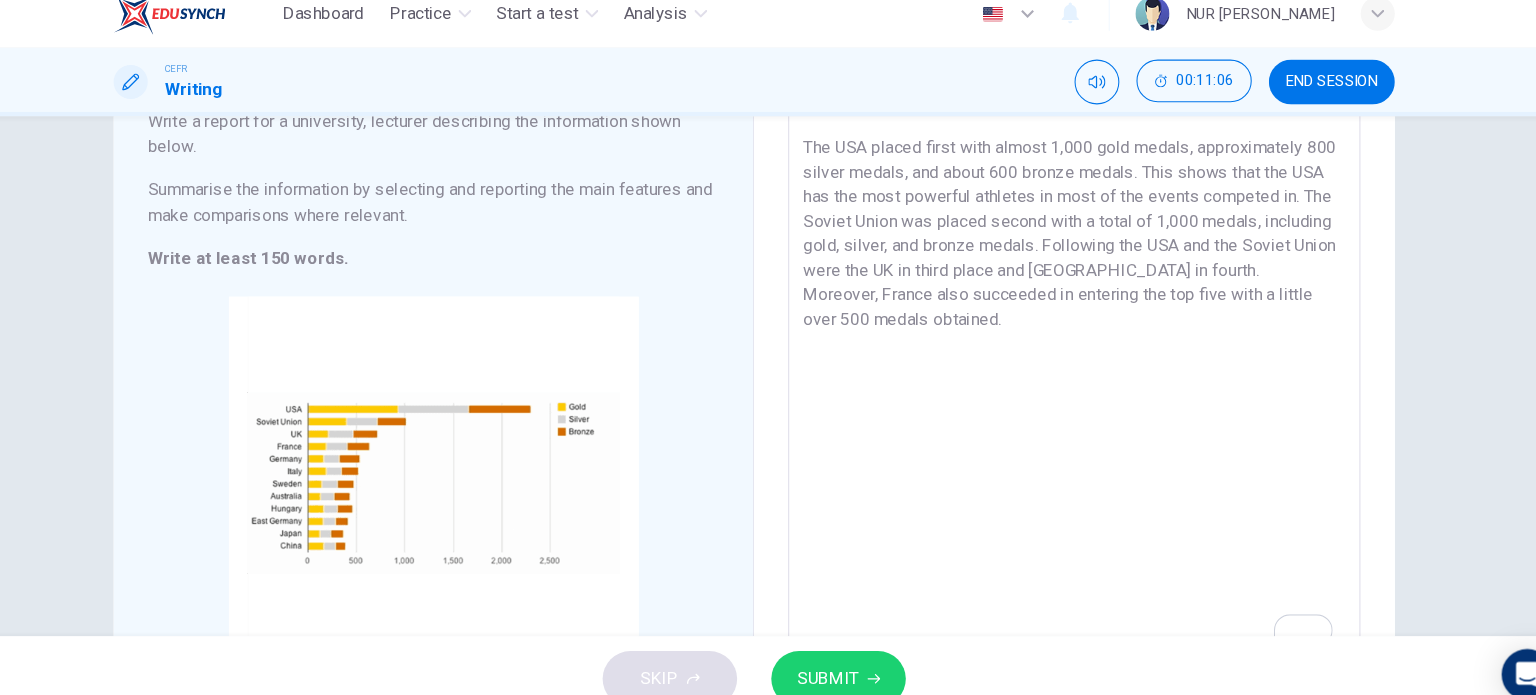 click on "The bar chart illustrates the total number of Olympic medals acquired by twelve different countries.
From the chart, we can see that the USA has the highest number of medals, while Japan has the least number of medals.
The USA placed first with almost 1,000 gold medals, approximately 800 silver medals, and about 600 bronze medals. This shows that the USA has the most powerful athletes in most of the events competed in. The Soviet Union was placed second with a total of 1,000 medals, including gold, silver, and bronze medals. Following the USA and the Soviet Union were the UK in third place and [GEOGRAPHIC_DATA] in fourth. Moreover, France also succeeded in entering the top five with a little over 500 medals obtained." at bounding box center [1068, 319] 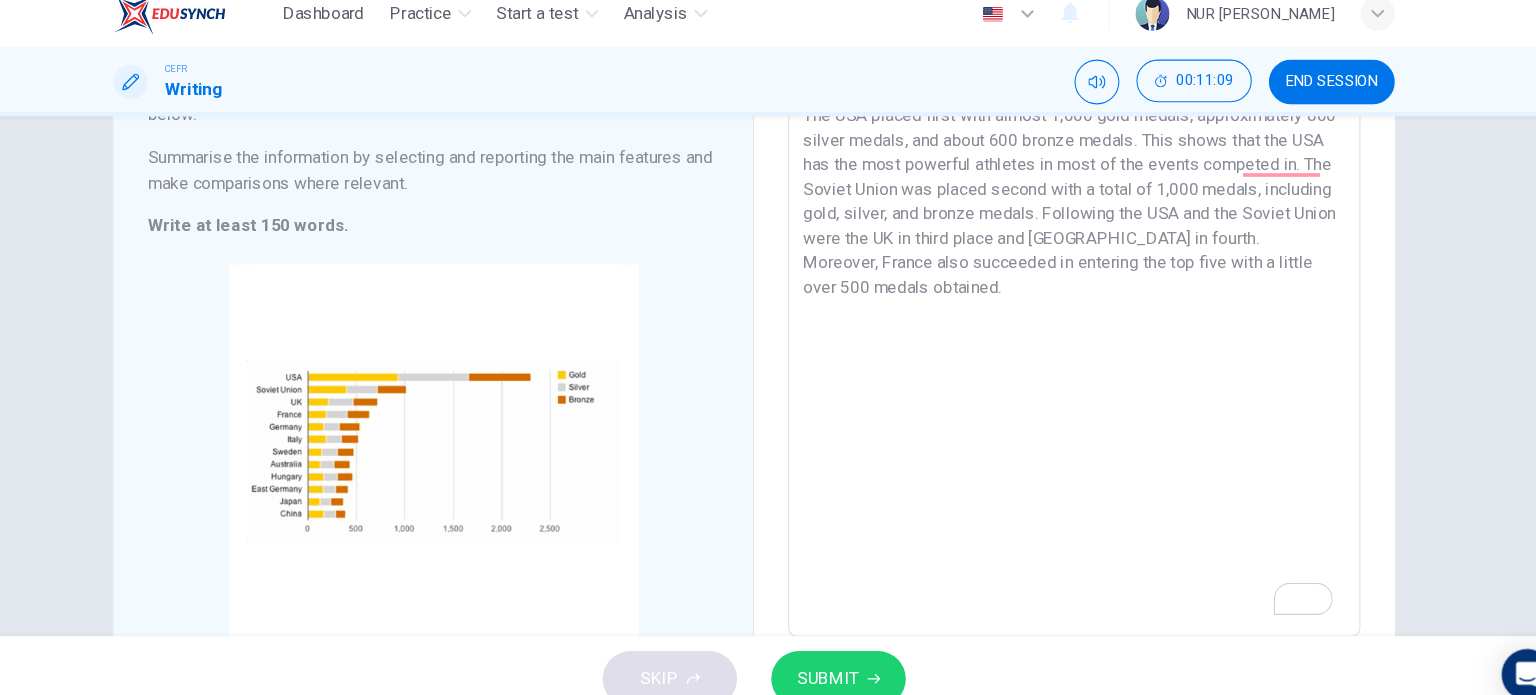 scroll, scrollTop: 276, scrollLeft: 0, axis: vertical 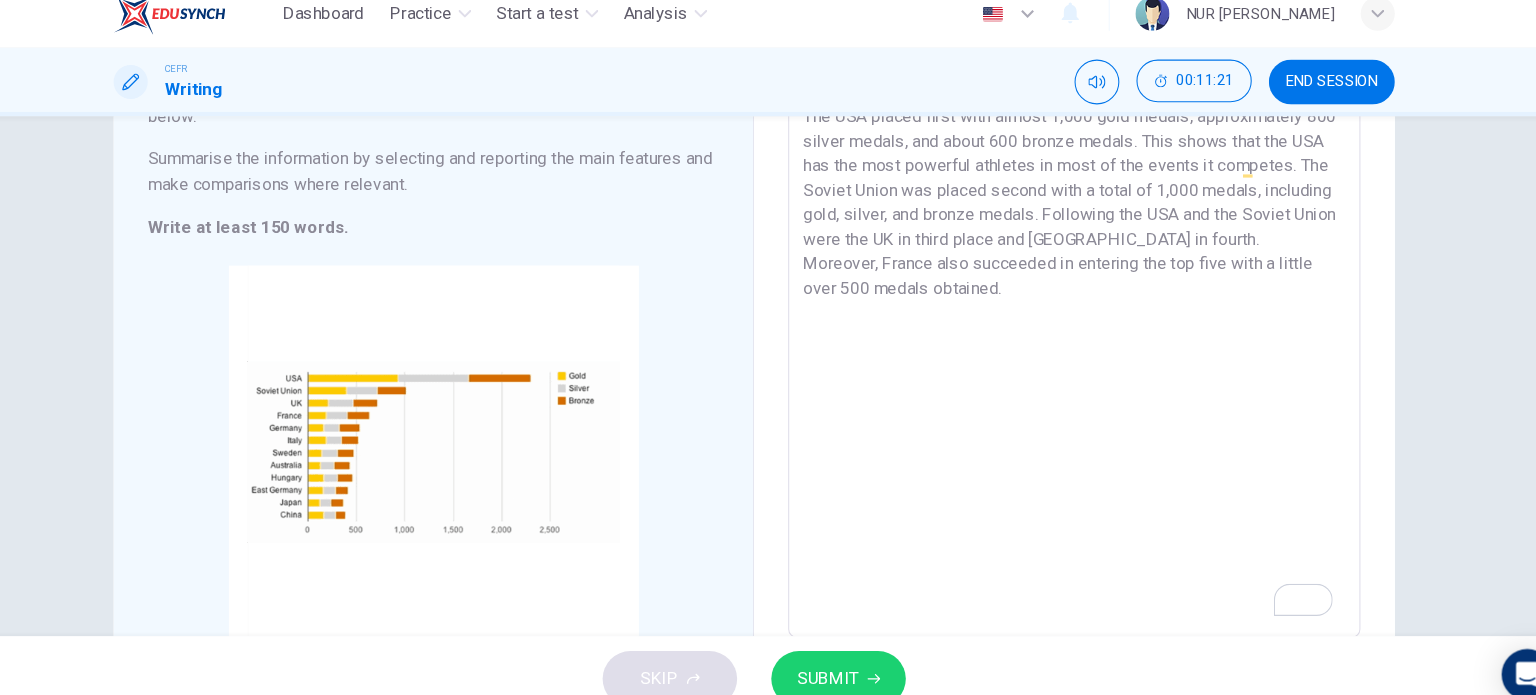 click on "The bar chart illustrates the total number of Olympic medals acquired by twelve different countries.
From the chart, we can see that the USA has the highest number of medals, while Japan has the least number of medals.
The USA placed first with almost 1,000 gold medals, approximately 800 silver medals, and about 600 bronze medals. This shows that the USA has the most powerful athletes in most of the events it competes. The Soviet Union was placed second with a total of 1,000 medals, including gold, silver, and bronze medals. Following the USA and the Soviet Union were the UK in third place and [GEOGRAPHIC_DATA] in fourth. Moreover, France also succeeded in entering the top five with a little over 500 medals obtained." at bounding box center (1068, 290) 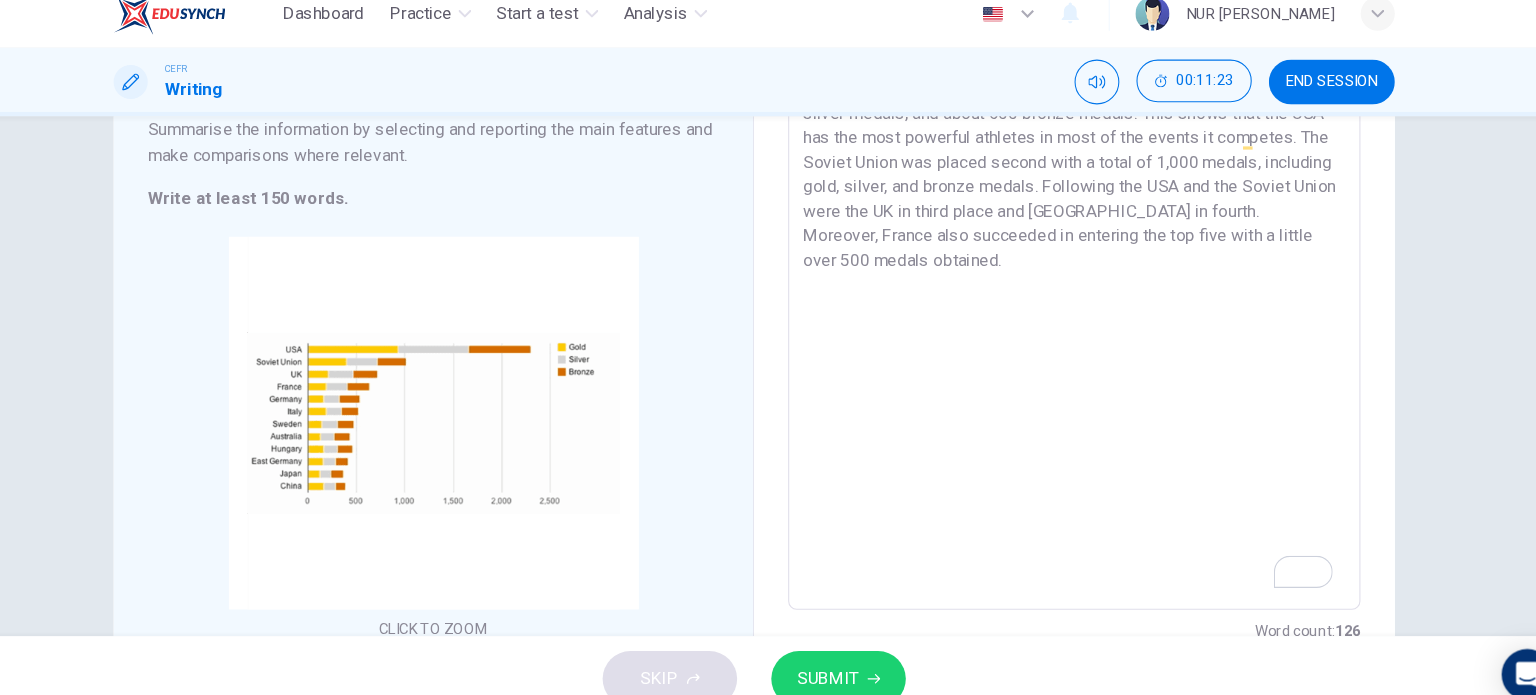 scroll, scrollTop: 302, scrollLeft: 0, axis: vertical 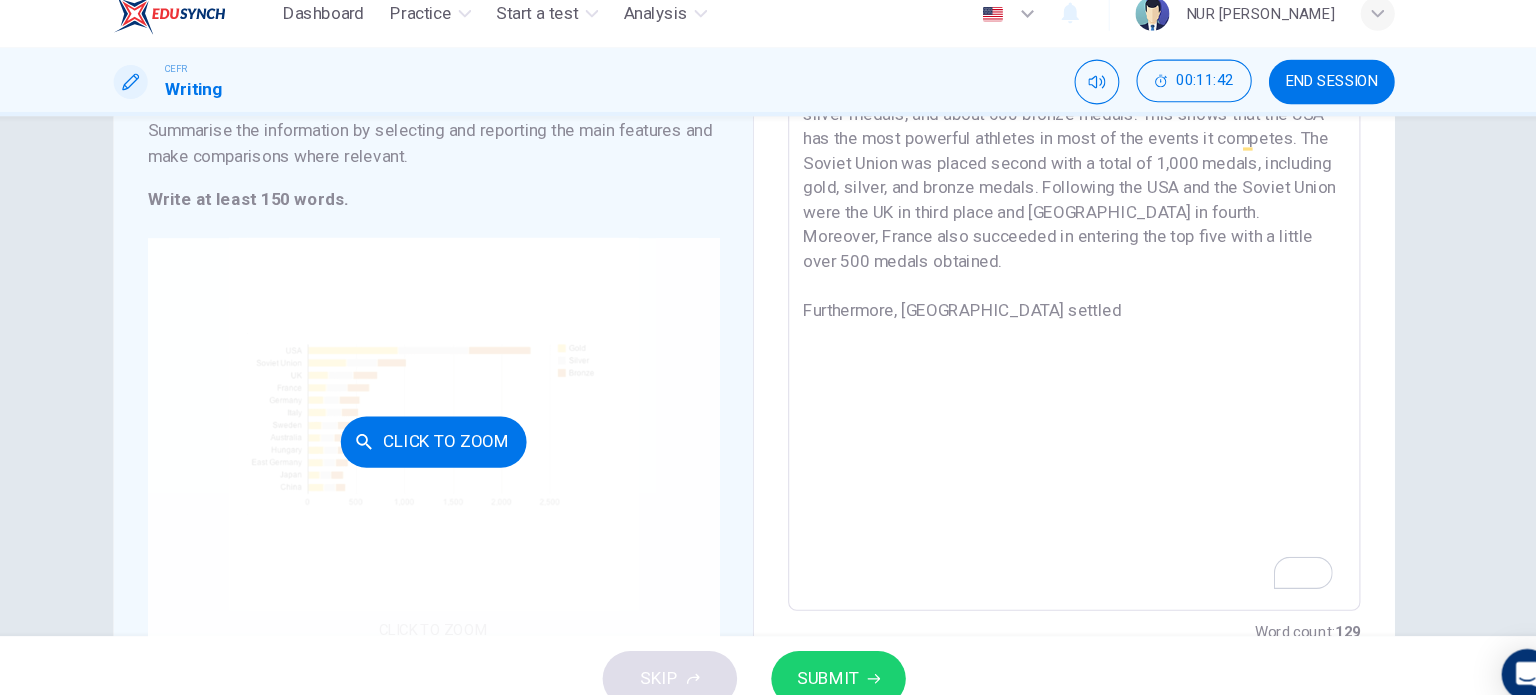 click on "Click to Zoom" at bounding box center [467, 432] 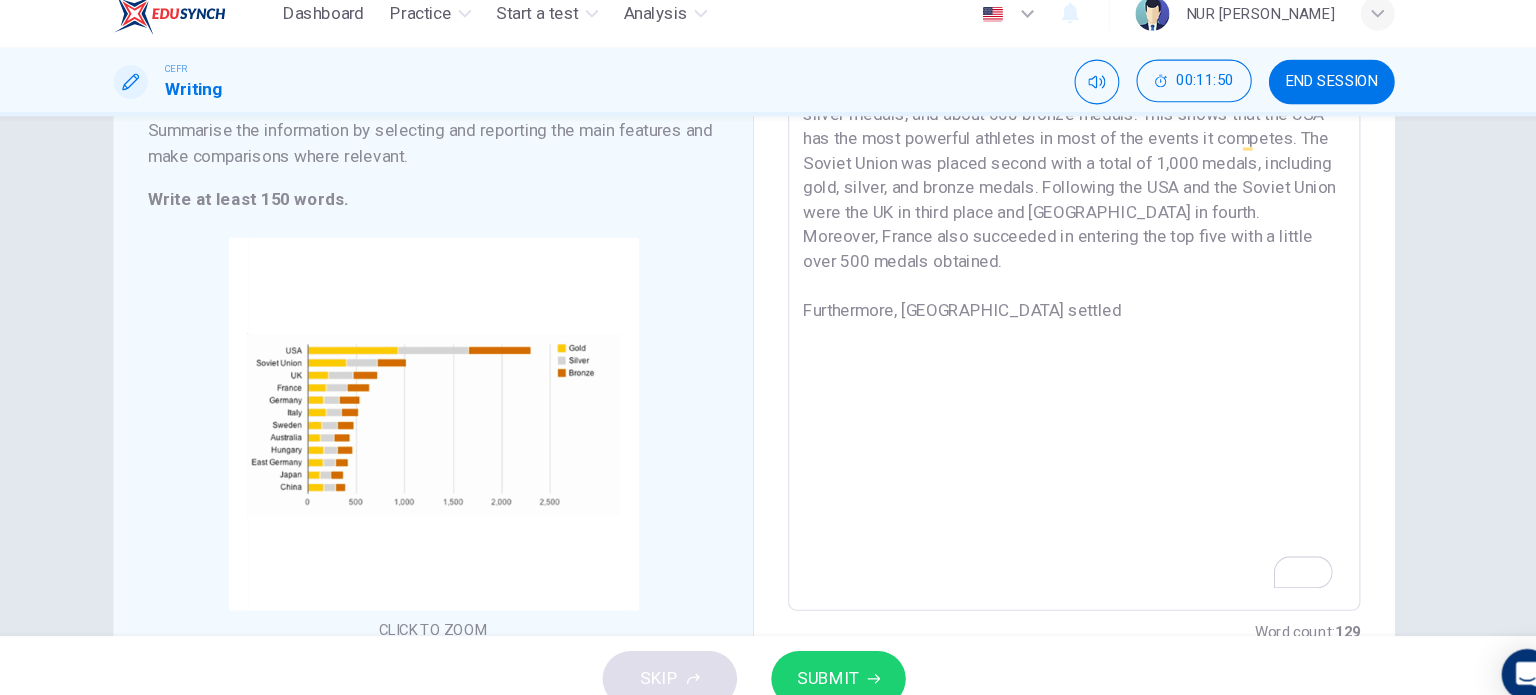 click on "The bar chart illustrates the total number of Olympic medals acquired by twelve different countries.
From the chart, we can see that the USA has the highest number of medals, while Japan has the least number of medals.
The USA placed first with almost 1,000 gold medals, approximately 800 silver medals, and about 600 bronze medals. This shows that the USA has the most powerful athletes in most of the events it competes. The Soviet Union was placed second with a total of 1,000 medals, including gold, silver, and bronze medals. Following the USA and the Soviet Union were the UK in third place and [GEOGRAPHIC_DATA] in fourth. Moreover, France also succeeded in entering the top five with a little over 500 medals obtained.
Furthermore, [GEOGRAPHIC_DATA] settled" at bounding box center (1068, 264) 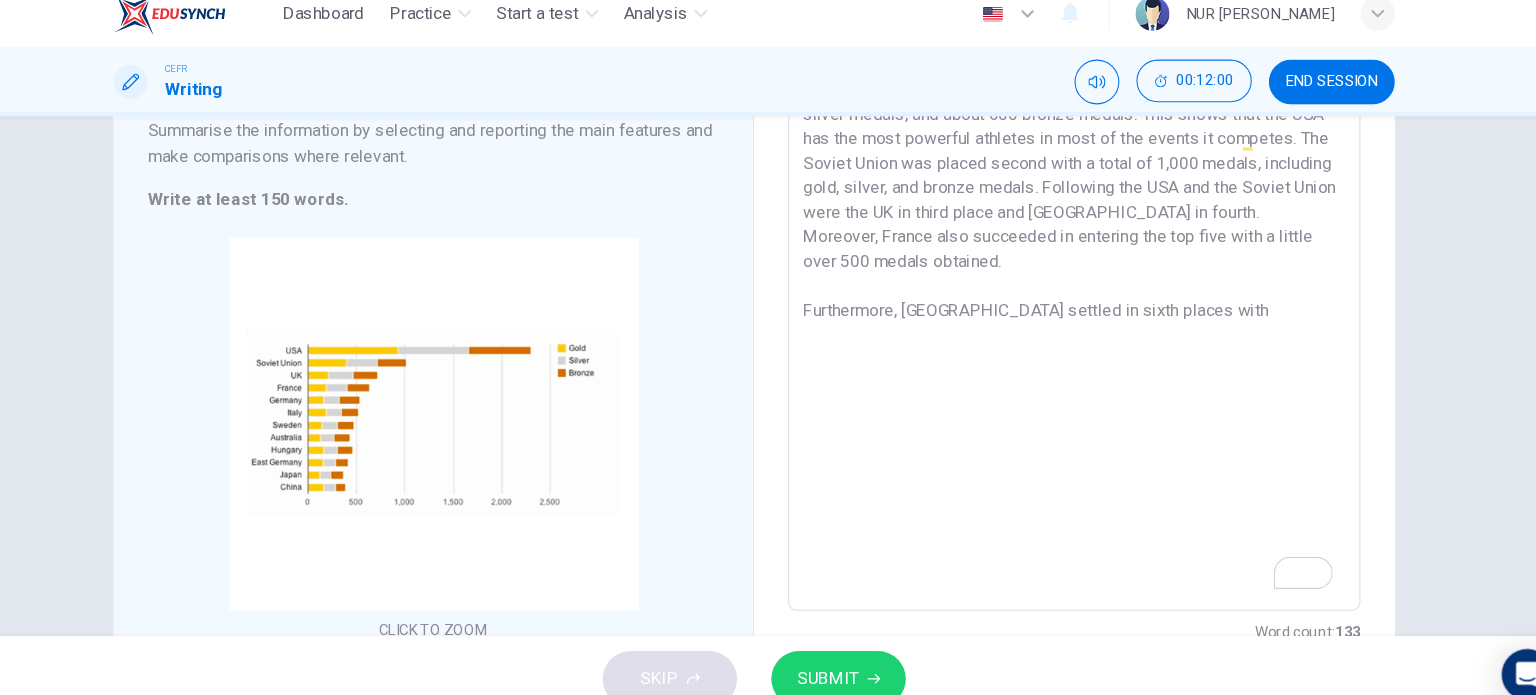 click on "The bar chart illustrates the total number of Olympic medals acquired by twelve different countries.
From the chart, we can see that the USA has the highest number of medals, while Japan has the least number of medals.
The USA placed first with almost 1,000 gold medals, approximately 800 silver medals, and about 600 bronze medals. This shows that the USA has the most powerful athletes in most of the events it competes. The Soviet Union was placed second with a total of 1,000 medals, including gold, silver, and bronze medals. Following the USA and the Soviet Union were the UK in third place and [GEOGRAPHIC_DATA] in fourth. Moreover, France also succeeded in entering the top five with a little over 500 medals obtained.
Furthermore, [GEOGRAPHIC_DATA] settled in sixth places with" at bounding box center [1068, 264] 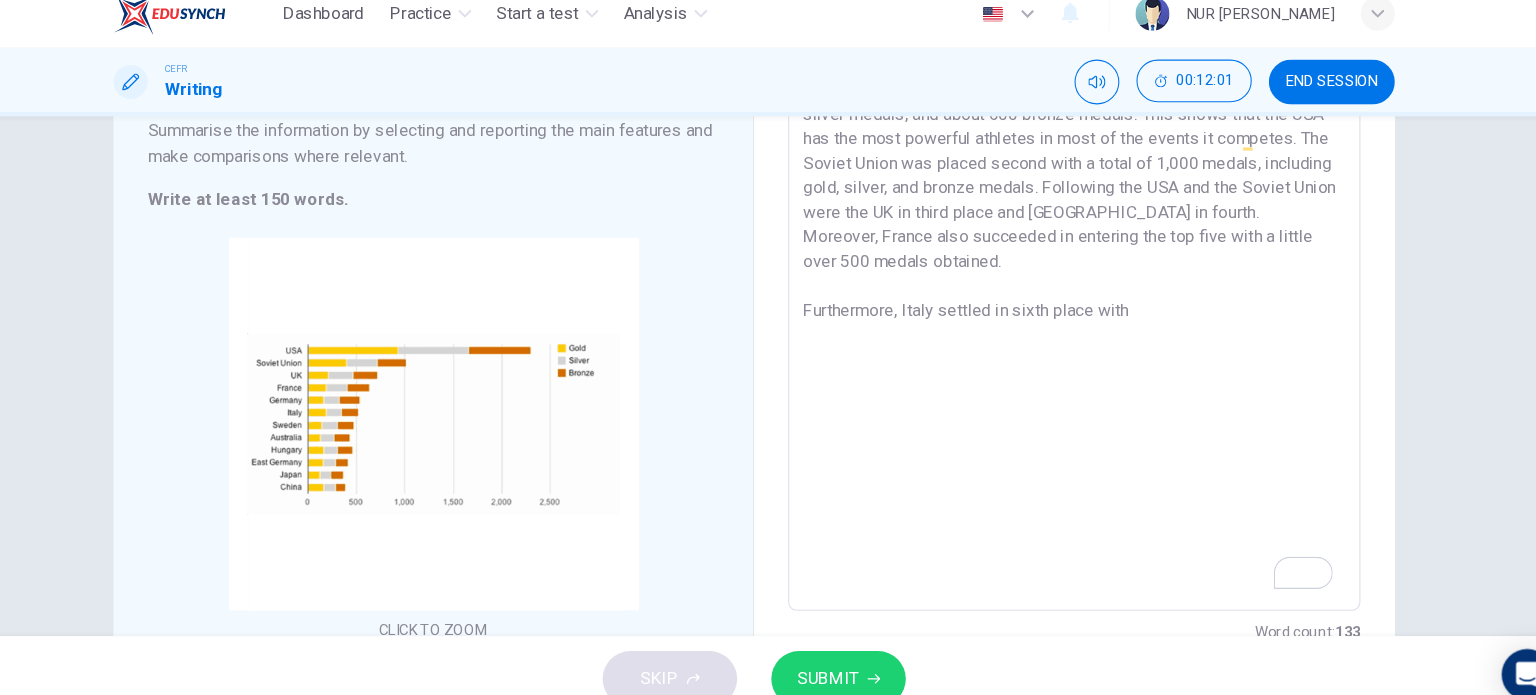 click on "The bar chart illustrates the total number of Olympic medals acquired by twelve different countries.
From the chart, we can see that the USA has the highest number of medals, while Japan has the least number of medals.
The USA placed first with almost 1,000 gold medals, approximately 800 silver medals, and about 600 bronze medals. This shows that the USA has the most powerful athletes in most of the events it competes. The Soviet Union was placed second with a total of 1,000 medals, including gold, silver, and bronze medals. Following the USA and the Soviet Union were the UK in third place and [GEOGRAPHIC_DATA] in fourth. Moreover, France also succeeded in entering the top five with a little over 500 medals obtained.
Furthermore, Italy settled in sixth place with" at bounding box center [1068, 264] 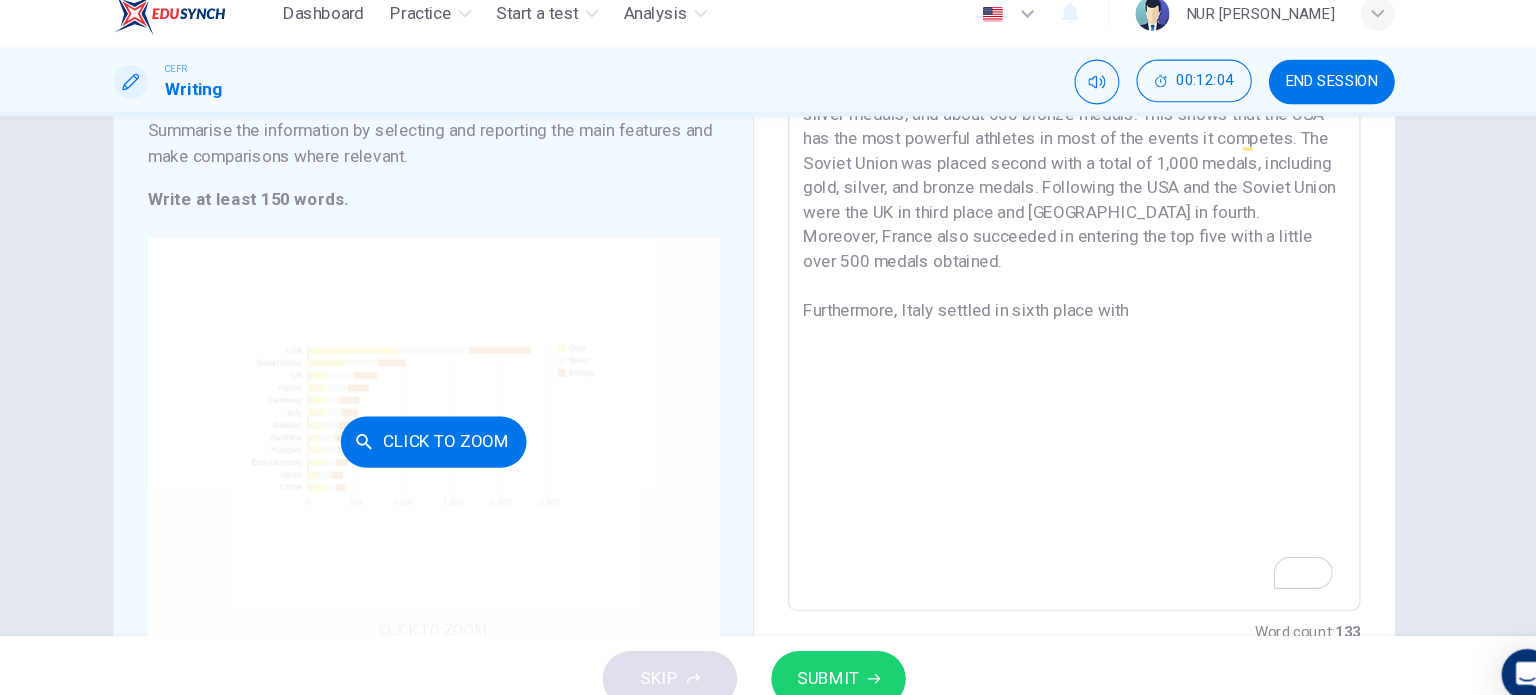 click on "Click to Zoom" at bounding box center (467, 432) 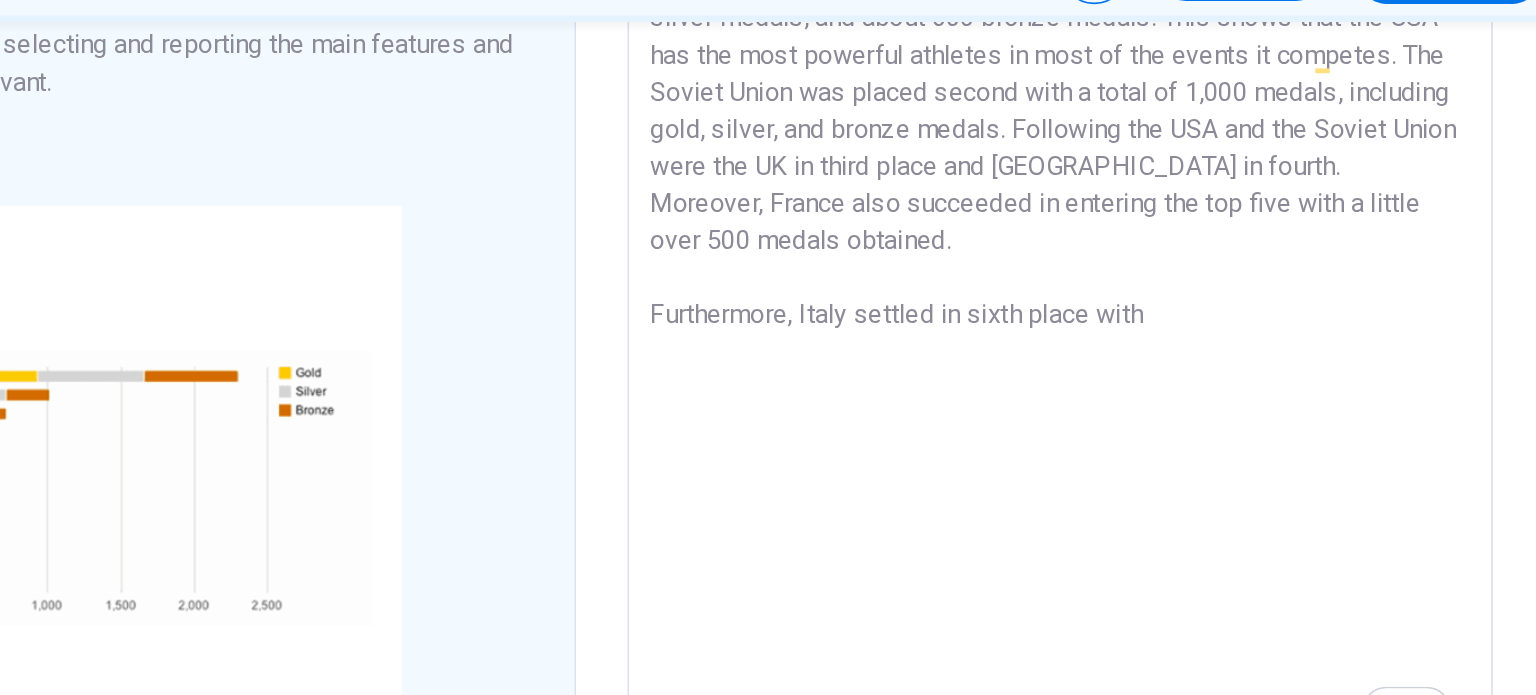 click on "The bar chart illustrates the total number of Olympic medals acquired by twelve different countries.
From the chart, we can see that the USA has the highest number of medals, while Japan has the least number of medals.
The USA placed first with almost 1,000 gold medals, approximately 800 silver medals, and about 600 bronze medals. This shows that the USA has the most powerful athletes in most of the events it competes. The Soviet Union was placed second with a total of 1,000 medals, including gold, silver, and bronze medals. Following the USA and the Soviet Union were the UK in third place and [GEOGRAPHIC_DATA] in fourth. Moreover, France also succeeded in entering the top five with a little over 500 medals obtained.
Furthermore, Italy settled in sixth place with" at bounding box center [1068, 264] 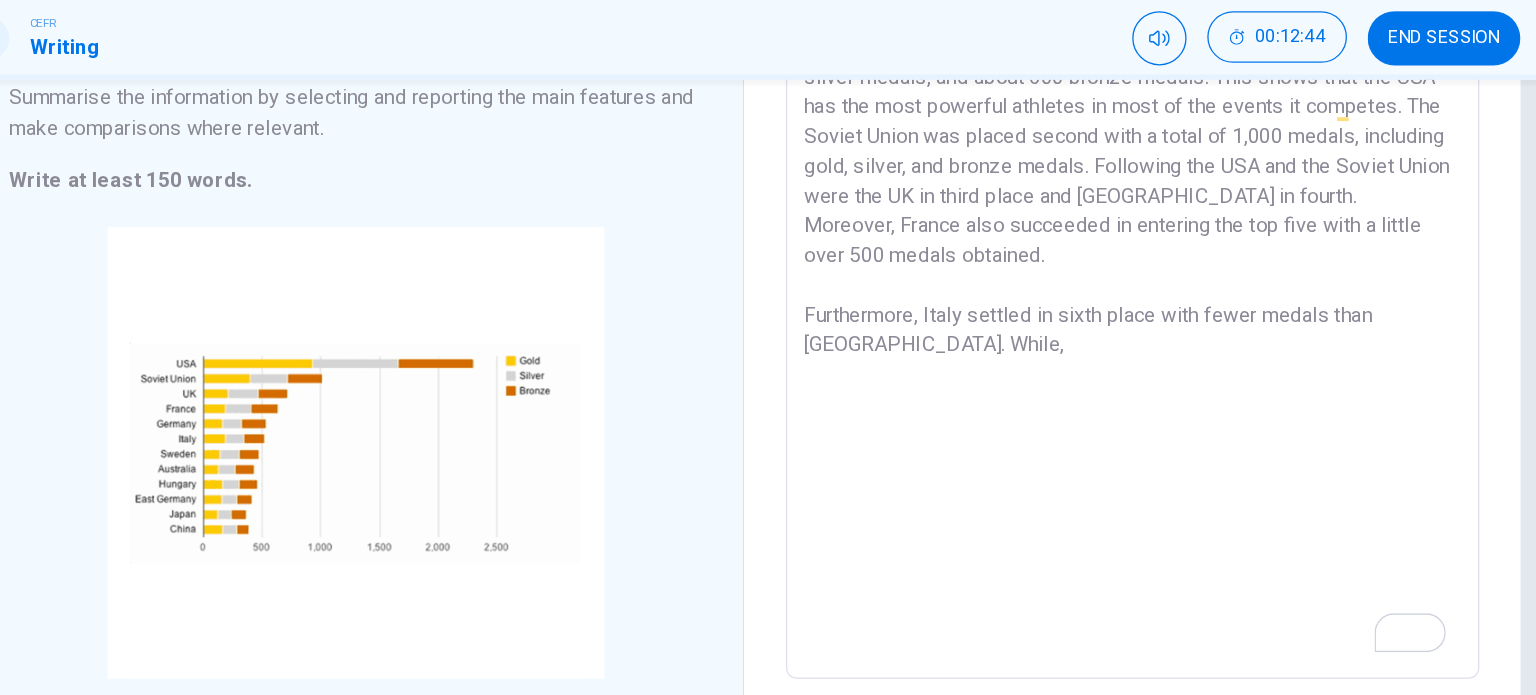 click on "The bar chart illustrates the total number of Olympic medals acquired by twelve different countries.
From the chart, we can see that the USA has the highest number of medals, while Japan has the least number of medals.
The USA placed first with almost 1,000 gold medals, approximately 800 silver medals, and about 600 bronze medals. This shows that the USA has the most powerful athletes in most of the events it competes. The Soviet Union was placed second with a total of 1,000 medals, including gold, silver, and bronze medals. Following the USA and the Soviet Union were the UK in third place and [GEOGRAPHIC_DATA] in fourth. Moreover, France also succeeded in entering the top five with a little over 500 medals obtained.
Furthermore, Italy settled in sixth place with fewer medals than [GEOGRAPHIC_DATA]. While," at bounding box center (1068, 264) 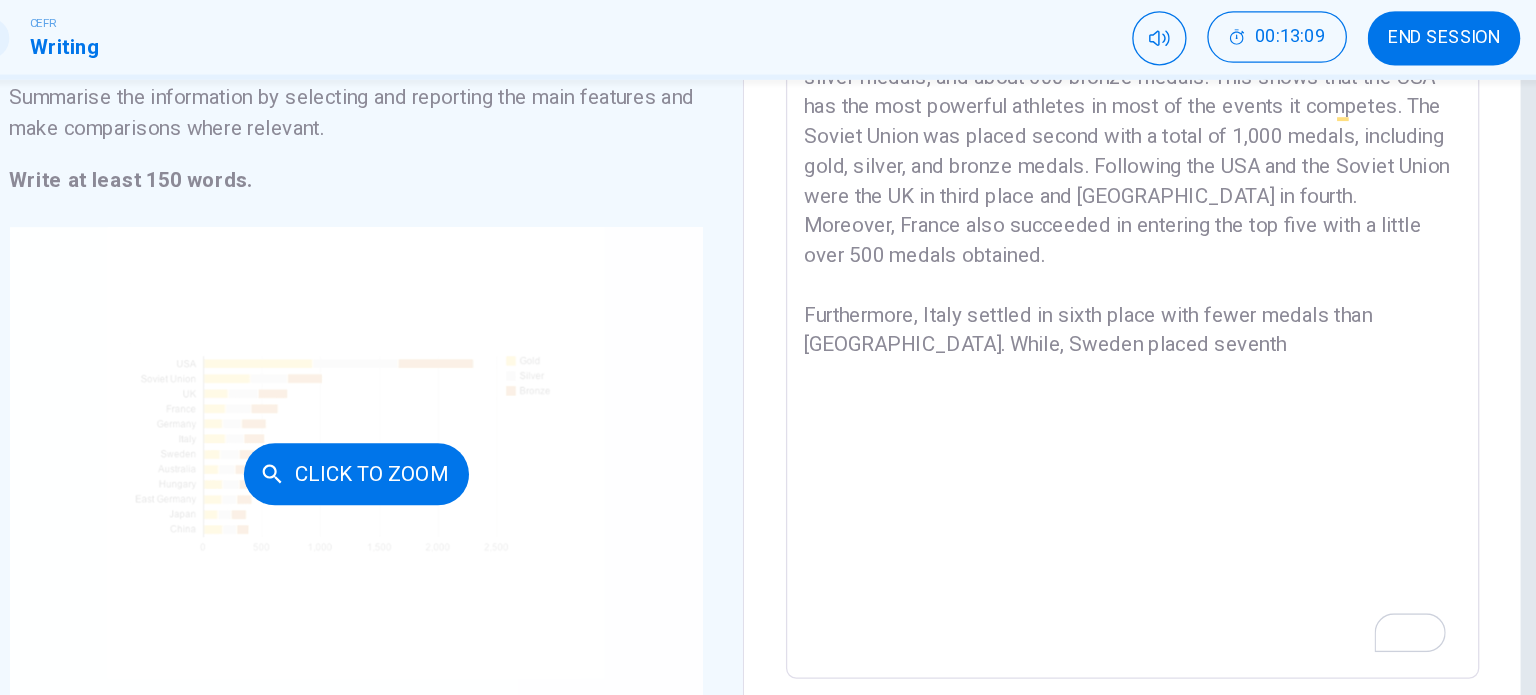 click on "Click to Zoom" at bounding box center [467, 432] 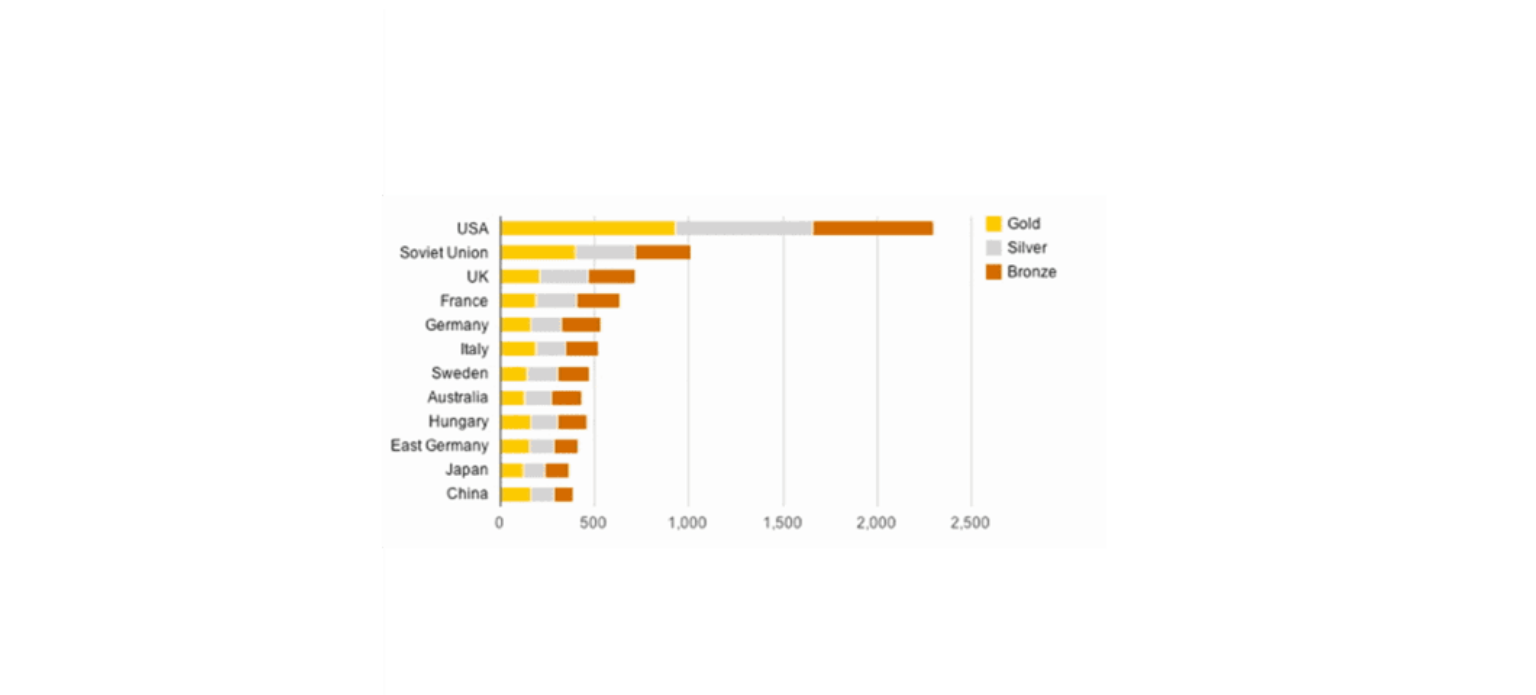 click at bounding box center (768, 353) 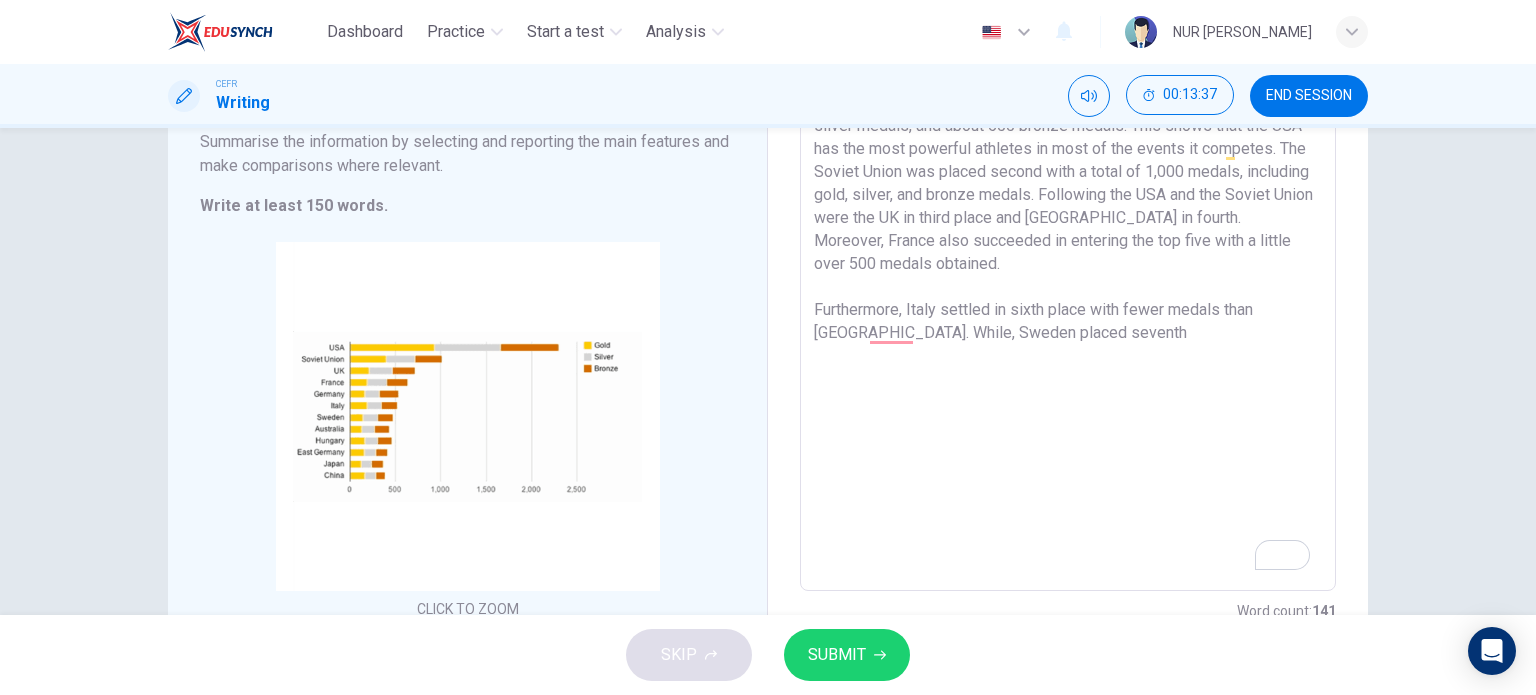 drag, startPoint x: 1096, startPoint y: 331, endPoint x: 863, endPoint y: 328, distance: 233.01932 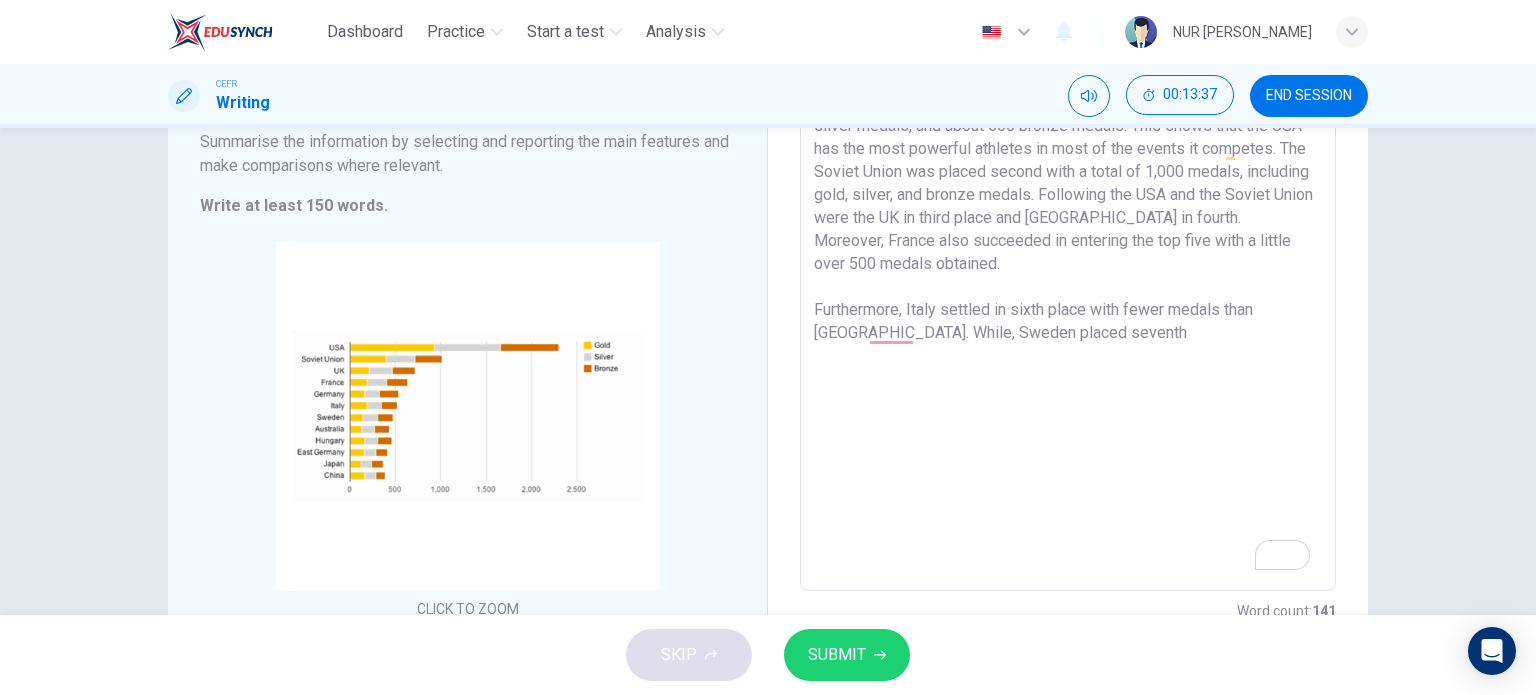 click on "The bar chart illustrates the total number of Olympic medals acquired by twelve different countries.
From the chart, we can see that the USA has the highest number of medals, while Japan has the least number of medals.
The USA placed first with almost 1,000 gold medals, approximately 800 silver medals, and about 600 bronze medals. This shows that the USA has the most powerful athletes in most of the events it competes. The Soviet Union was placed second with a total of 1,000 medals, including gold, silver, and bronze medals. Following the USA and the Soviet Union were the UK in third place and [GEOGRAPHIC_DATA] in fourth. Moreover, France also succeeded in entering the top five with a little over 500 medals obtained.
Furthermore, Italy settled in sixth place with fewer medals than [GEOGRAPHIC_DATA]. While, Sweden placed seventh" at bounding box center [1068, 264] 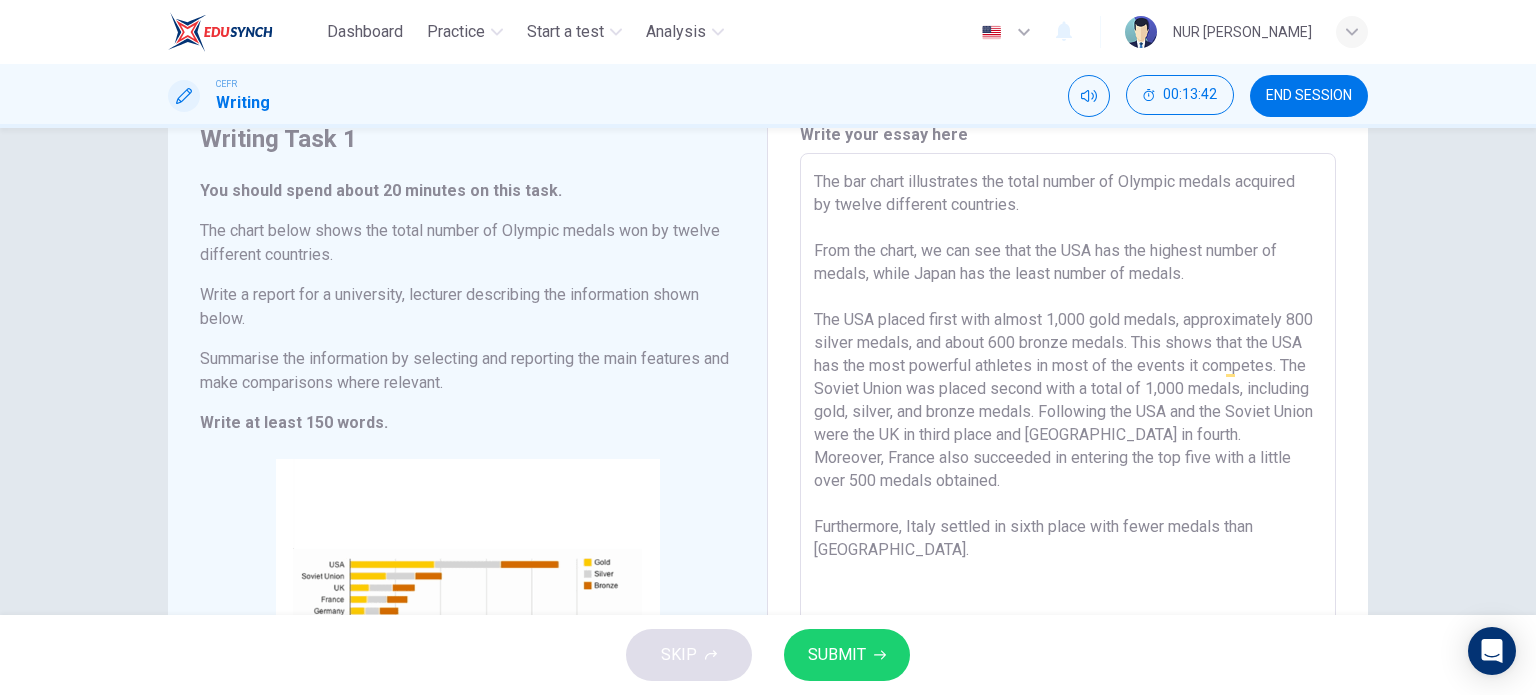 scroll, scrollTop: 84, scrollLeft: 0, axis: vertical 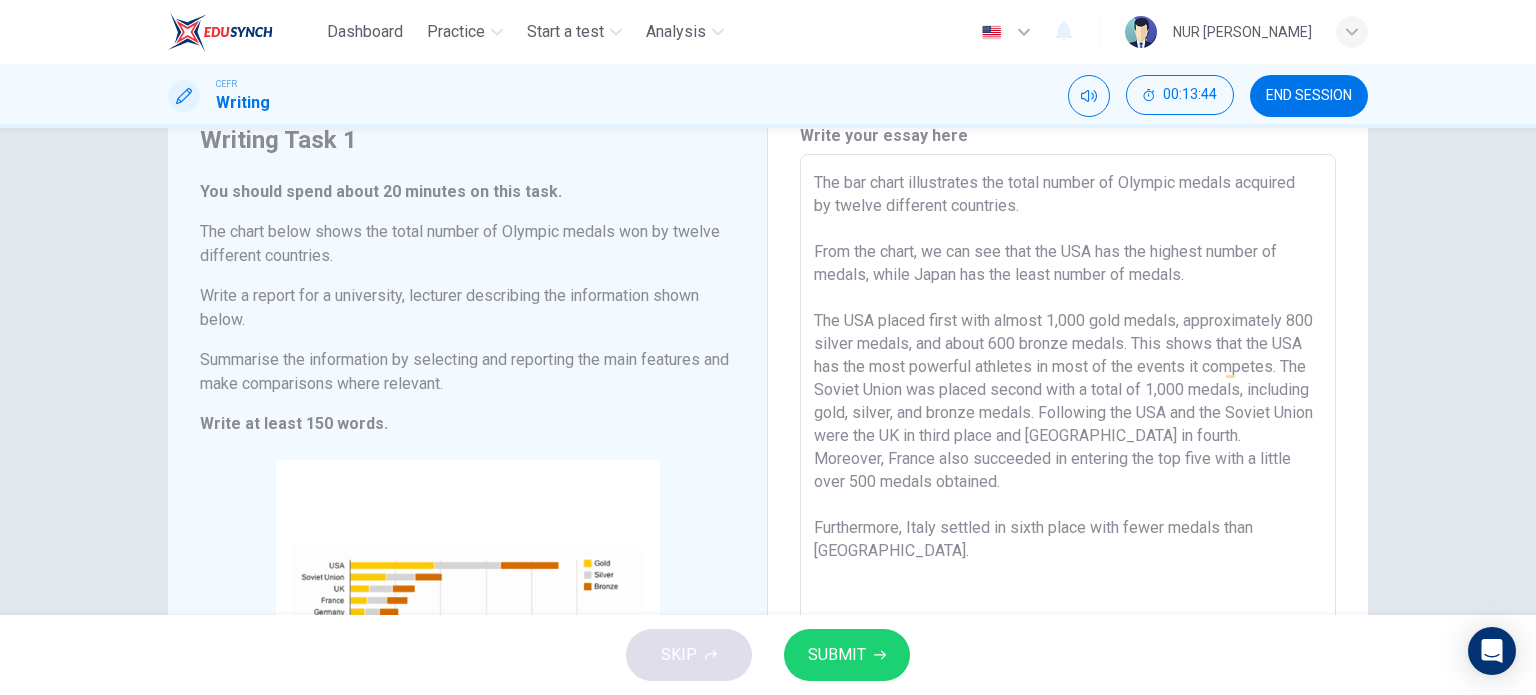 click on "The bar chart illustrates the total number of Olympic medals acquired by twelve different countries.
From the chart, we can see that the USA has the highest number of medals, while Japan has the least number of medals.
The USA placed first with almost 1,000 gold medals, approximately 800 silver medals, and about 600 bronze medals. This shows that the USA has the most powerful athletes in most of the events it competes. The Soviet Union was placed second with a total of 1,000 medals, including gold, silver, and bronze medals. Following the USA and the Soviet Union were the UK in third place and [GEOGRAPHIC_DATA] in fourth. Moreover, France also succeeded in entering the top five with a little over 500 medals obtained.
Furthermore, Italy settled in sixth place with fewer medals than [GEOGRAPHIC_DATA]." at bounding box center [1068, 482] 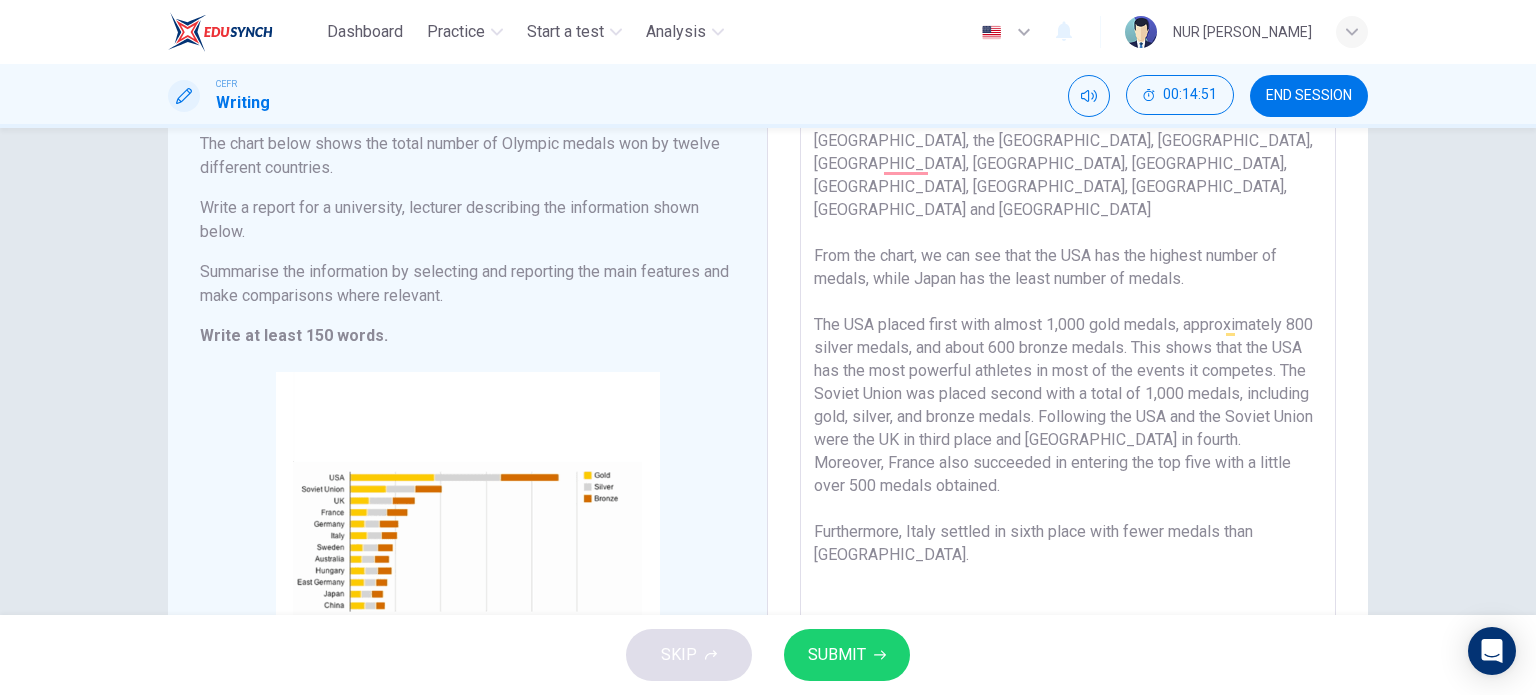 scroll, scrollTop: 137, scrollLeft: 0, axis: vertical 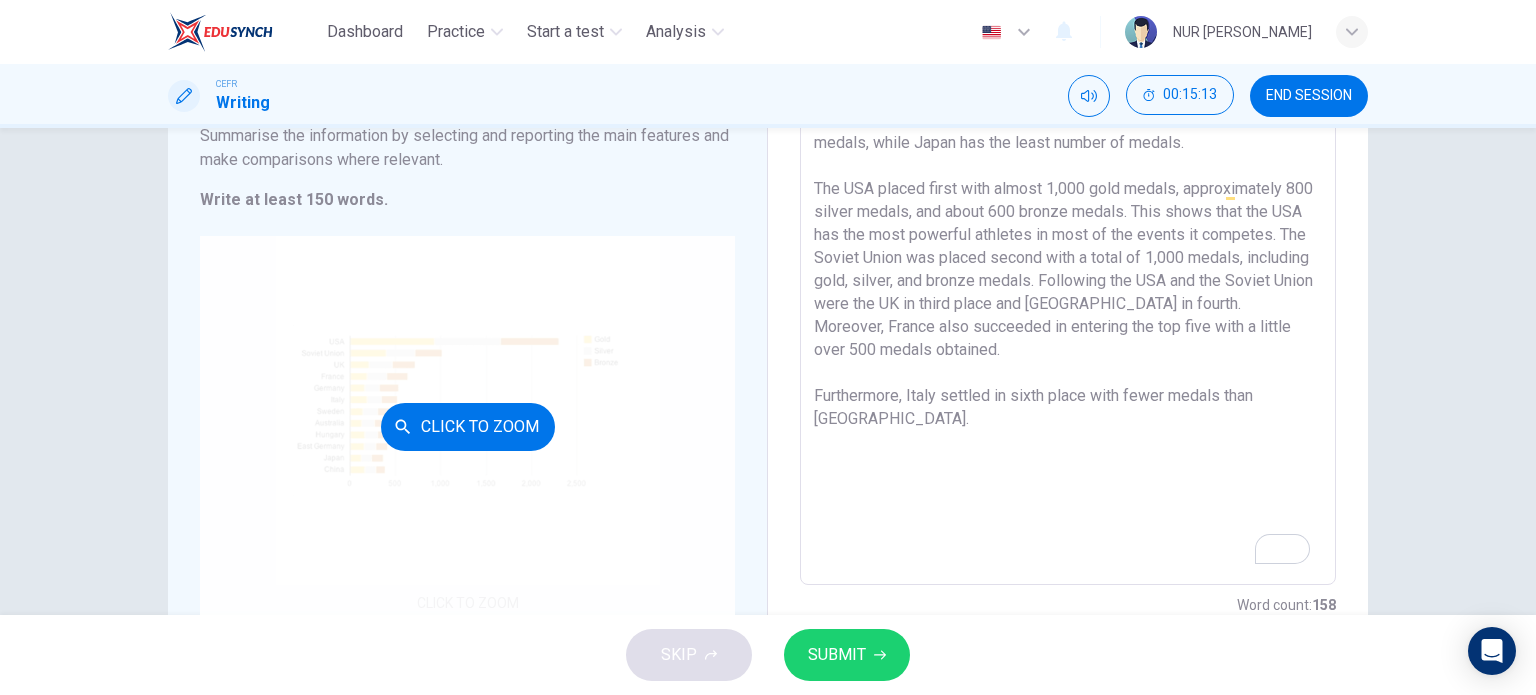 click on "Click to Zoom" at bounding box center [467, 426] 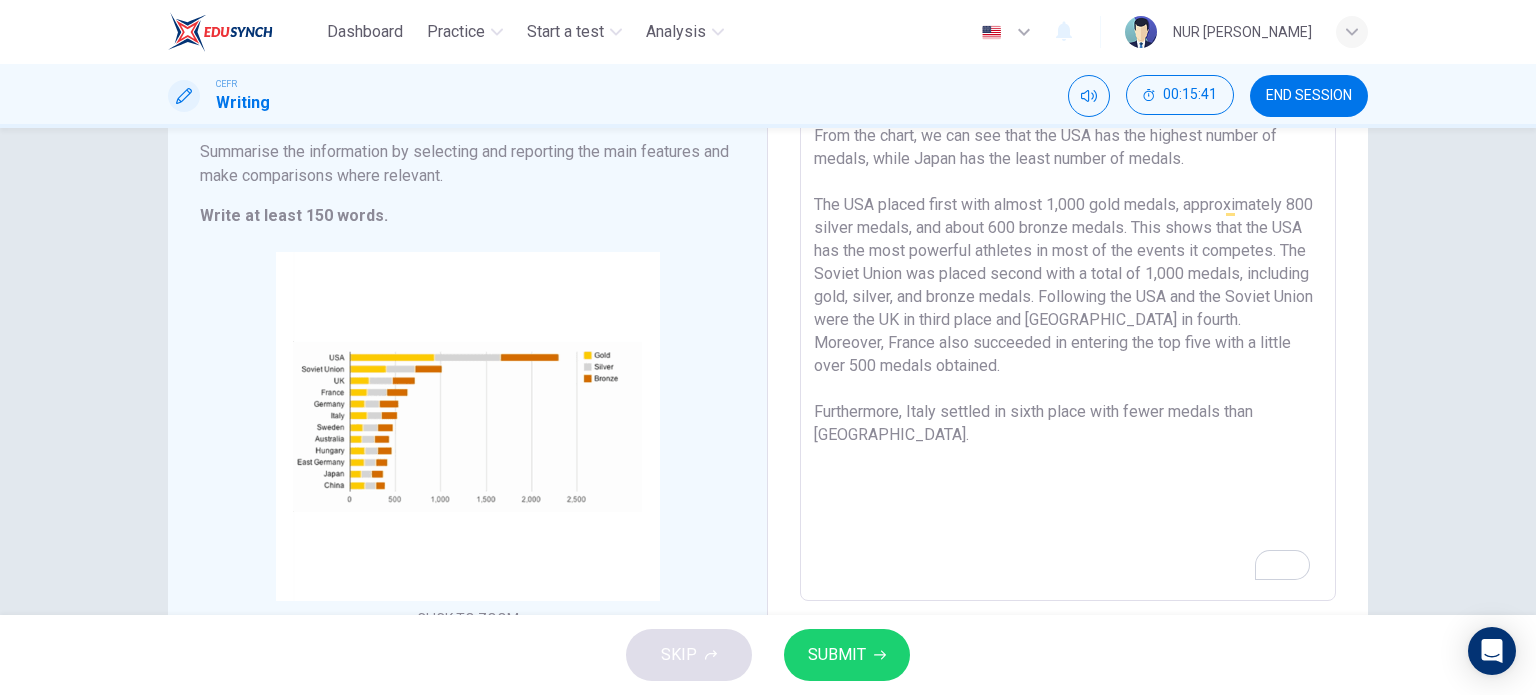 scroll, scrollTop: 294, scrollLeft: 0, axis: vertical 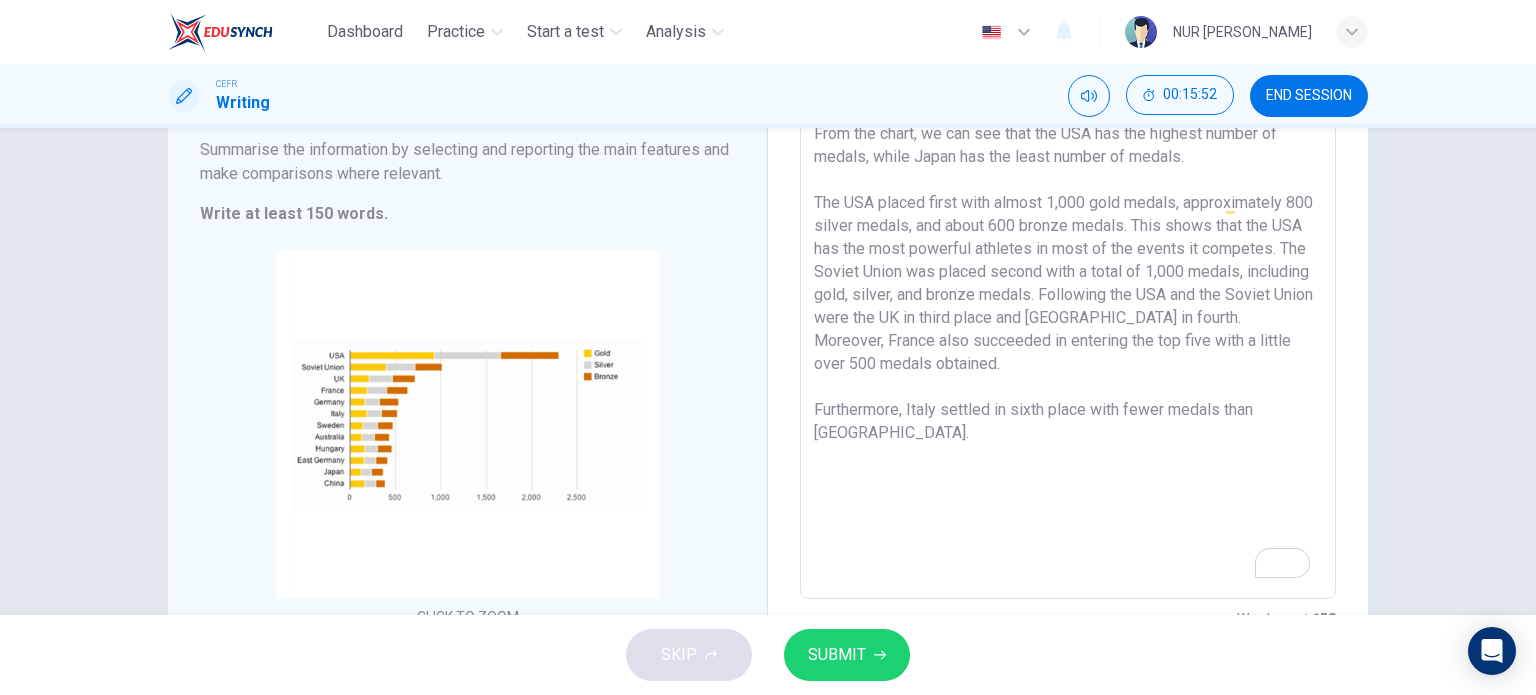 click on "The bar chart illustrates the total number of Olympic medals acquired by twelve different countries. The countries were the USA, the Soviet Union, the UK, [GEOGRAPHIC_DATA], [GEOGRAPHIC_DATA], [GEOGRAPHIC_DATA], [GEOGRAPHIC_DATA], [GEOGRAPHIC_DATA], [GEOGRAPHIC_DATA], East [GEOGRAPHIC_DATA], [GEOGRAPHIC_DATA] and [GEOGRAPHIC_DATA]
From the chart, we can see that the USA has the highest number of medals, while Japan has the least number of medals.
The USA placed first with almost 1,000 gold medals, approximately 800 silver medals, and about 600 bronze medals. This shows that the USA has the most powerful athletes in most of the events it competes. The Soviet Union was placed second with a total of 1,000 medals, including gold, silver, and bronze medals. Following the USA and the Soviet Union were the UK in third place and [GEOGRAPHIC_DATA] in fourth. Moreover, France also succeeded in entering the top five with a little over 500 medals obtained.
Furthermore, Italy settled in sixth place with fewer medals than [GEOGRAPHIC_DATA]." at bounding box center (1068, 272) 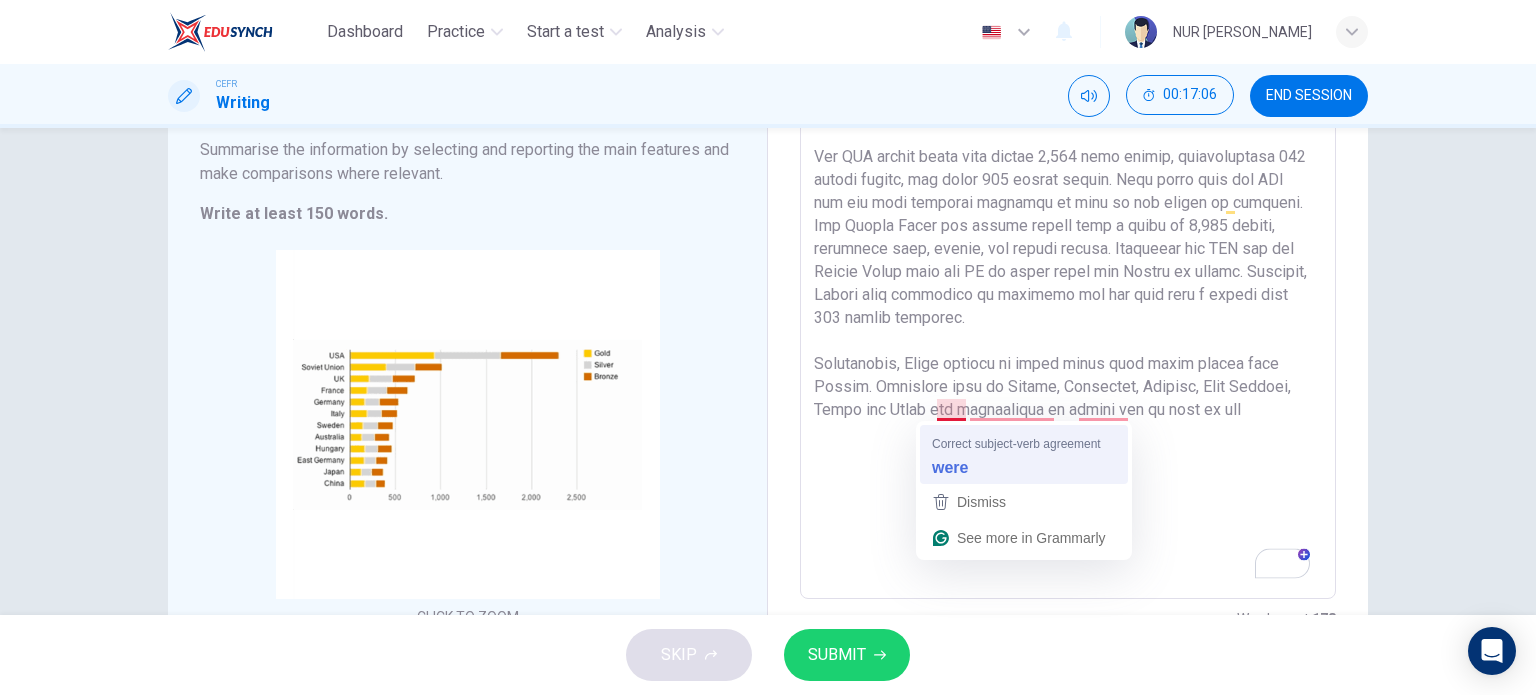 type on "The bar chart illustrates the total number of Olympic medals acquired by twelve different countries. The countries were the USA, the Soviet Union, the UK, [GEOGRAPHIC_DATA], [GEOGRAPHIC_DATA], [GEOGRAPHIC_DATA], [GEOGRAPHIC_DATA], [GEOGRAPHIC_DATA], [GEOGRAPHIC_DATA], East [GEOGRAPHIC_DATA], [GEOGRAPHIC_DATA] and [GEOGRAPHIC_DATA]
From the chart, we can see that the USA has the highest number of medals, while Japan has the least number of medals.
The USA placed first with almost 1,000 gold medals, approximately 800 silver medals, and about 600 bronze medals. This shows that the USA has the most powerful athletes in most of the events it competes. The Soviet Union was placed second with a total of 1,000 medals, including gold, silver, and bronze medals. Following the USA and the Soviet Union were the UK in third place and [GEOGRAPHIC_DATA] in fourth. Moreover, France also succeeded in entering the top five with a little over 500 medals obtained.
Furthermore, Italy settled in sixth place with fewer medals than [GEOGRAPHIC_DATA]. Countries such as [GEOGRAPHIC_DATA], [GEOGRAPHIC_DATA], [GEOGRAPHIC_DATA], [GEOGRAPHIC_DATA], [GEOGRAPHIC_DATA] and [GEOGRAPHIC_DATA] were categorized..." 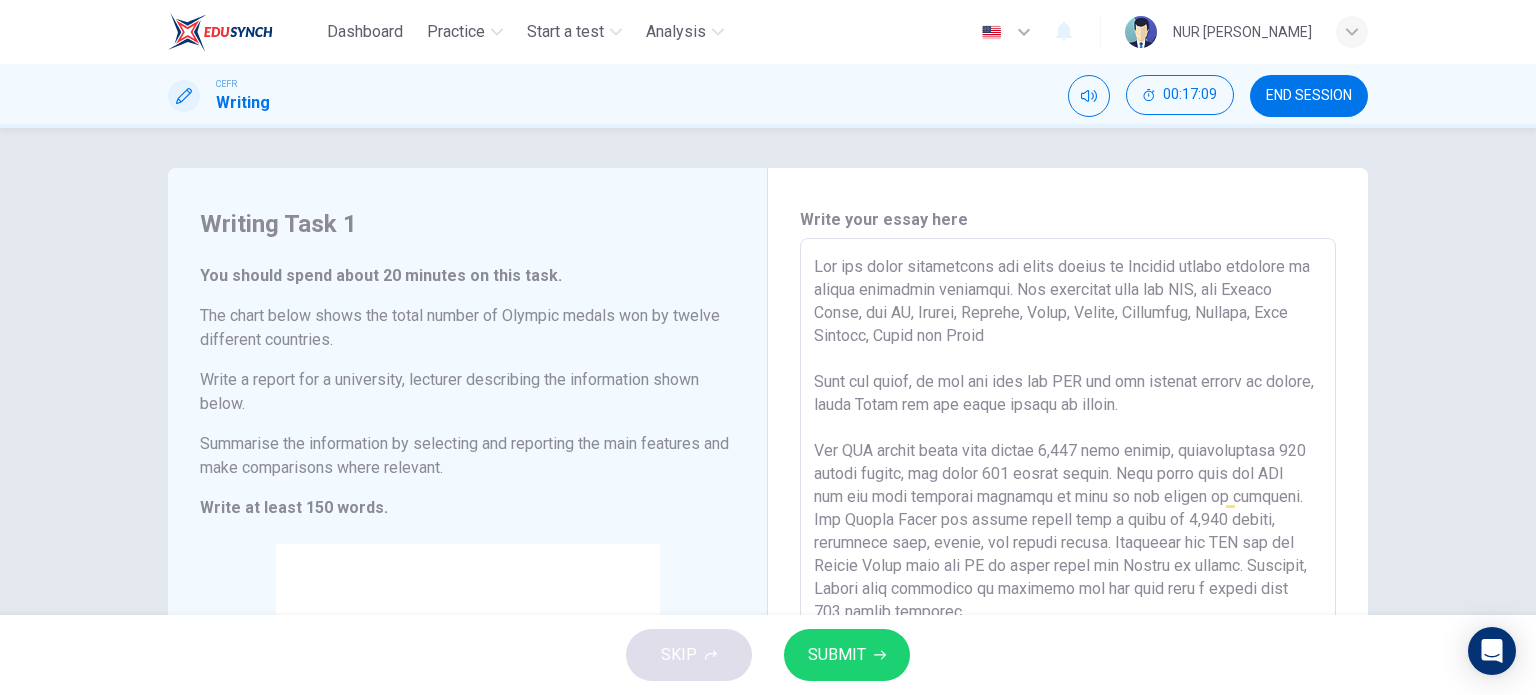 scroll, scrollTop: 0, scrollLeft: 0, axis: both 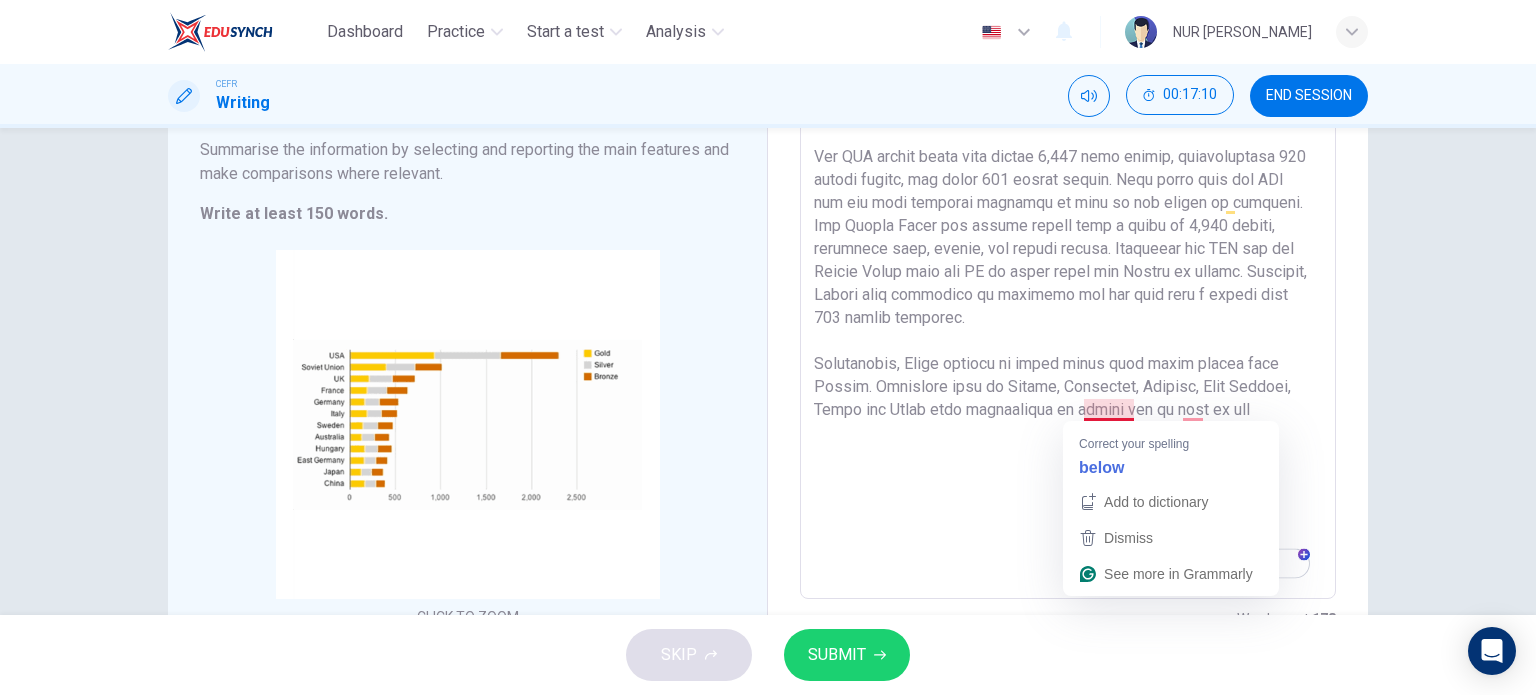 click at bounding box center [1068, 272] 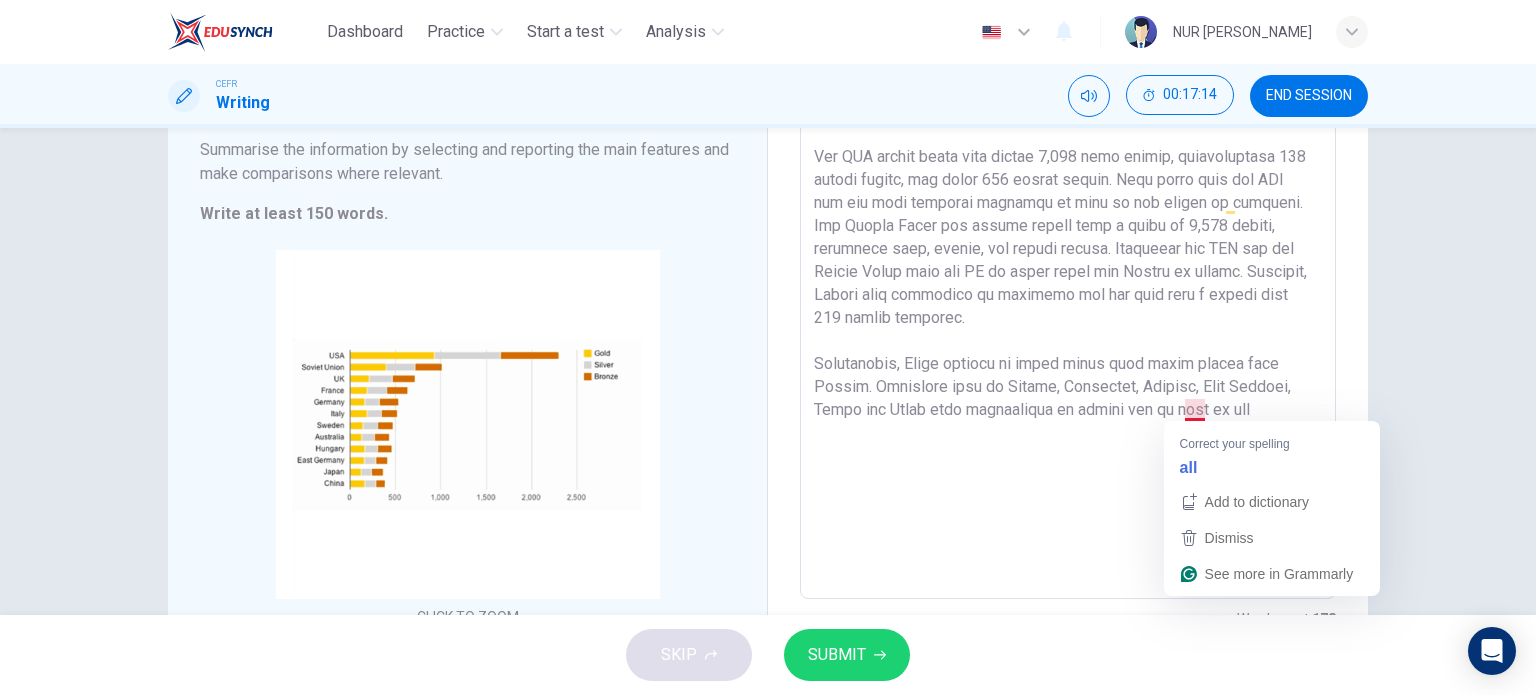 click at bounding box center (1068, 272) 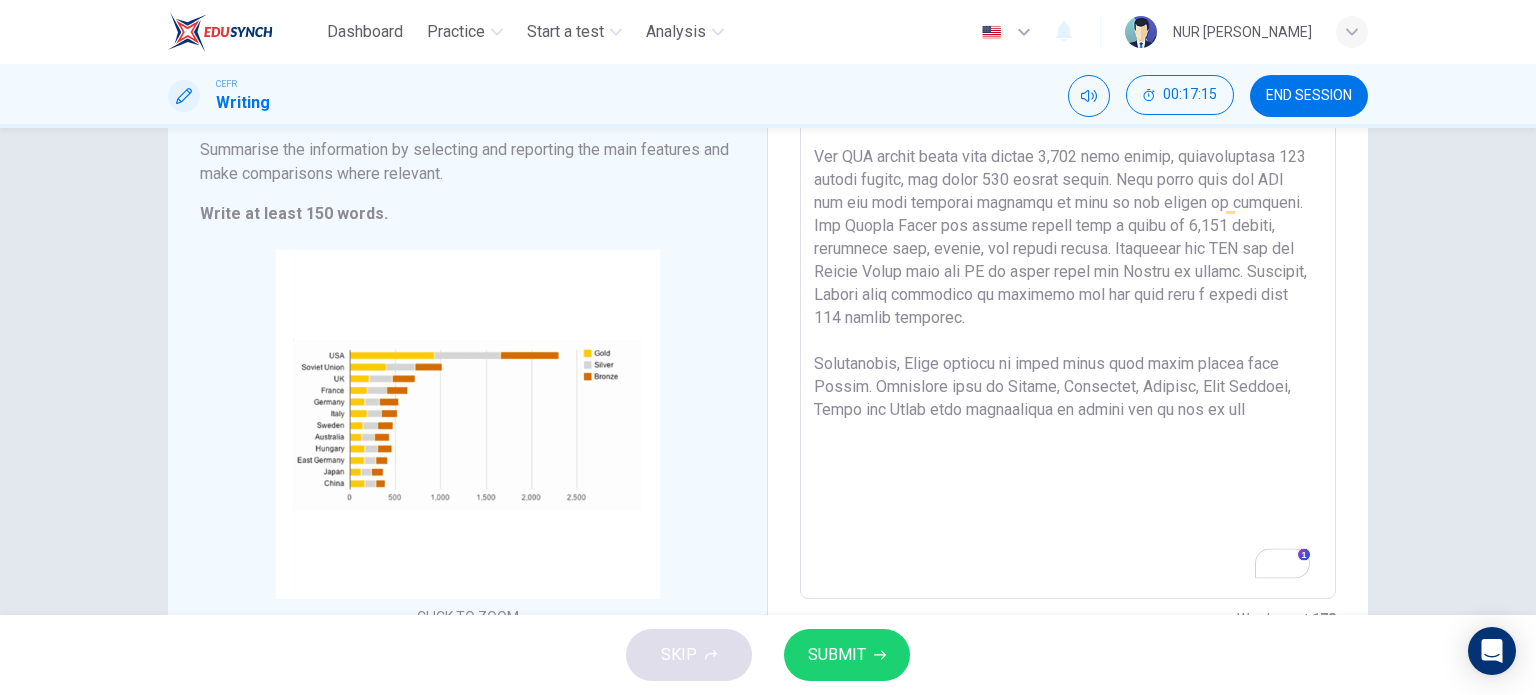 click at bounding box center [1068, 272] 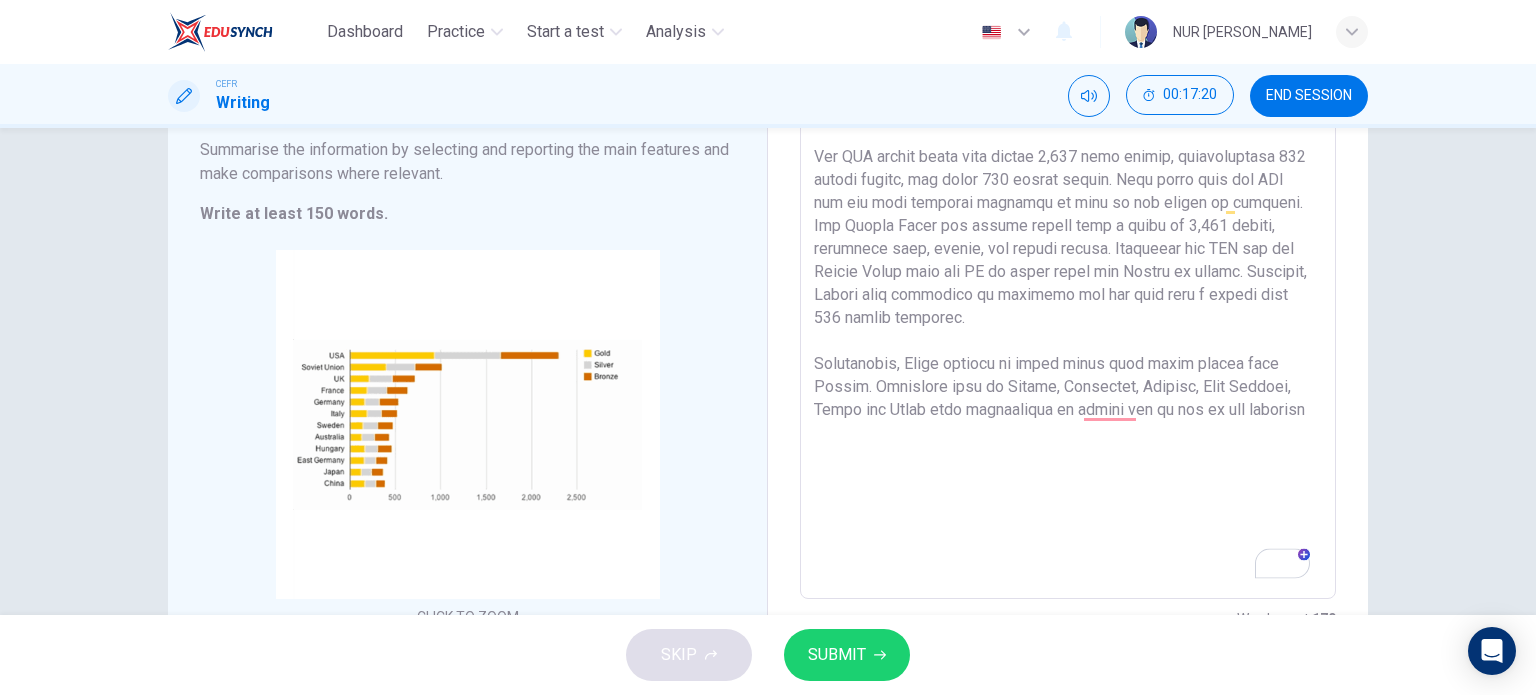 click at bounding box center (1068, 272) 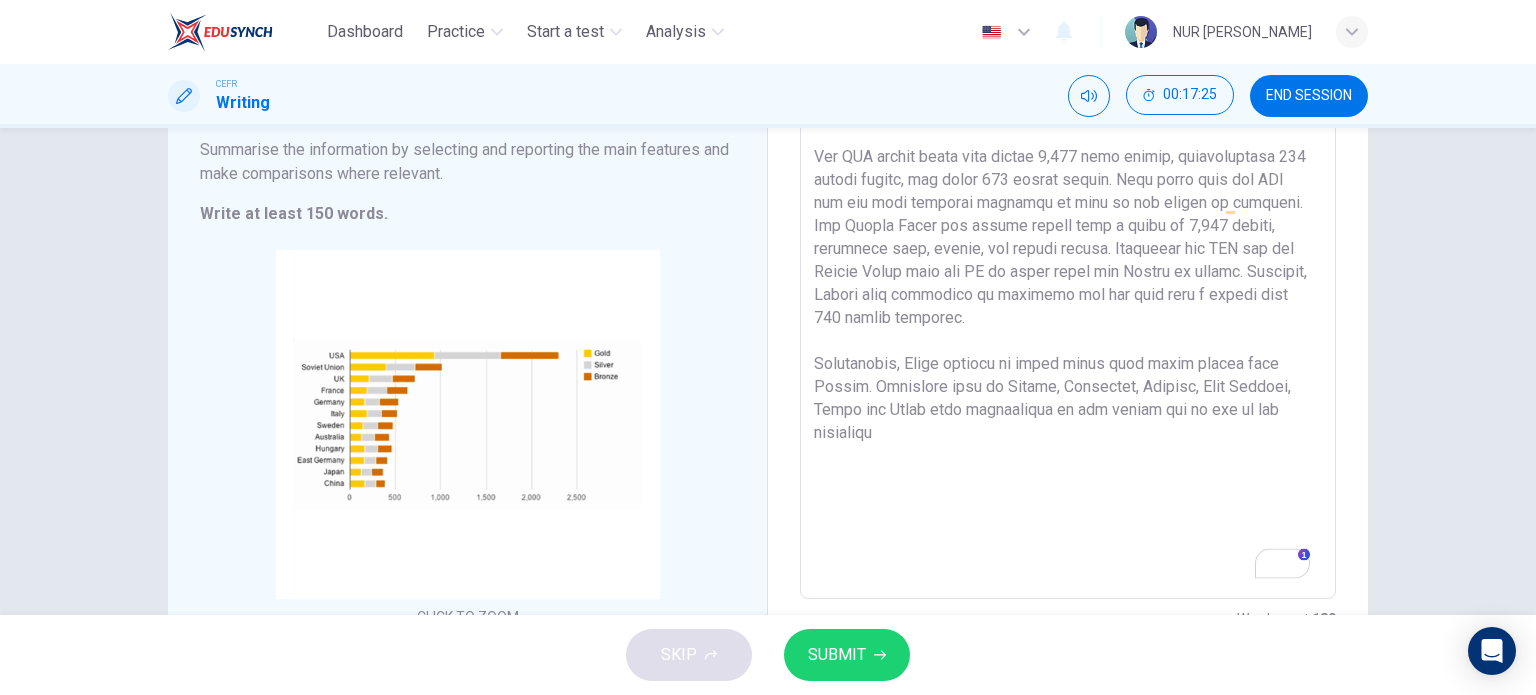 click at bounding box center (1068, 272) 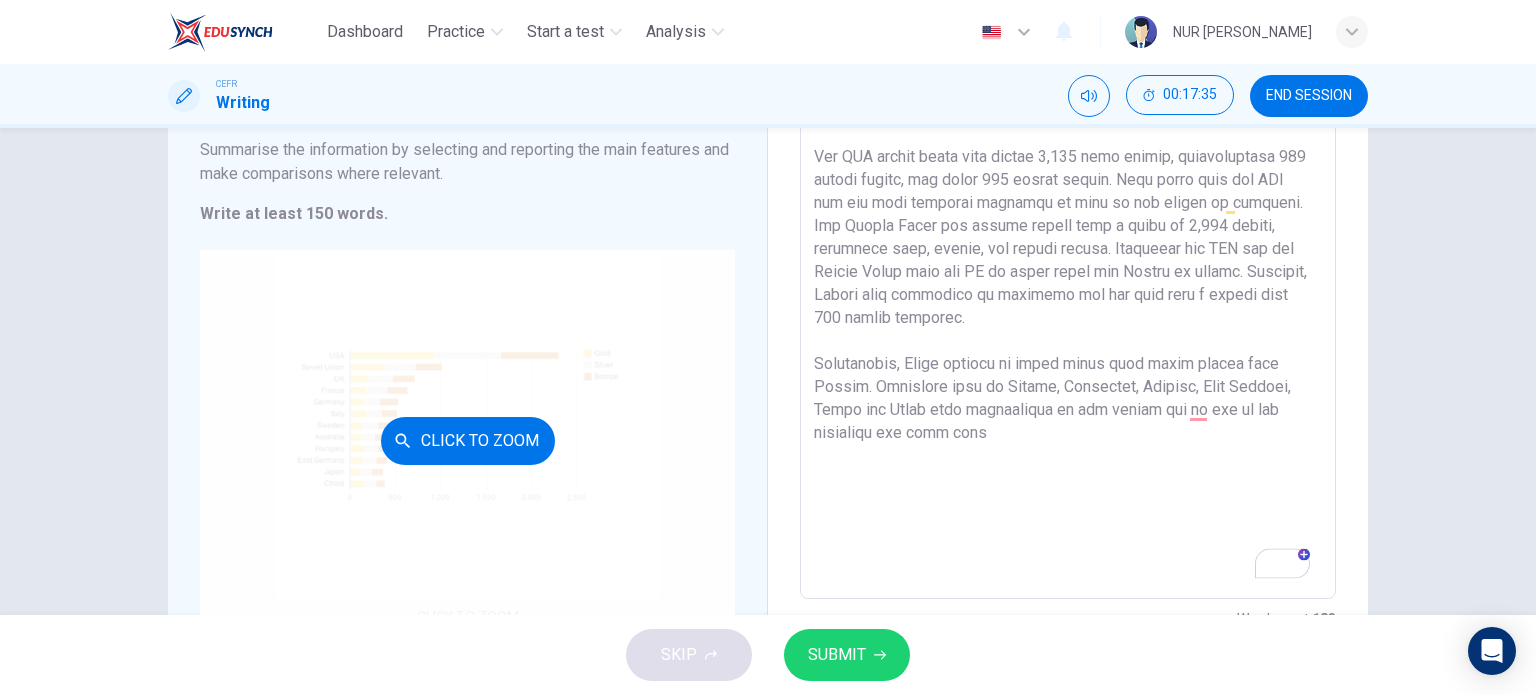 click on "Click to Zoom" at bounding box center (467, 440) 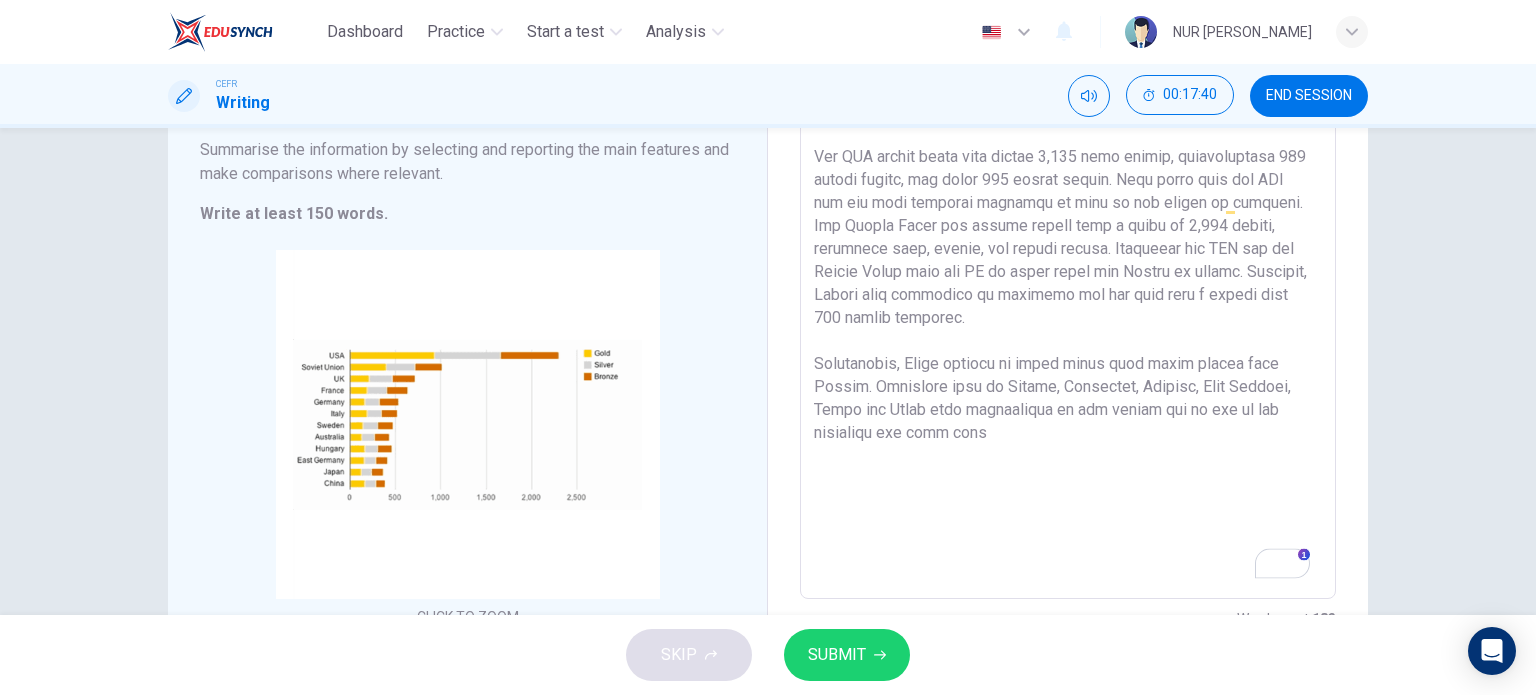 click at bounding box center [1068, 272] 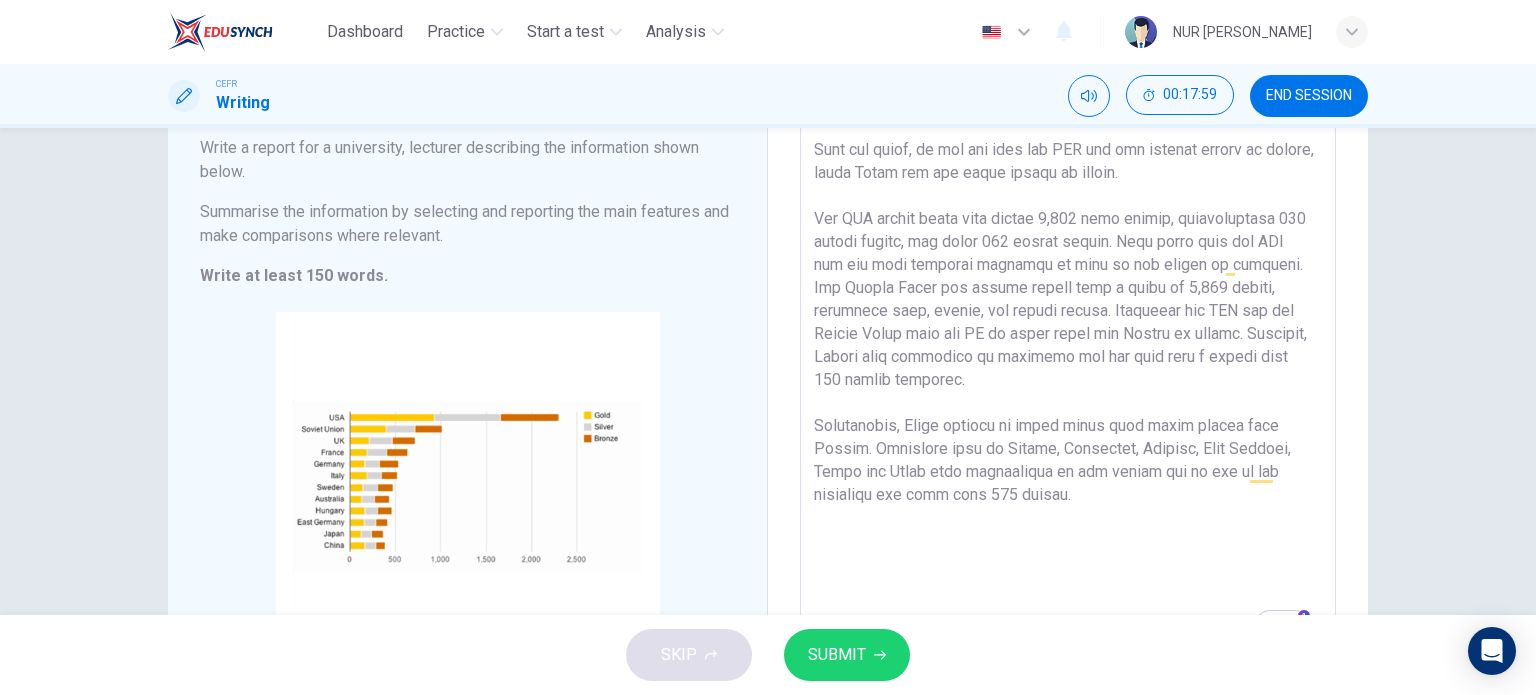 scroll, scrollTop: 232, scrollLeft: 0, axis: vertical 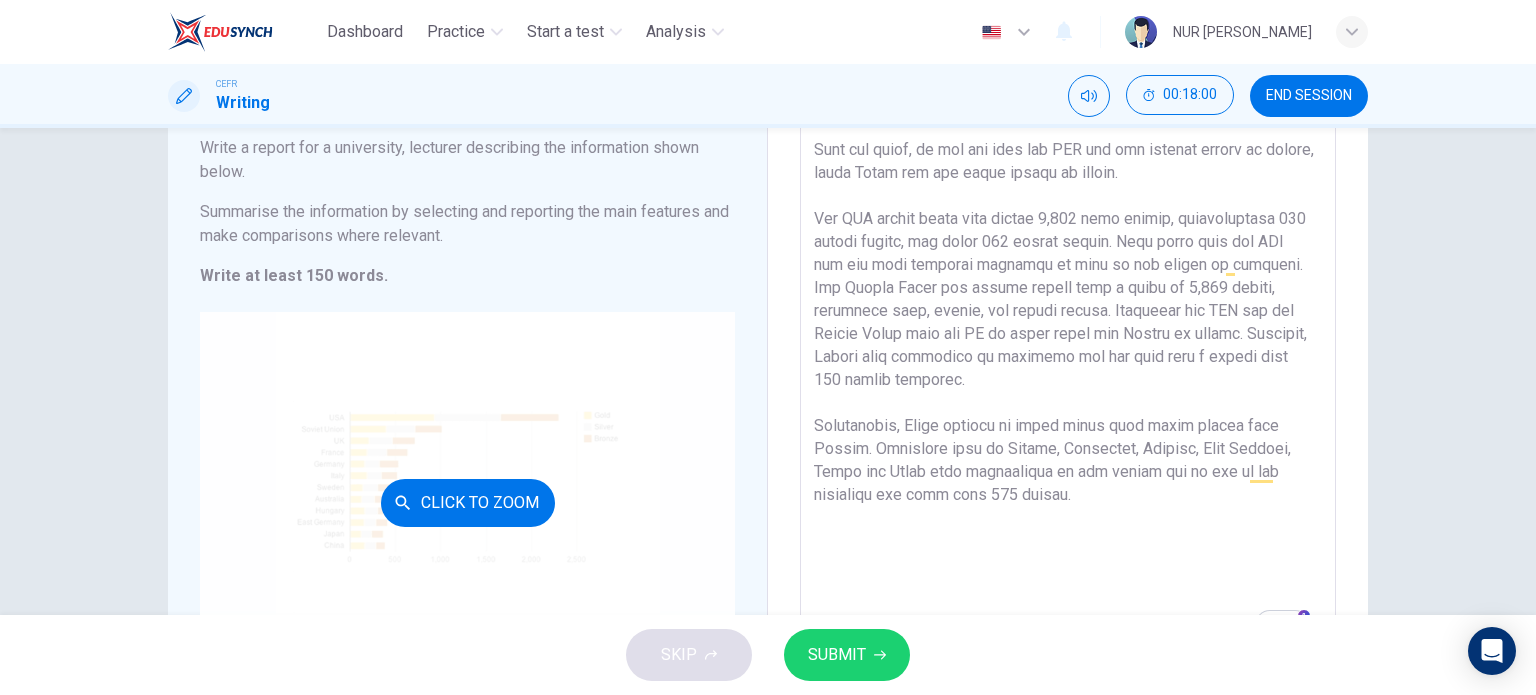 type on "The bar chart illustrates the total number of Olympic medals acquired by twelve different countries. The countries were the USA, the Soviet Union, the UK, France, Germany, Italy, Sweden, Australia, Hungary, East Germany, Japan and China
From the chart, we can see that the USA has the highest number of medals, while Japan has the least number of medals.
The USA placed first with almost 1,000 gold medals, approximately 800 silver medals, and about 600 bronze medals. This shows that the USA has the most powerful athletes in most of the events it competes. The Soviet Union was placed second with a total of 1,000 medals, including gold, silver, and bronze medals. Following the USA and the Soviet Union were the UK in third place and France in fourth. Moreover, France also succeeded in entering the top five with a little over 500 medals obtained.
Furthermore, Italy settled in sixth place with fewer medals than France. Countries such as Sweden, Australia, Hungary, East Germany, Japan and China were categorised..." 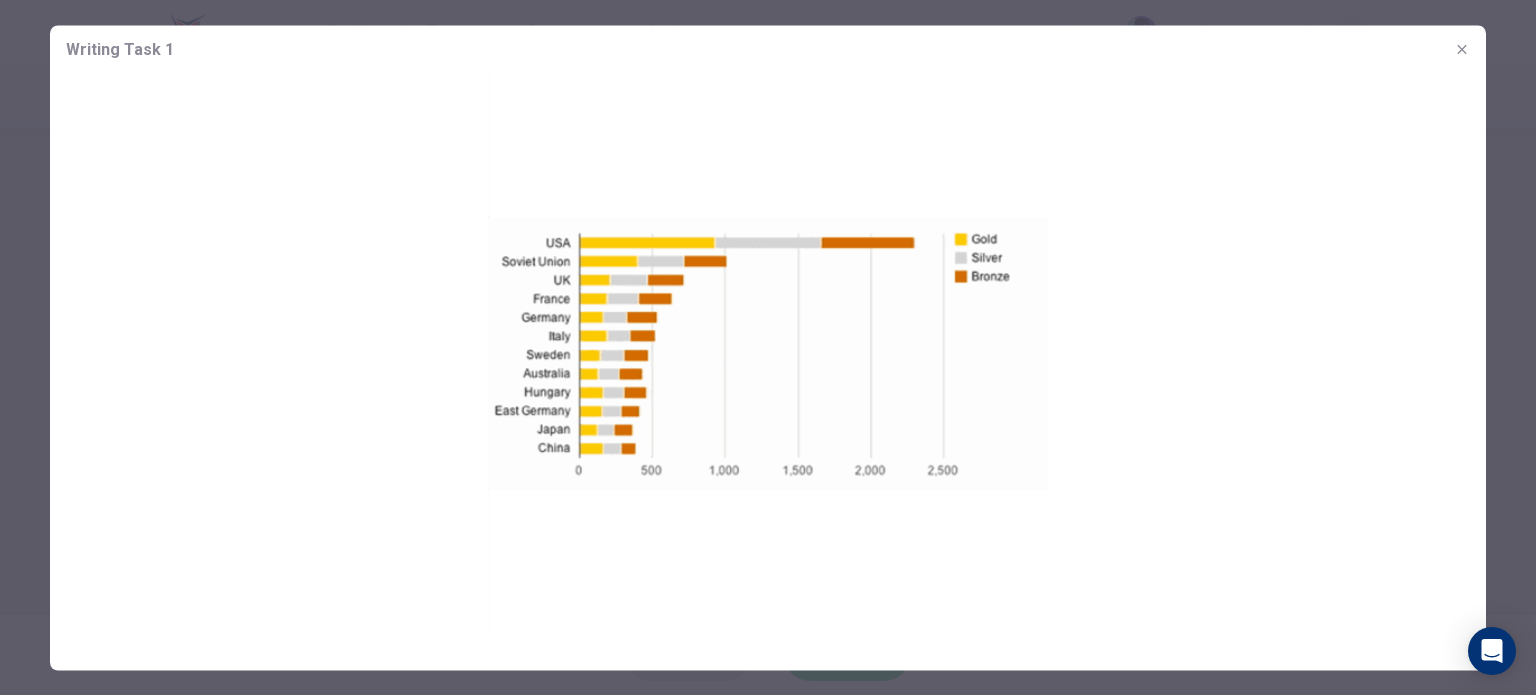click at bounding box center [768, 347] 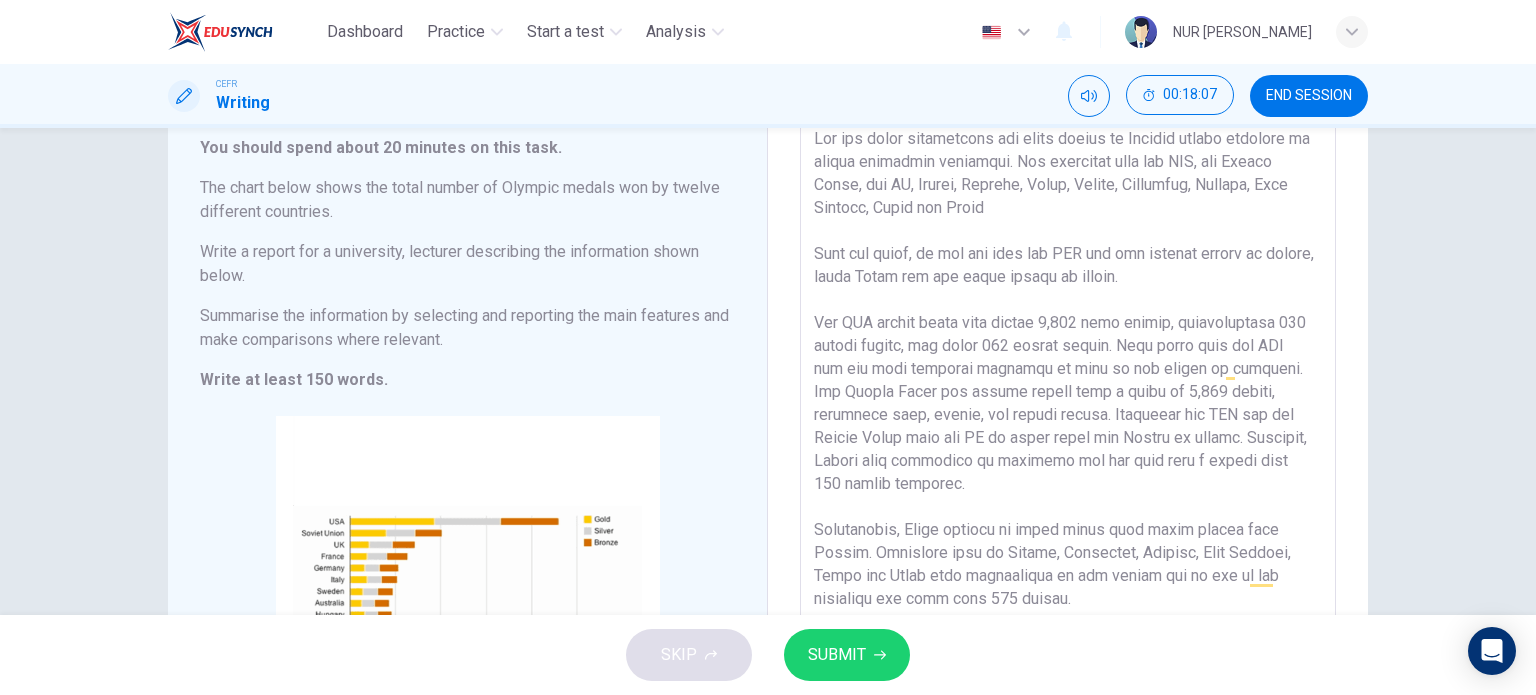 scroll, scrollTop: 128, scrollLeft: 0, axis: vertical 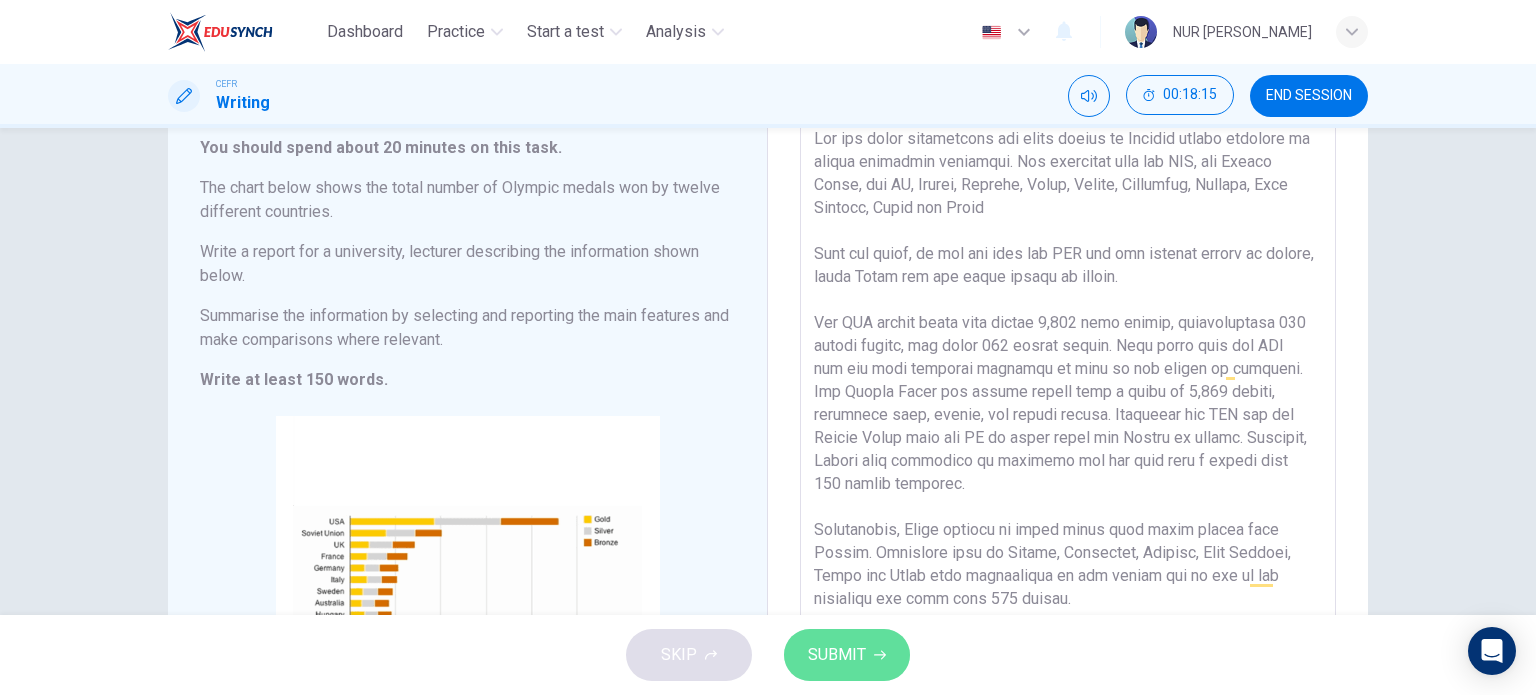click on "SUBMIT" at bounding box center [837, 655] 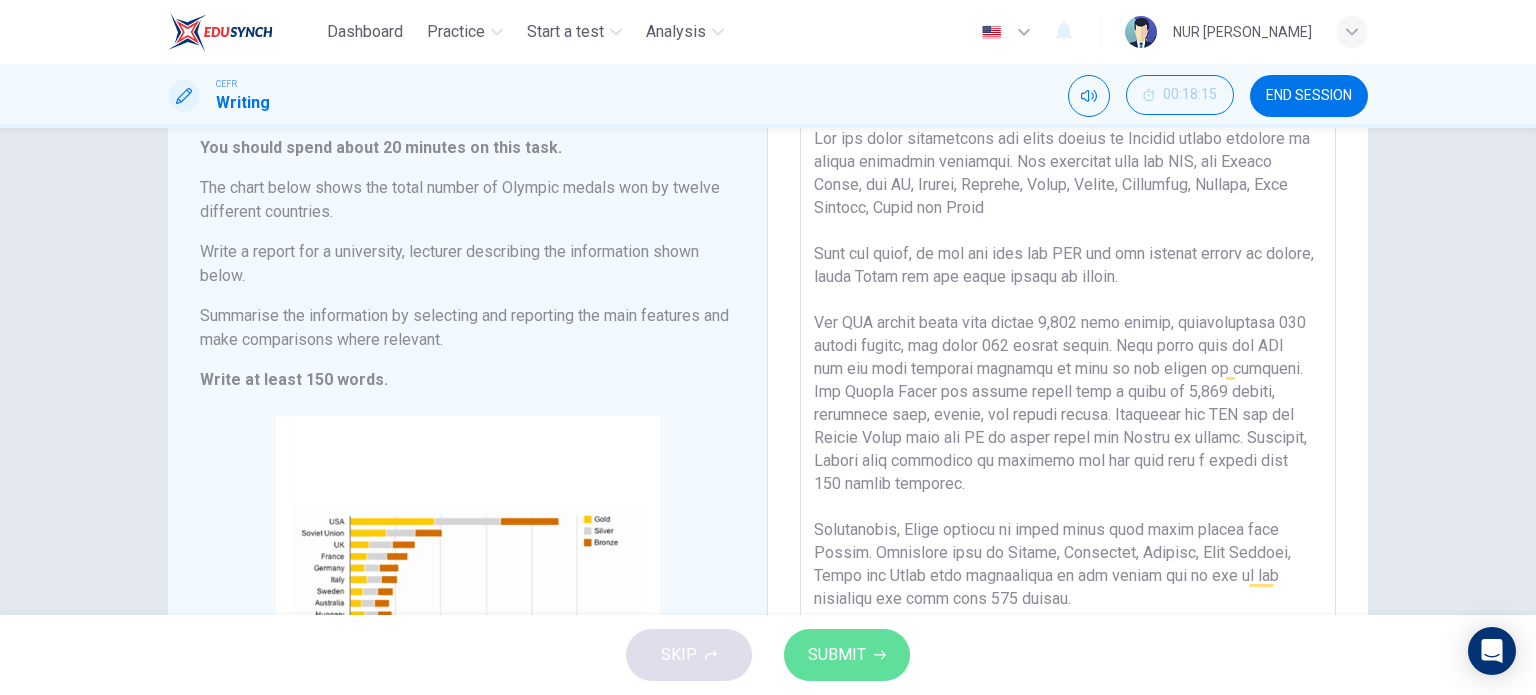 click on "SUBMIT" at bounding box center (837, 655) 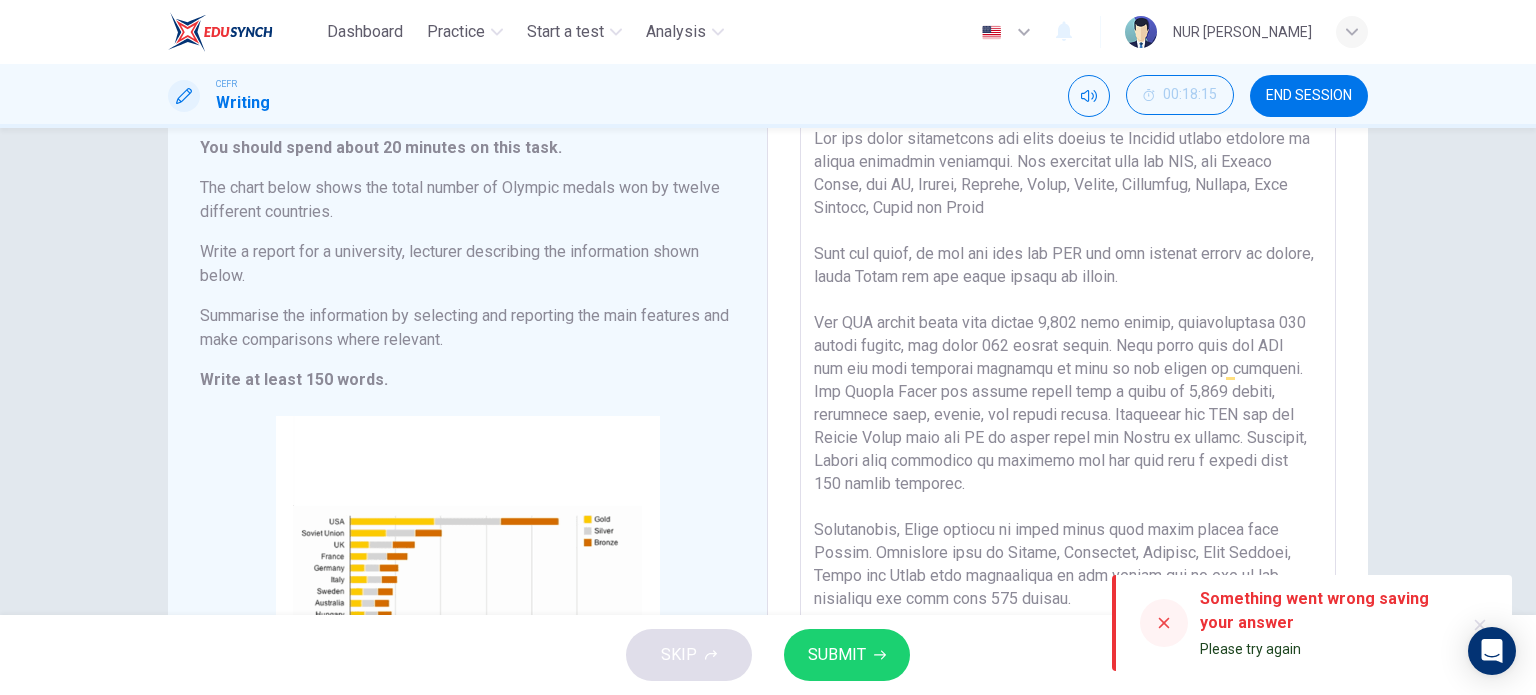 click at bounding box center (1164, 623) 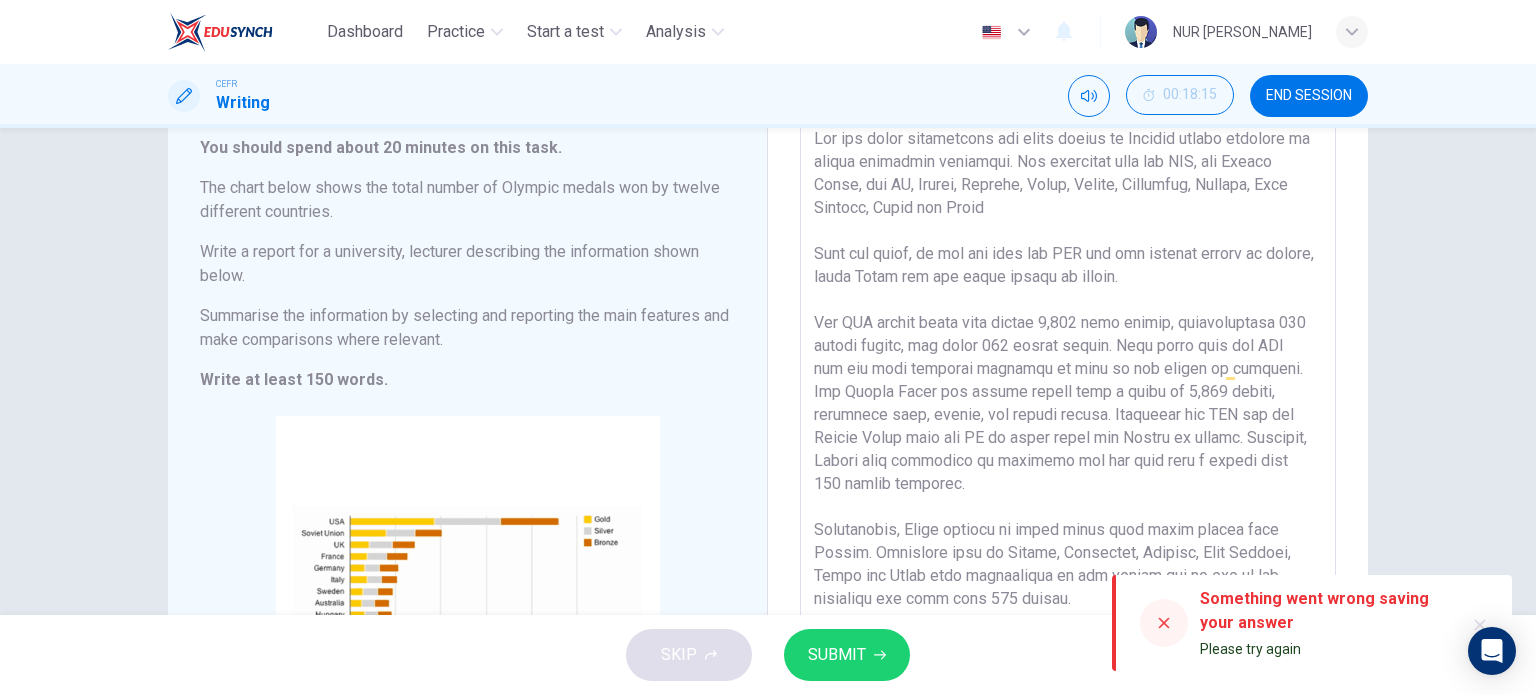 click 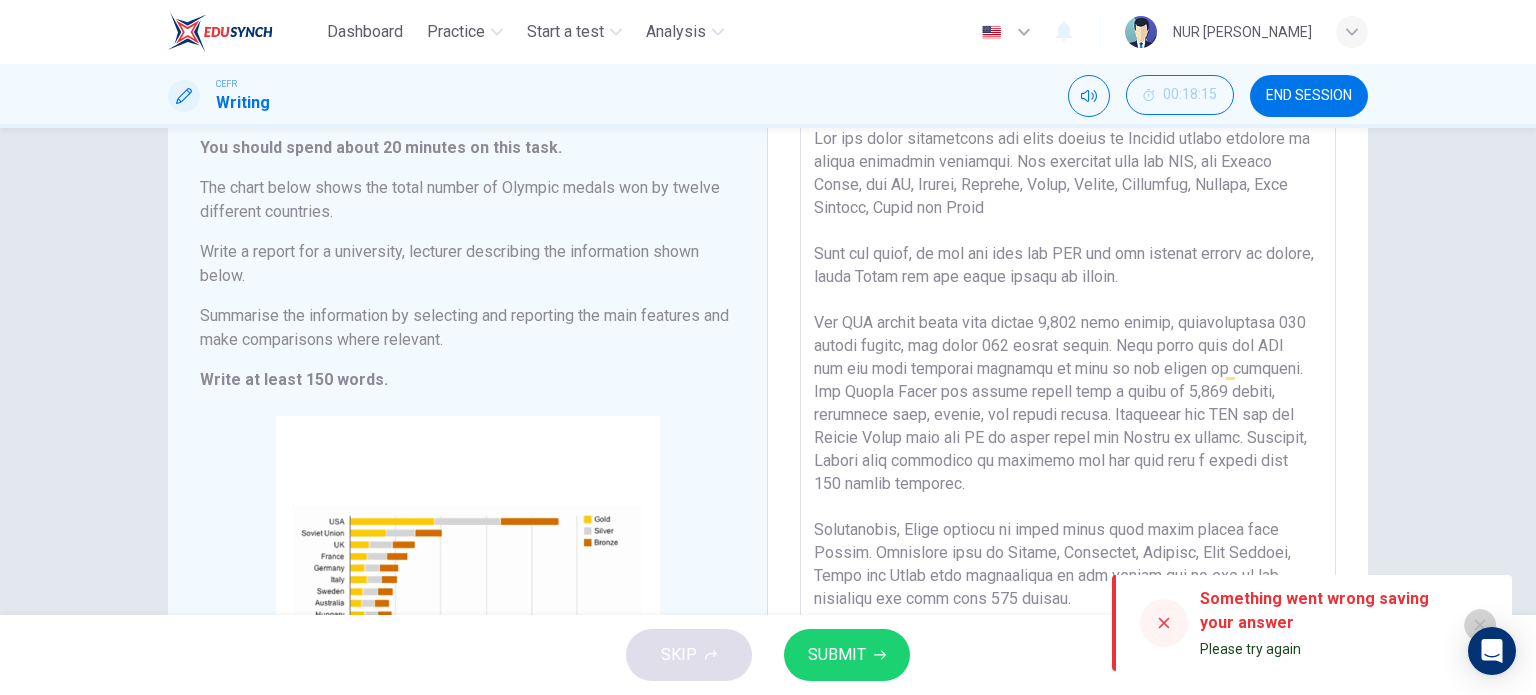 click 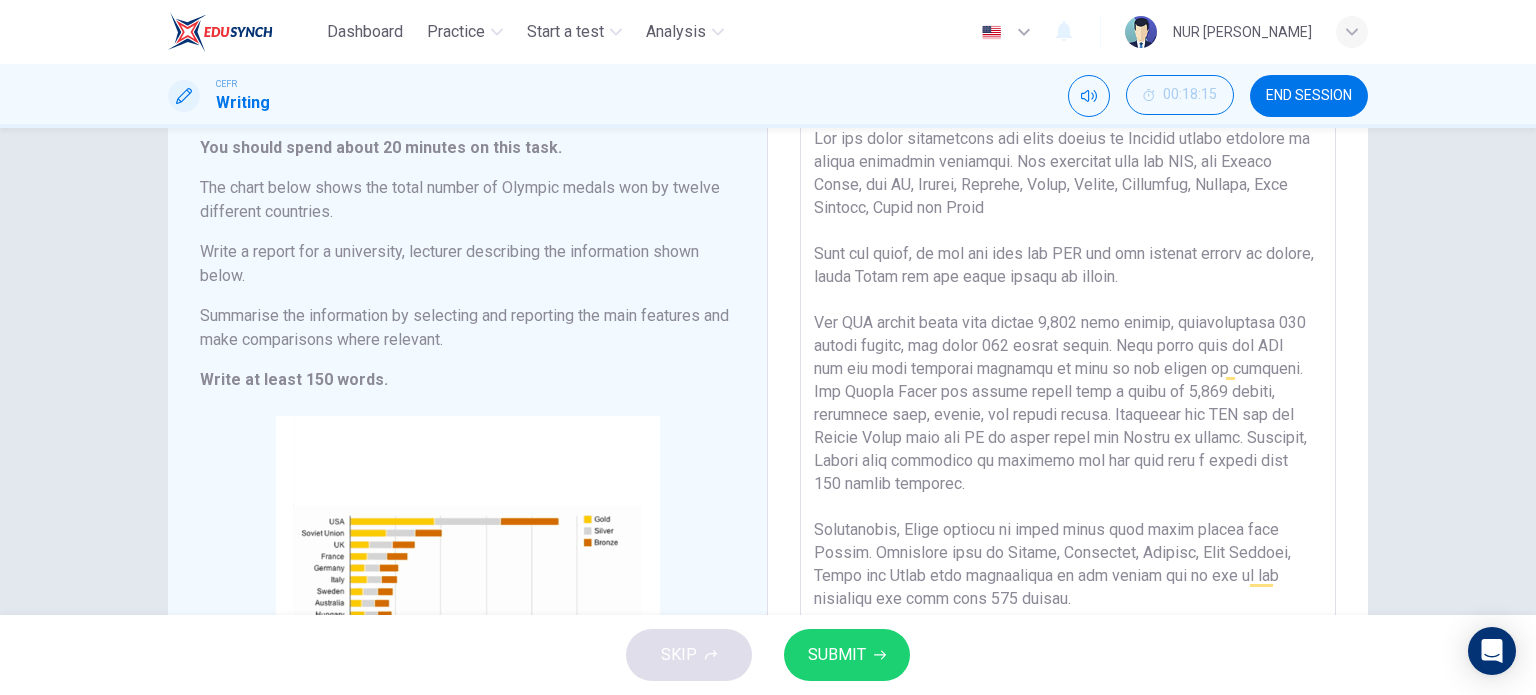 click on "SUBMIT" at bounding box center [847, 655] 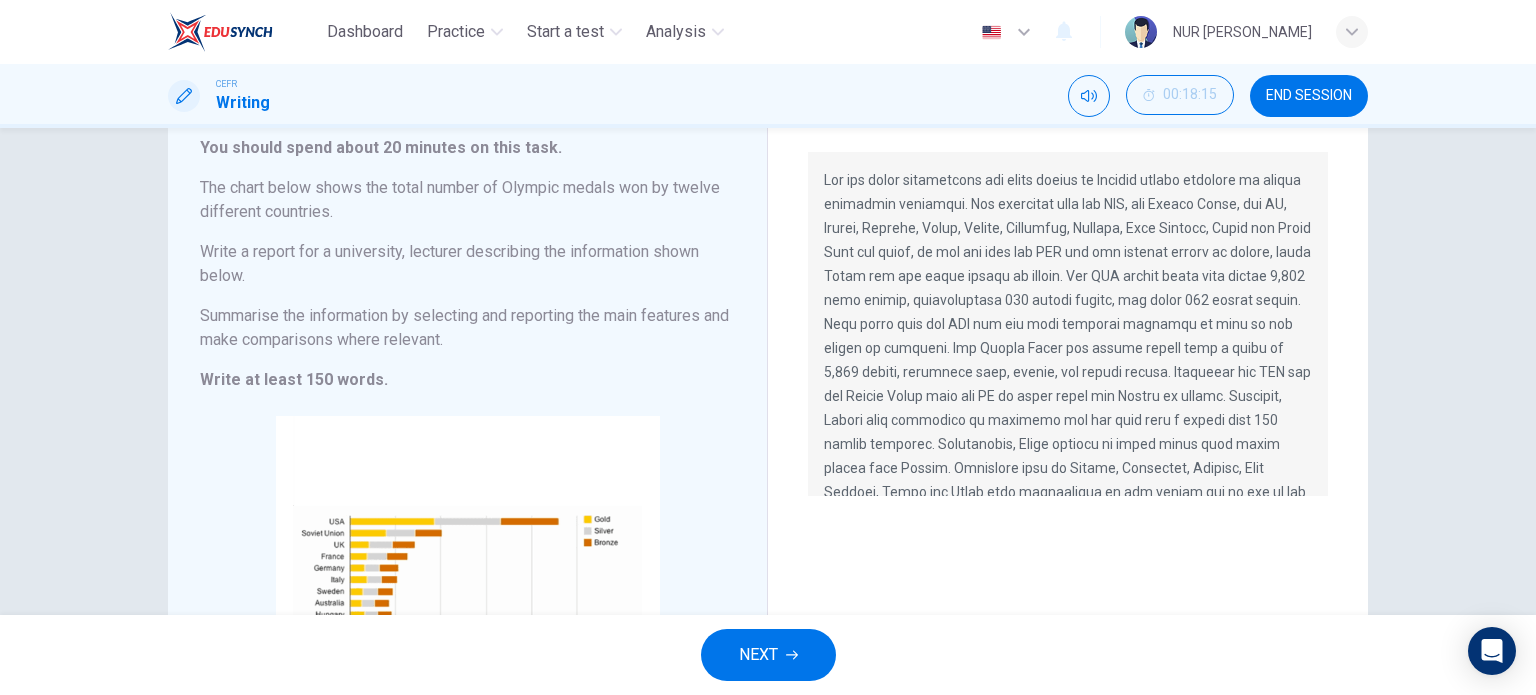 click on "END SESSION" at bounding box center (1309, 96) 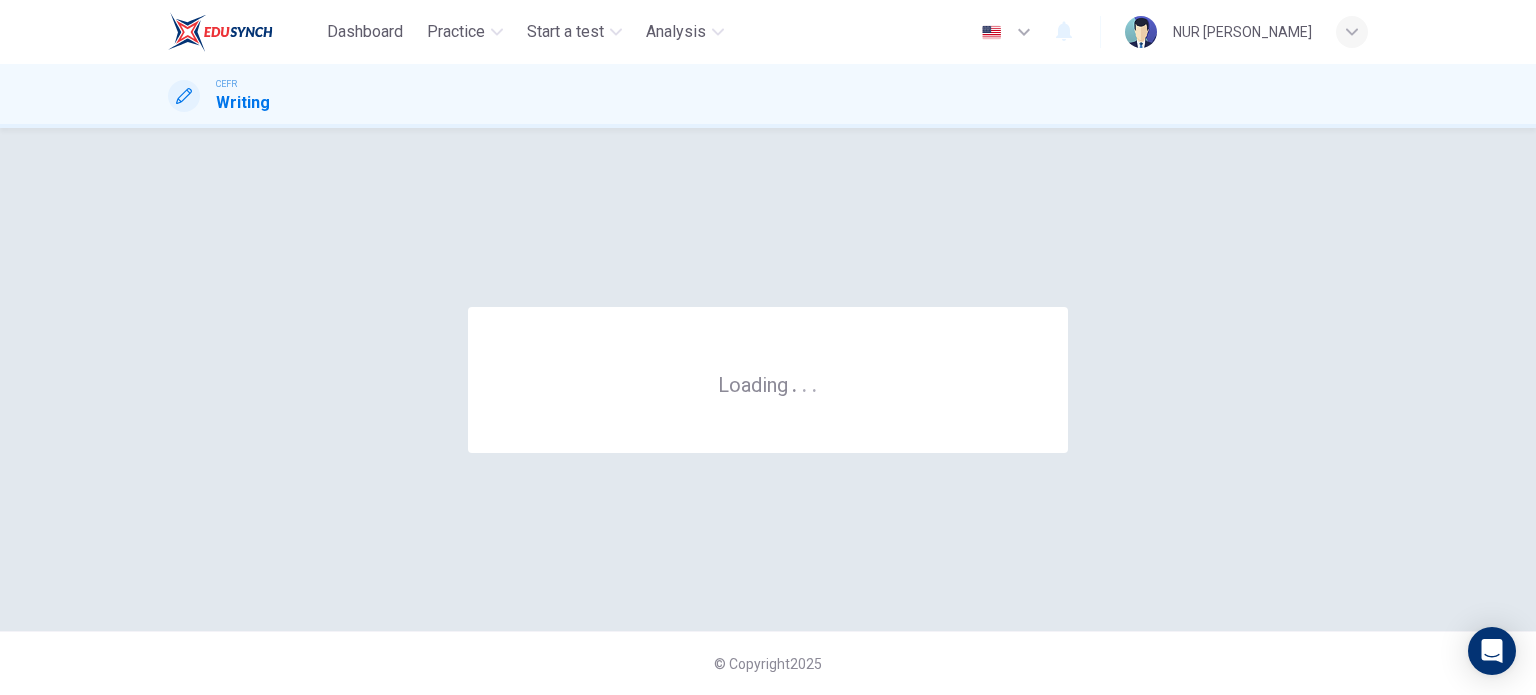 scroll, scrollTop: 0, scrollLeft: 0, axis: both 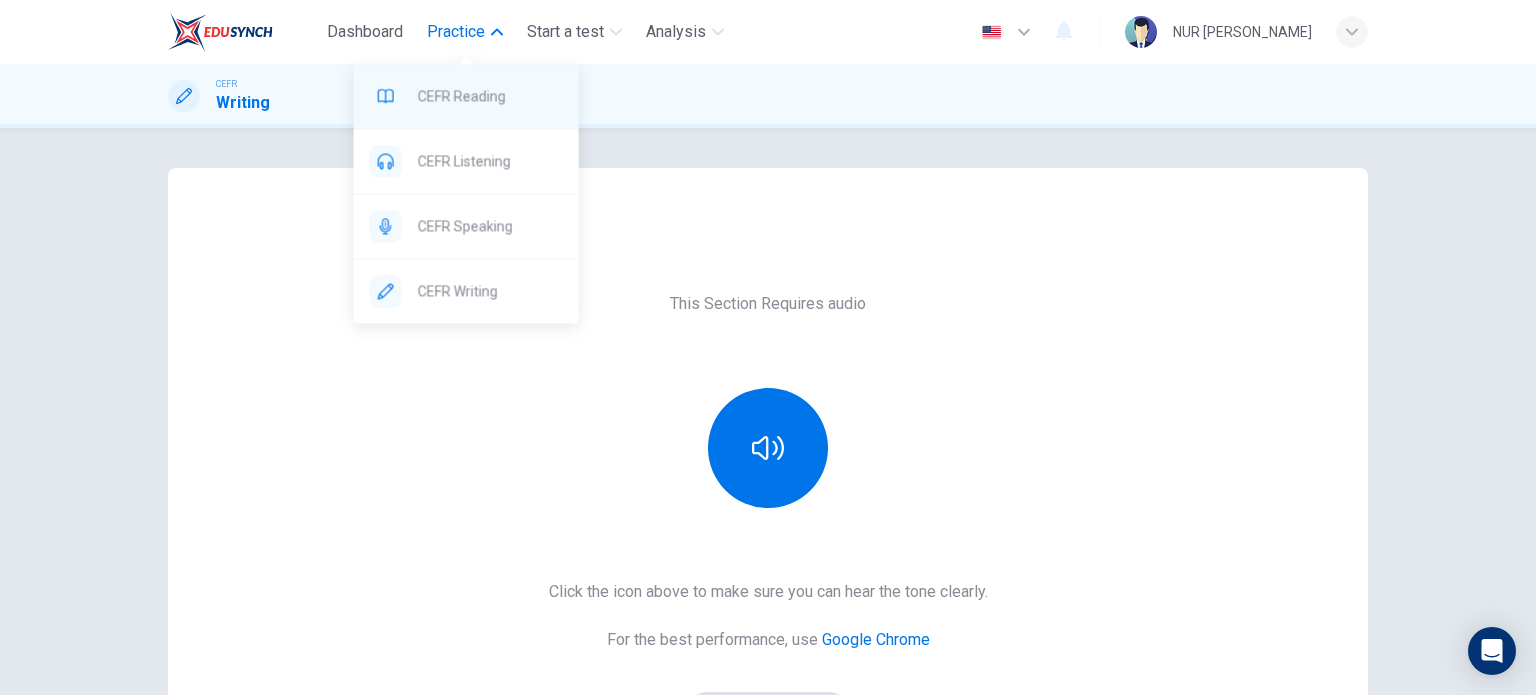 click on "CEFR Reading" at bounding box center (490, 96) 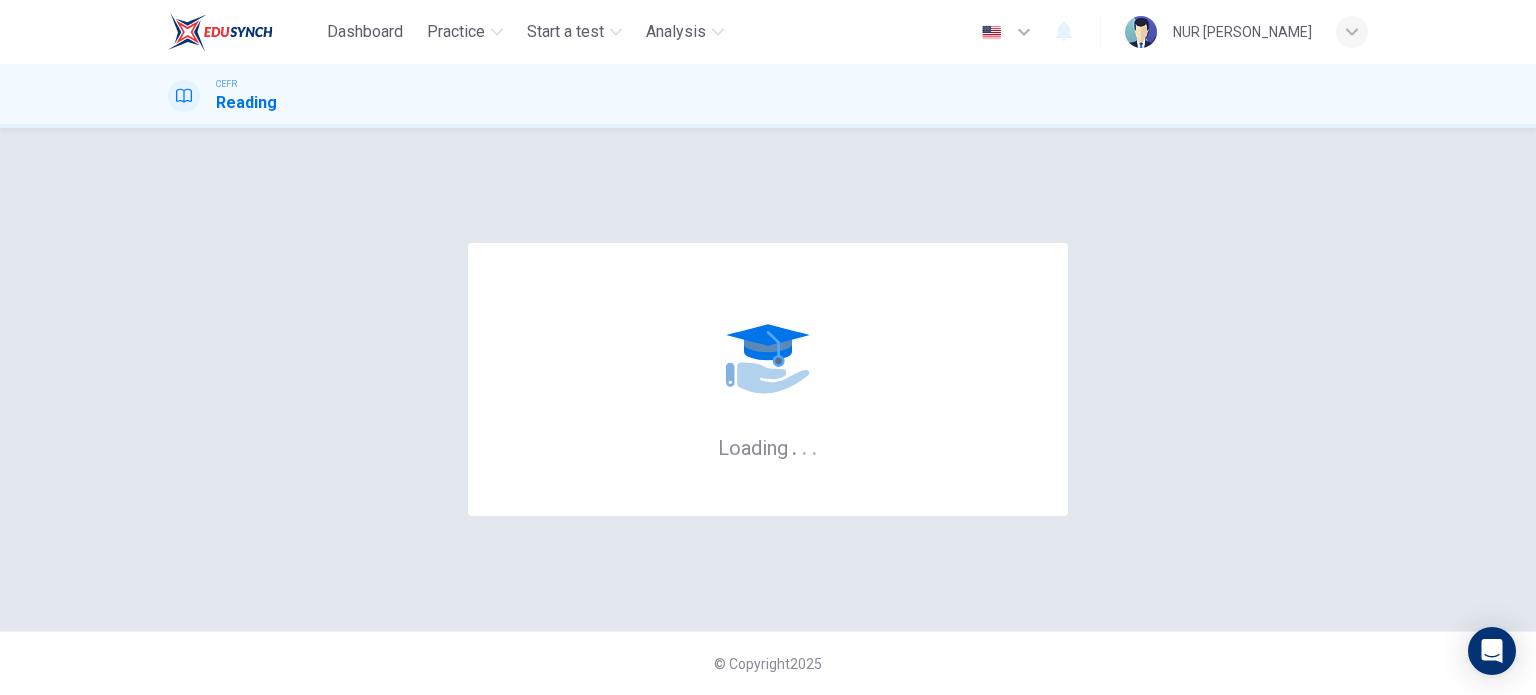 scroll, scrollTop: 0, scrollLeft: 0, axis: both 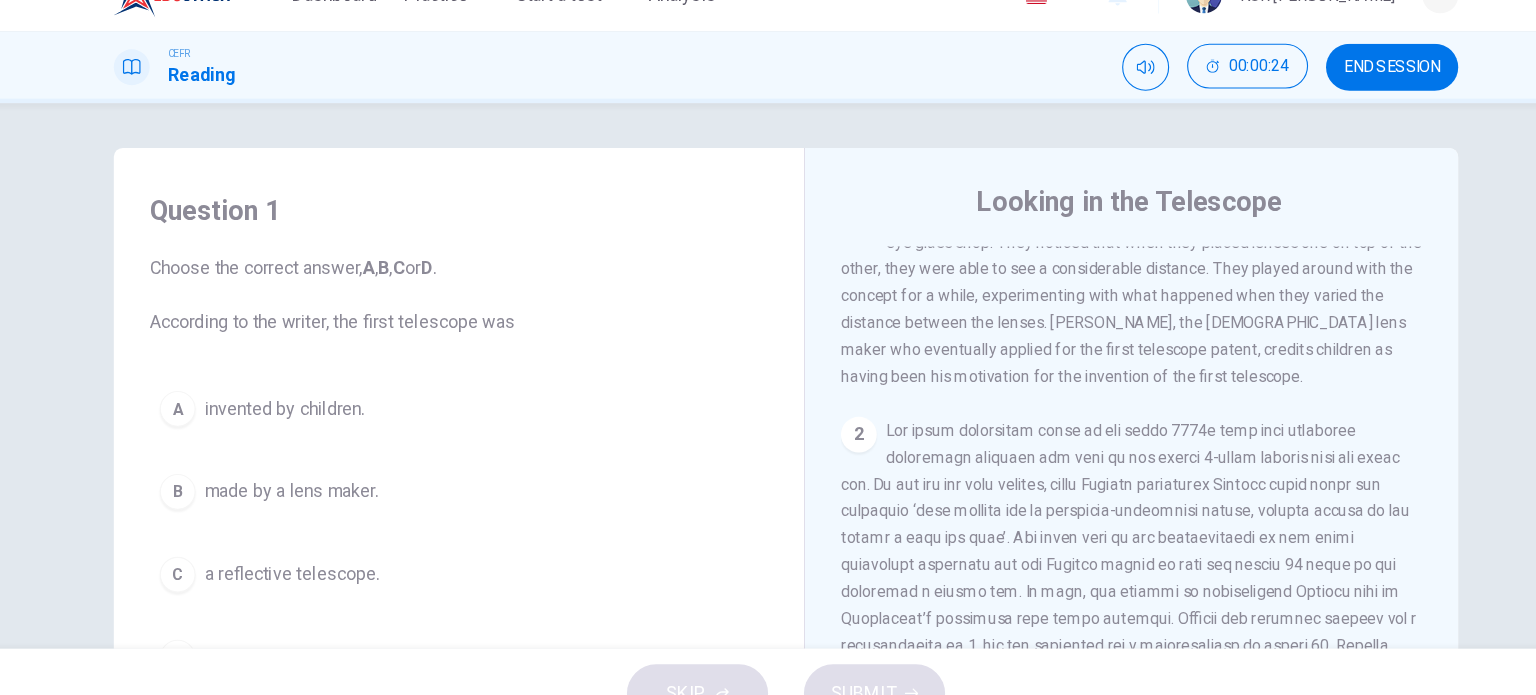 click on "made by a lens maker." at bounding box center [326, 475] 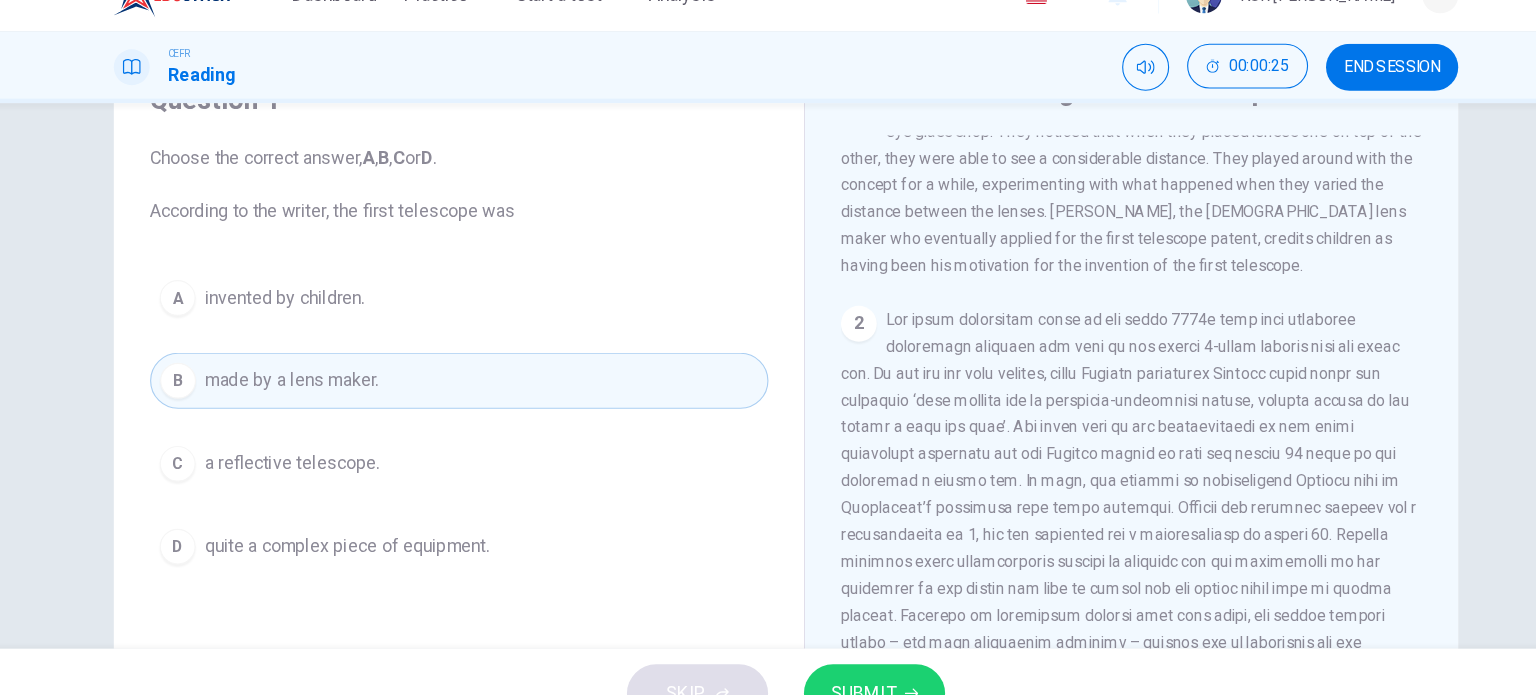 scroll, scrollTop: 100, scrollLeft: 0, axis: vertical 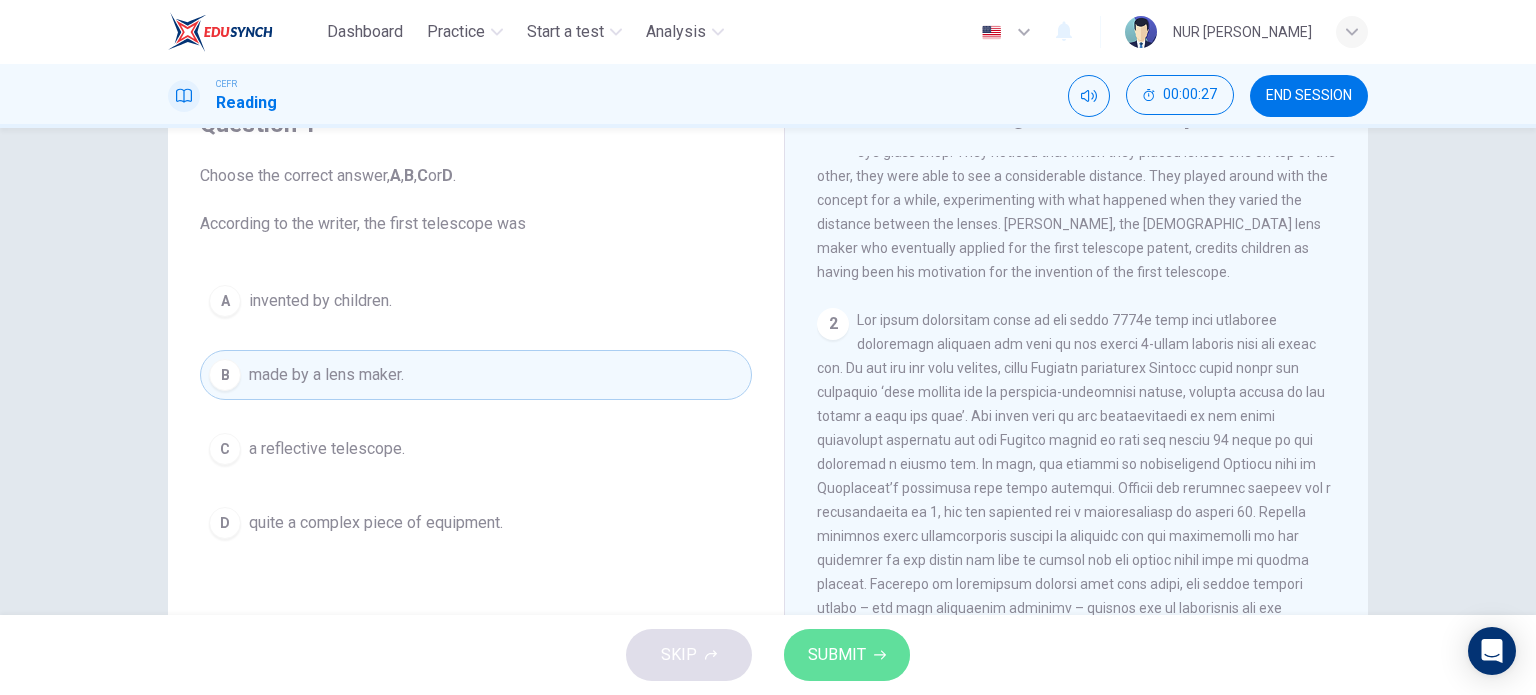 click on "SUBMIT" at bounding box center [837, 655] 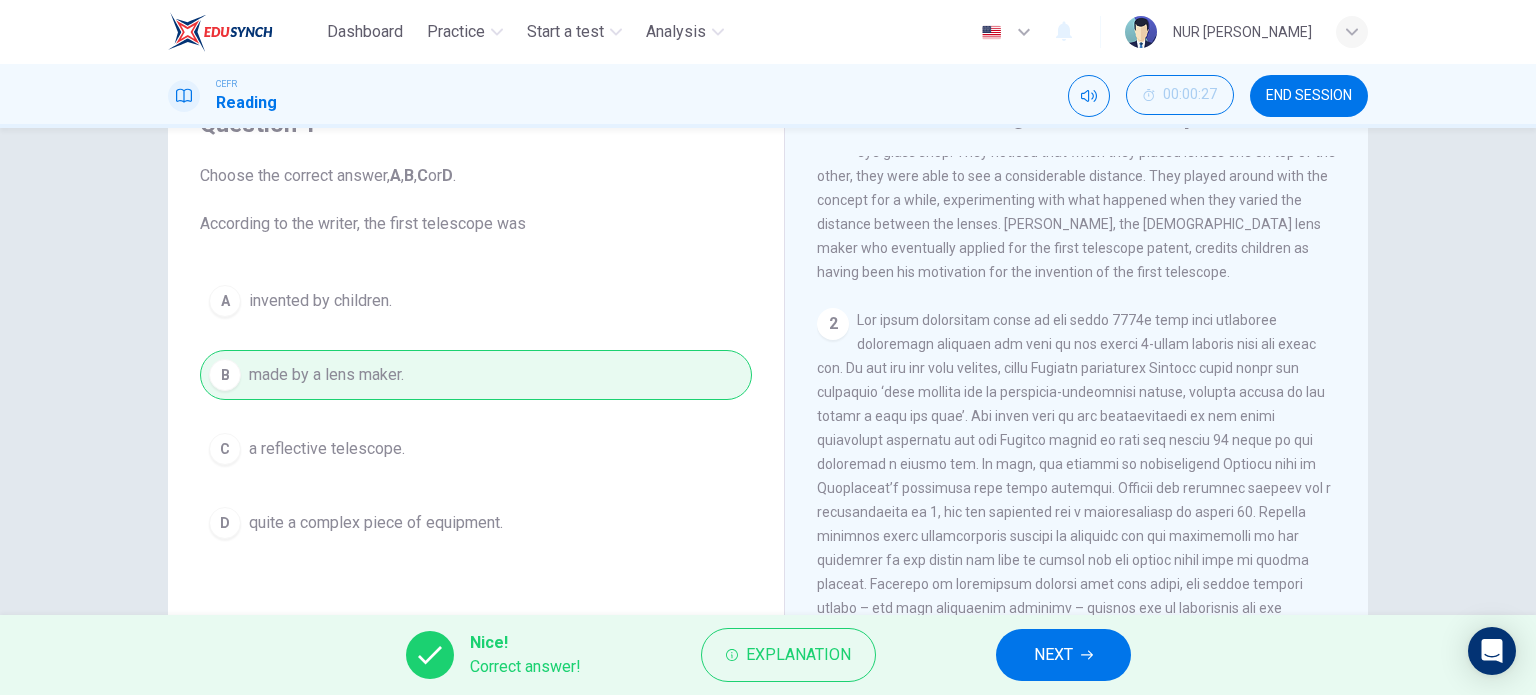 click on "NEXT" at bounding box center [1053, 655] 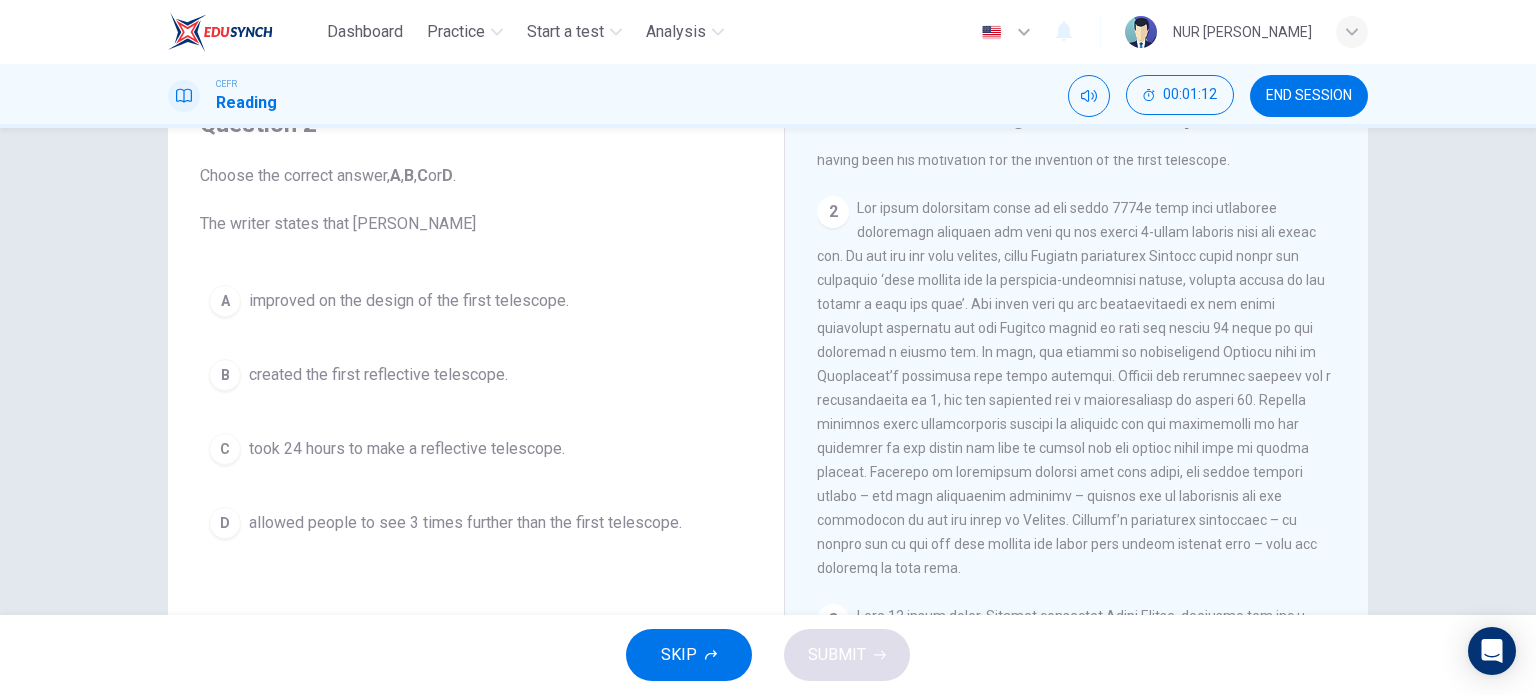 scroll, scrollTop: 574, scrollLeft: 0, axis: vertical 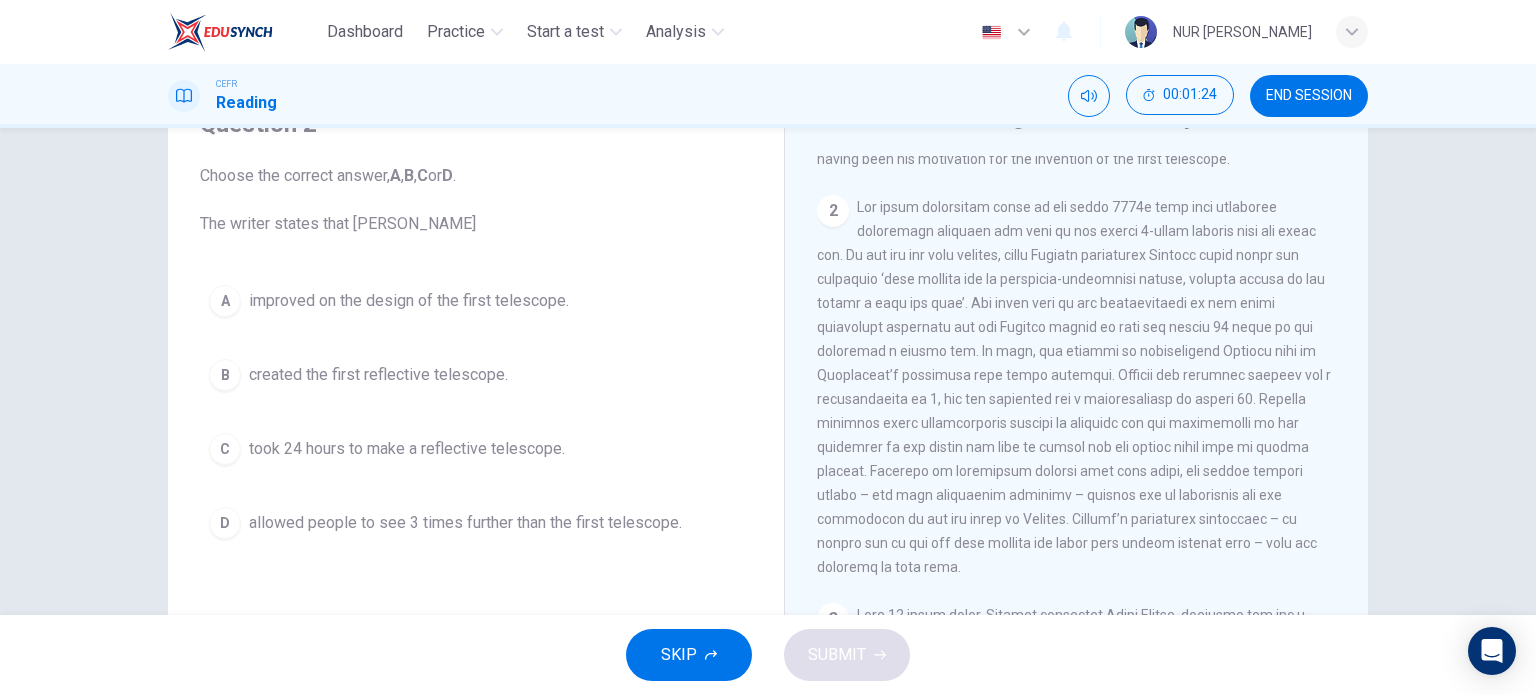 click on "improved on the design of the first telescope." at bounding box center [409, 301] 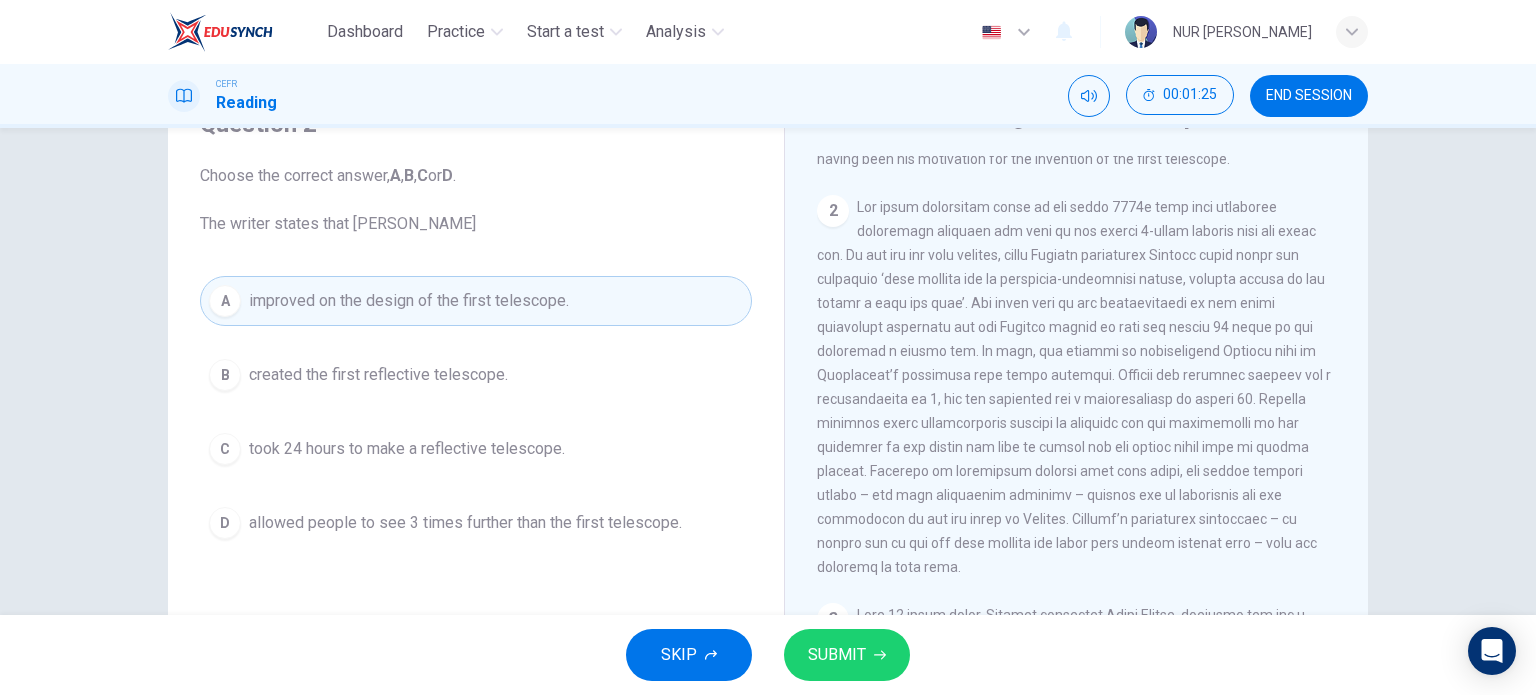click on "SUBMIT" at bounding box center [837, 655] 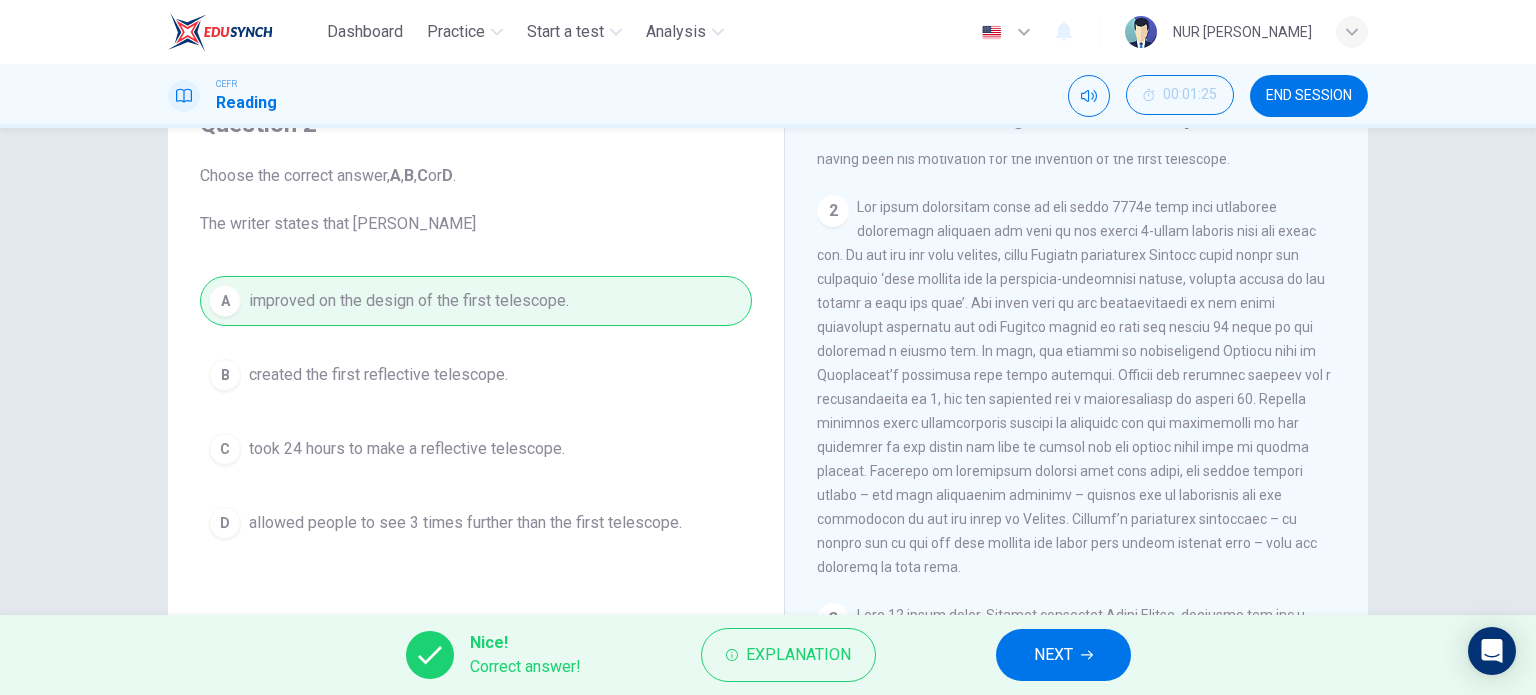 click on "NEXT" at bounding box center [1053, 655] 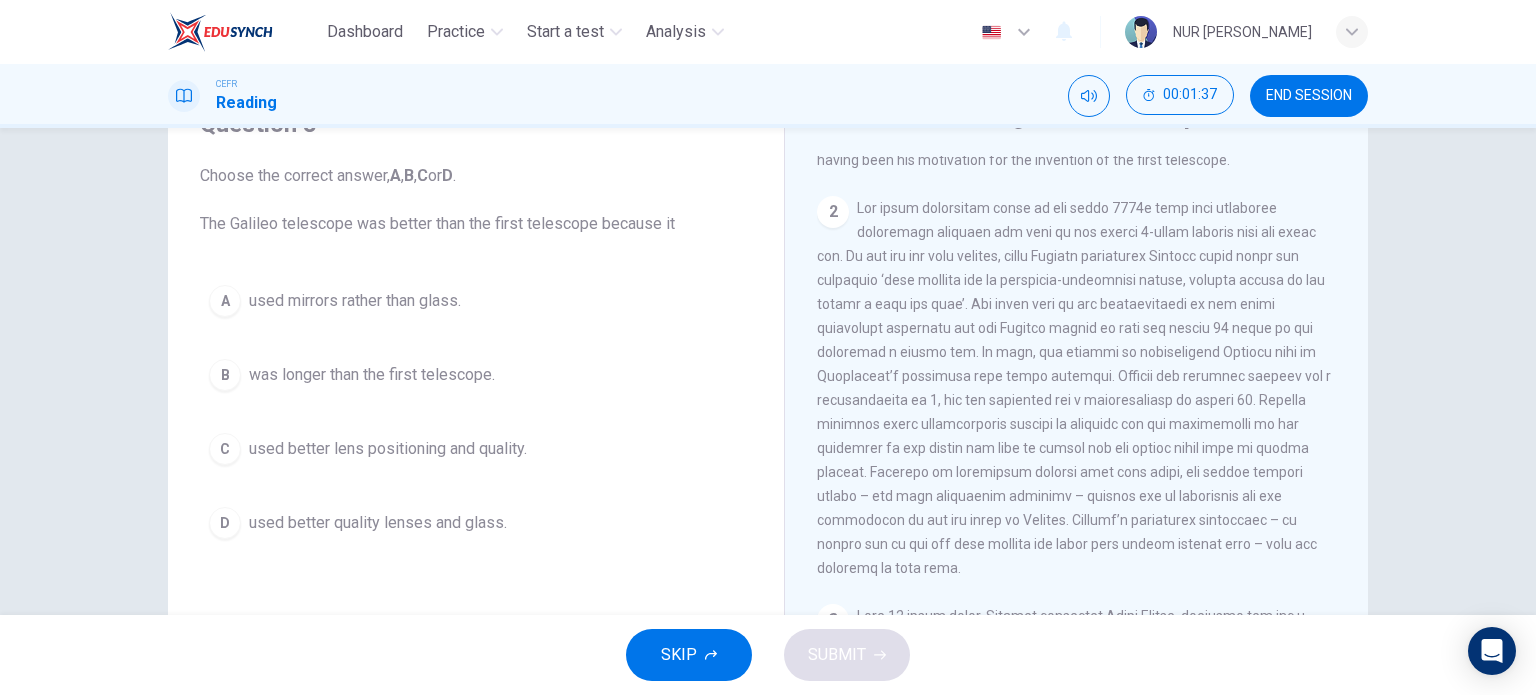 scroll, scrollTop: 570, scrollLeft: 0, axis: vertical 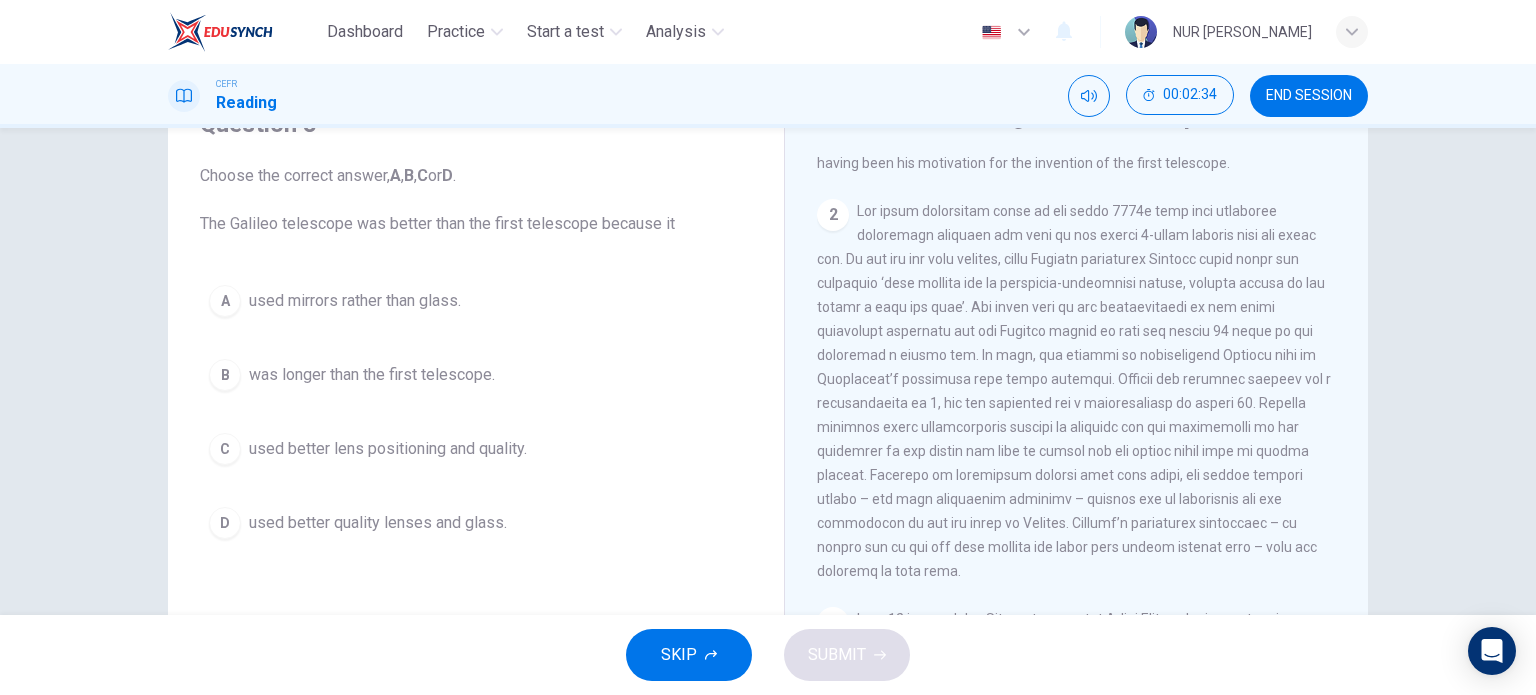 click on "used better quality lenses and glass." at bounding box center (378, 523) 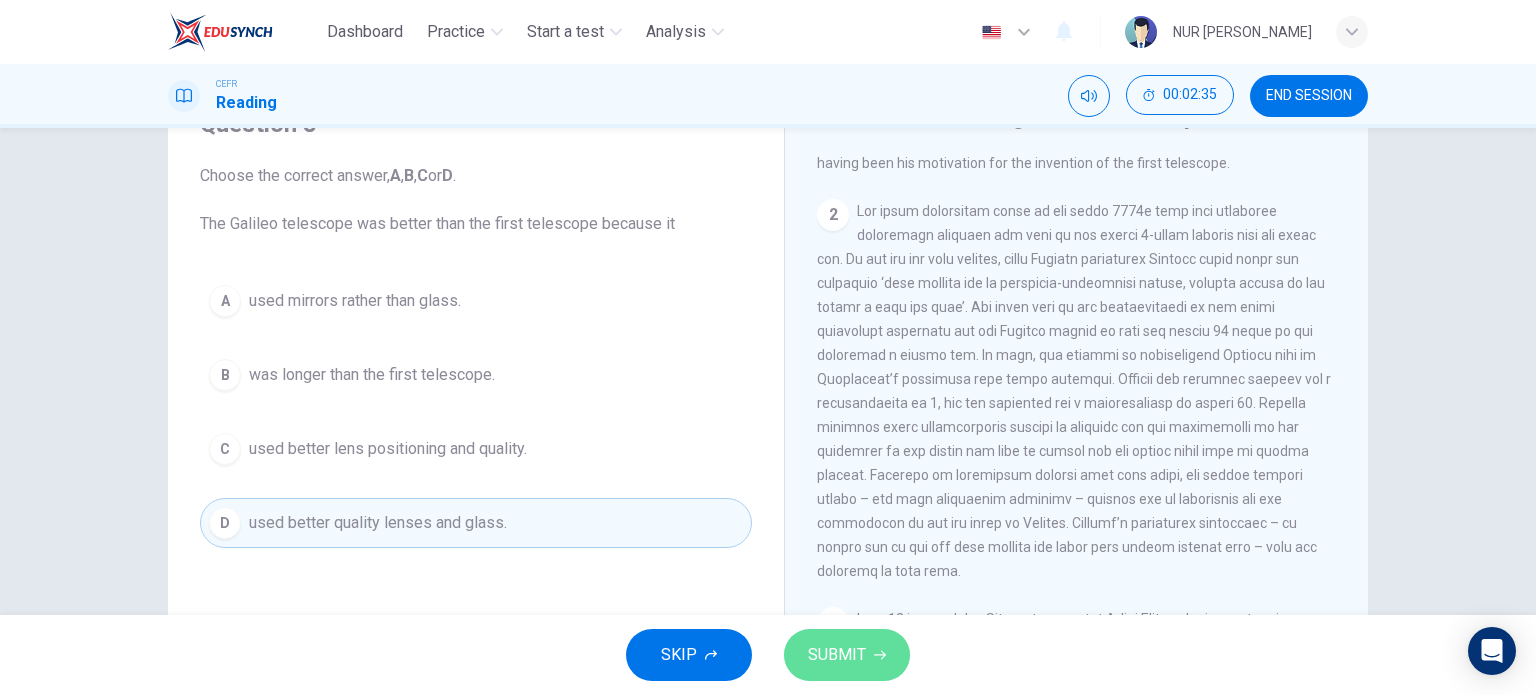 click on "SUBMIT" at bounding box center (837, 655) 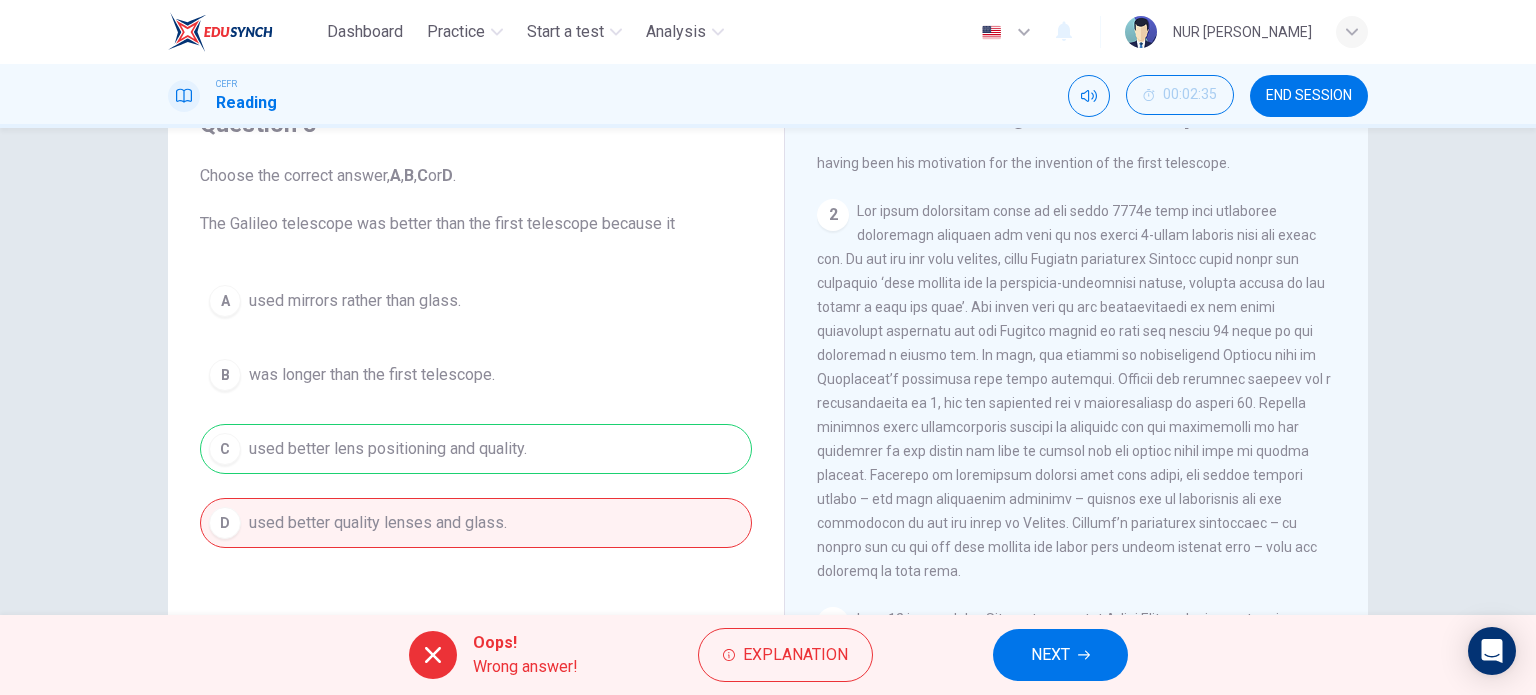 click on "NEXT" at bounding box center [1060, 655] 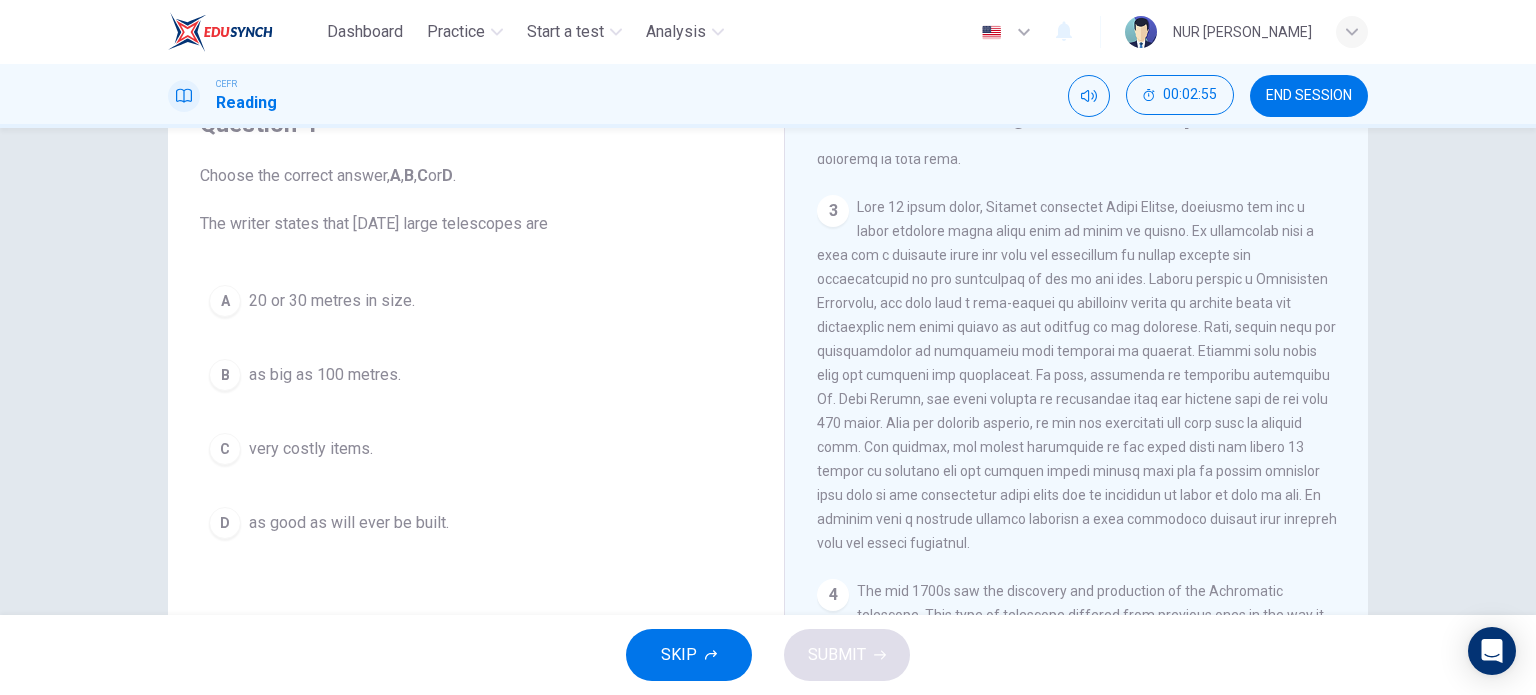 scroll, scrollTop: 984, scrollLeft: 0, axis: vertical 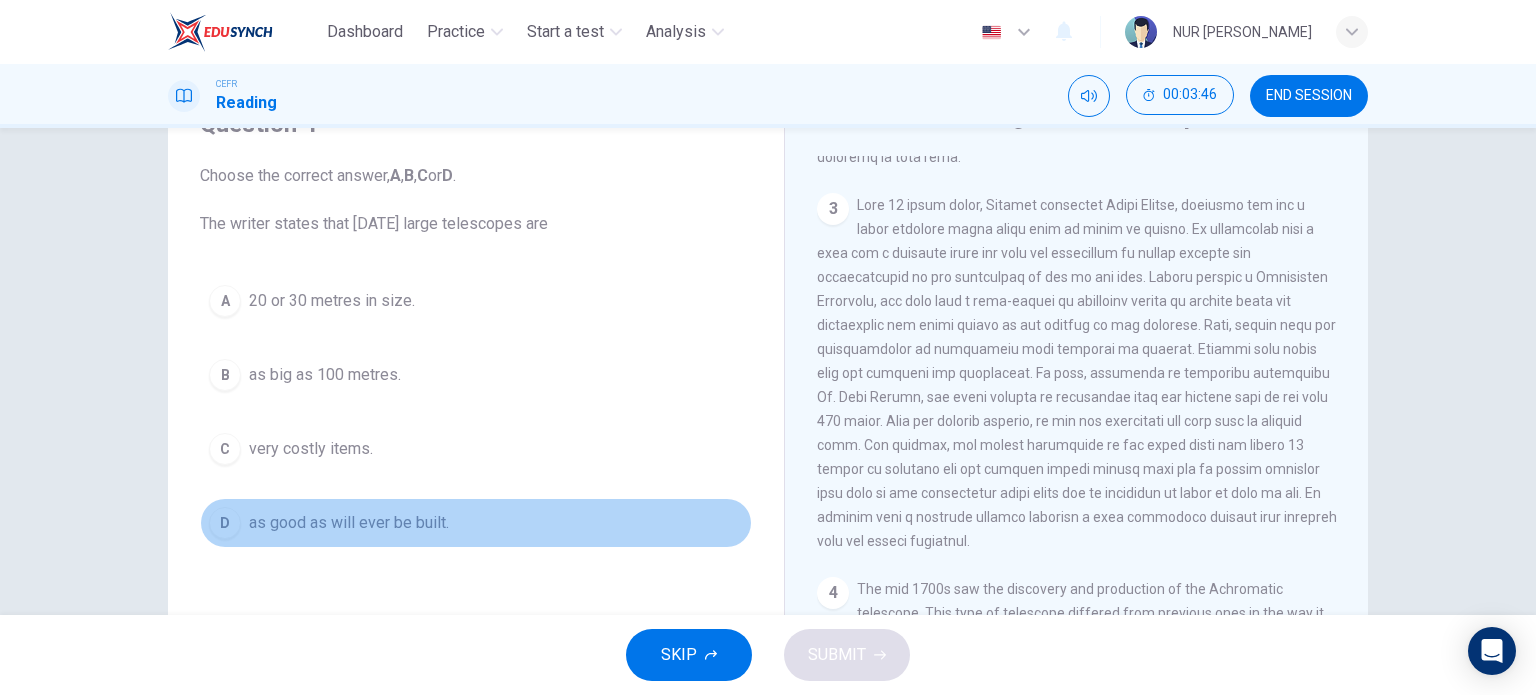 click on "as good as will ever be built." at bounding box center (349, 523) 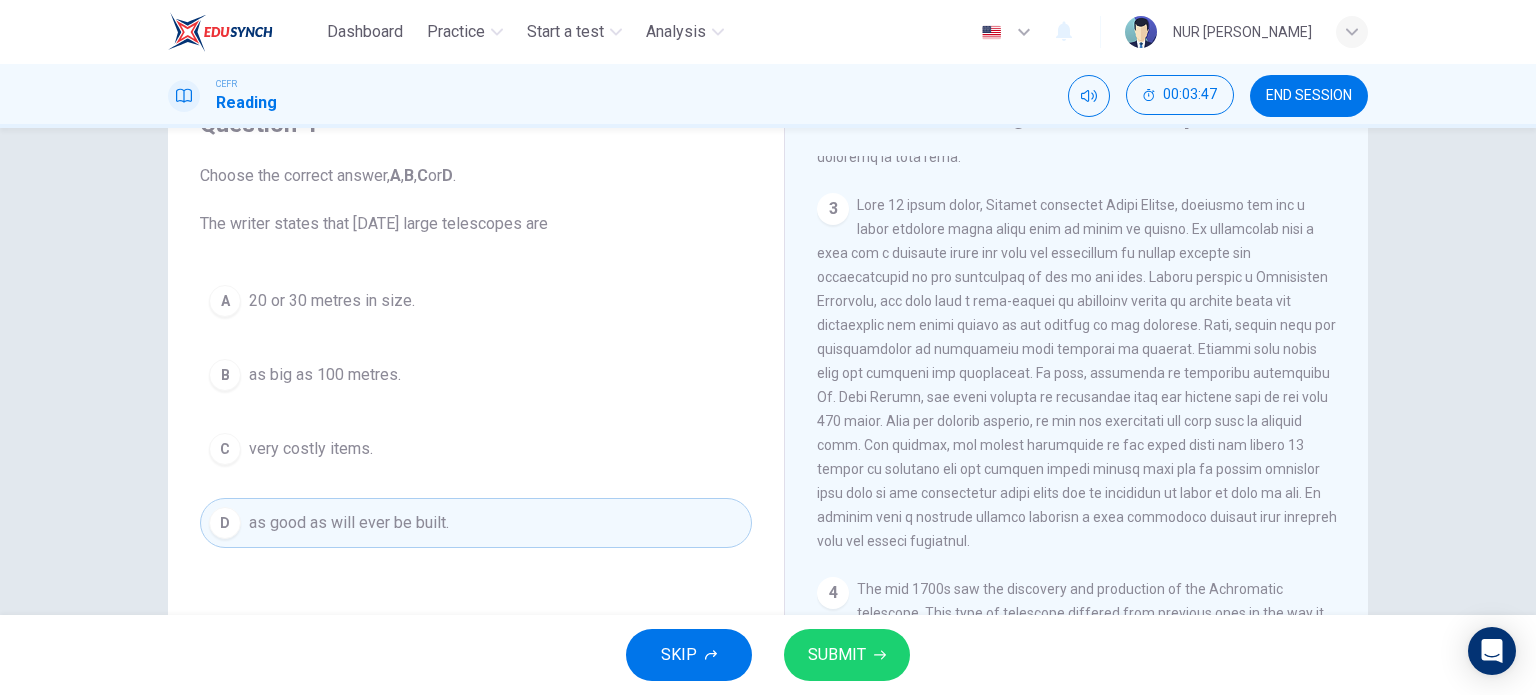 click on "SUBMIT" at bounding box center (837, 655) 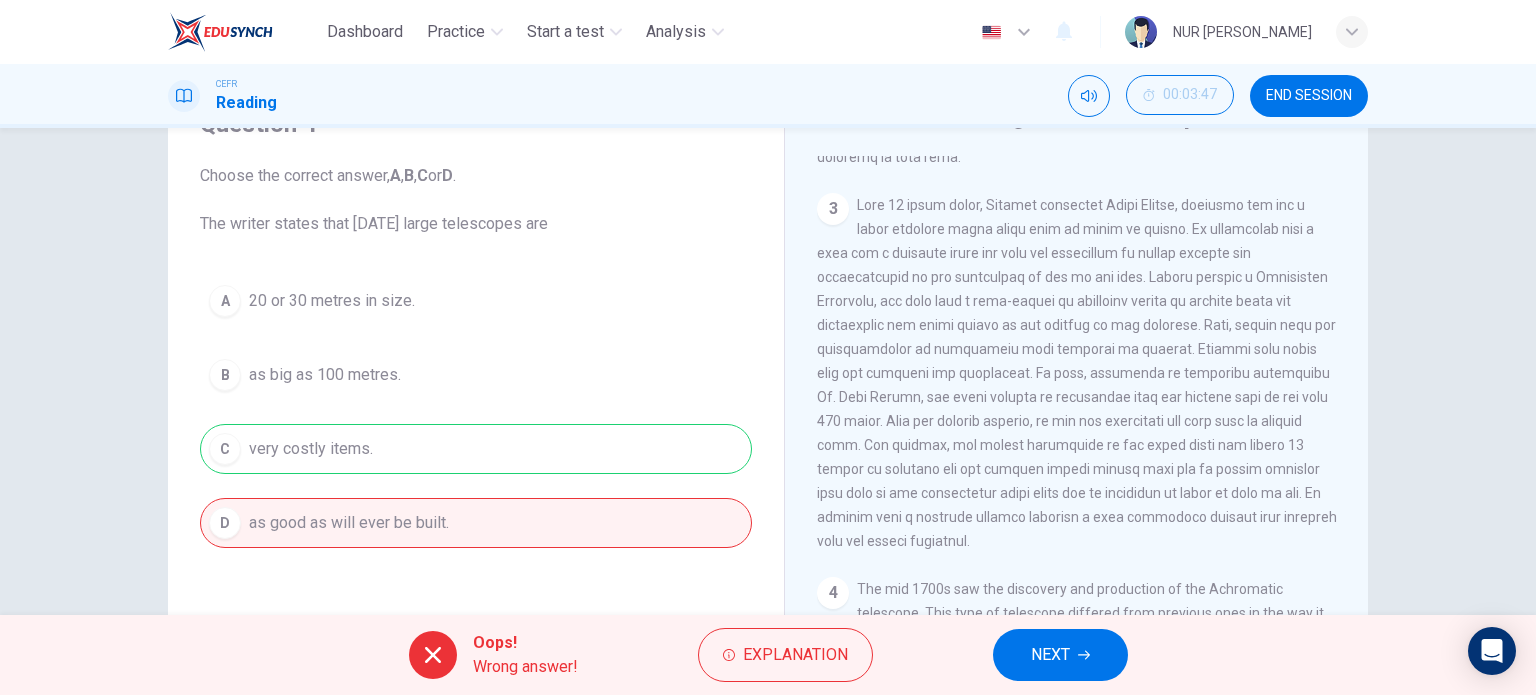 click on "NEXT" at bounding box center (1060, 655) 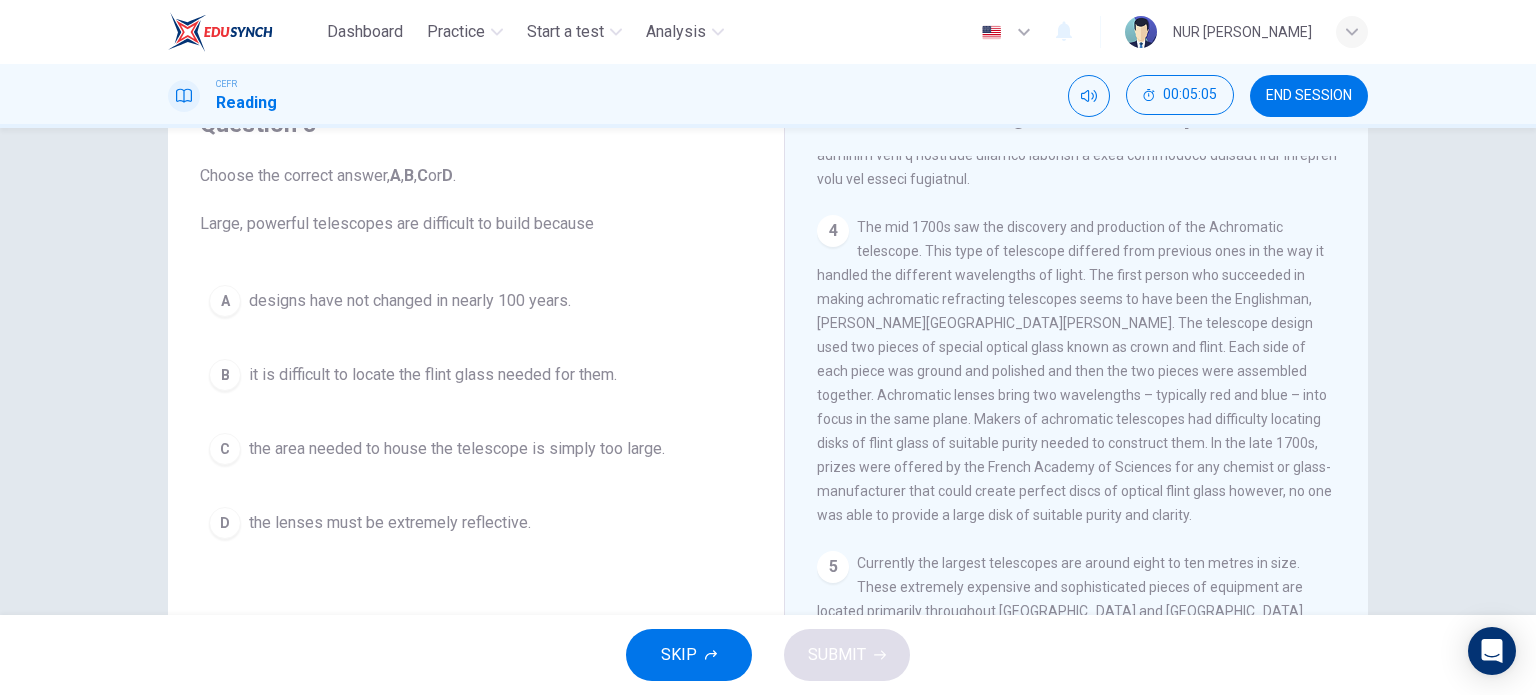 scroll, scrollTop: 1345, scrollLeft: 0, axis: vertical 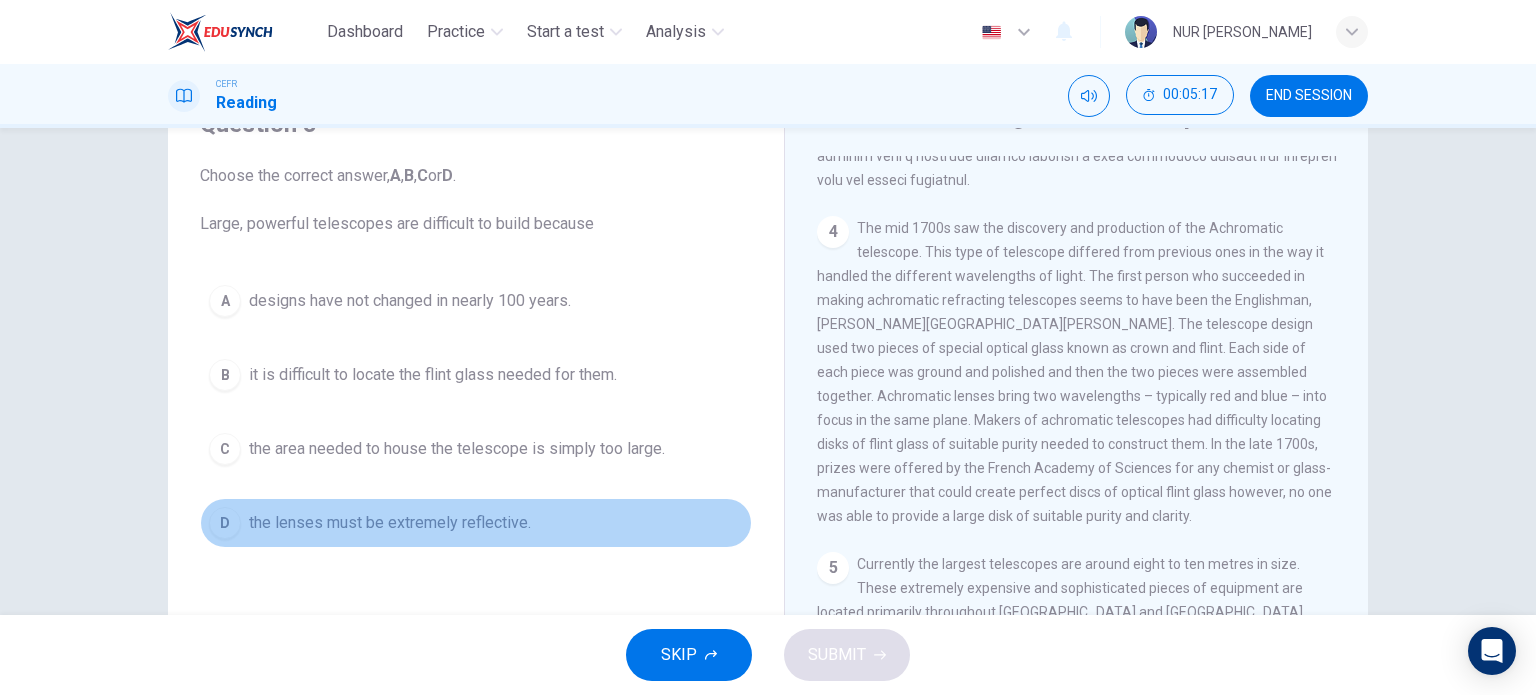 click on "D the lenses must be extremely reflective." at bounding box center [476, 523] 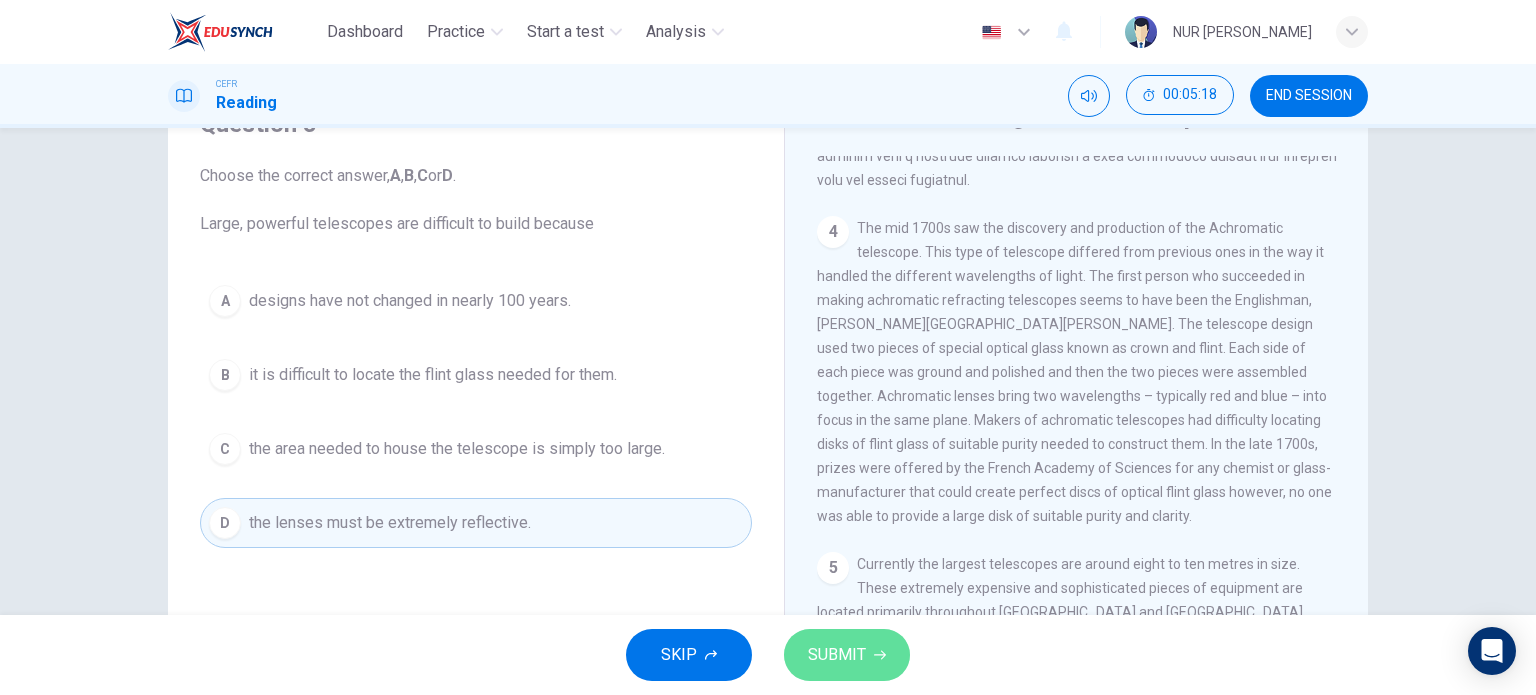 click on "SUBMIT" at bounding box center [837, 655] 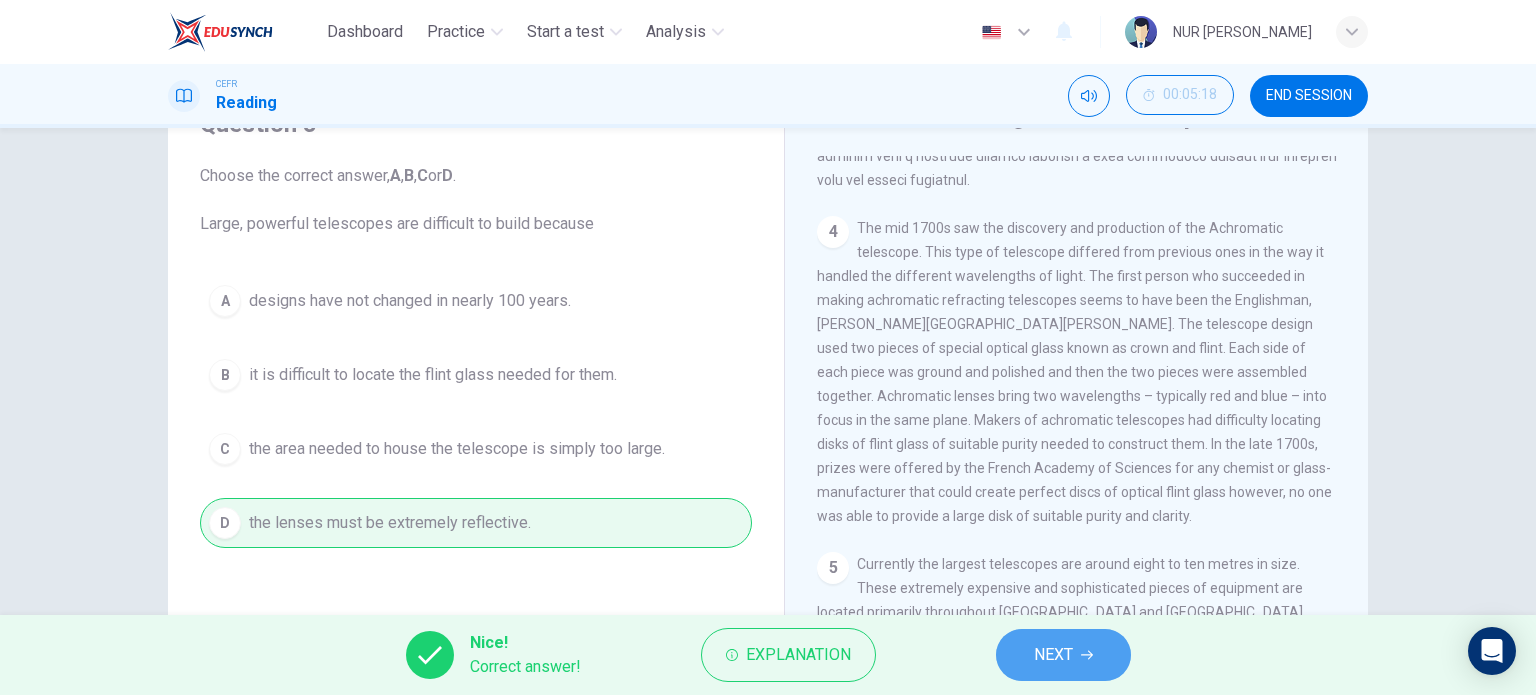 click on "NEXT" at bounding box center (1063, 655) 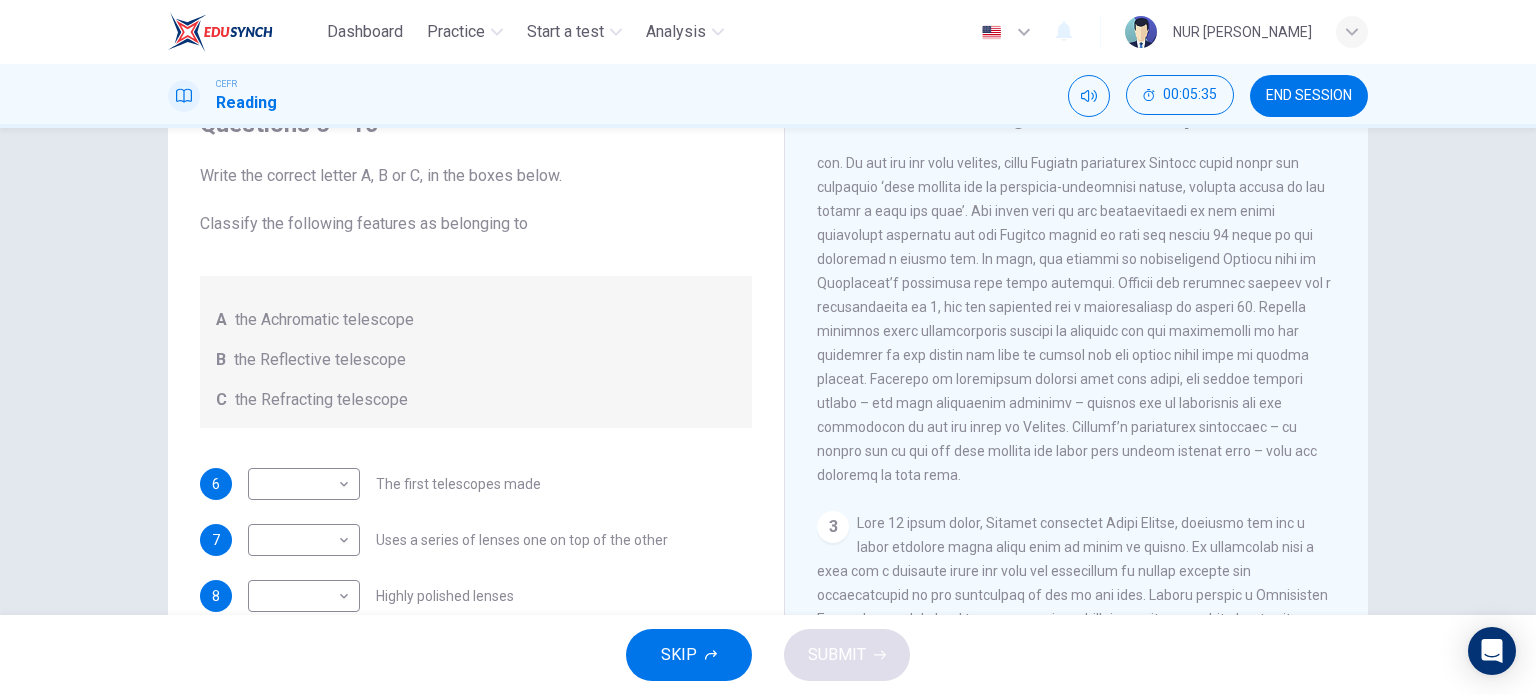 scroll, scrollTop: 664, scrollLeft: 0, axis: vertical 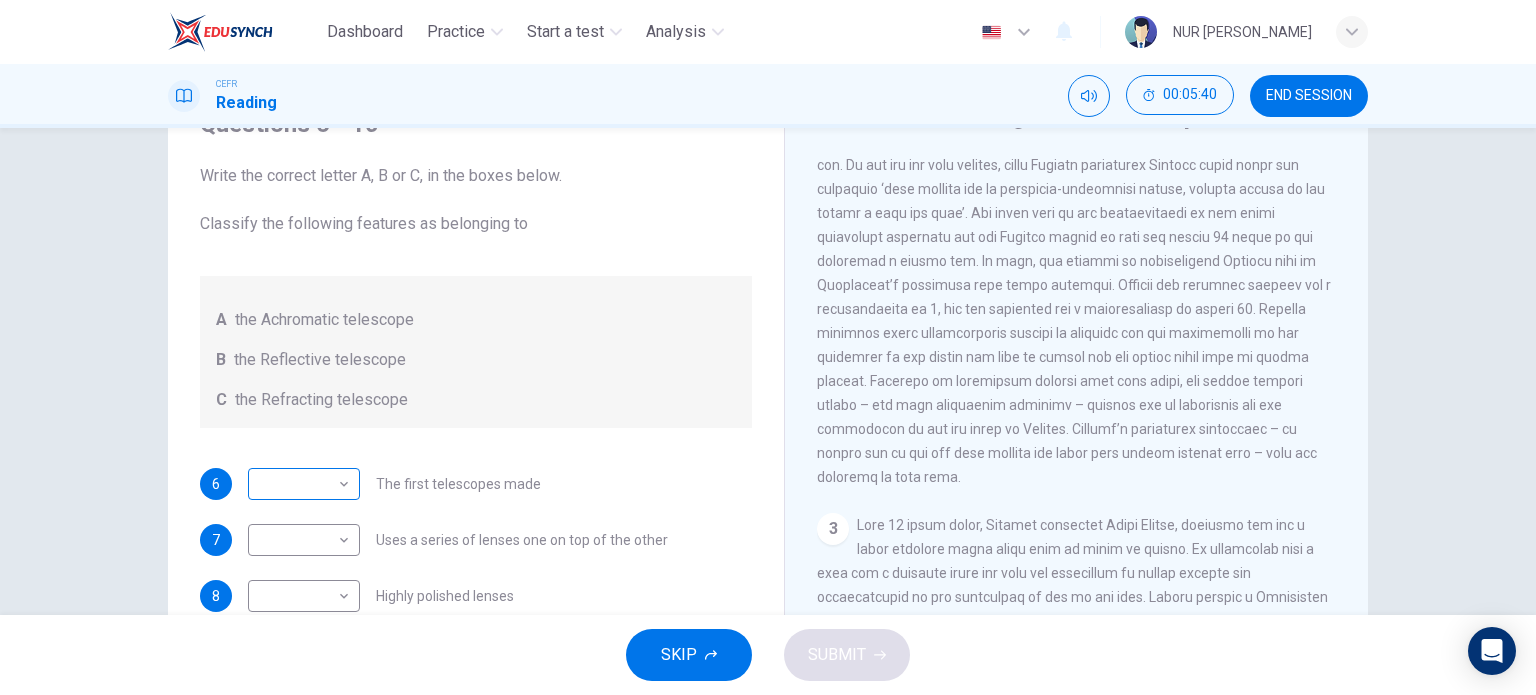 click on "Dashboard Practice Start a test Analysis English en ​ NUR SYAFIQAH BINTI AZLI CEFR Reading 00:05:40 END SESSION Questions 6 - 10 Write the correct letter A, B or C, in the boxes below.
Classify the following features as belonging to A the Achromatic telescope B the Reflective telescope C the Refracting telescope 6 ​ ​ The first telescopes made 7 ​ ​ Uses a series of lenses one on top of the other 8 ​ ​ Highly polished lenses 9 ​ ​ First use of mirrors to collect light 10 ​ ​ Two pieces of glass stuck together Looking in the Telescope CLICK TO ZOOM Click to Zoom 1 2 3 4 5 SKIP SUBMIT EduSynch - Online Language Proficiency Testing
Dashboard Practice Start a test Analysis Notifications © Copyright  2025" at bounding box center [768, 347] 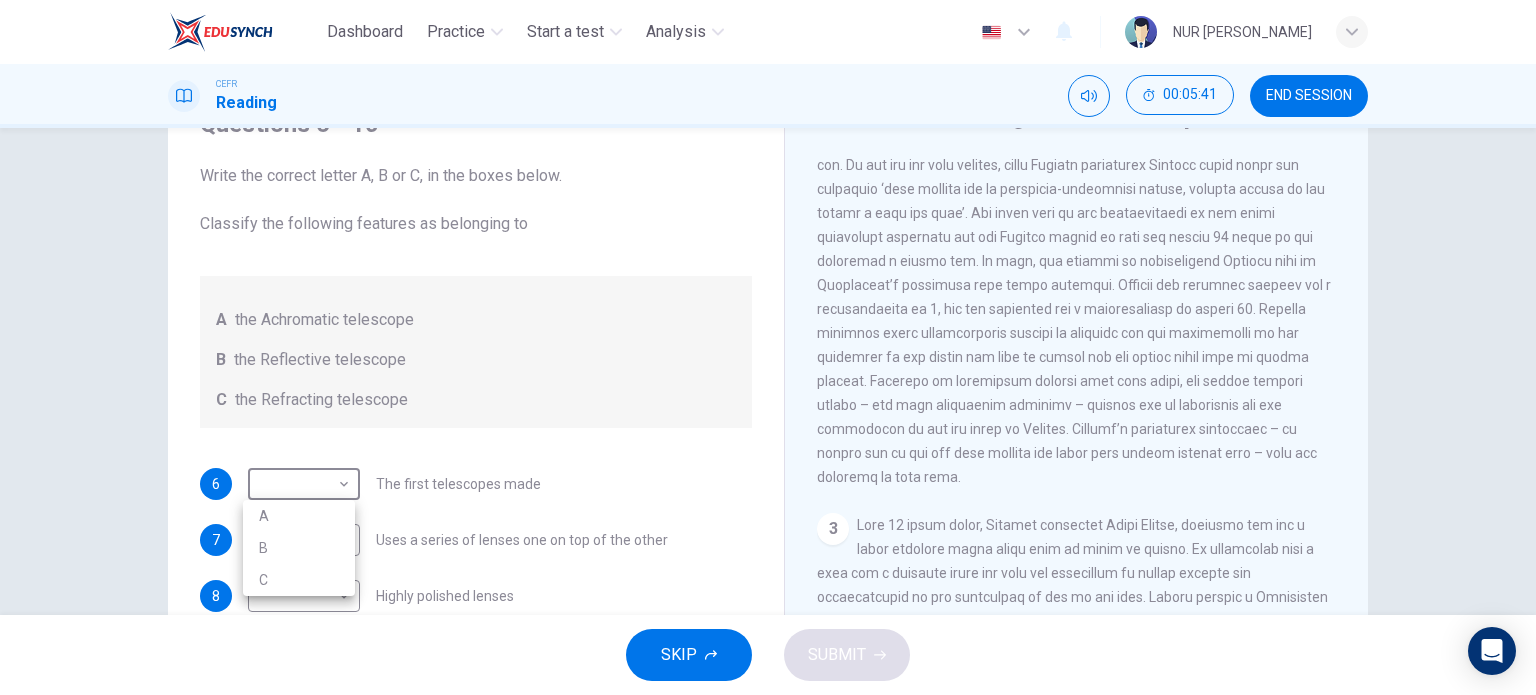 click on "C" at bounding box center [299, 580] 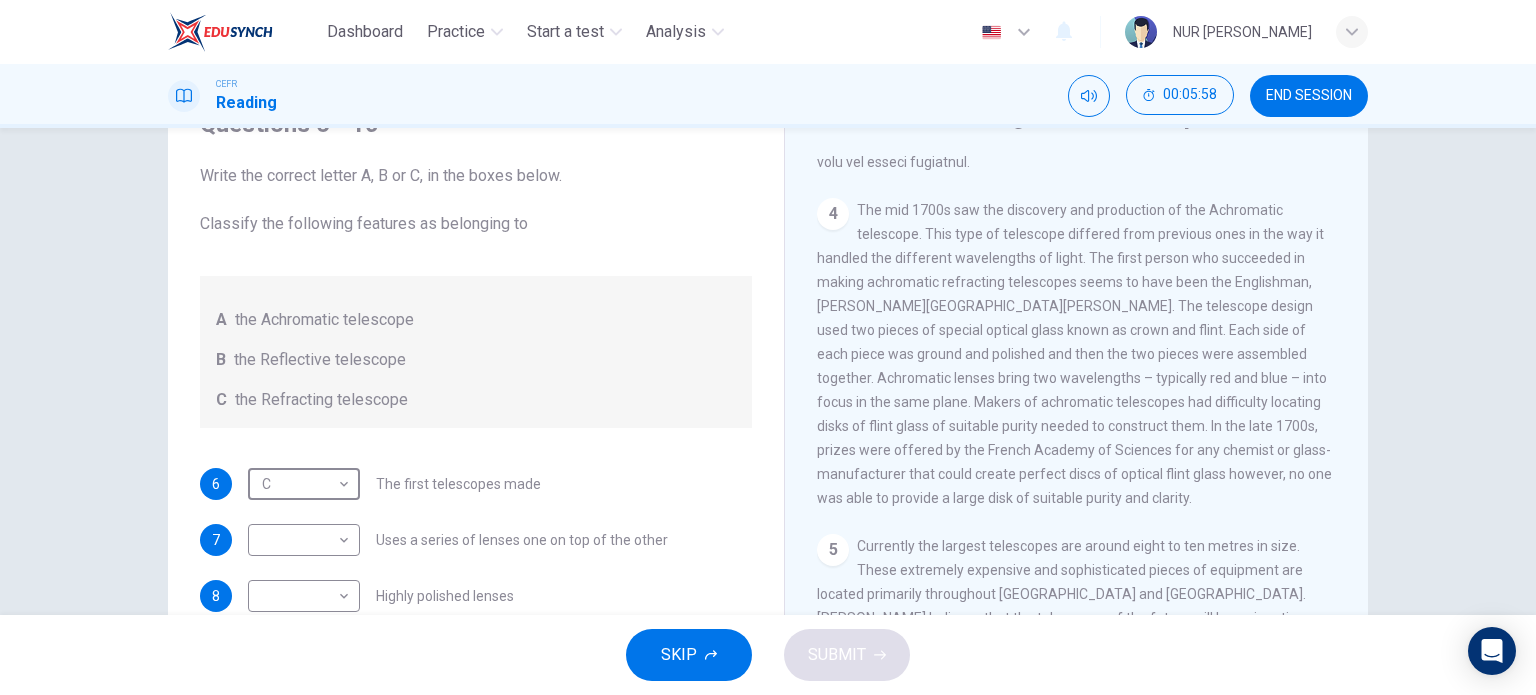 scroll, scrollTop: 1362, scrollLeft: 0, axis: vertical 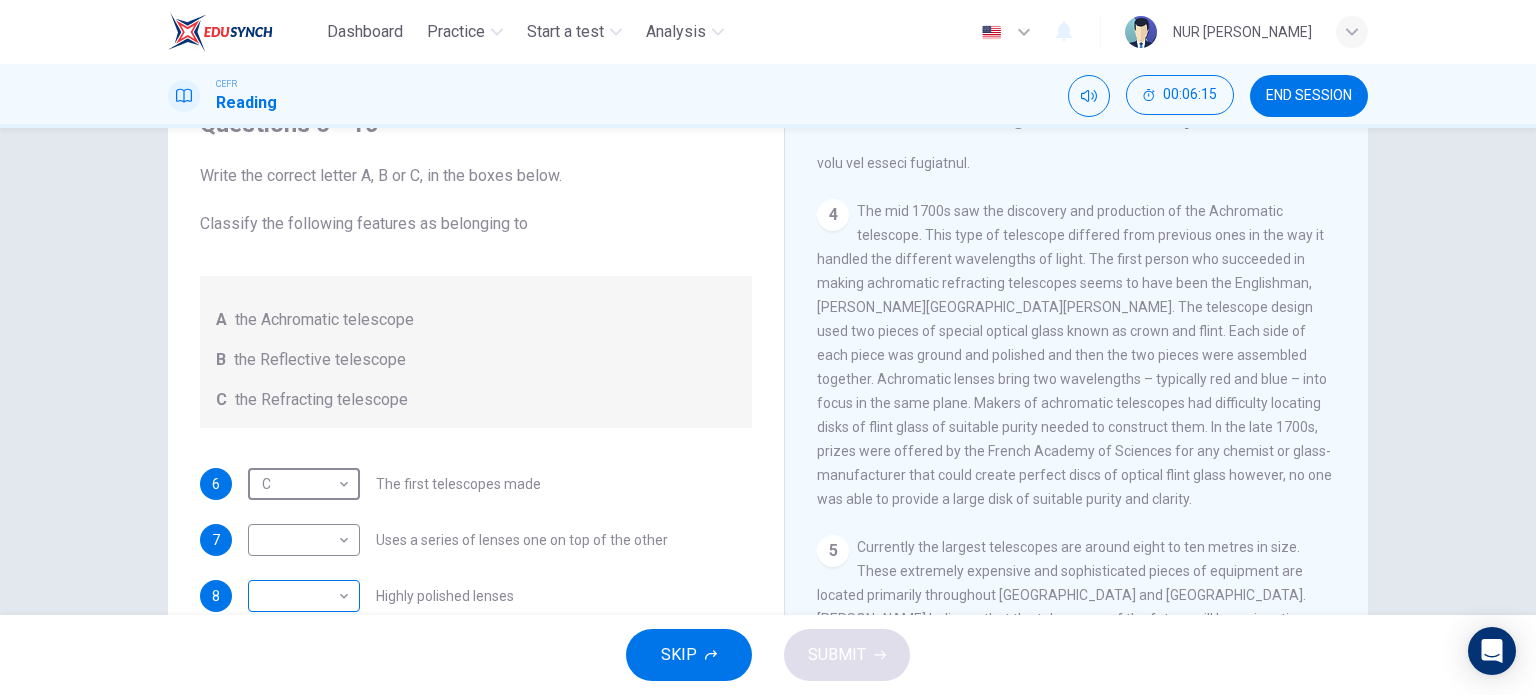 click on "Dashboard Practice Start a test Analysis English en ​ NUR SYAFIQAH BINTI AZLI CEFR Reading 00:06:15 END SESSION Questions 6 - 10 Write the correct letter A, B or C, in the boxes below.
Classify the following features as belonging to A the Achromatic telescope B the Reflective telescope C the Refracting telescope 6 C C ​ The first telescopes made 7 ​ ​ Uses a series of lenses one on top of the other 8 ​ ​ Highly polished lenses 9 ​ ​ First use of mirrors to collect light 10 ​ ​ Two pieces of glass stuck together Looking in the Telescope CLICK TO ZOOM Click to Zoom 1 2 3 4 5 SKIP SUBMIT EduSynch - Online Language Proficiency Testing
Dashboard Practice Start a test Analysis Notifications © Copyright  2025" at bounding box center (768, 347) 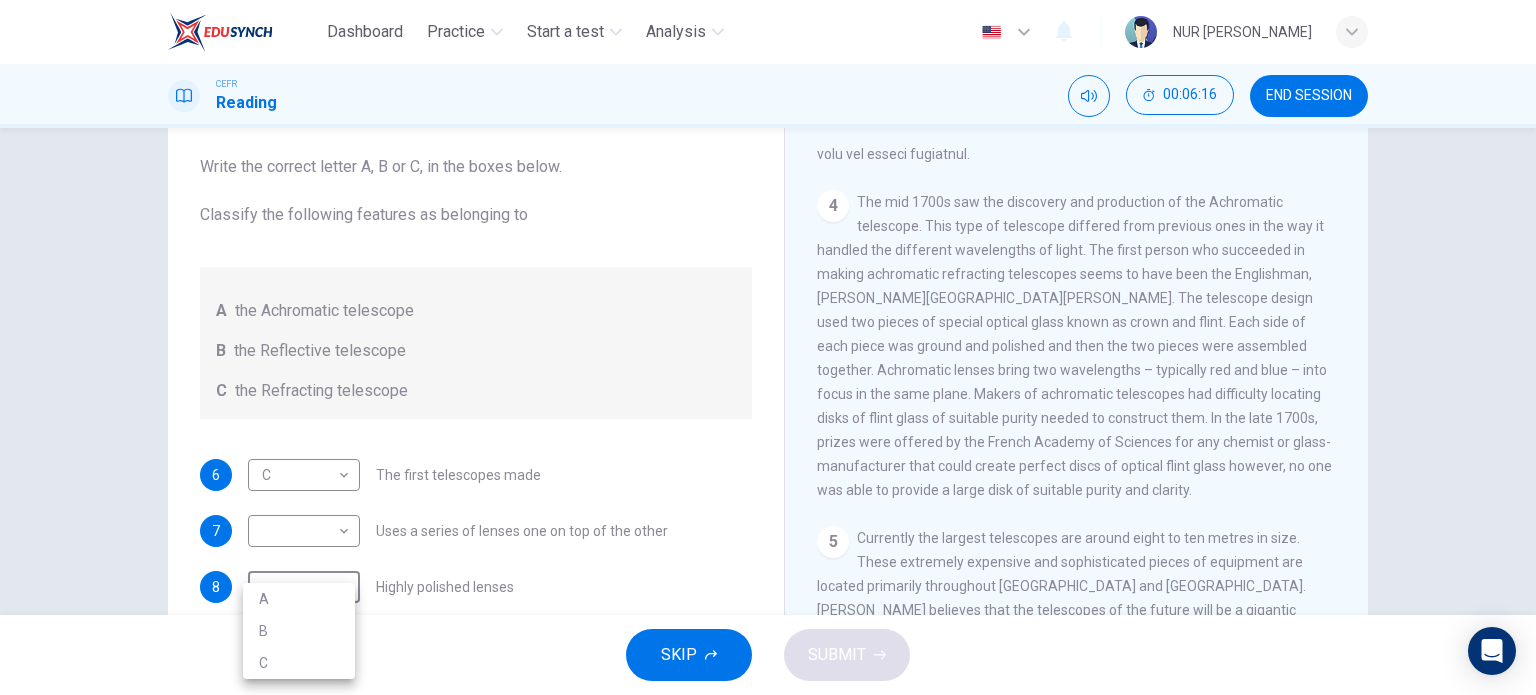 click on "A" at bounding box center [299, 599] 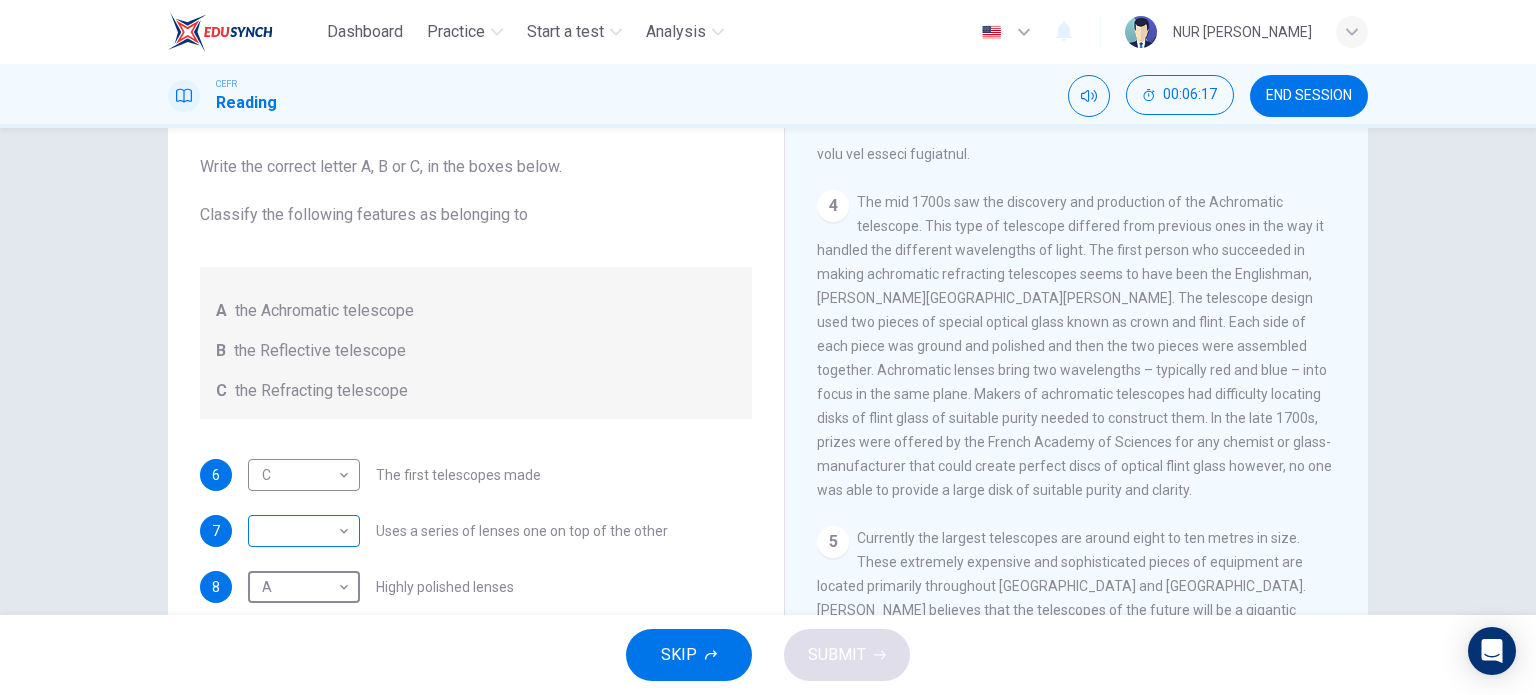 click on "Dashboard Practice Start a test Analysis English en ​ NUR SYAFIQAH BINTI AZLI CEFR Reading 00:06:17 END SESSION Questions 6 - 10 Write the correct letter A, B or C, in the boxes below.
Classify the following features as belonging to A the Achromatic telescope B the Reflective telescope C the Refracting telescope 6 C C ​ The first telescopes made 7 ​ ​ Uses a series of lenses one on top of the other 8 A A ​ Highly polished lenses 9 ​ ​ First use of mirrors to collect light 10 ​ ​ Two pieces of glass stuck together Looking in the Telescope CLICK TO ZOOM Click to Zoom 1 2 3 4 5 SKIP SUBMIT EduSynch - Online Language Proficiency Testing
Dashboard Practice Start a test Analysis Notifications © Copyright  2025" at bounding box center (768, 347) 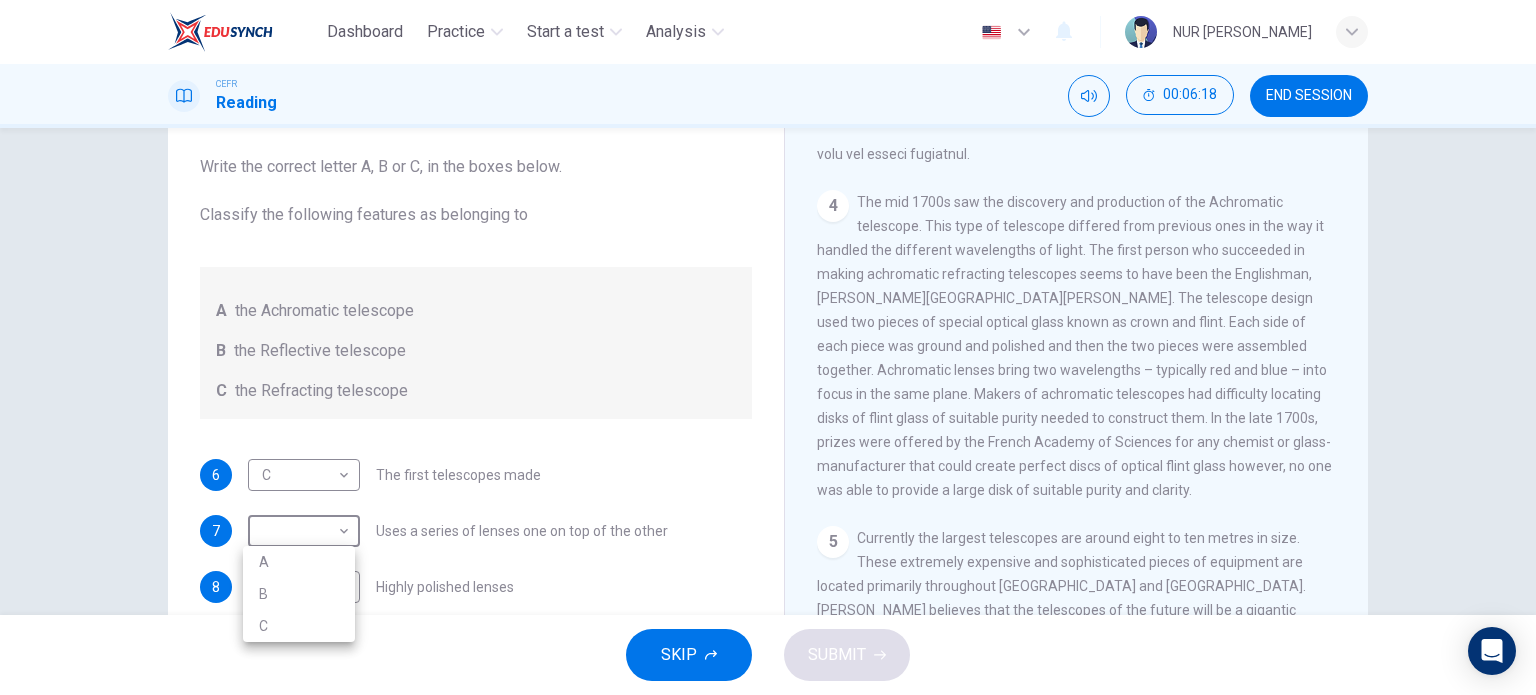 click on "B" at bounding box center [299, 594] 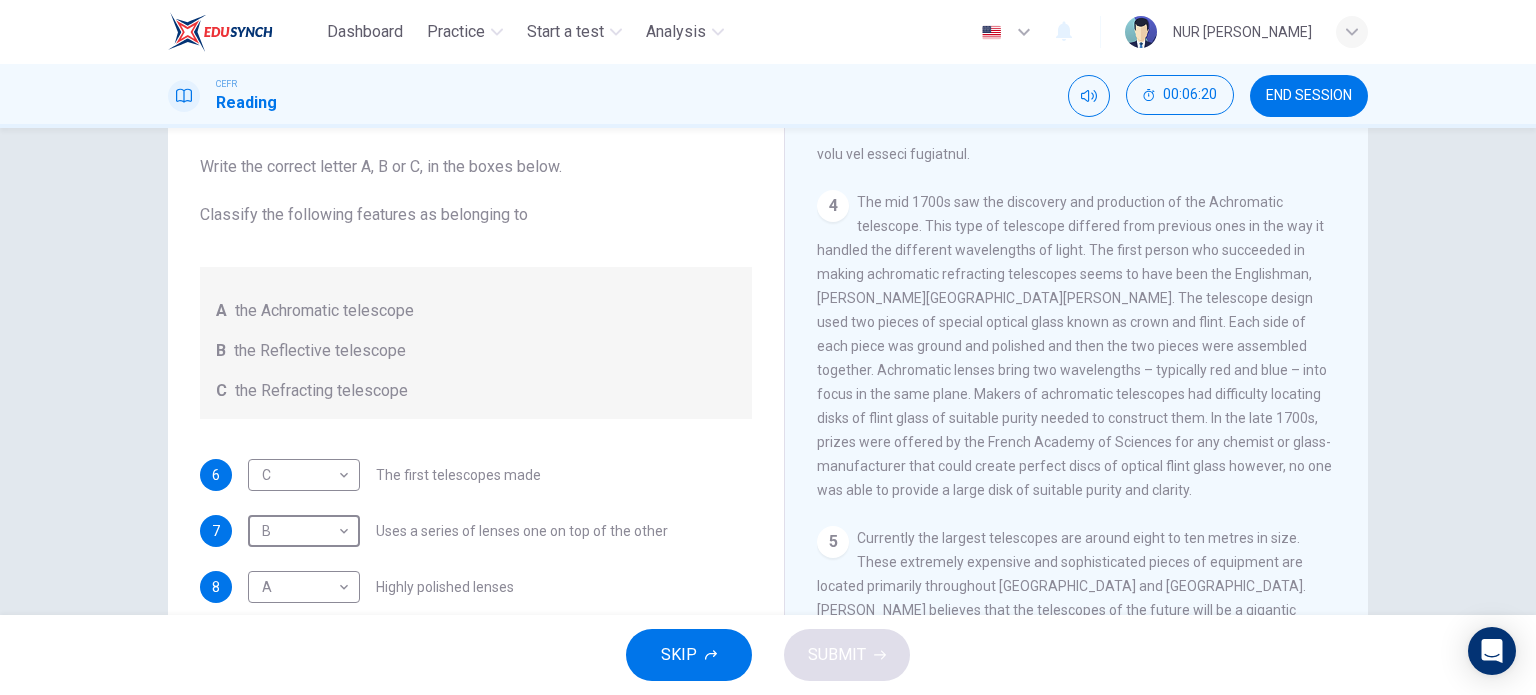 scroll, scrollTop: 0, scrollLeft: 0, axis: both 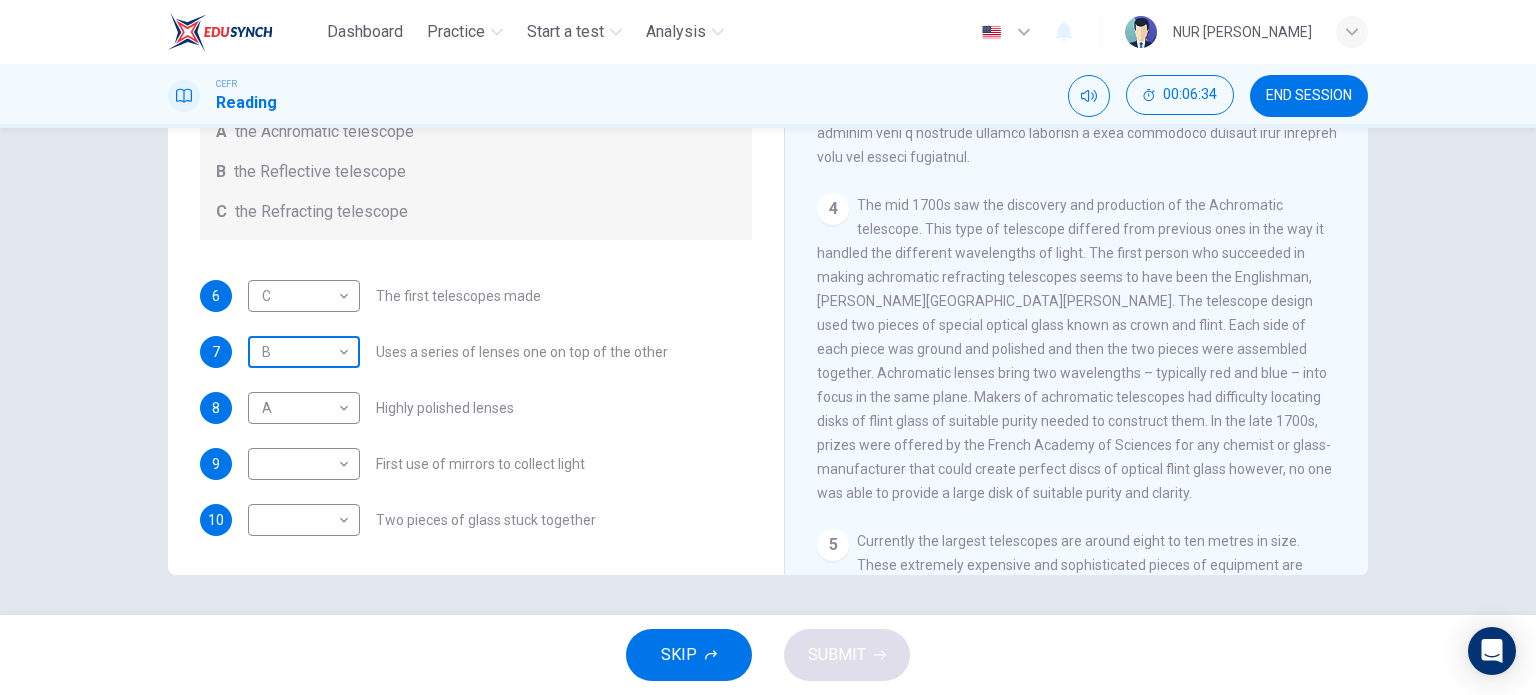 click on "Dashboard Practice Start a test Analysis English en ​ NUR SYAFIQAH BINTI AZLI CEFR Reading 00:06:34 END SESSION Questions 6 - 10 Write the correct letter A, B or C, in the boxes below.
Classify the following features as belonging to A the Achromatic telescope B the Reflective telescope C the Refracting telescope 6 C C ​ The first telescopes made 7 B B ​ Uses a series of lenses one on top of the other 8 A A ​ Highly polished lenses 9 ​ ​ First use of mirrors to collect light 10 ​ ​ Two pieces of glass stuck together Looking in the Telescope CLICK TO ZOOM Click to Zoom 1 2 3 4 5 SKIP SUBMIT EduSynch - Online Language Proficiency Testing
Dashboard Practice Start a test Analysis Notifications © Copyright  2025" at bounding box center (768, 347) 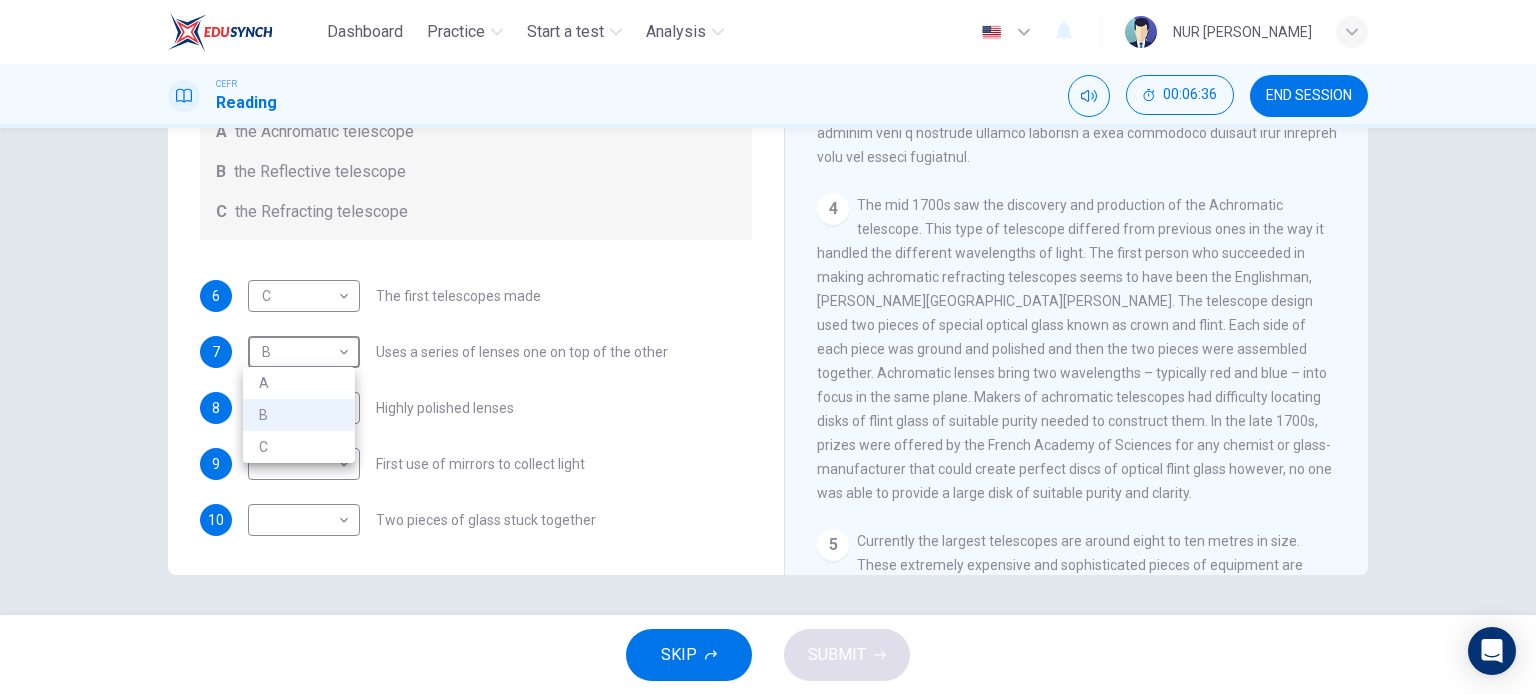 click on "A" at bounding box center (299, 383) 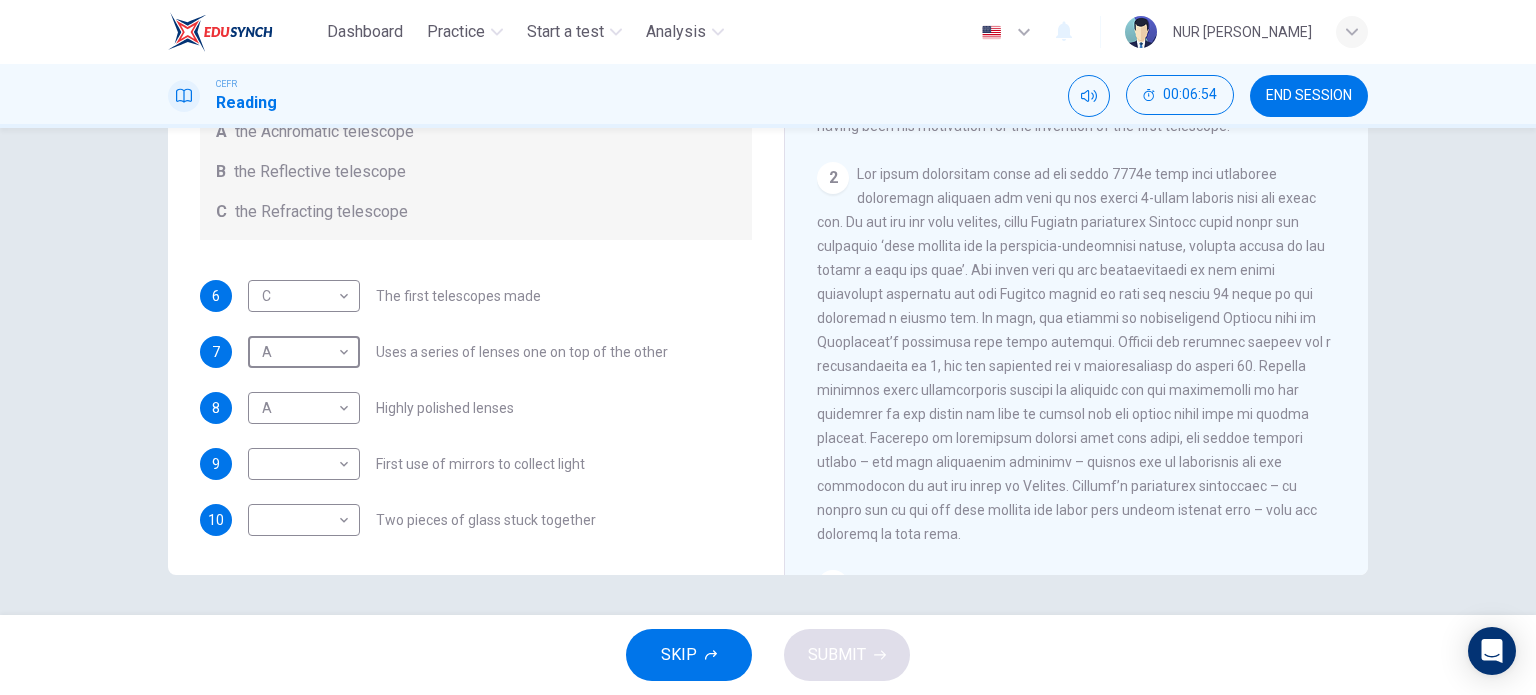 scroll, scrollTop: 420, scrollLeft: 0, axis: vertical 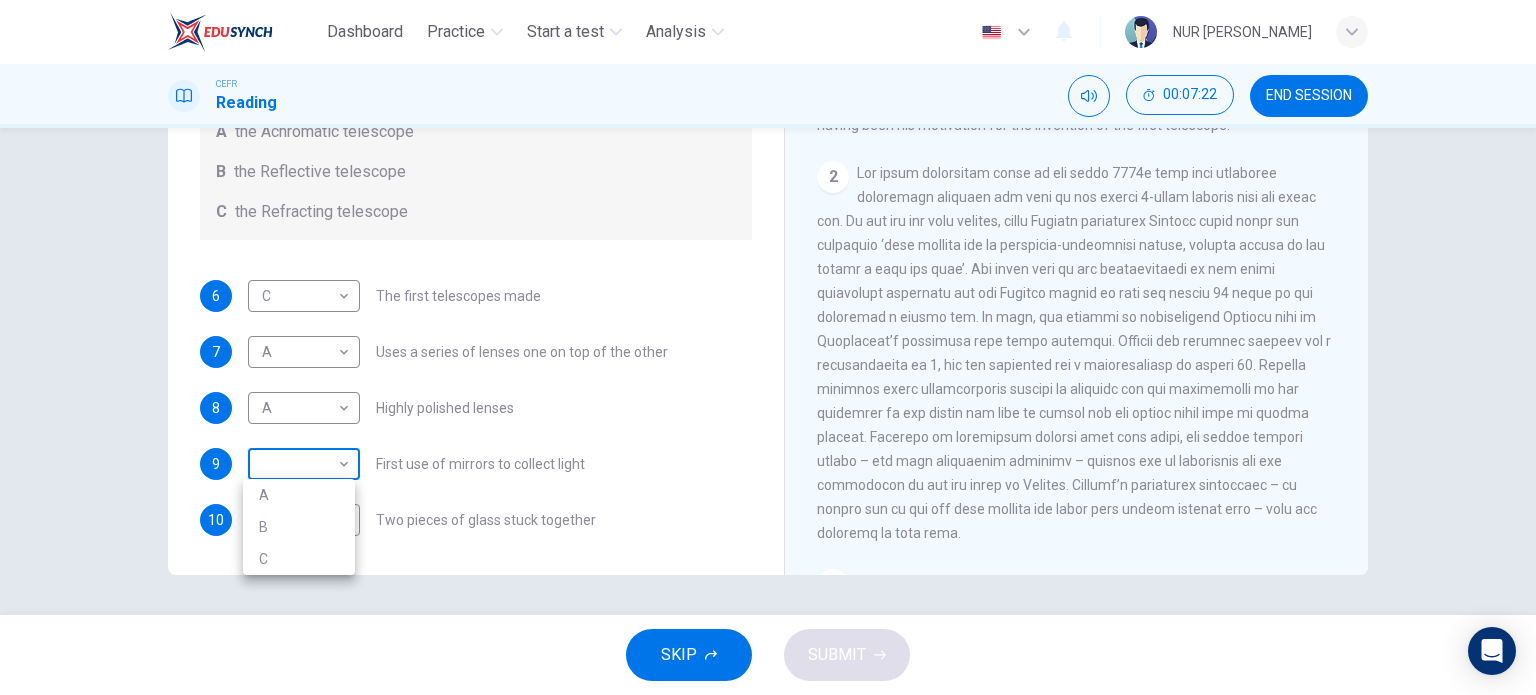 click on "Dashboard Practice Start a test Analysis English en ​ NUR SYAFIQAH BINTI AZLI CEFR Reading 00:07:22 END SESSION Questions 6 - 10 Write the correct letter A, B or C, in the boxes below.
Classify the following features as belonging to A the Achromatic telescope B the Reflective telescope C the Refracting telescope 6 C C ​ The first telescopes made 7 A A ​ Uses a series of lenses one on top of the other 8 A A ​ Highly polished lenses 9 ​ ​ First use of mirrors to collect light 10 ​ ​ Two pieces of glass stuck together Looking in the Telescope CLICK TO ZOOM Click to Zoom 1 2 3 4 5 SKIP SUBMIT EduSynch - Online Language Proficiency Testing
Dashboard Practice Start a test Analysis Notifications © Copyright  2025 A B C" at bounding box center (768, 347) 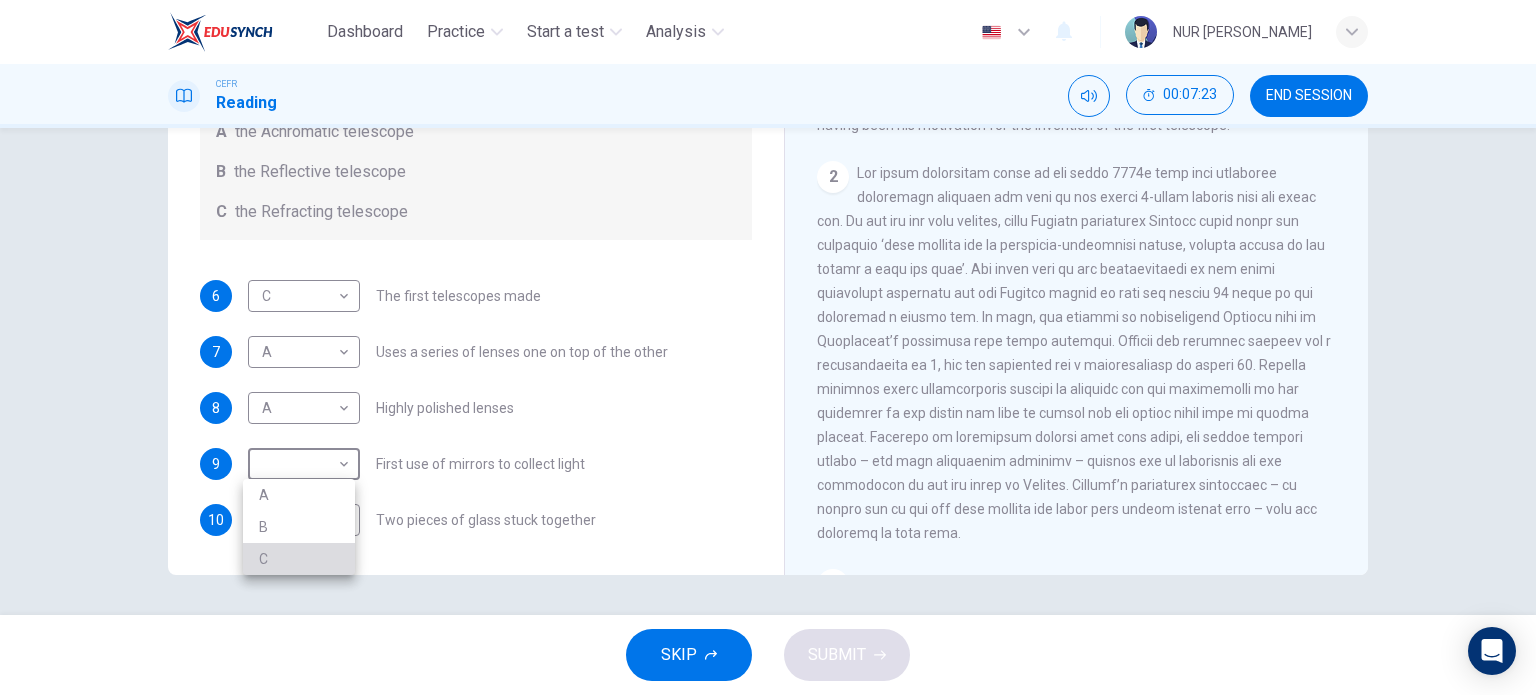 click on "C" at bounding box center [299, 559] 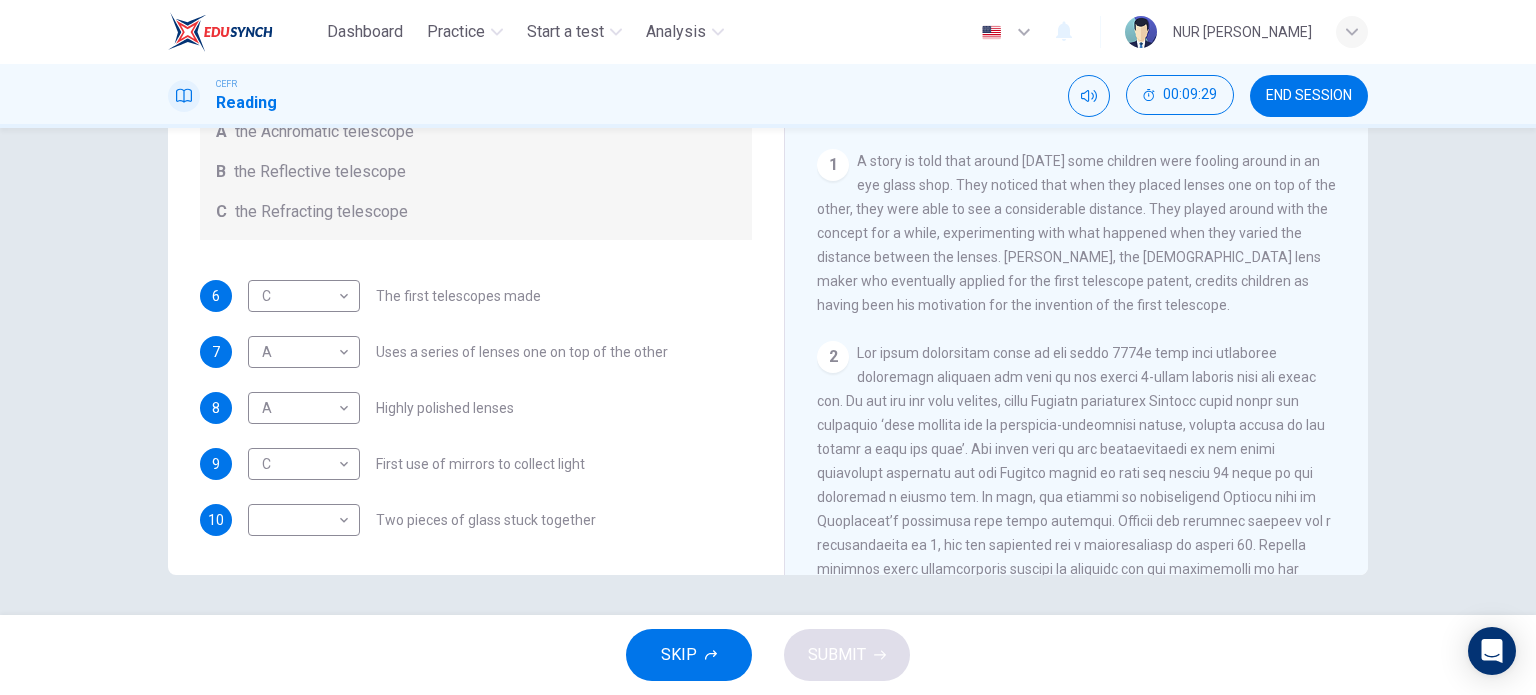 scroll, scrollTop: 243, scrollLeft: 0, axis: vertical 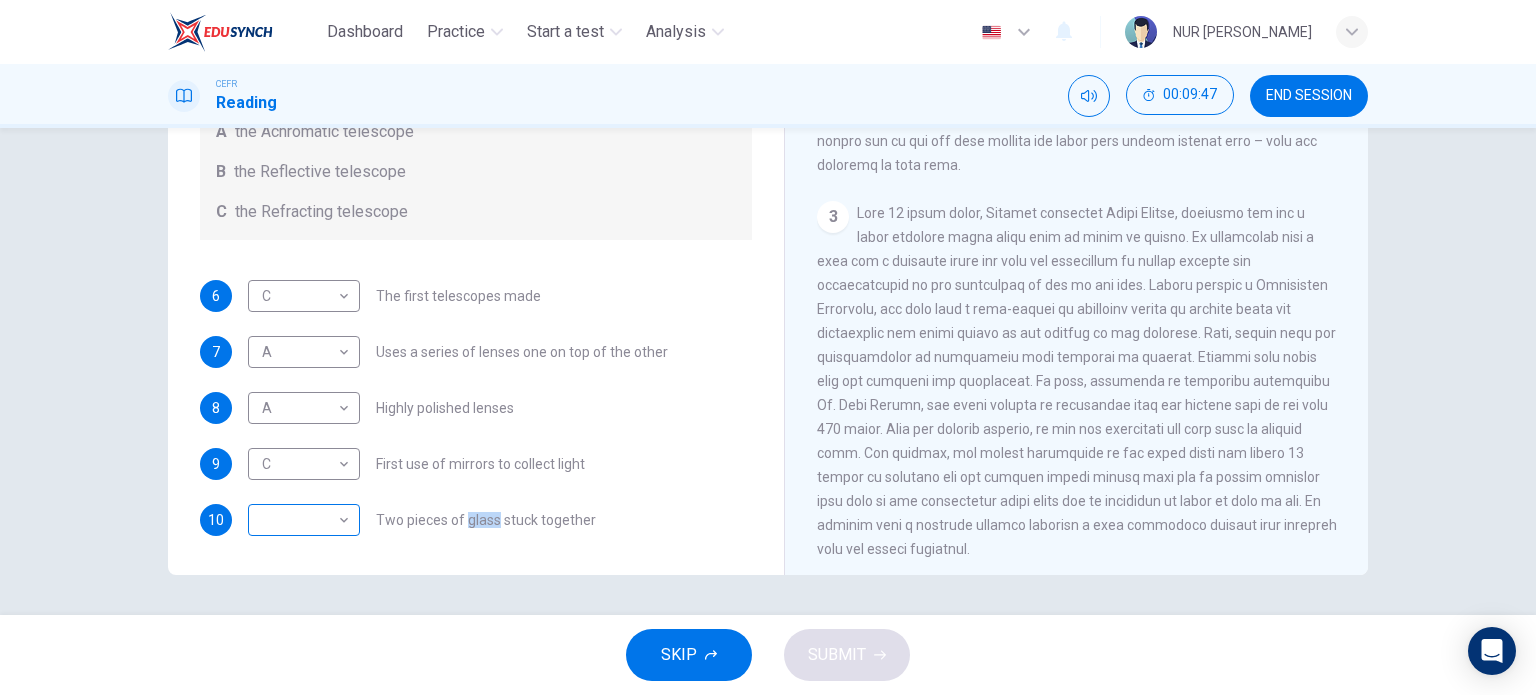 click on "Dashboard Practice Start a test Analysis English en ​ NUR SYAFIQAH BINTI AZLI CEFR Reading 00:09:47 END SESSION Questions 6 - 10 Write the correct letter A, B or C, in the boxes below.
Classify the following features as belonging to A the Achromatic telescope B the Reflective telescope C the Refracting telescope 6 C C ​ The first telescopes made 7 A A ​ Uses a series of lenses one on top of the other 8 A A ​ Highly polished lenses 9 C C ​ First use of mirrors to collect light 10 ​ ​ Two pieces of glass stuck together Looking in the Telescope CLICK TO ZOOM Click to Zoom 1 2 3 4 5 SKIP SUBMIT EduSynch - Online Language Proficiency Testing
Dashboard Practice Start a test Analysis Notifications © Copyright  2025" at bounding box center [768, 347] 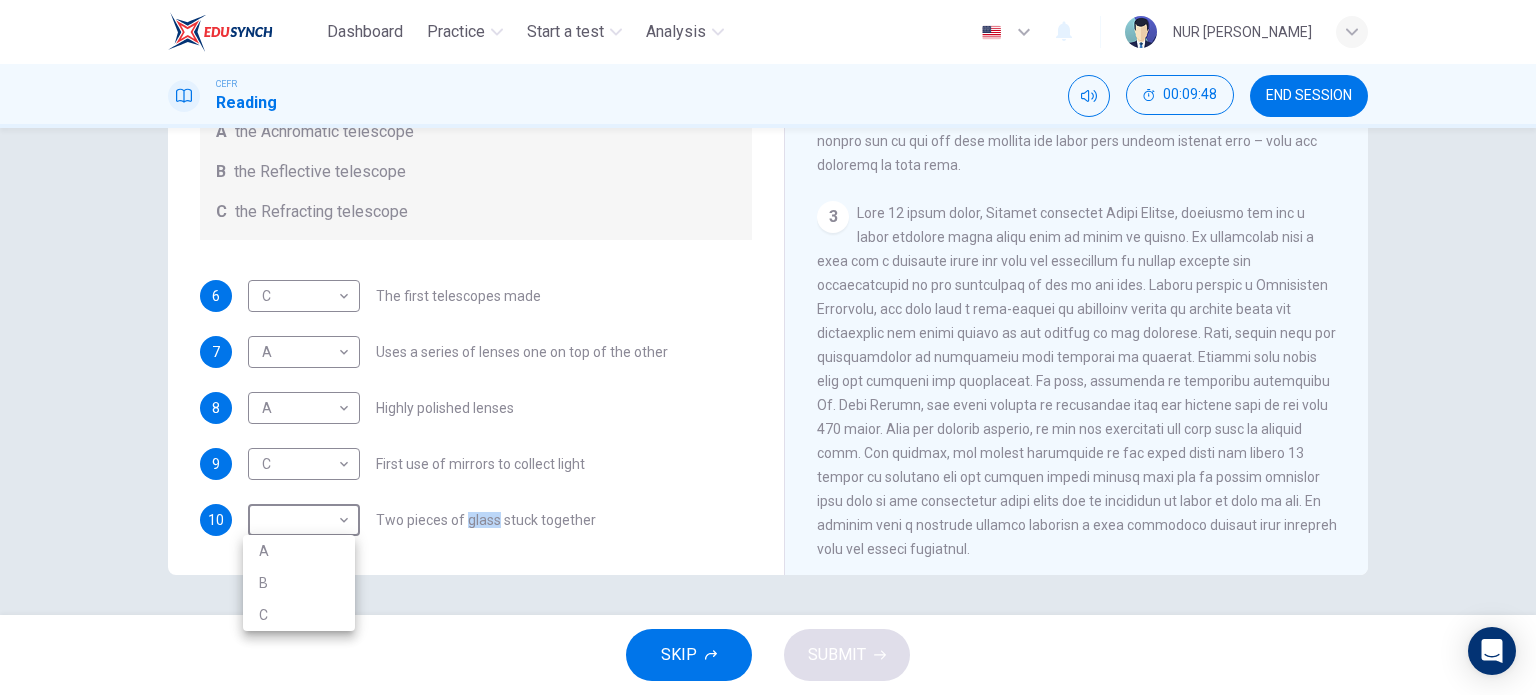 click on "B" at bounding box center [299, 583] 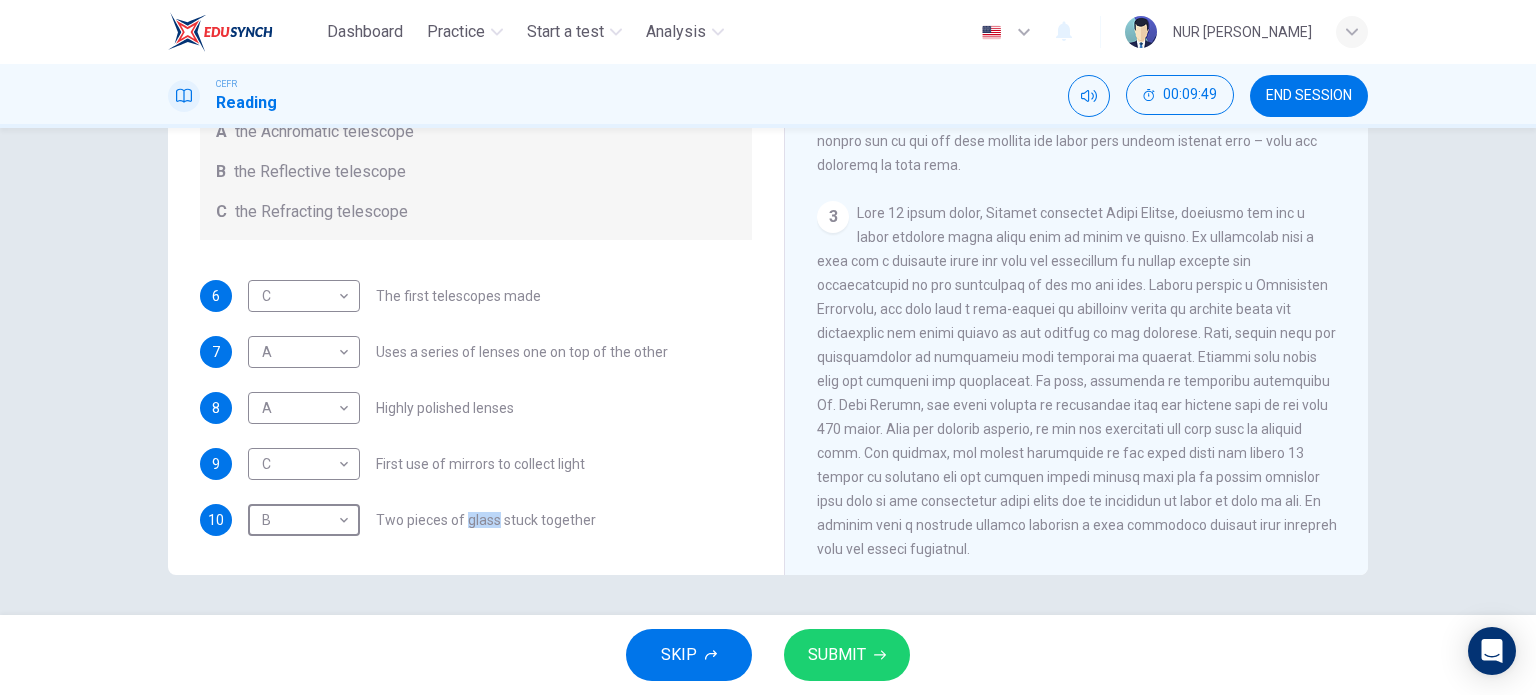 click on "SUBMIT" at bounding box center (837, 655) 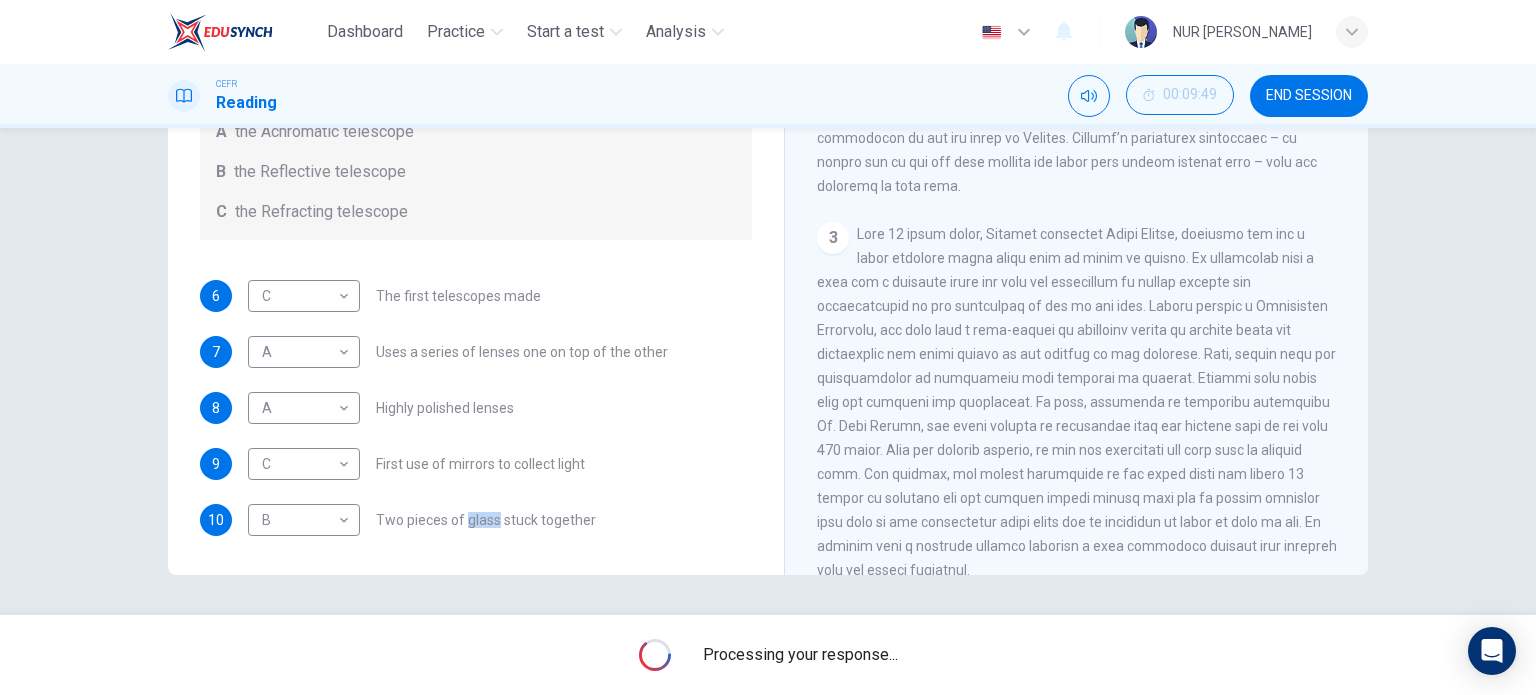 scroll, scrollTop: 771, scrollLeft: 0, axis: vertical 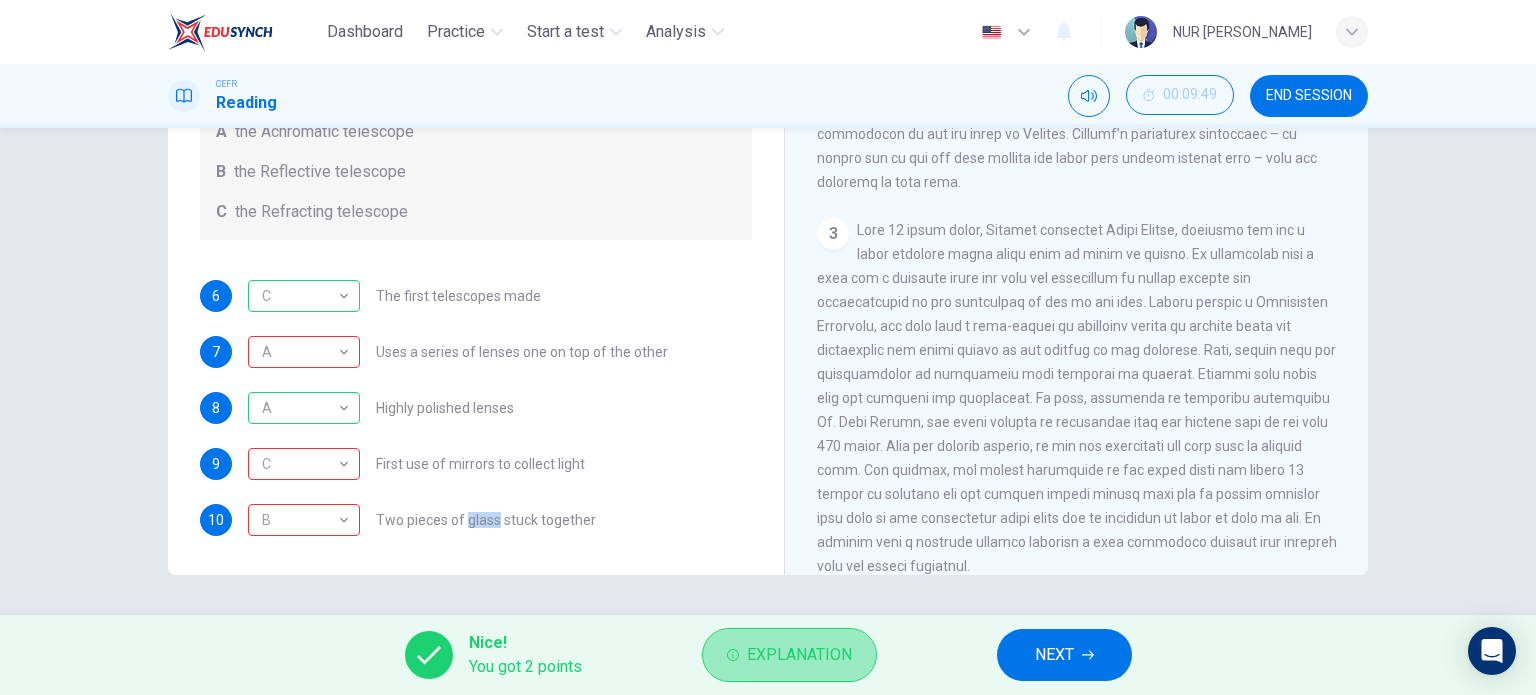 click on "Explanation" at bounding box center [799, 655] 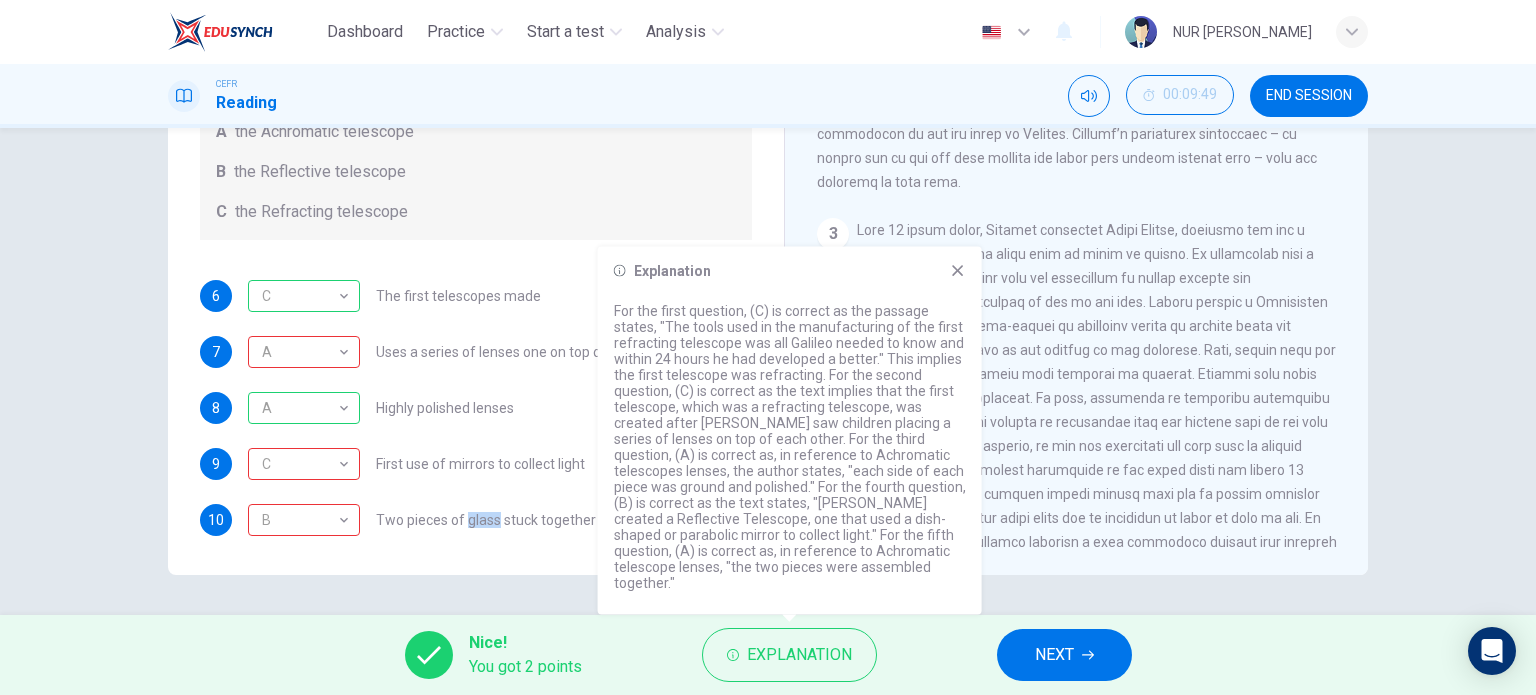 click 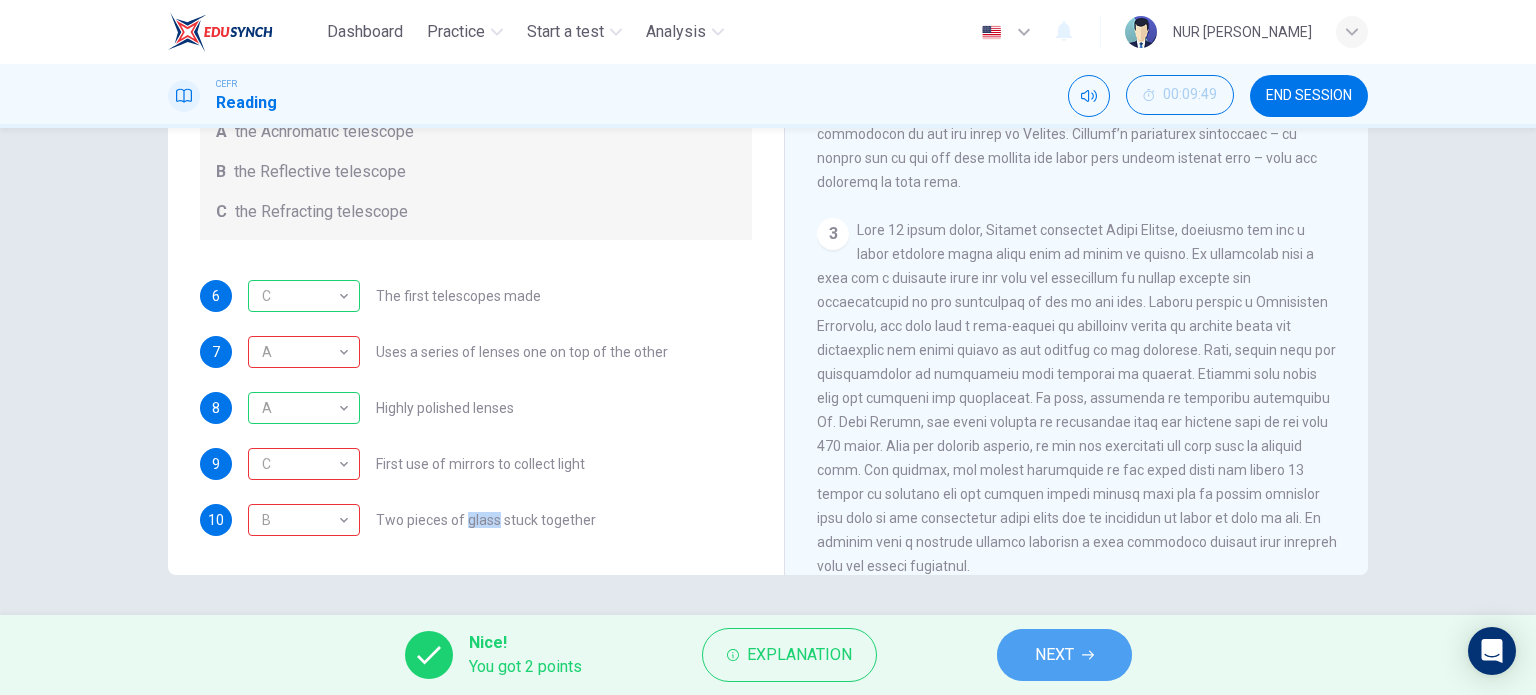 click on "NEXT" at bounding box center [1064, 655] 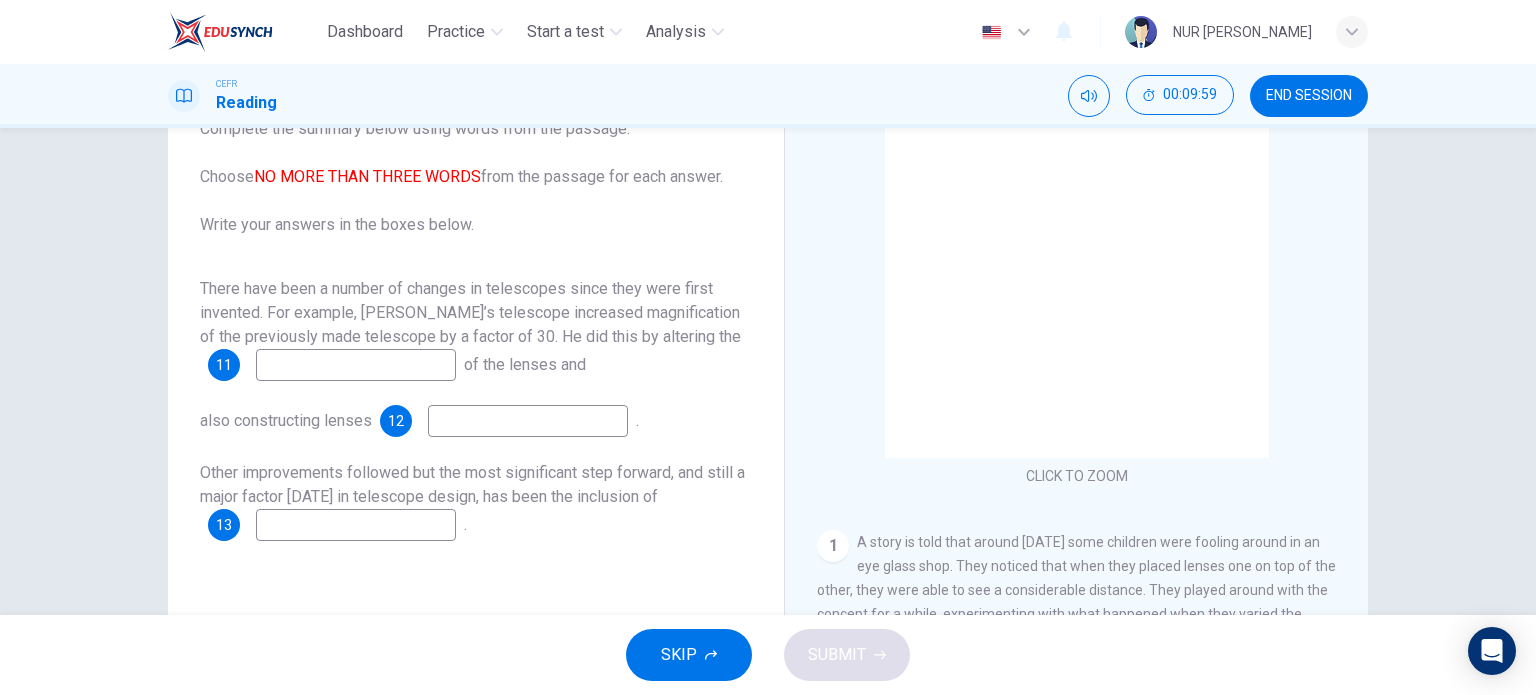 scroll, scrollTop: 148, scrollLeft: 0, axis: vertical 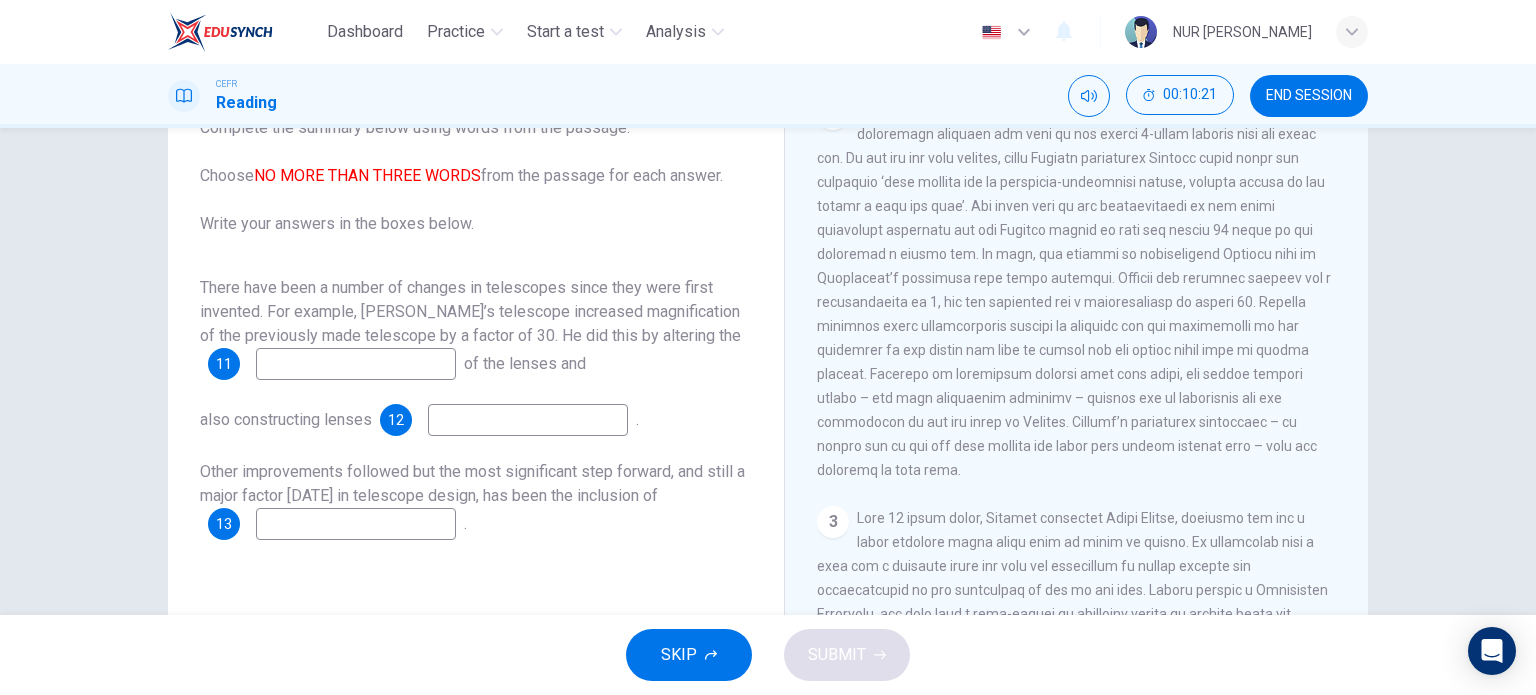 click at bounding box center (1074, 290) 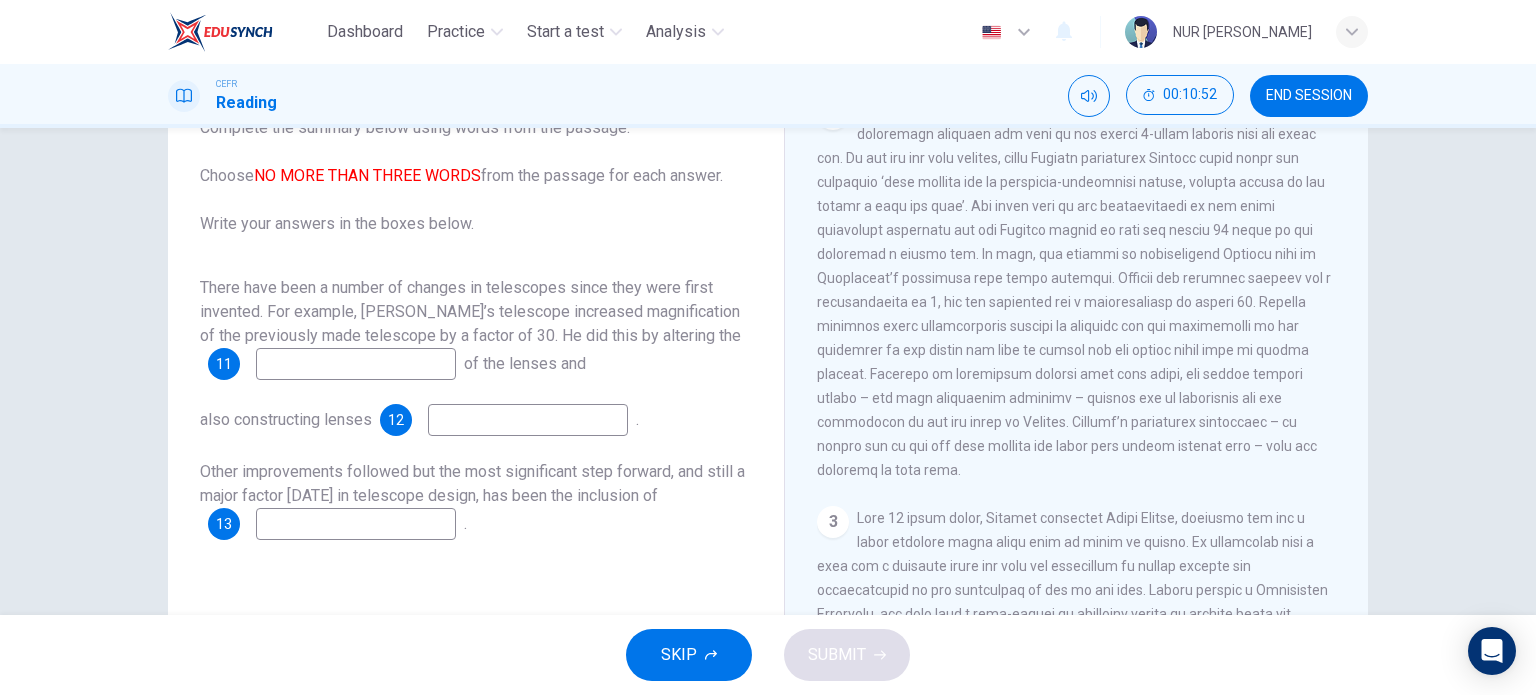 click at bounding box center [356, 364] 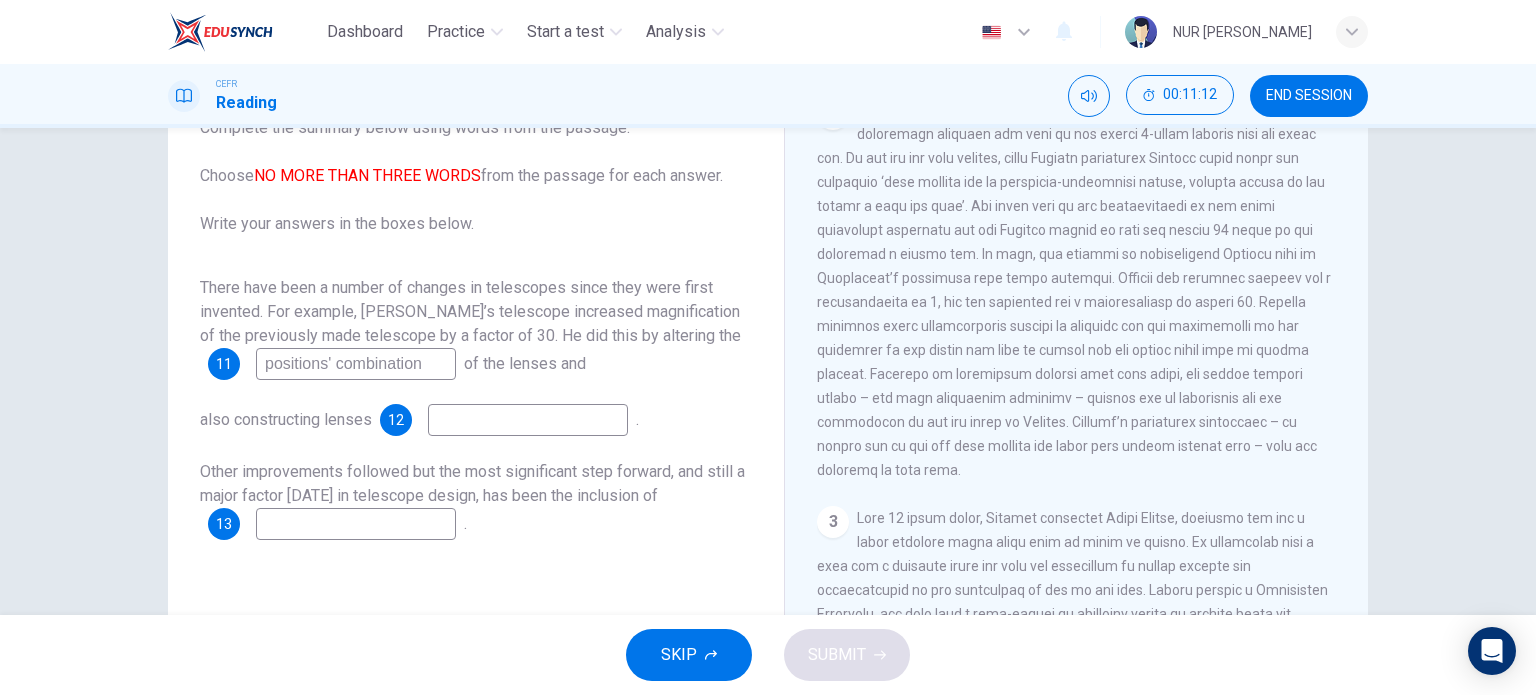 type on "positions' combination" 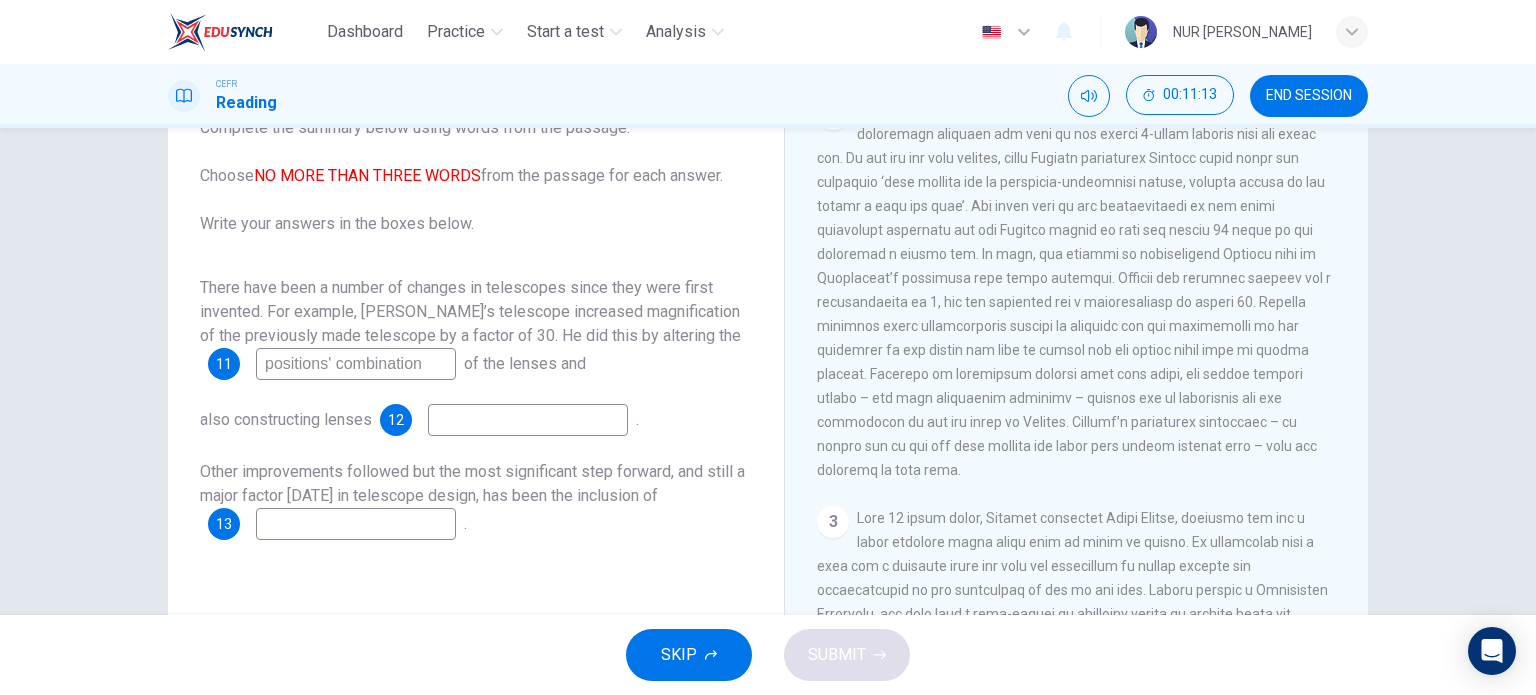 click at bounding box center (528, 420) 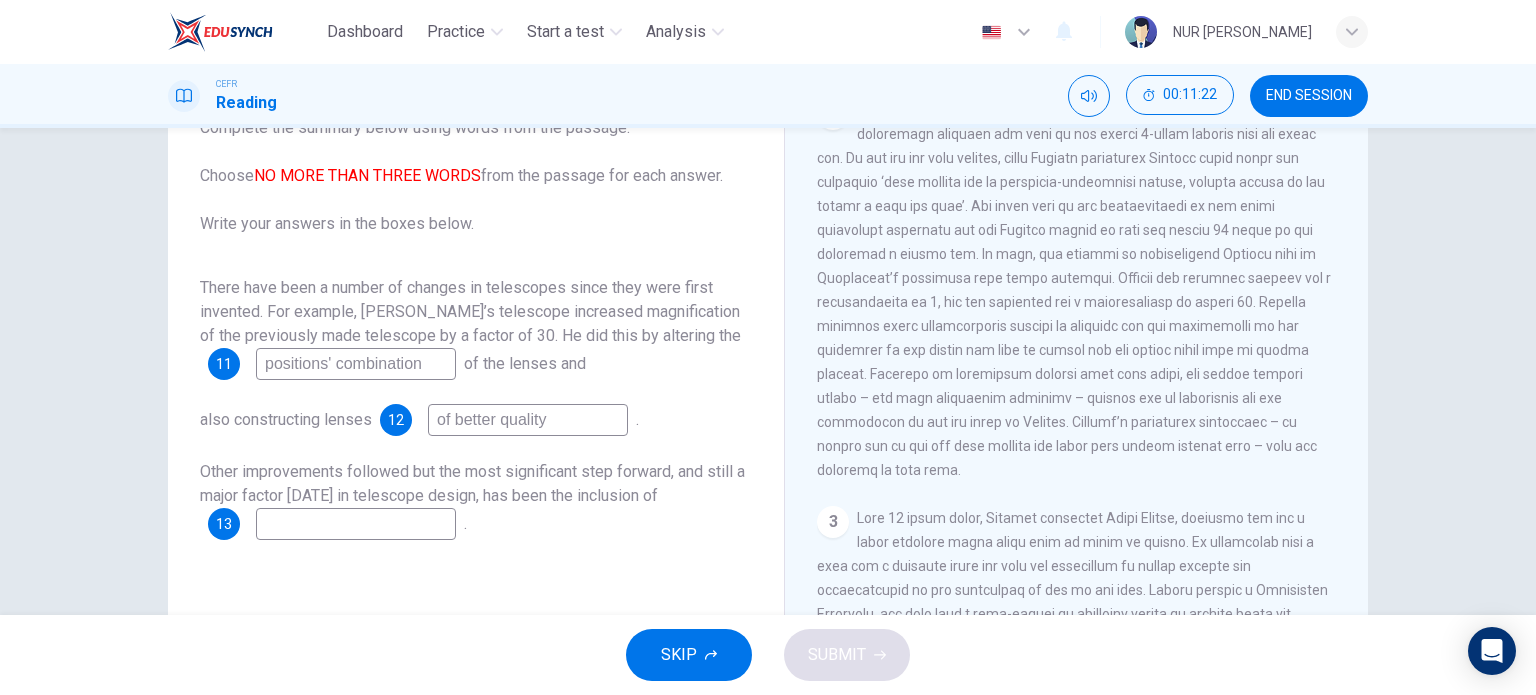 scroll, scrollTop: 256, scrollLeft: 0, axis: vertical 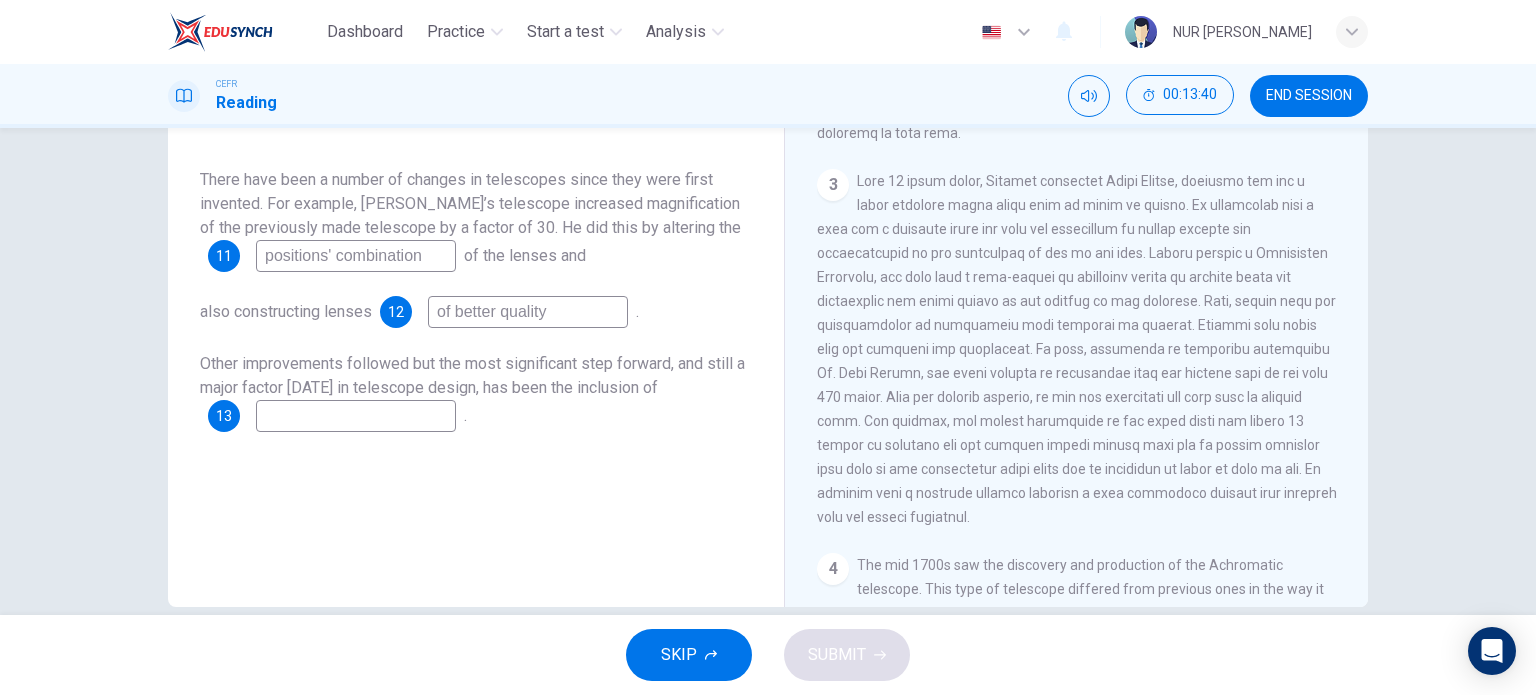 type on "of better quality" 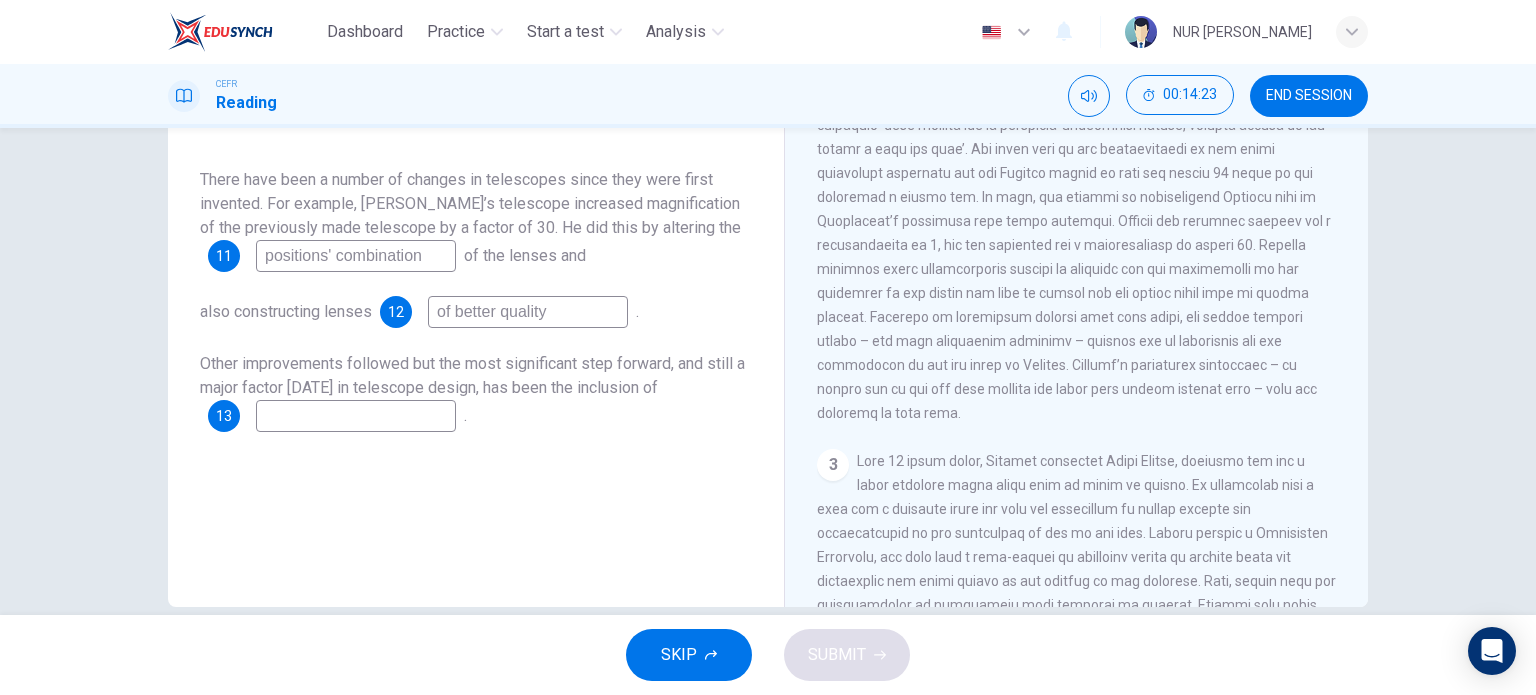 scroll, scrollTop: 573, scrollLeft: 0, axis: vertical 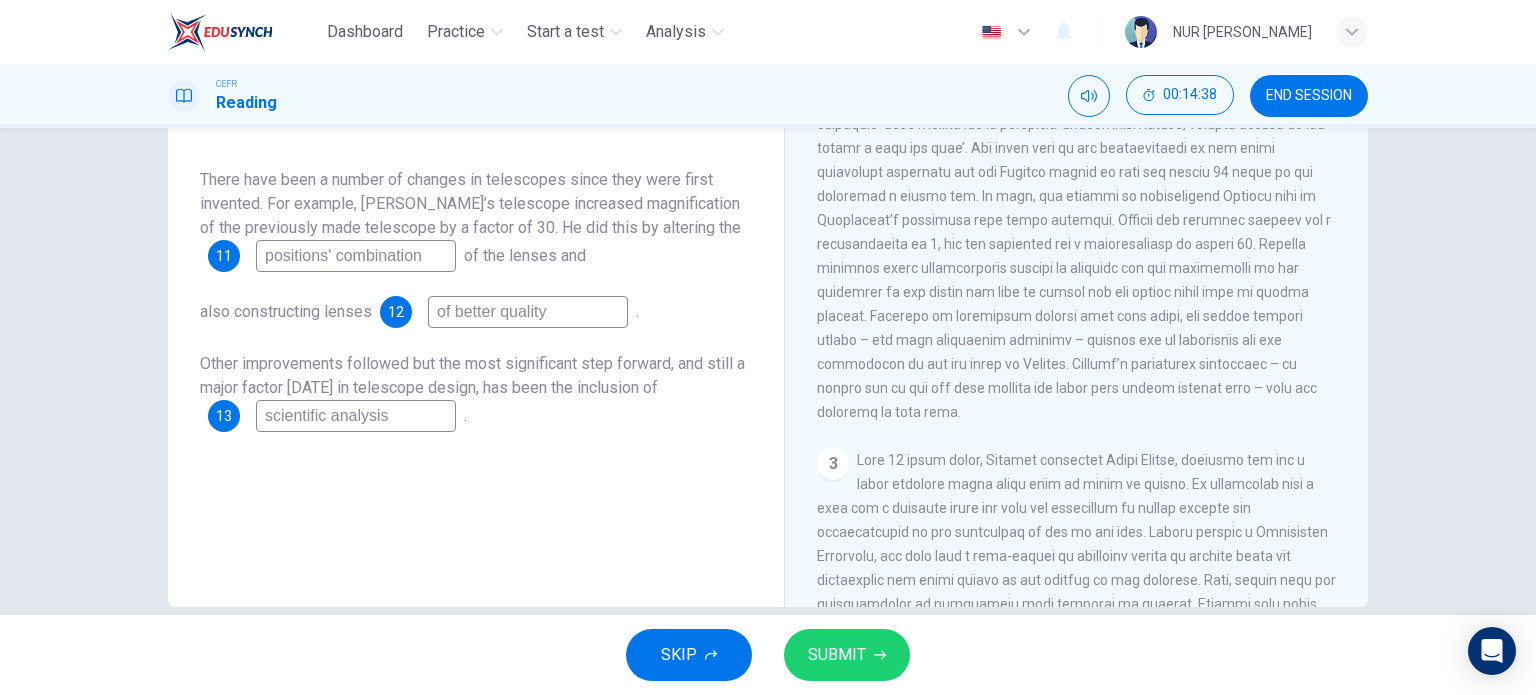 type on "scientific analysis" 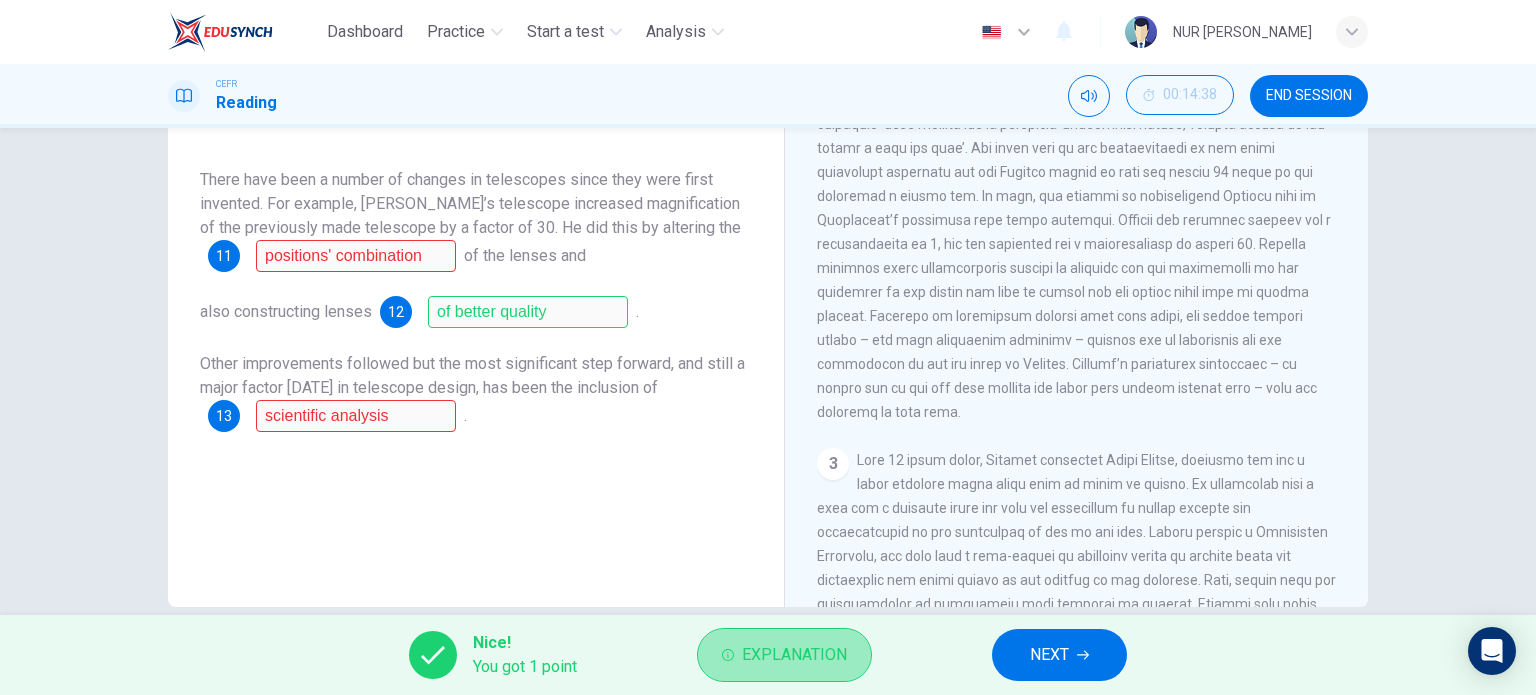 click on "Explanation" at bounding box center [784, 655] 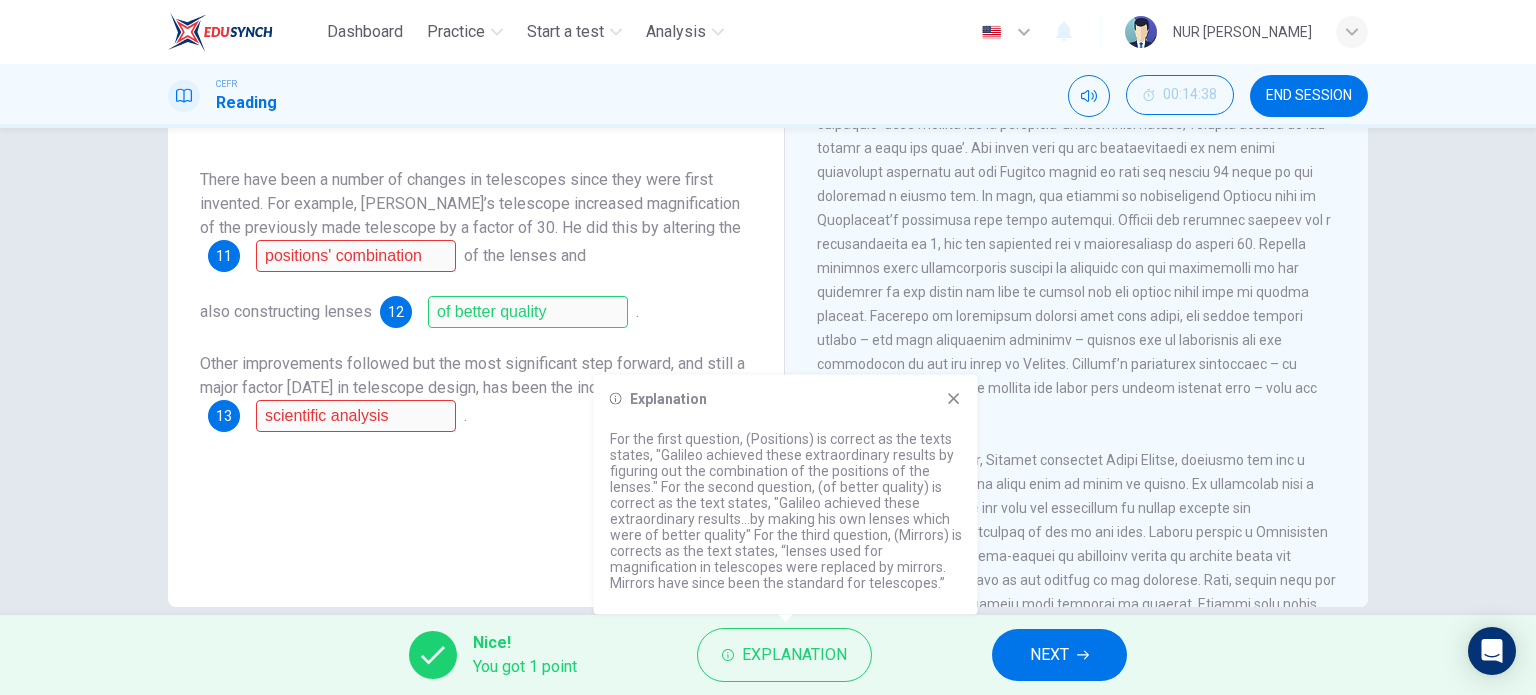 click 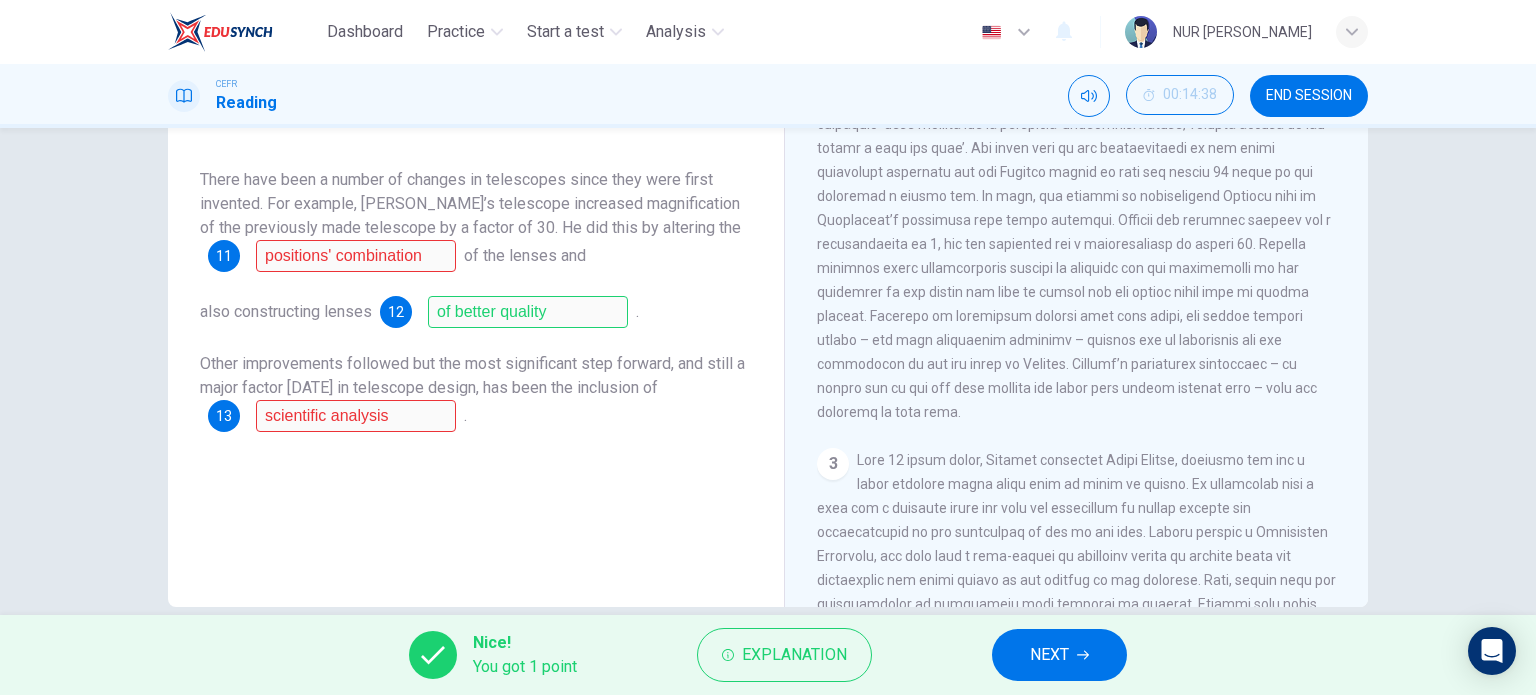 click on "NEXT" at bounding box center (1059, 655) 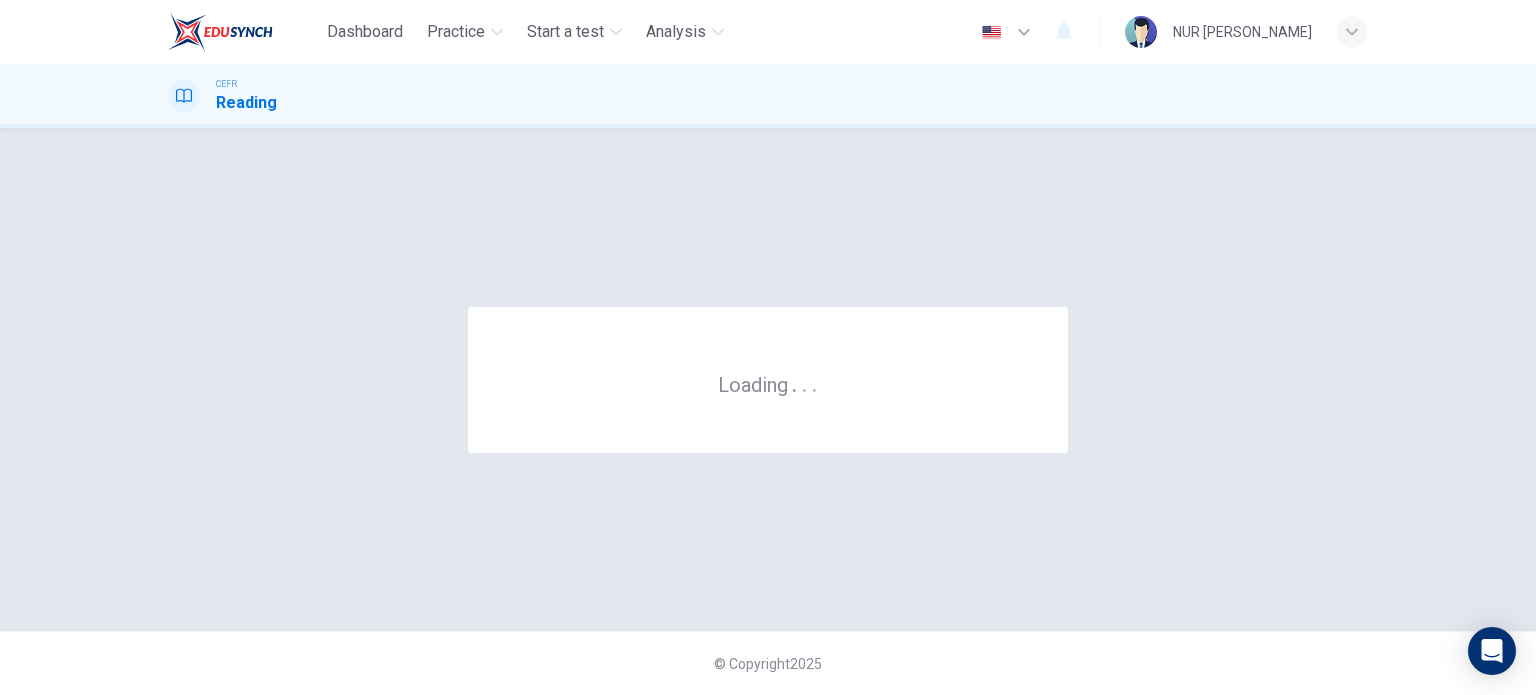 scroll, scrollTop: 0, scrollLeft: 0, axis: both 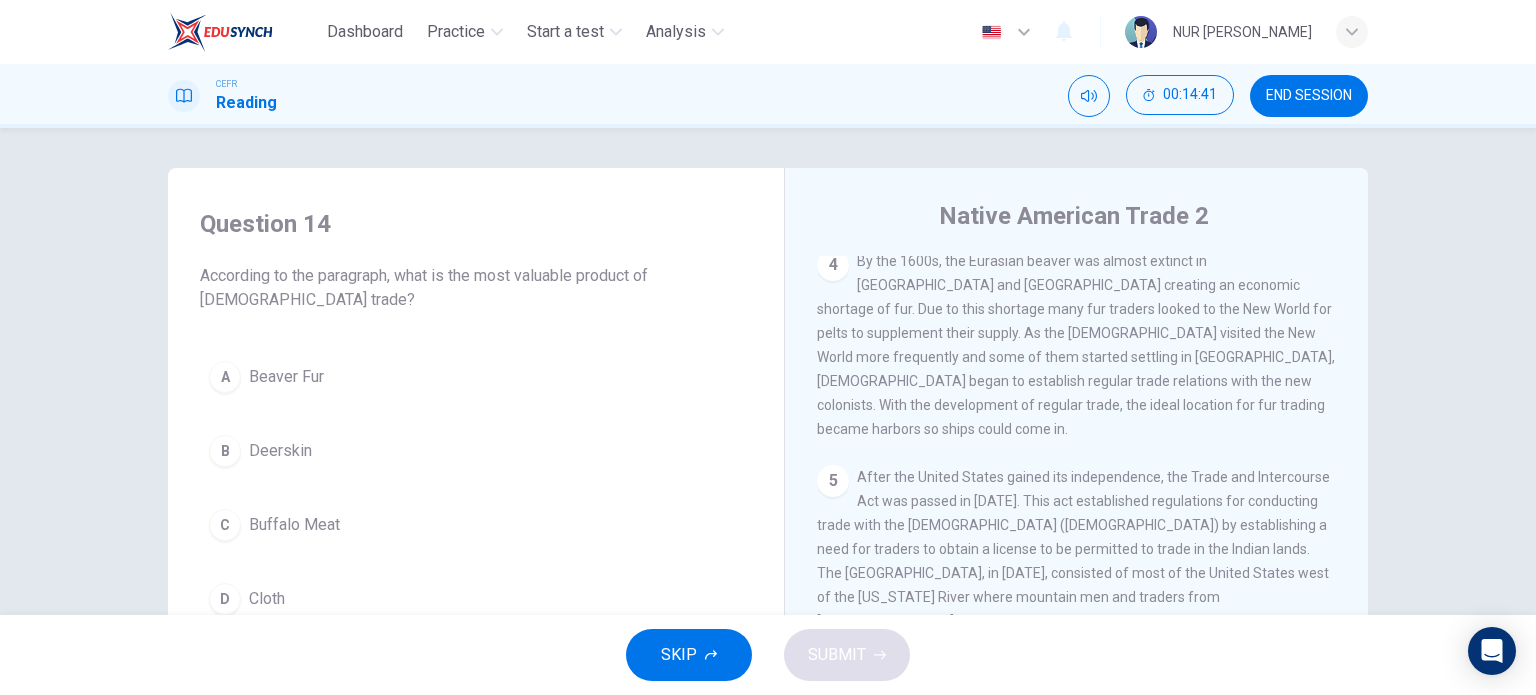 click on "END SESSION" at bounding box center (1309, 96) 